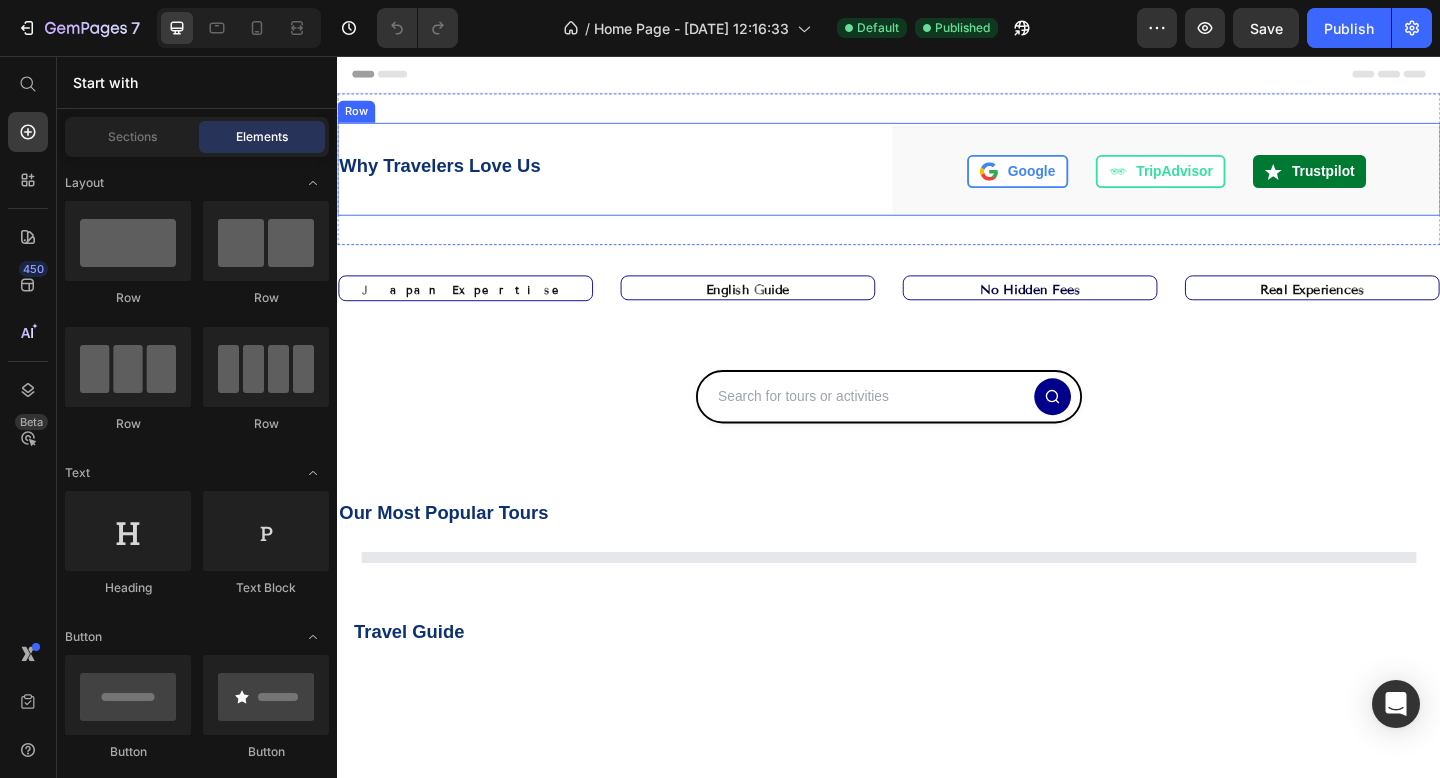 scroll, scrollTop: 0, scrollLeft: 0, axis: both 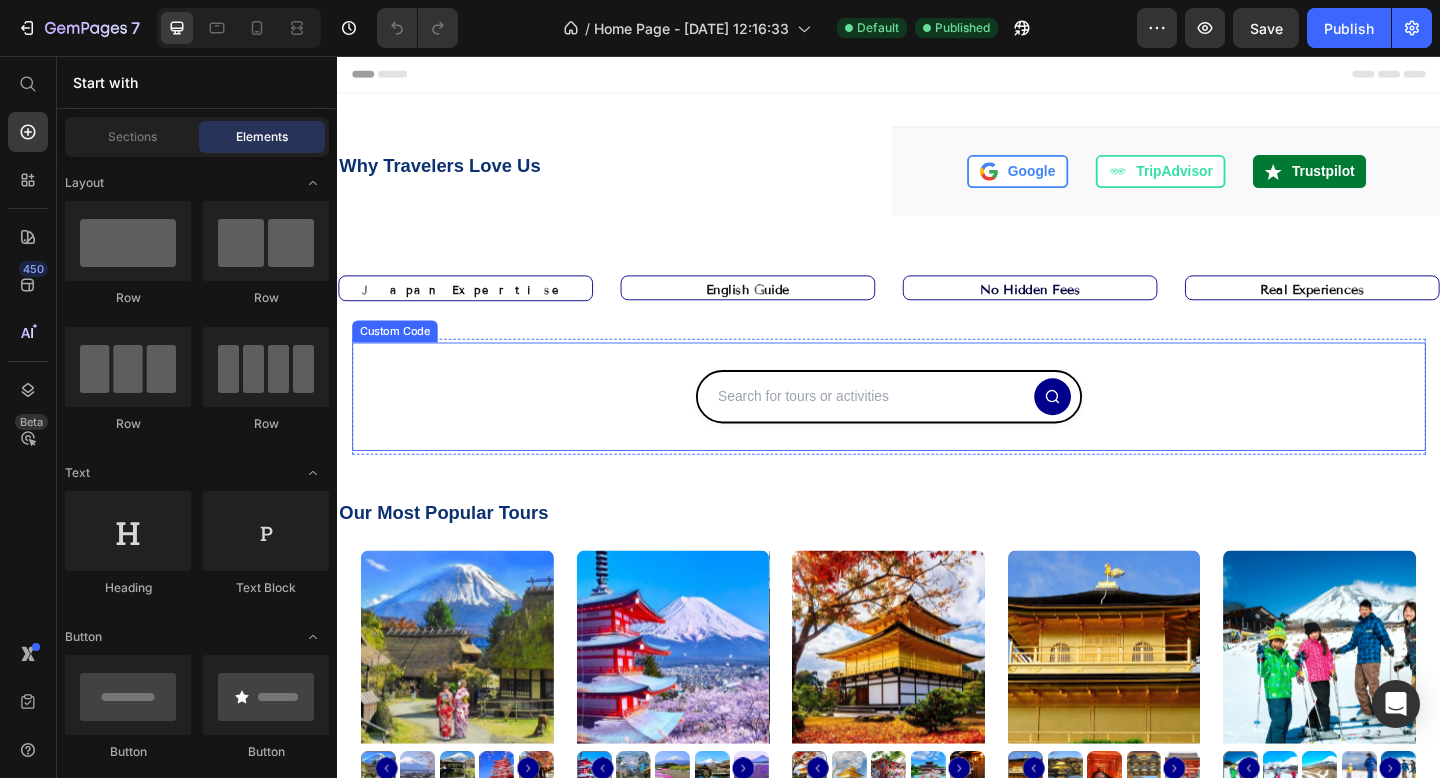 click at bounding box center [914, 427] 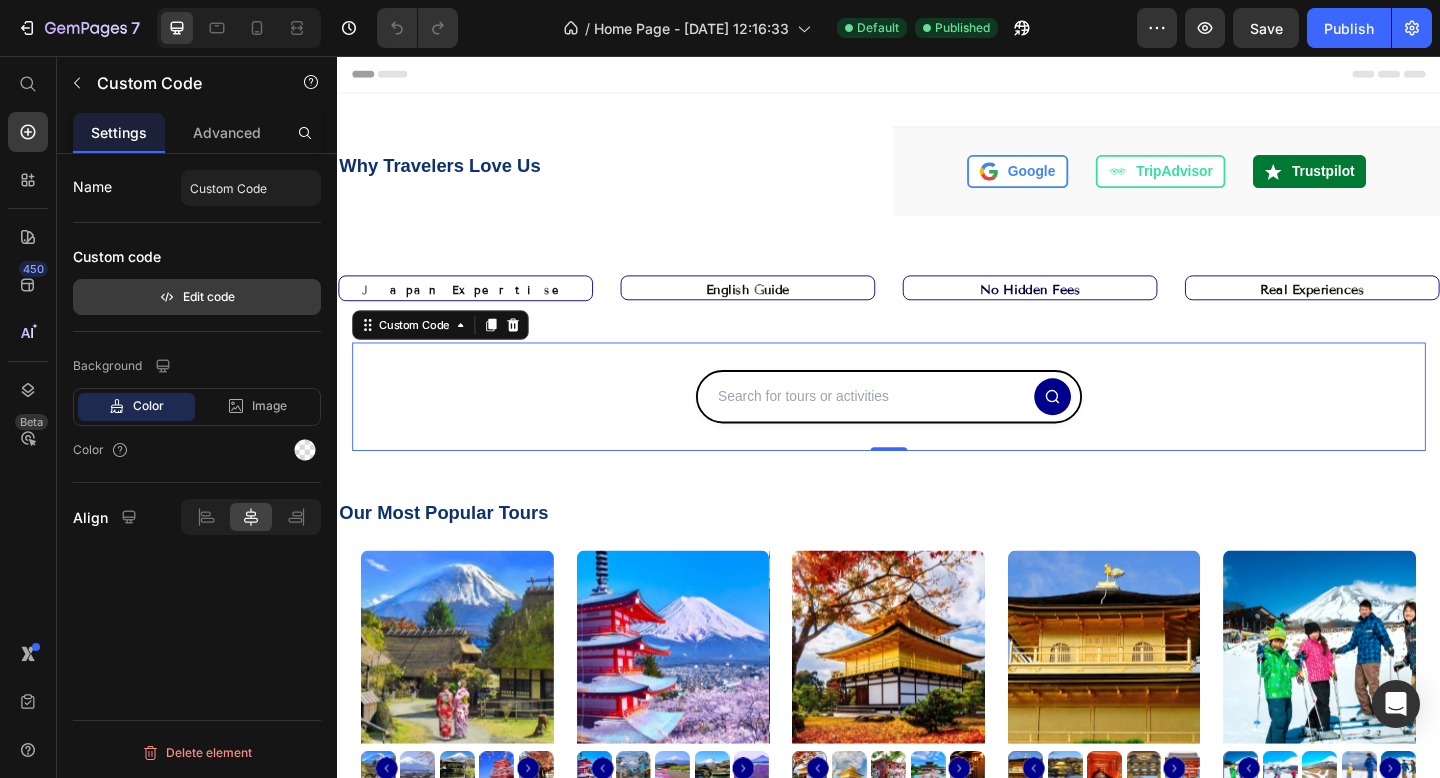 click on "Edit code" at bounding box center [197, 297] 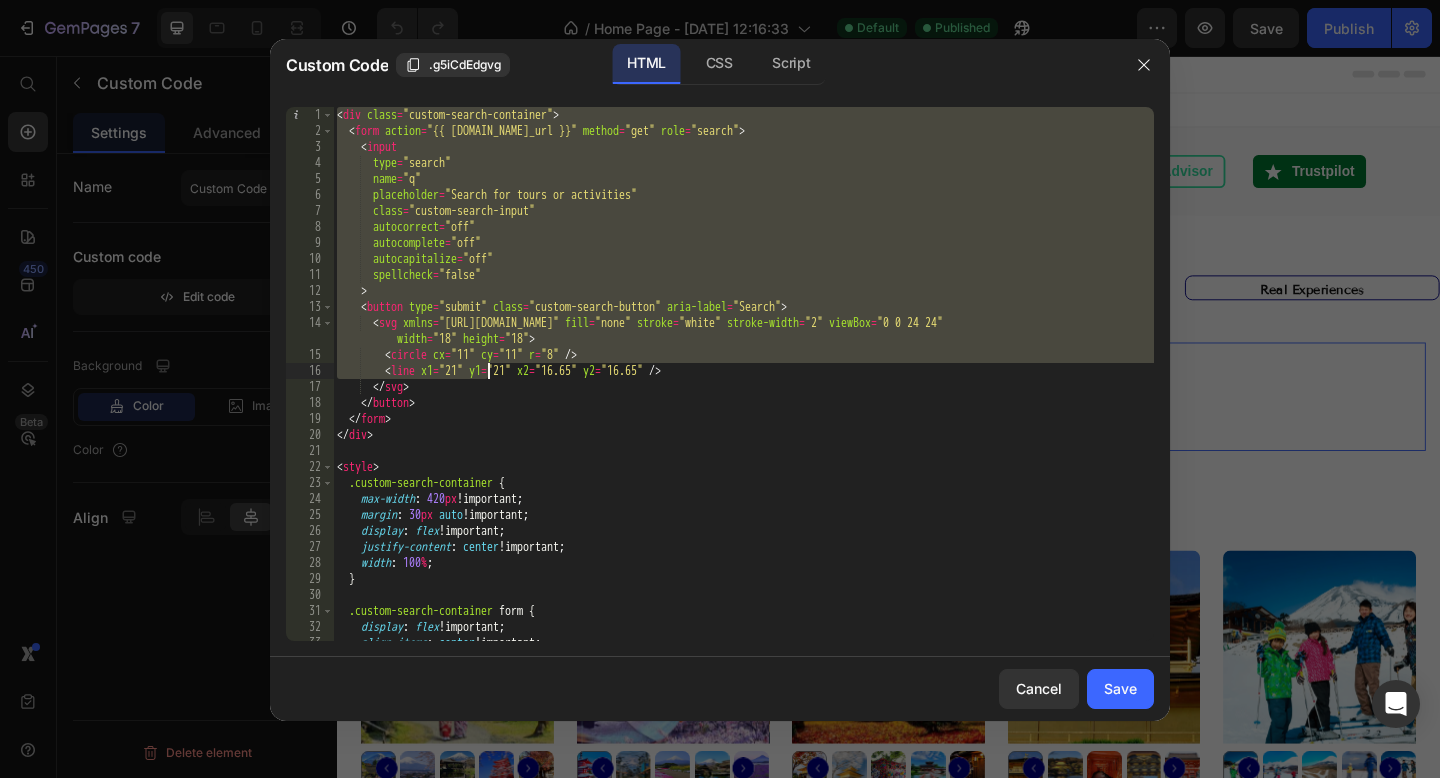 drag, startPoint x: 335, startPoint y: 109, endPoint x: 386, endPoint y: 209, distance: 112.25417 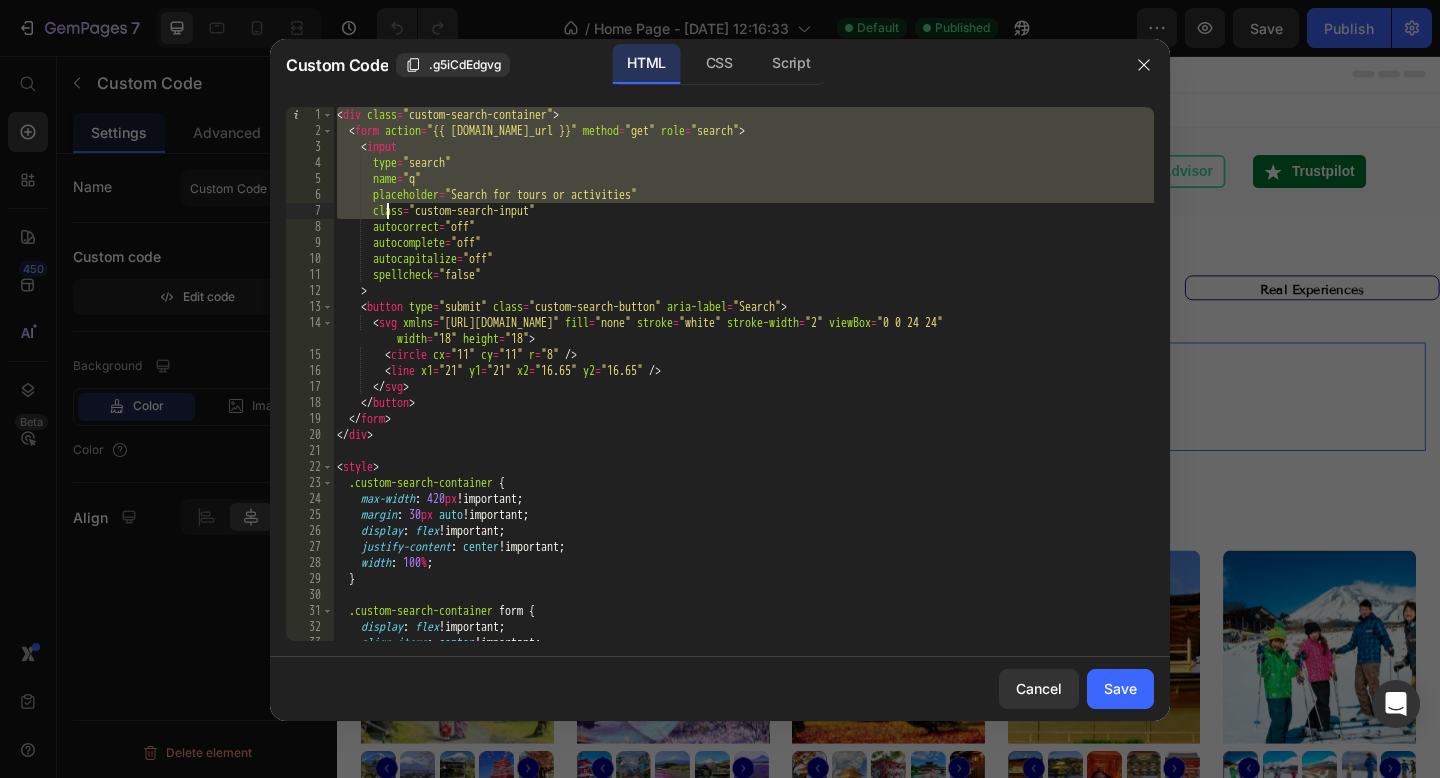 click on "< div   class = "custom-search-container" >    < form   action = "{{ [DOMAIN_NAME]_url }}"   method = "get"   role = "search" >      < input         type = "search"         name = "q"         placeholder = "Search for tours or activities"         class = "custom-search-input"         autocorrect = "off"         autocomplete = "off"         autocapitalize = "off"         spellcheck = "false"      >      < button   type = "submit"   class = "custom-search-button"   aria-label = "Search" >         < svg   xmlns = "[URL][DOMAIN_NAME]"   fill = "none"   stroke = "white"   stroke-width = "2"   viewBox = "0 0 24 24"              width = "18"   height = "18" >           < circle   cx = "11"   cy = "11"   r = "8"   />           < line   x1 = "21"   y1 = "21"   x2 = "16.65"   y2 = "16.65"   />         </ svg >      </ button >    </ form > </ div > < style >    .custom-search-container   {      max-width :   420 px  !important ;      margin :   30 px   auto  !important ;      display :   flex ;      :" at bounding box center [743, 390] 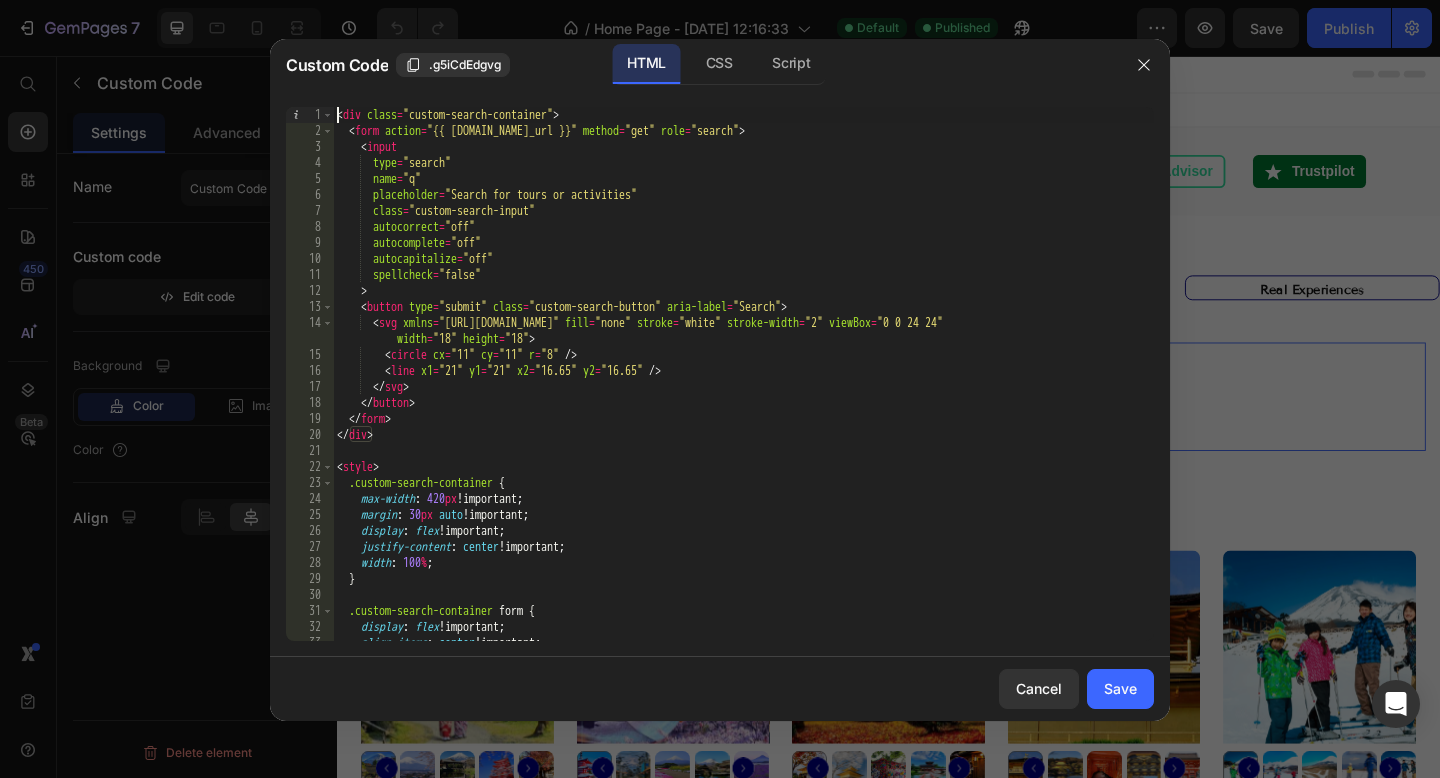 type on "</style>" 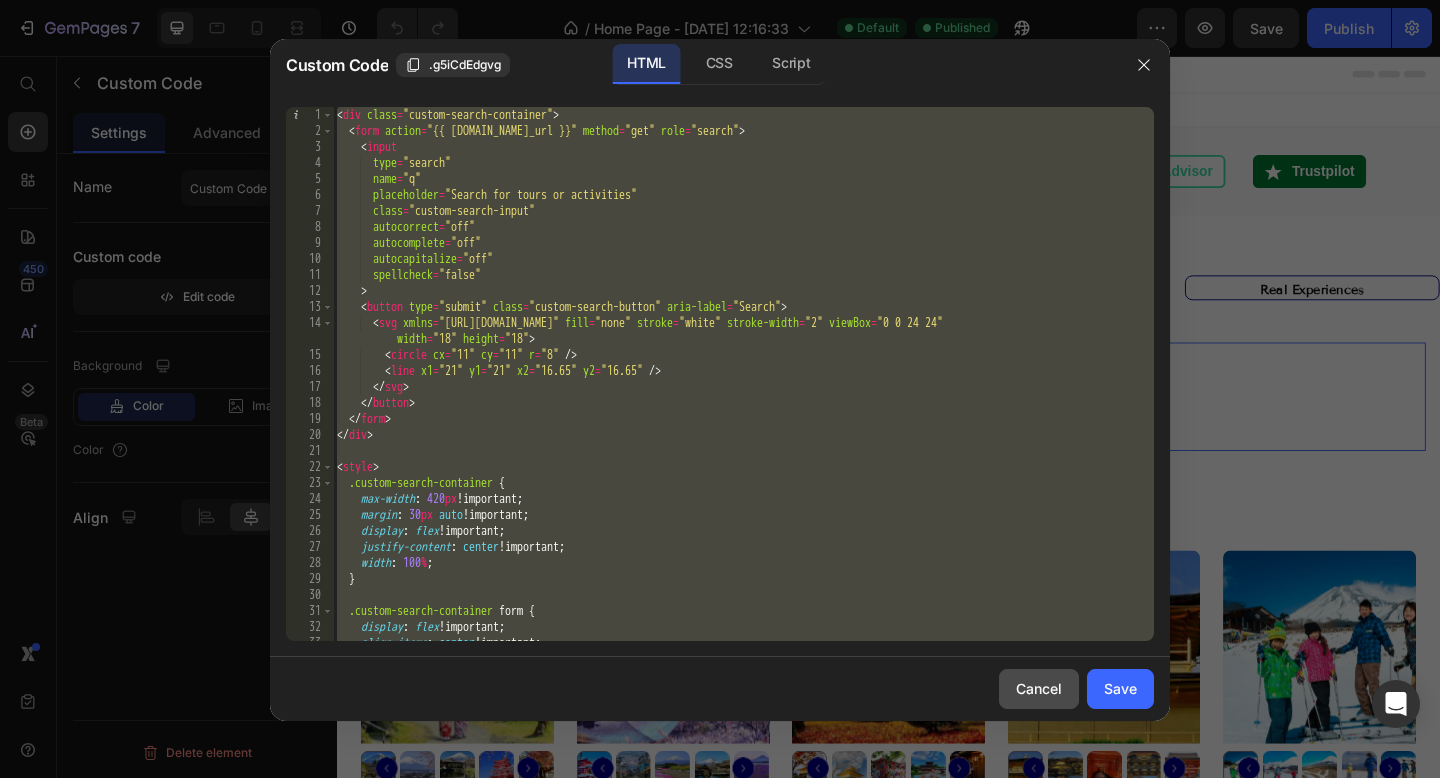 click on "Cancel" at bounding box center (1039, 688) 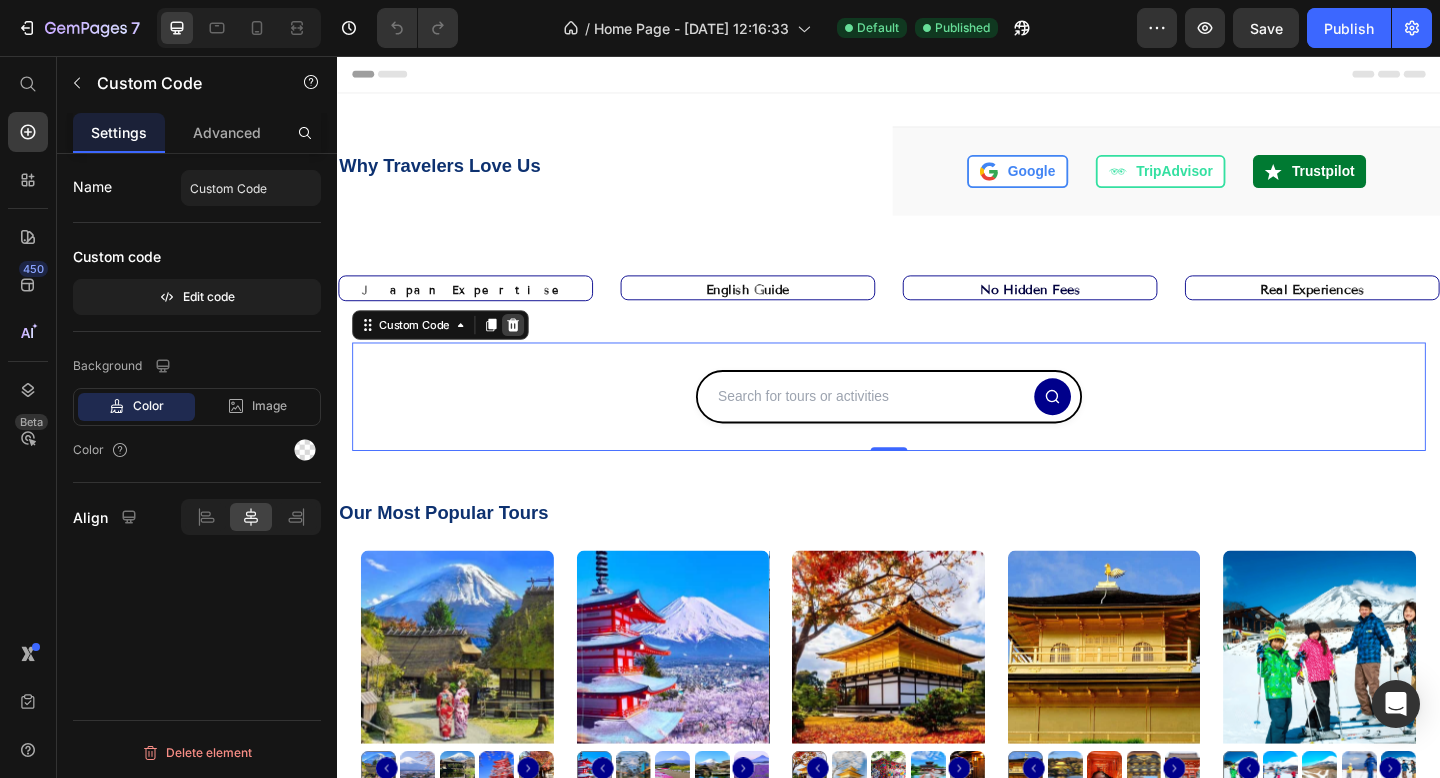 click at bounding box center (528, 349) 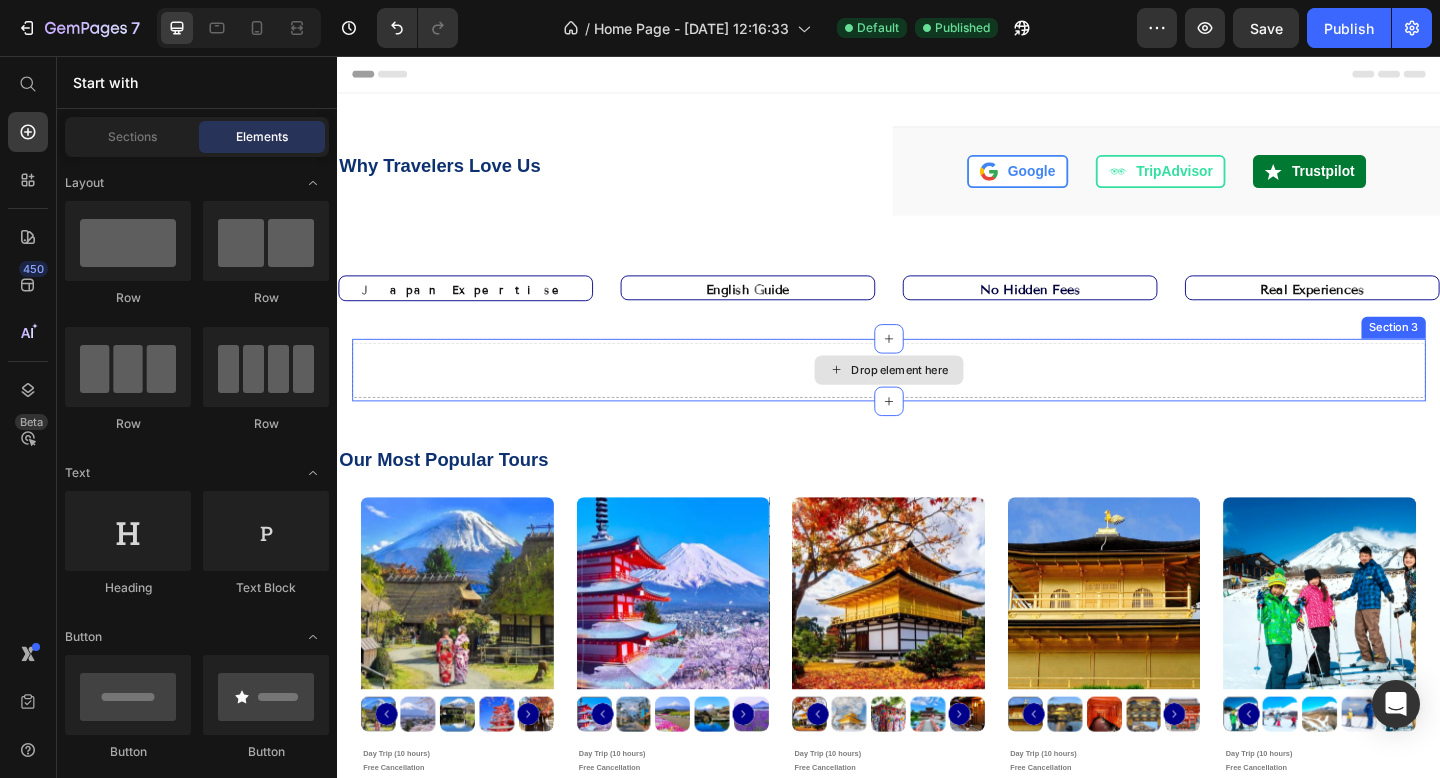 click on "Drop element here" at bounding box center [937, 398] 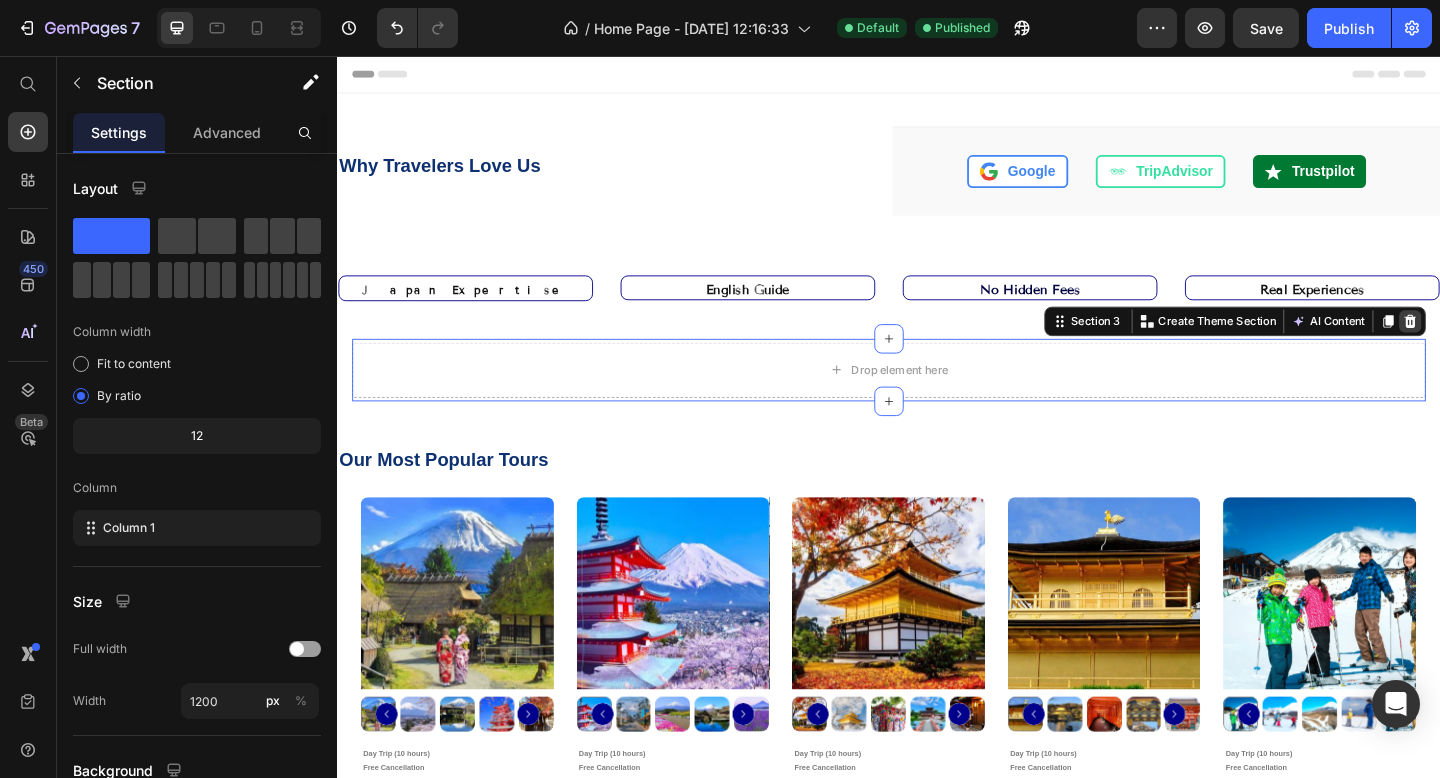 click 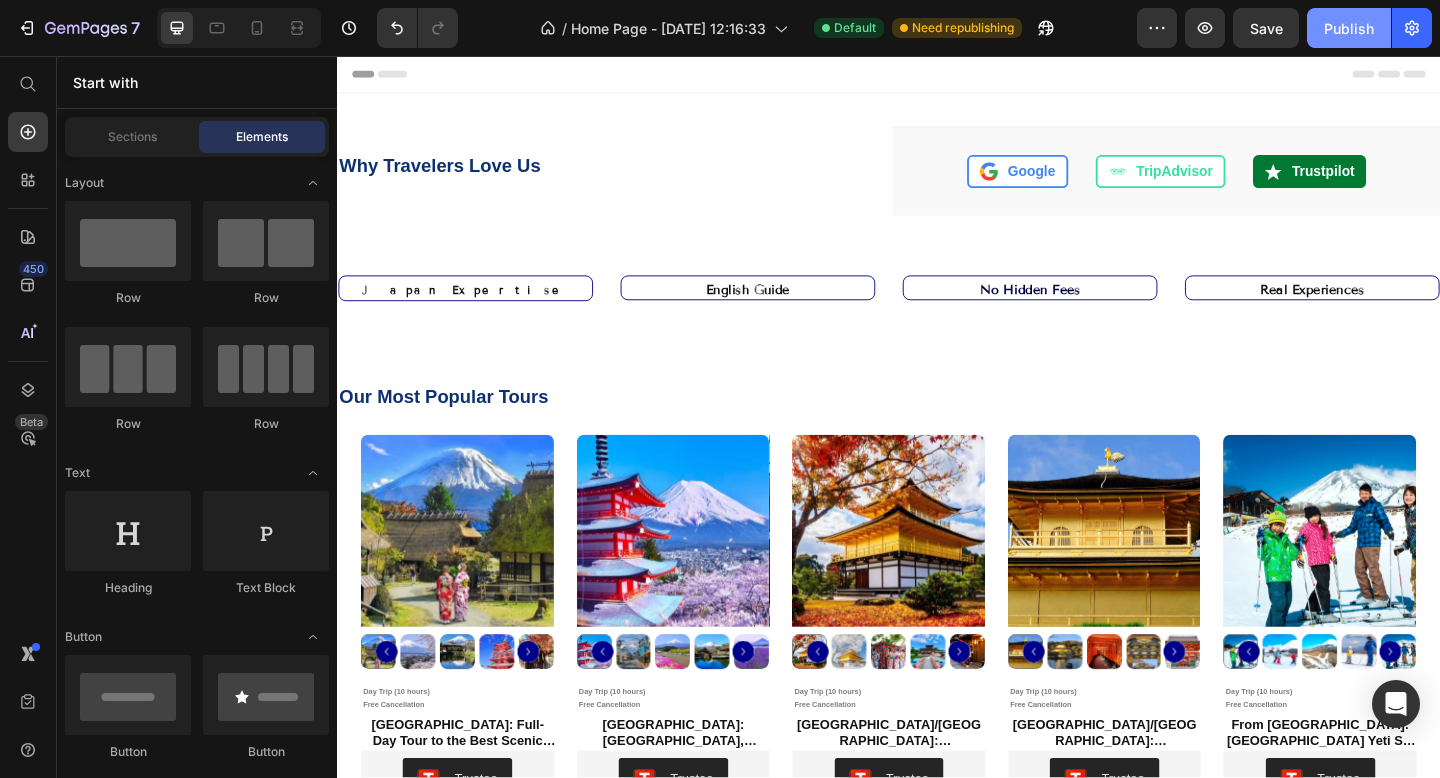 click on "Publish" 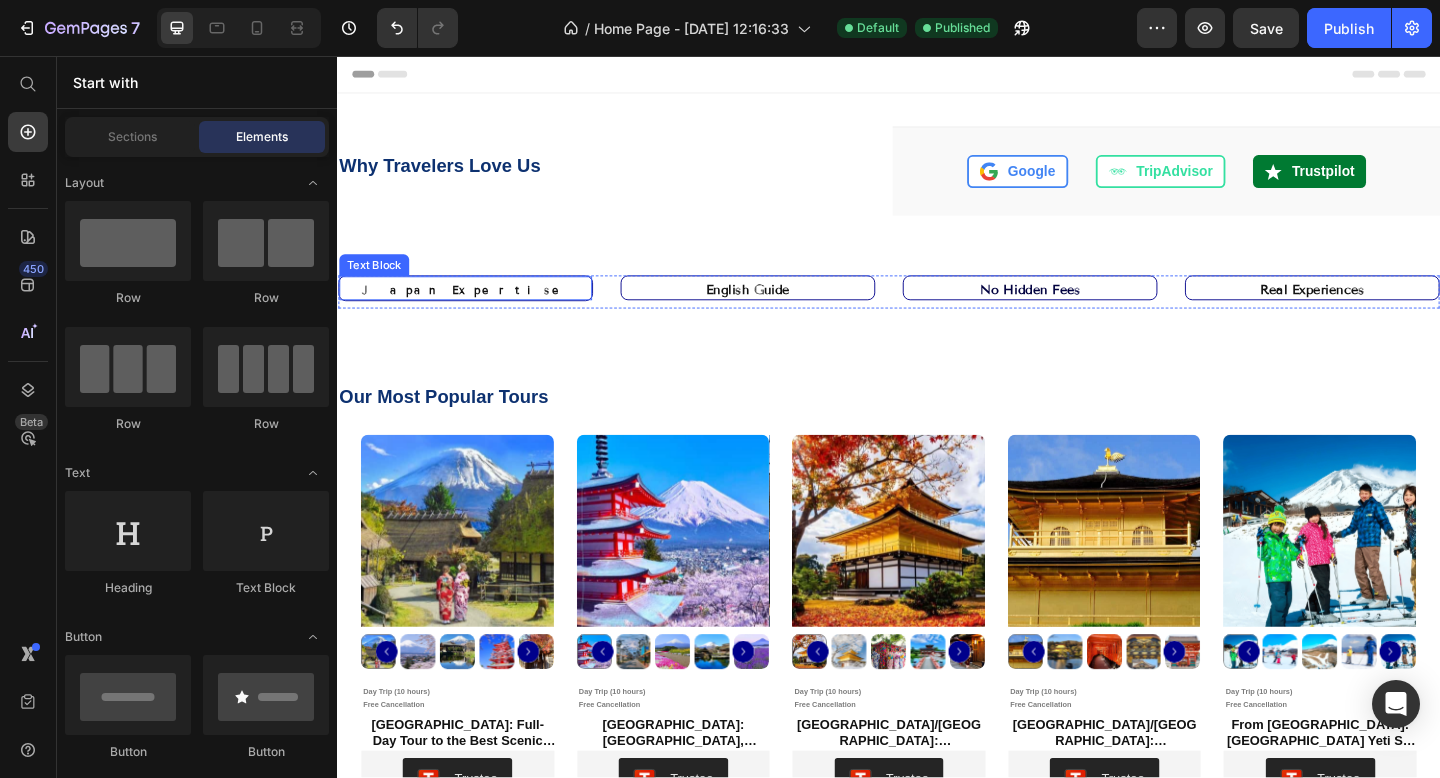 click on "Japan Expertise" at bounding box center [476, 311] 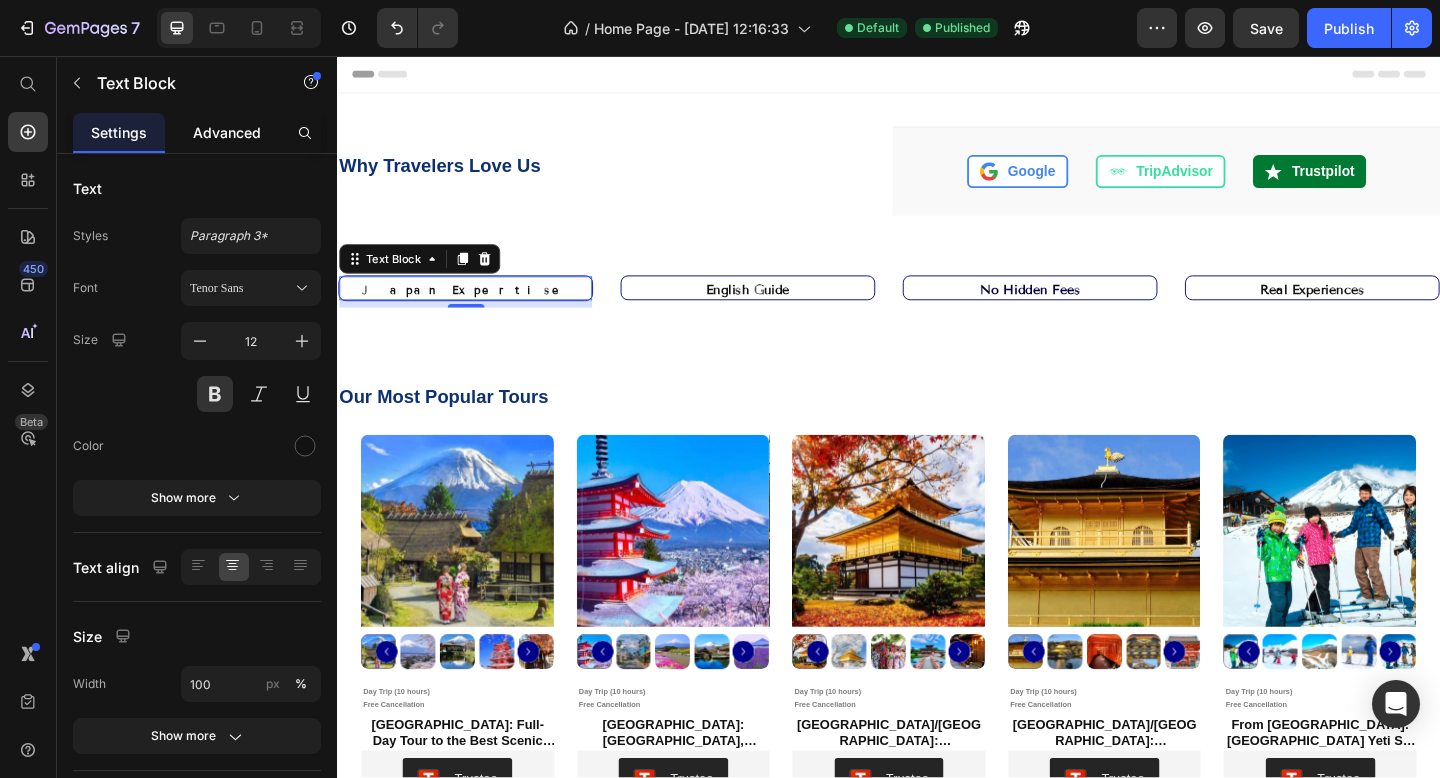 click on "Advanced" at bounding box center (227, 132) 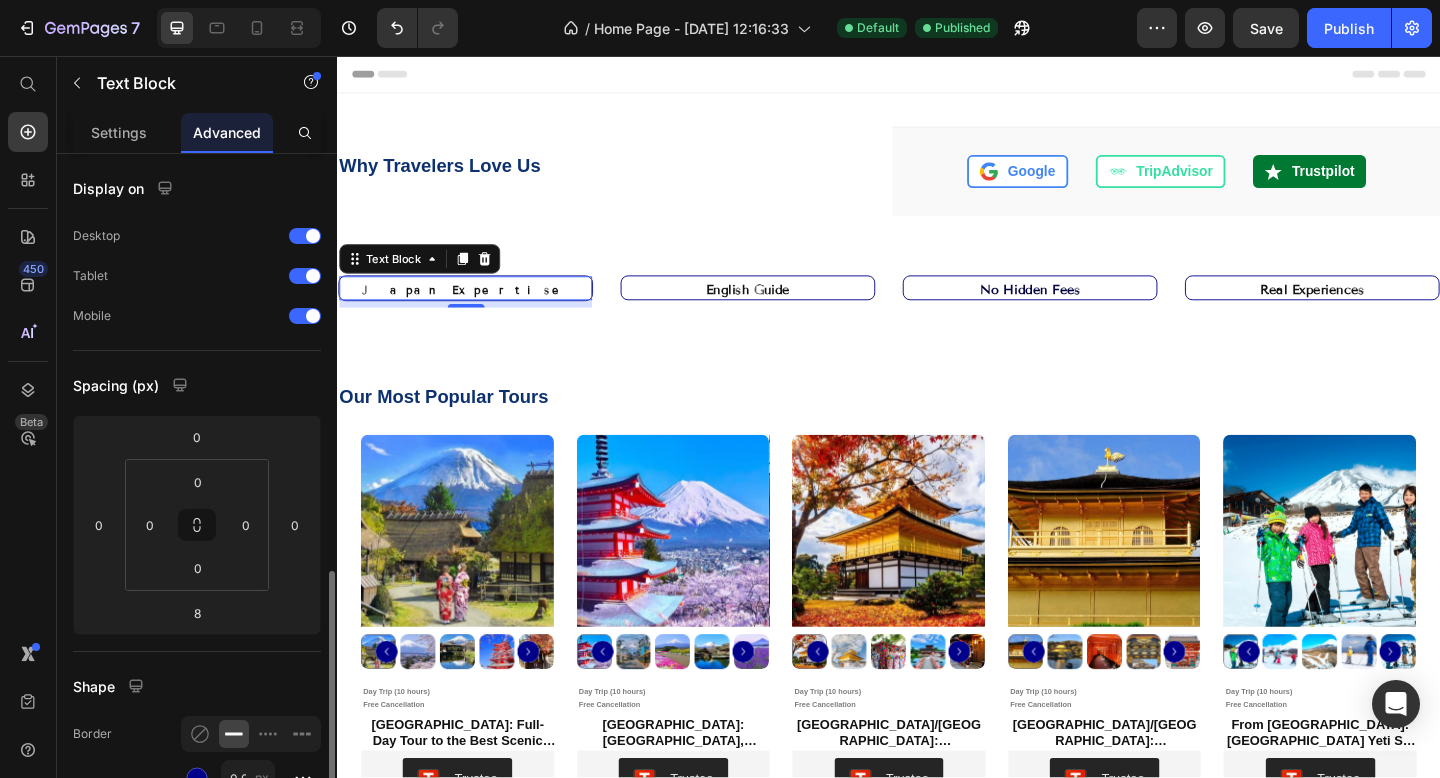 scroll, scrollTop: 290, scrollLeft: 0, axis: vertical 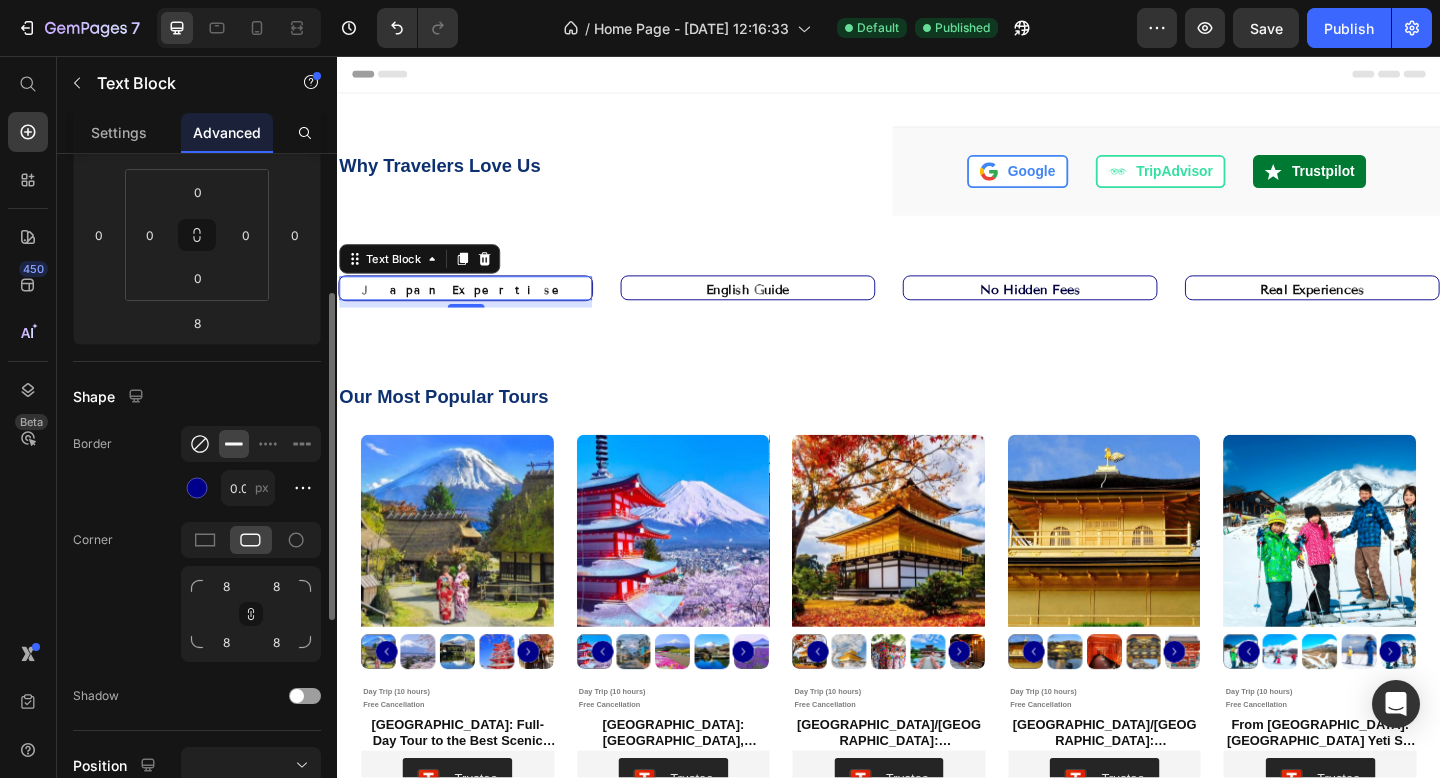 click 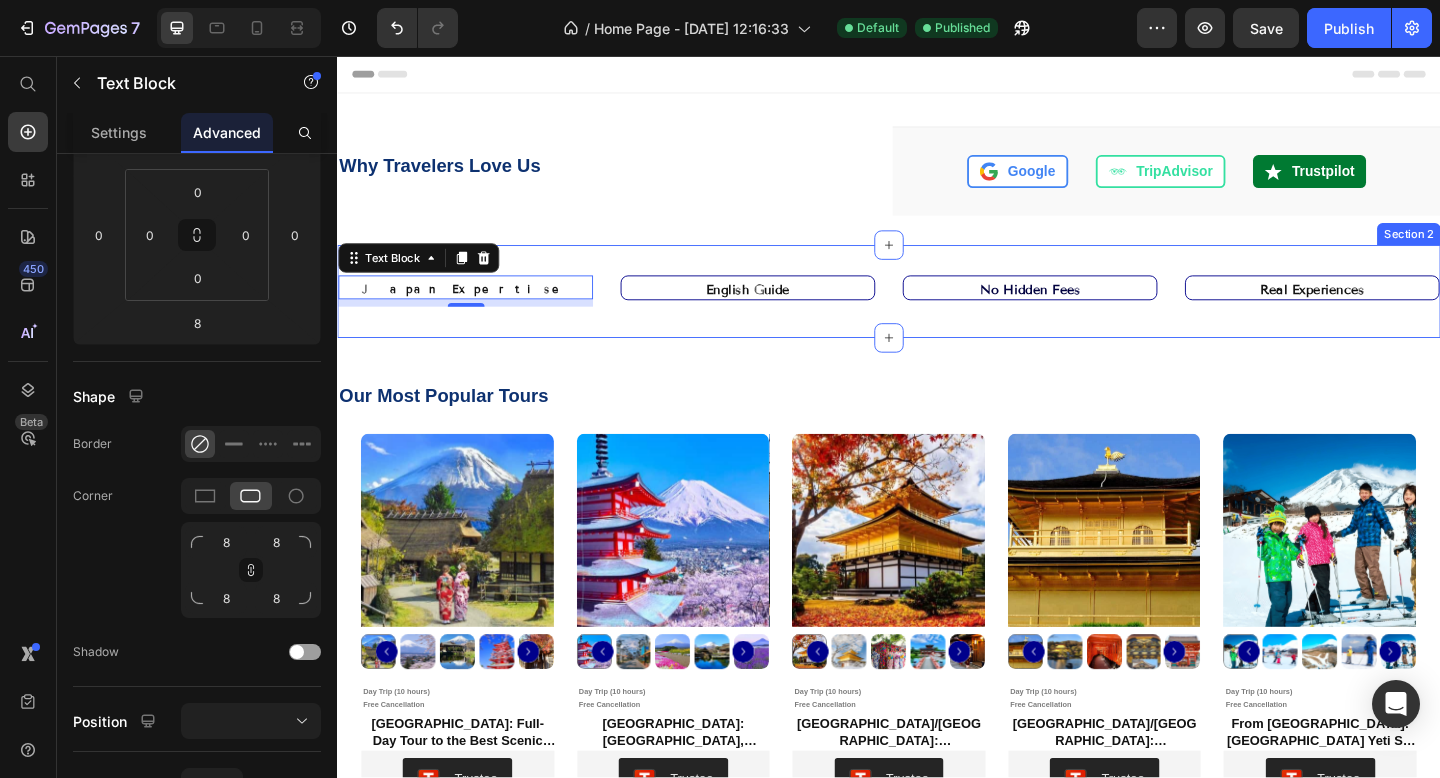 click on "Japan Expertise Text Block   8 English Guide Text No Hidden Fees Text Block Real Experiences Text Block Row Section 2" at bounding box center [937, 312] 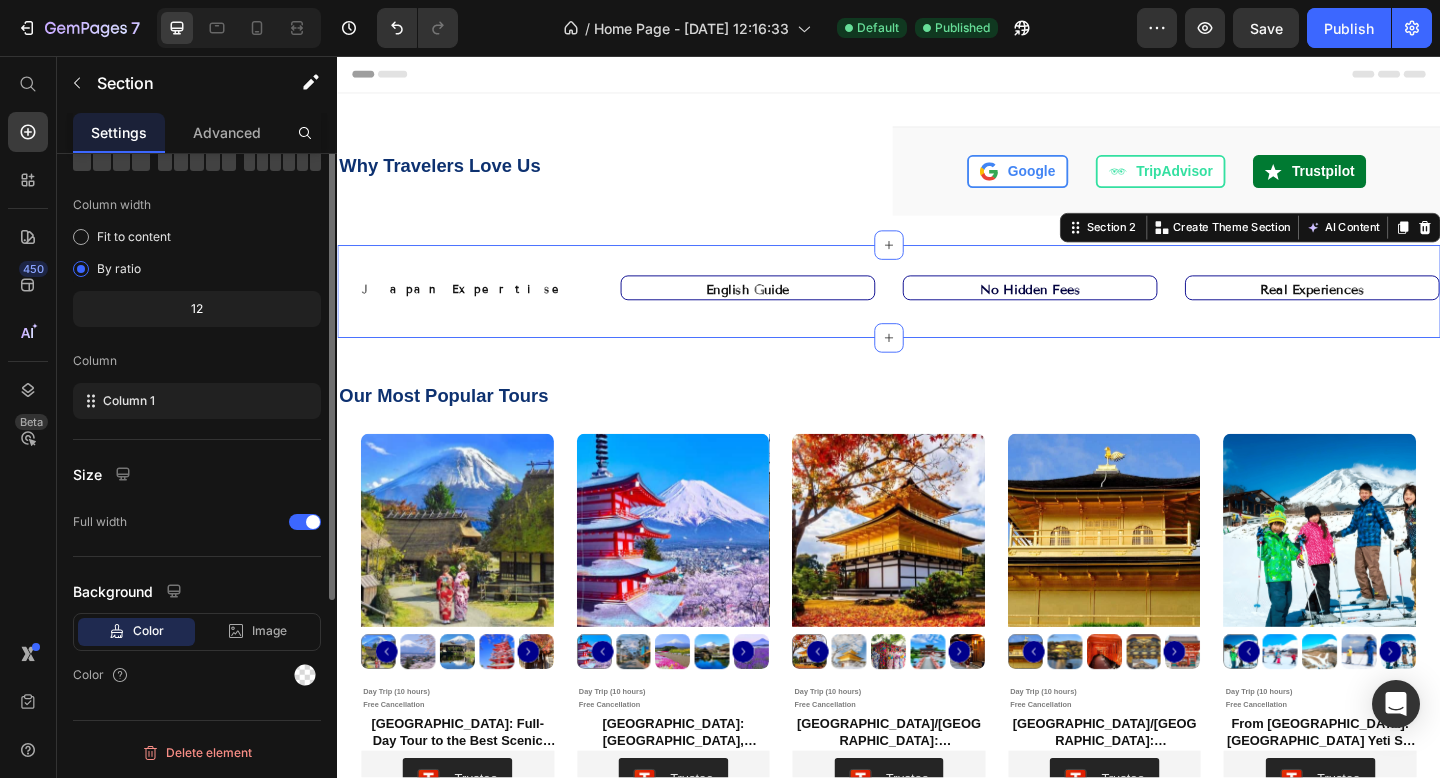 scroll, scrollTop: 0, scrollLeft: 0, axis: both 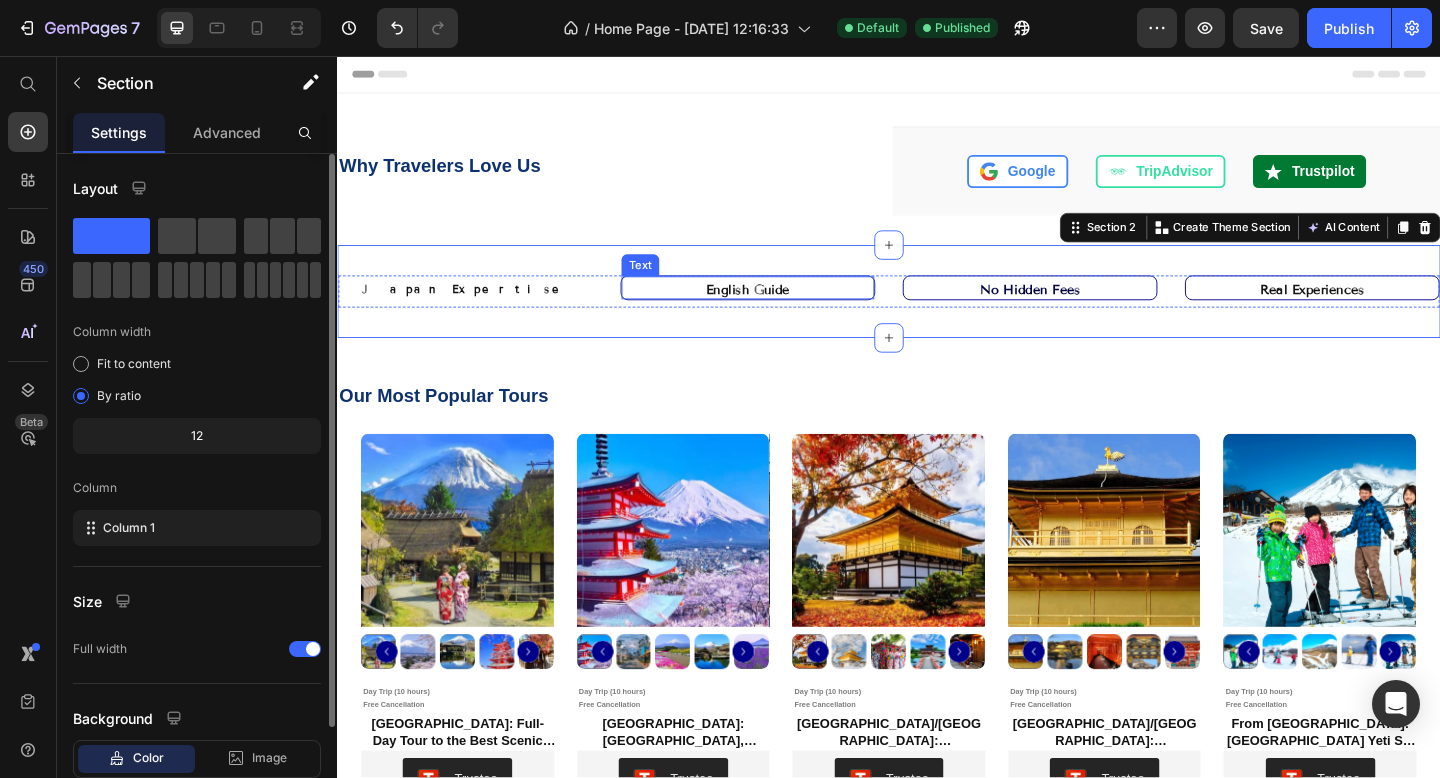 click on "English Guide" at bounding box center [783, 310] 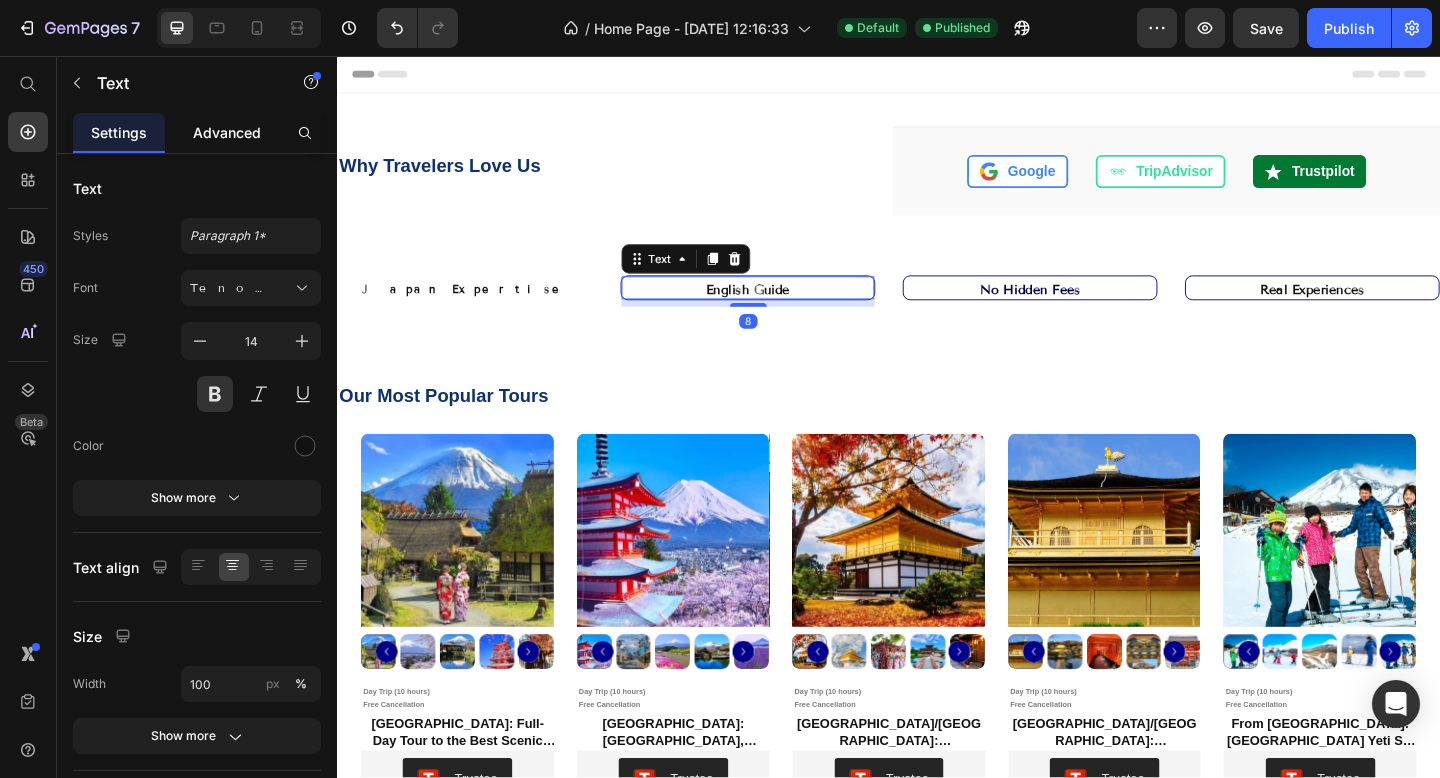 click on "Advanced" 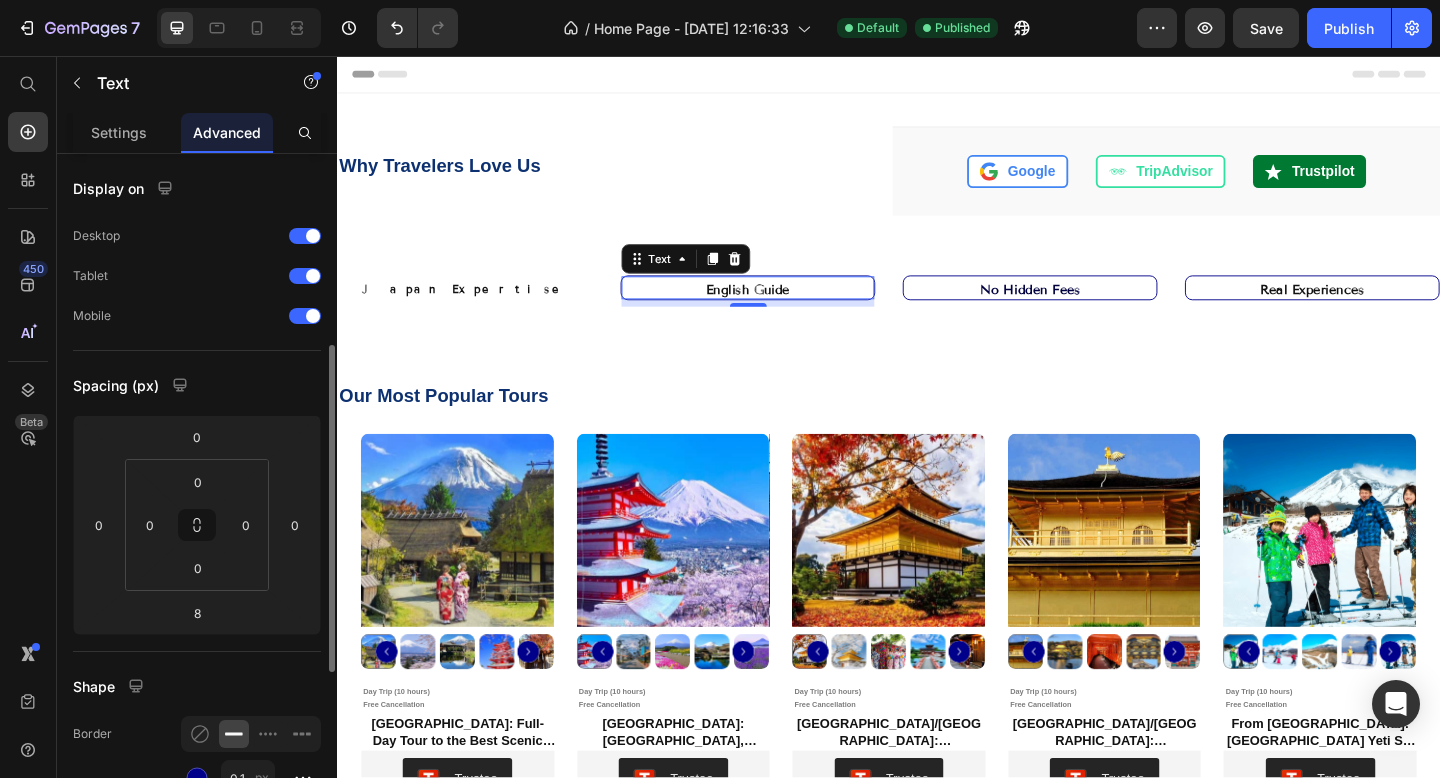 scroll, scrollTop: 145, scrollLeft: 0, axis: vertical 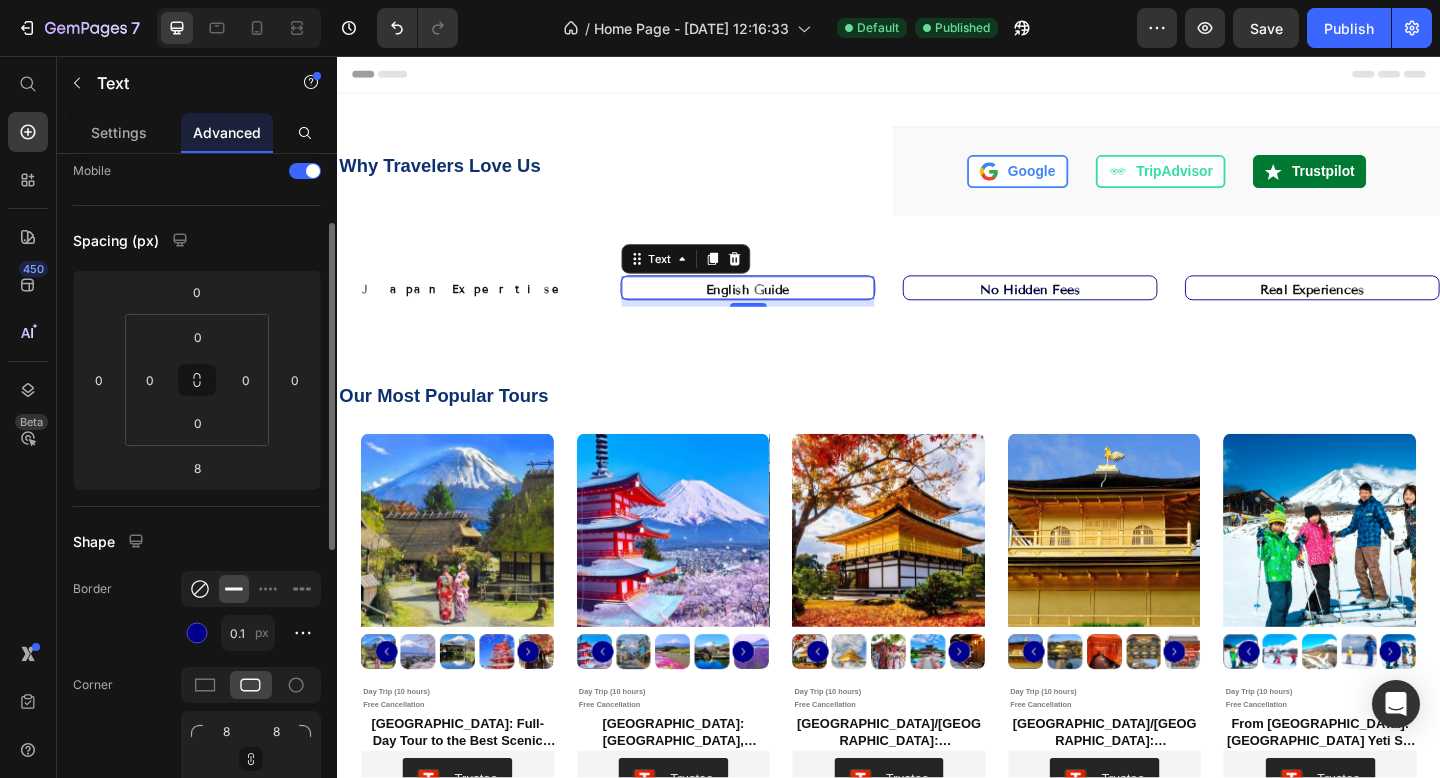 click 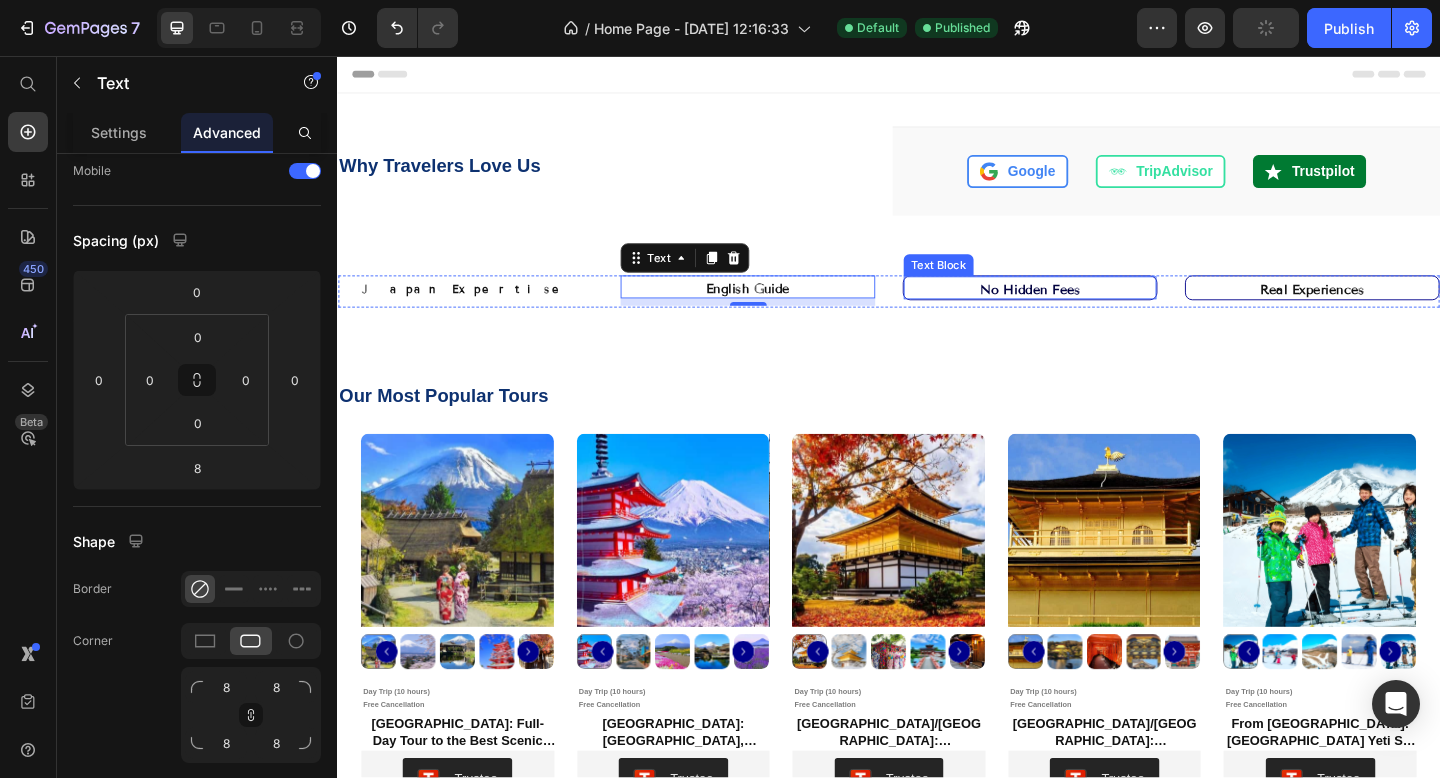 click on "No Hidden Fees" at bounding box center (1090, 308) 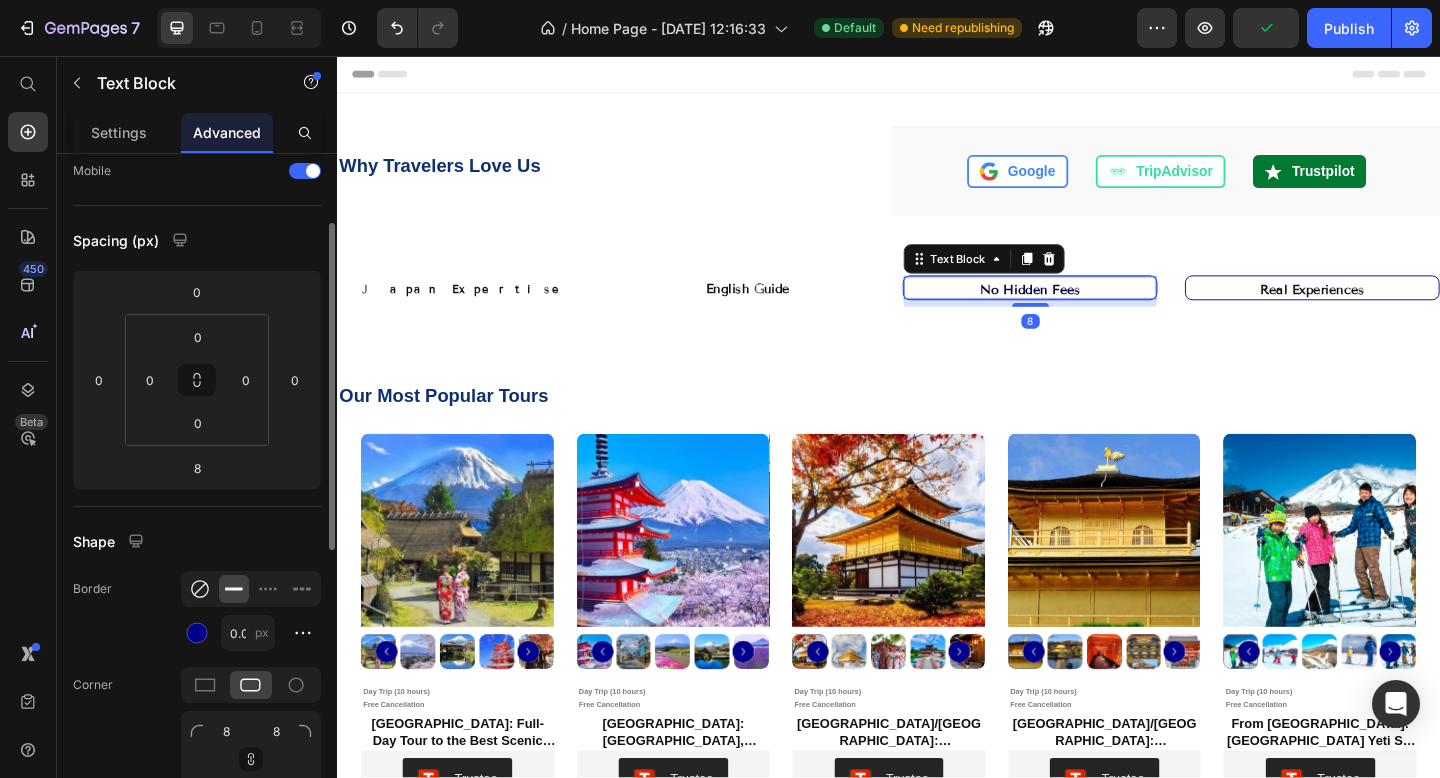 click 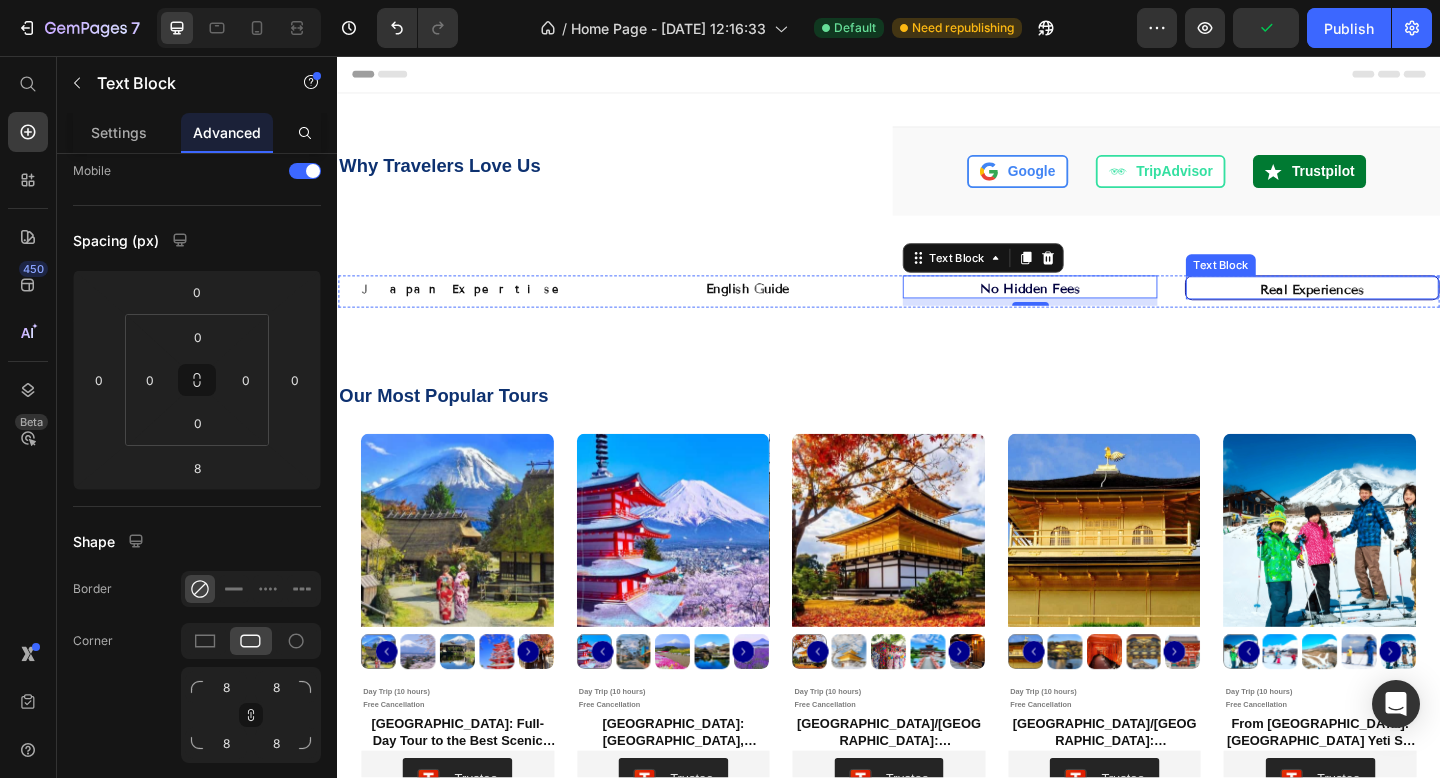 click on "Real Experiences" at bounding box center (1397, 310) 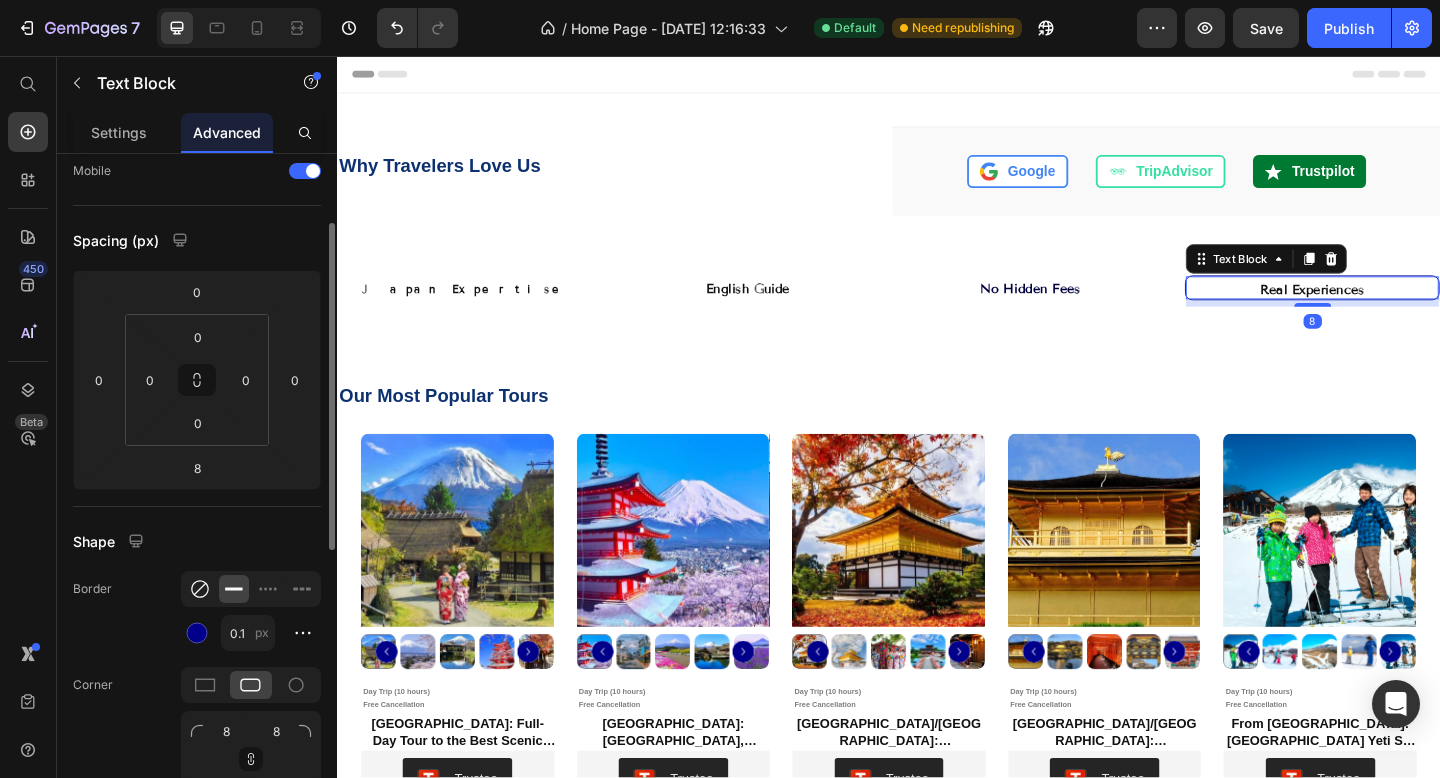 click 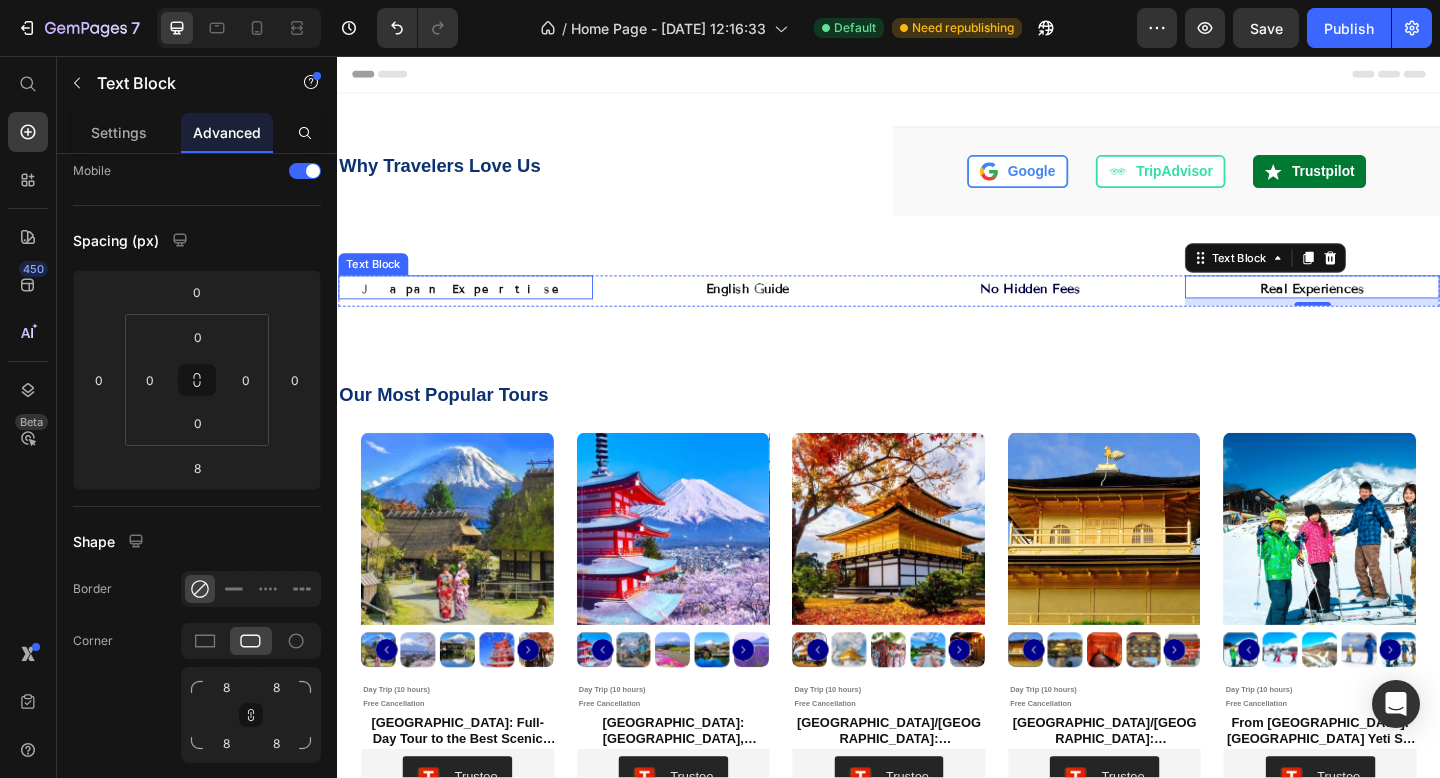 click on "Japan Expertise" at bounding box center [476, 310] 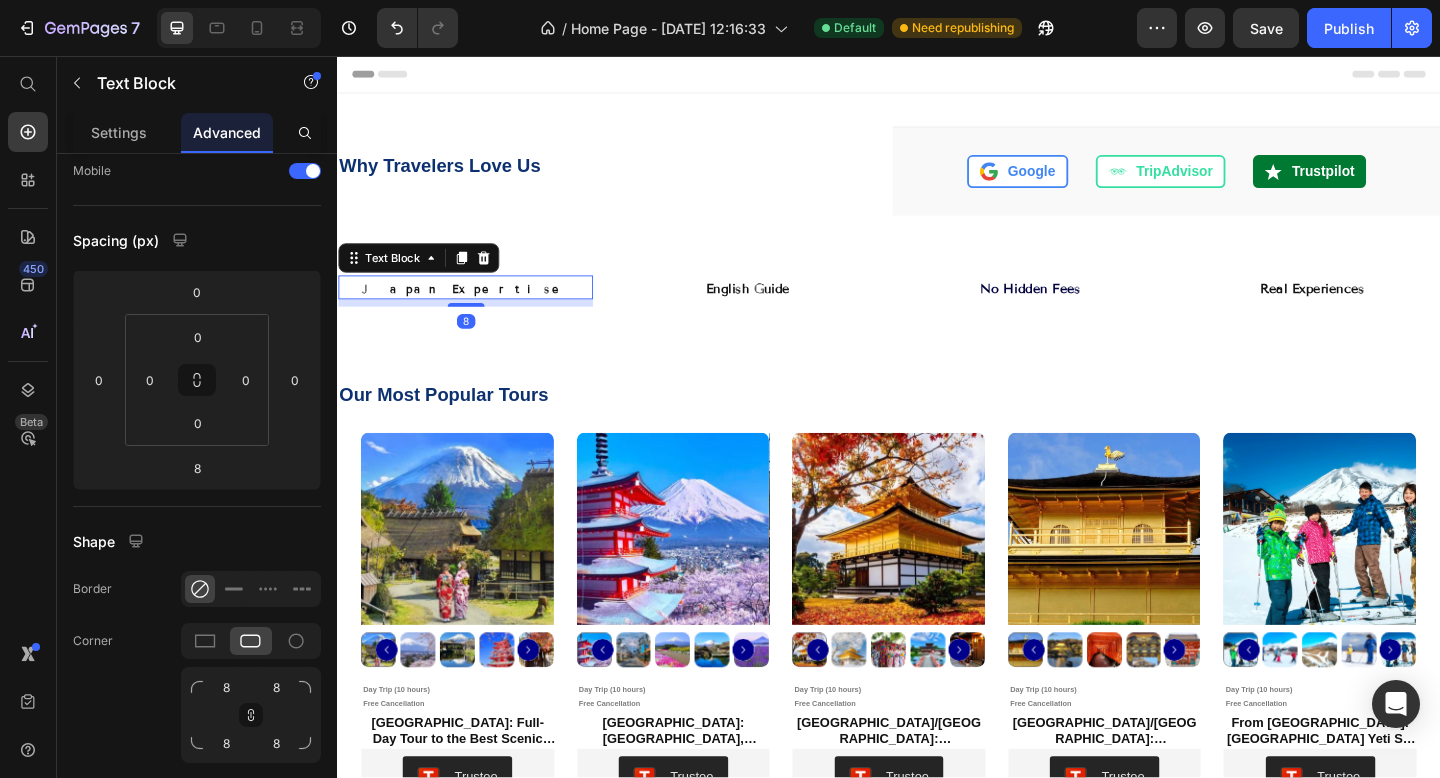 click on "Japan Expertise" at bounding box center (476, 310) 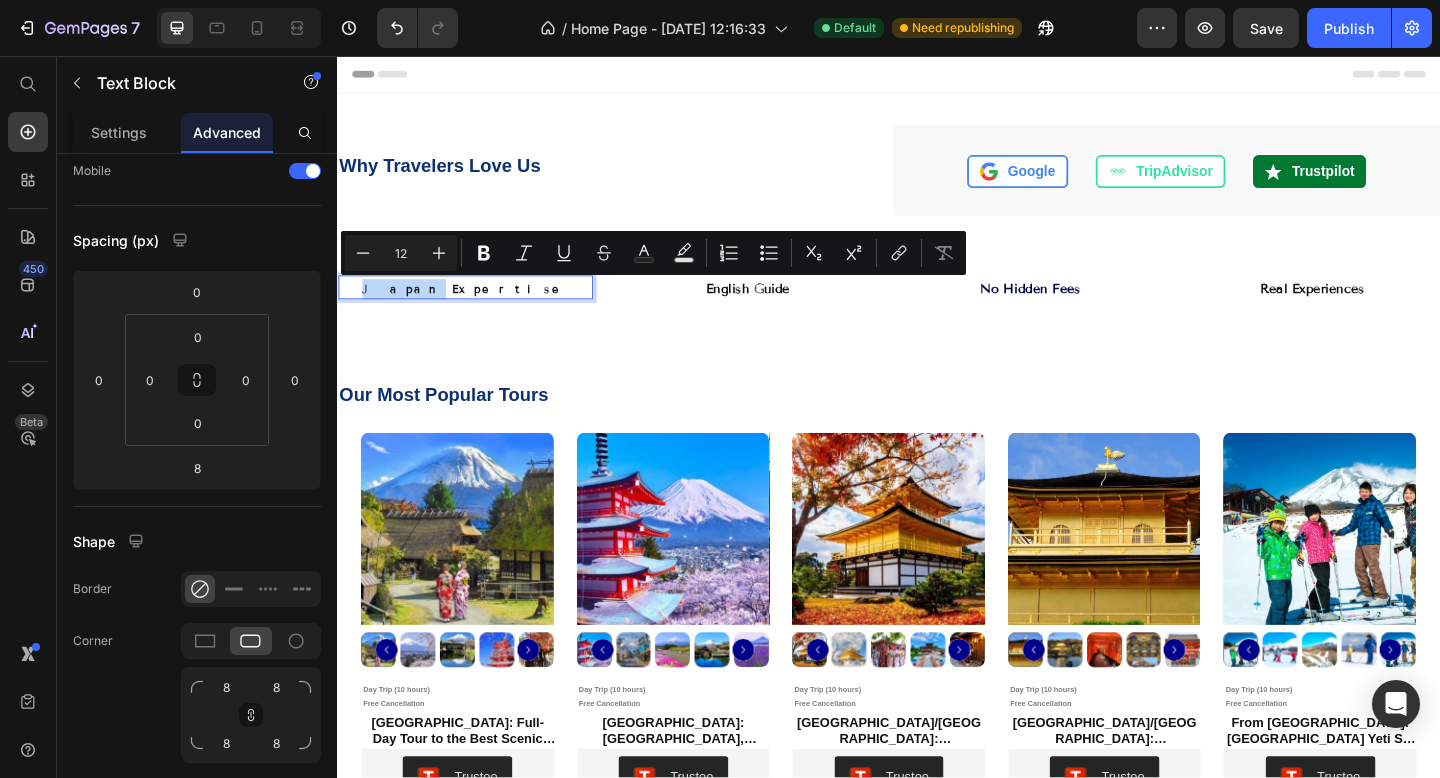 click on "Japan Expertise" at bounding box center (476, 310) 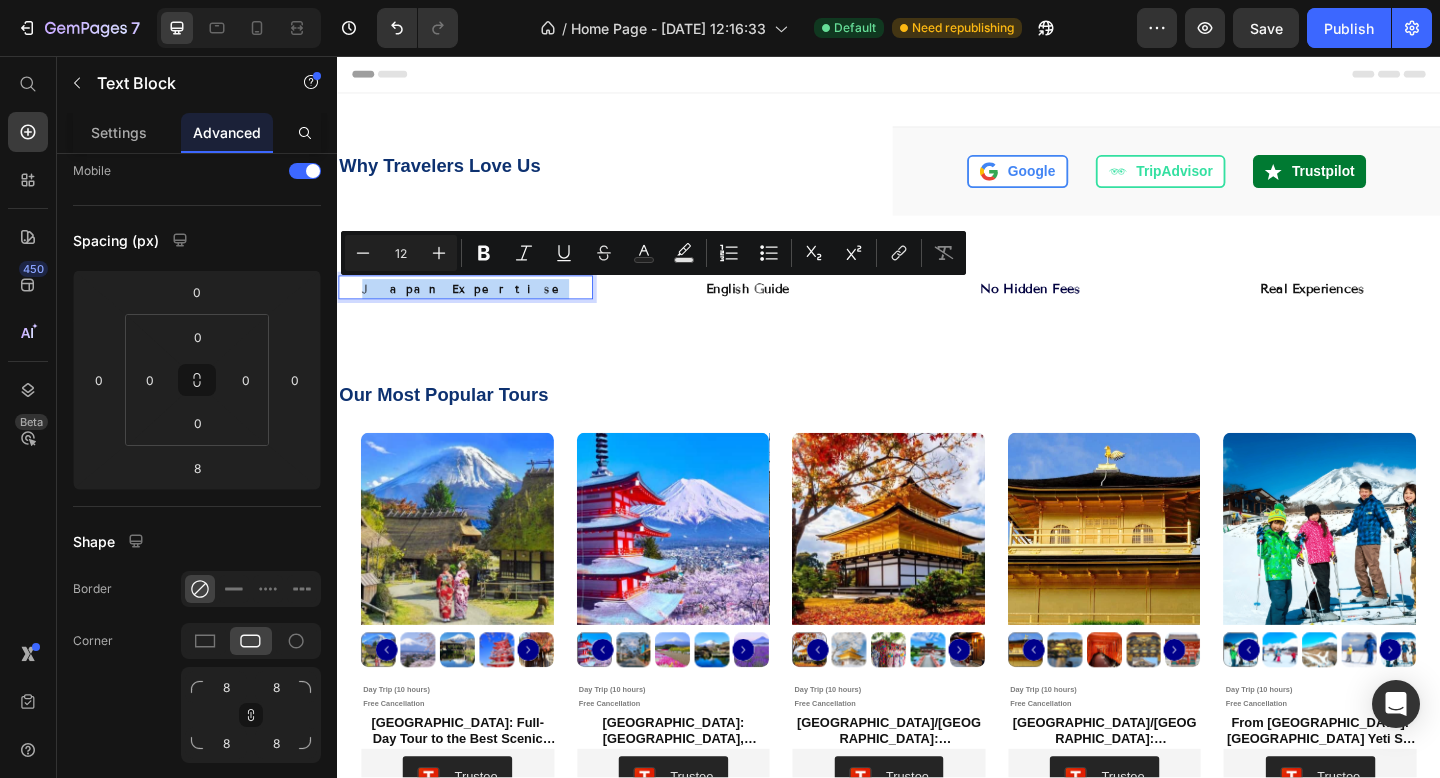 drag, startPoint x: 430, startPoint y: 309, endPoint x: 524, endPoint y: 305, distance: 94.08507 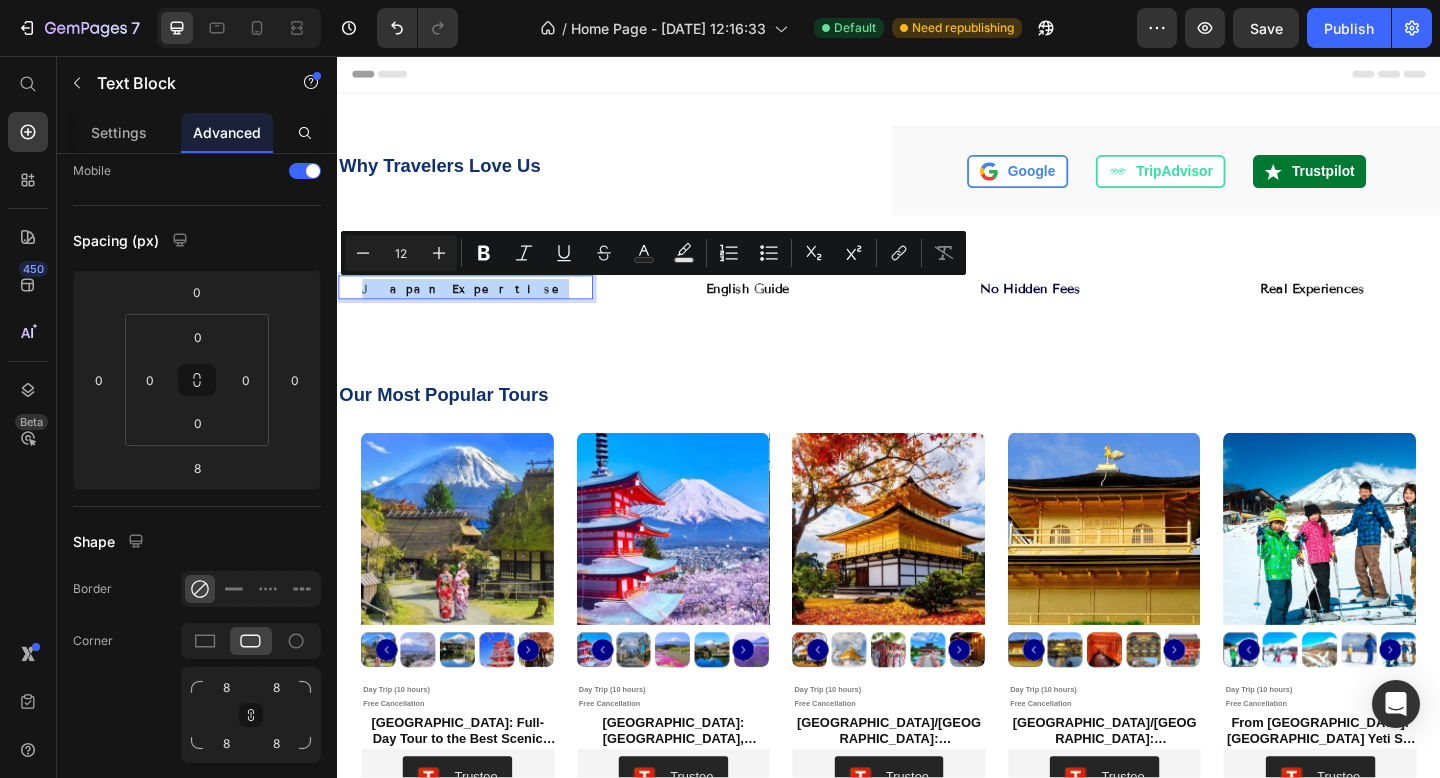 click on "Japan Expertise" at bounding box center [476, 310] 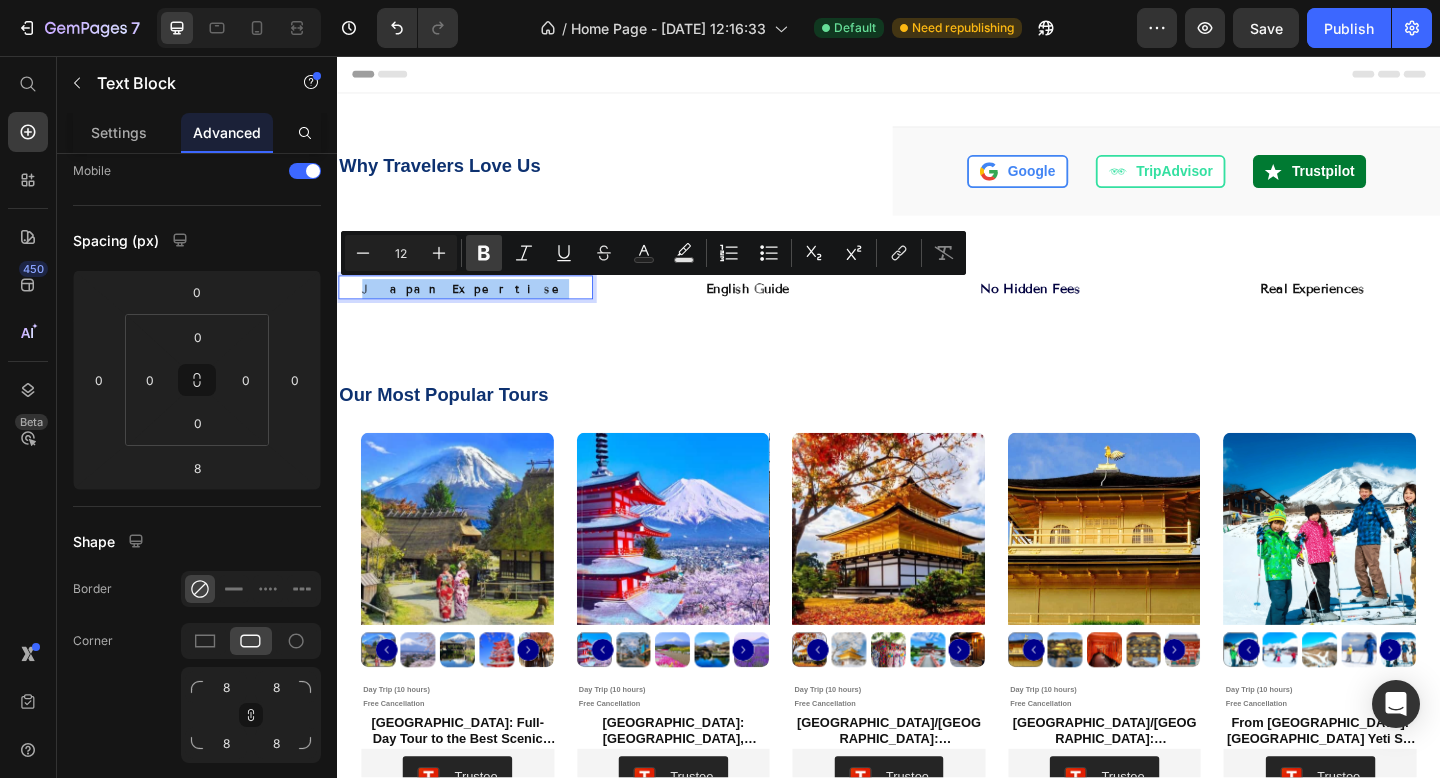 click 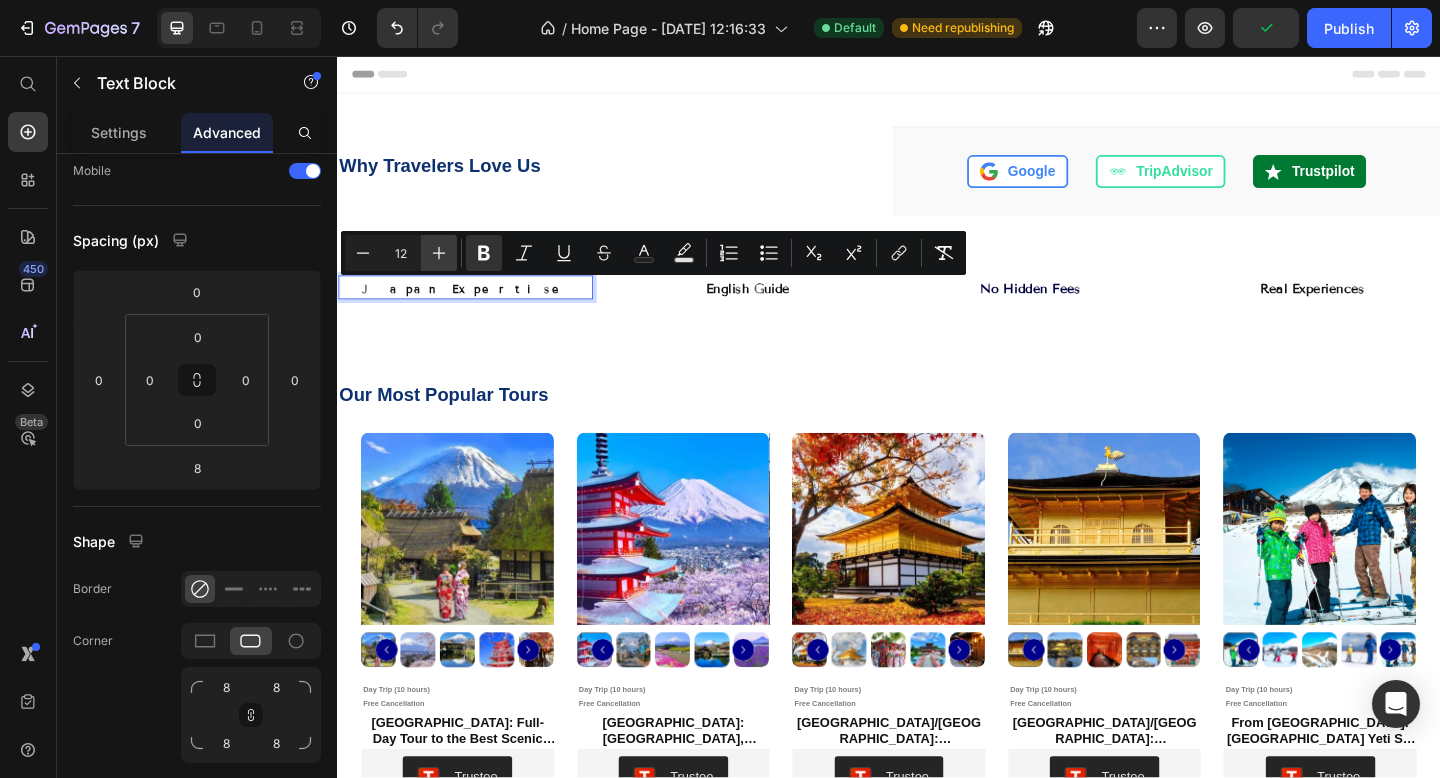 click 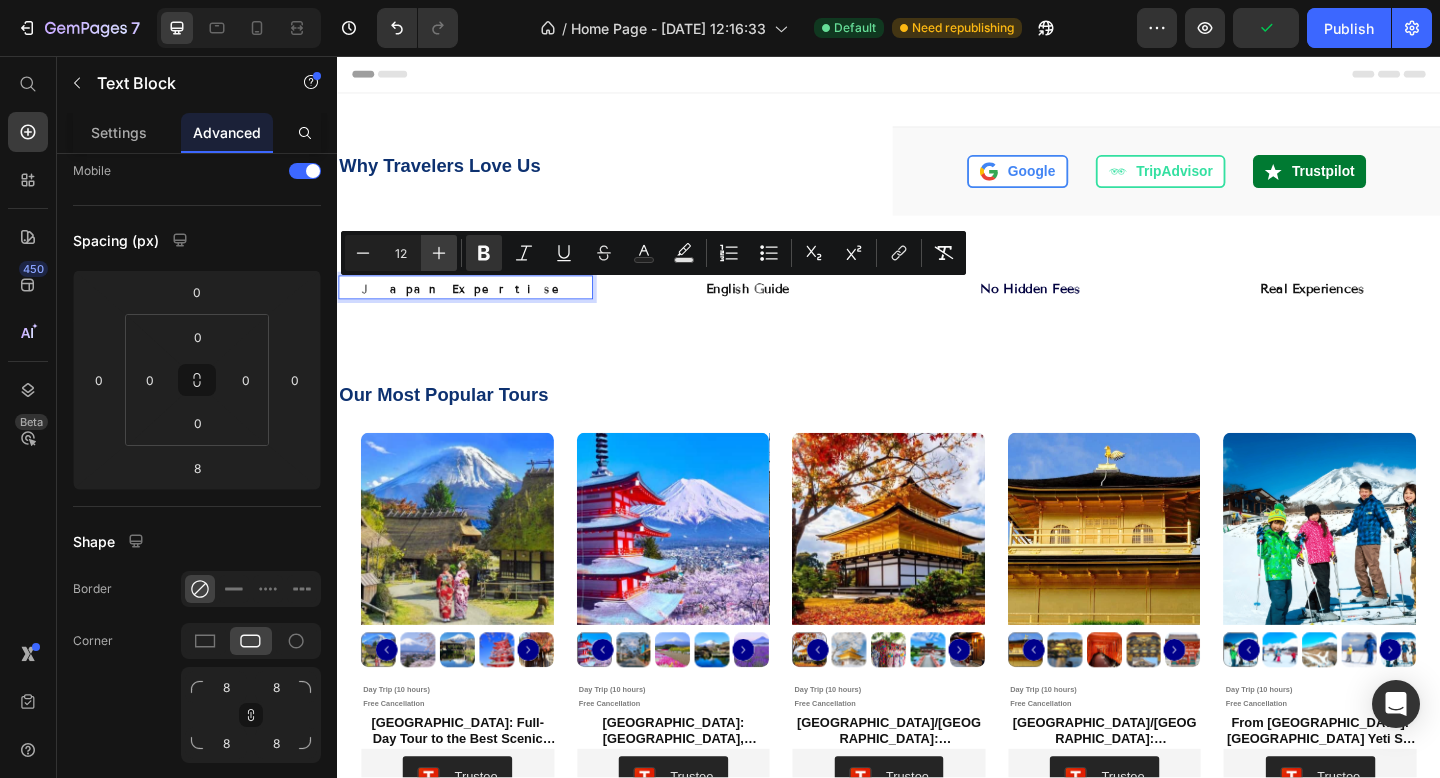 type on "13" 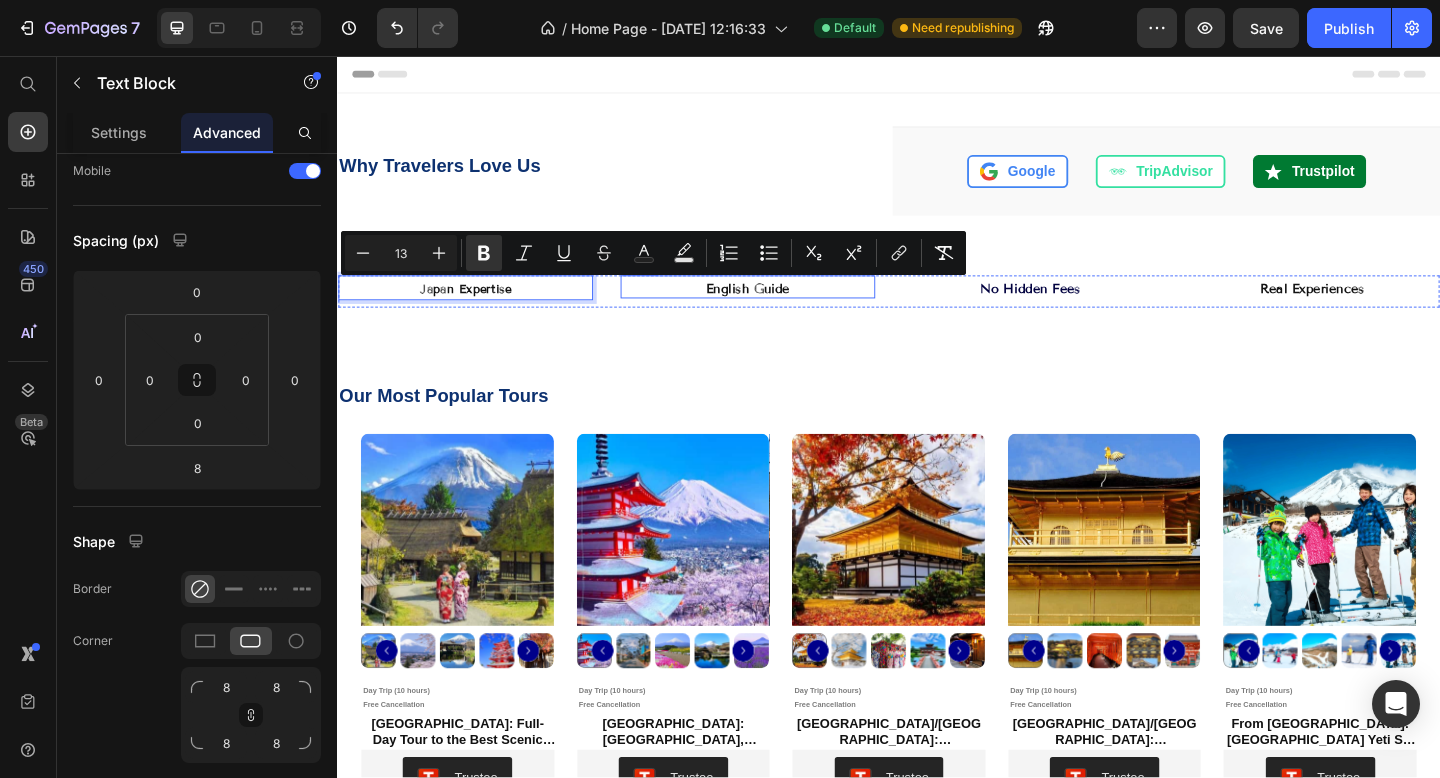 click on "English Guide" at bounding box center (783, 309) 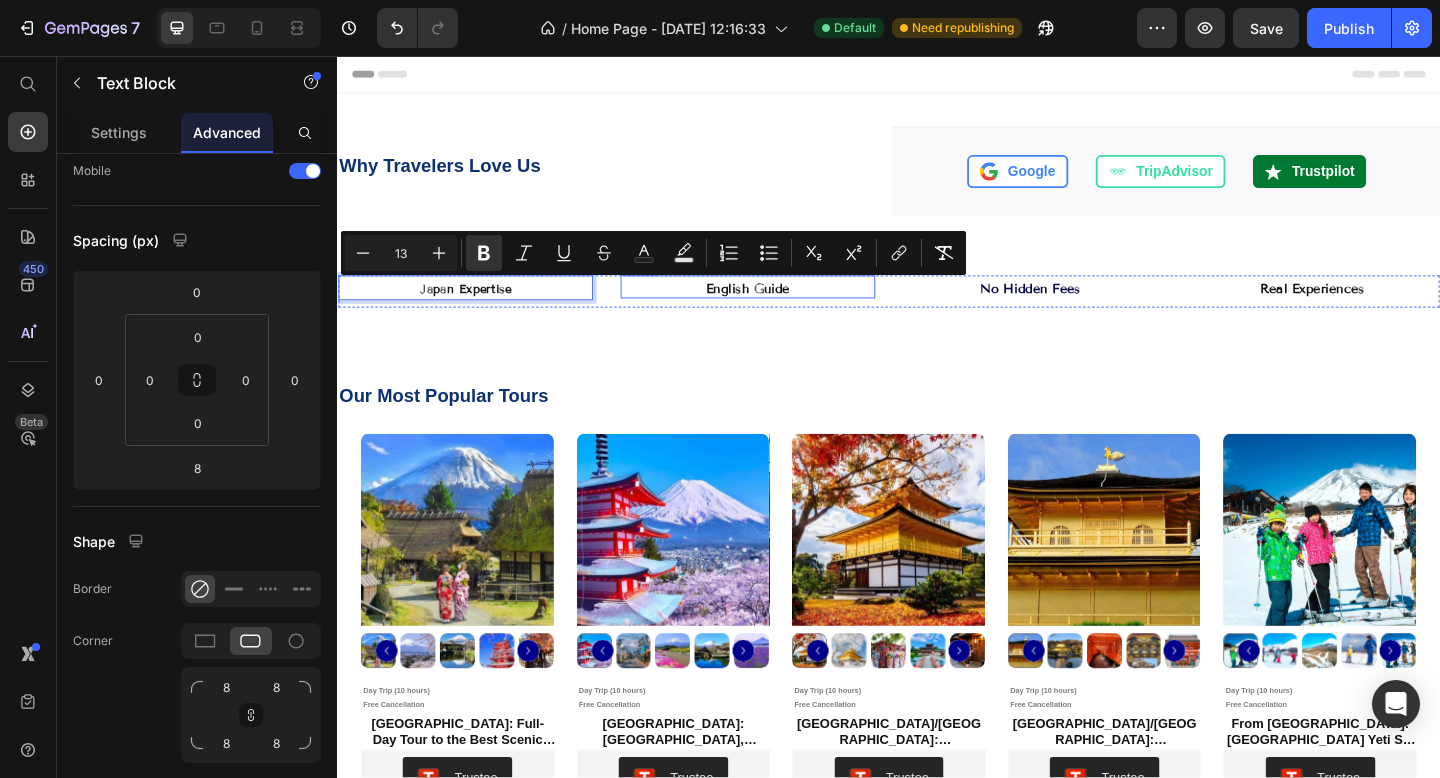 click on "English Guide" at bounding box center [783, 309] 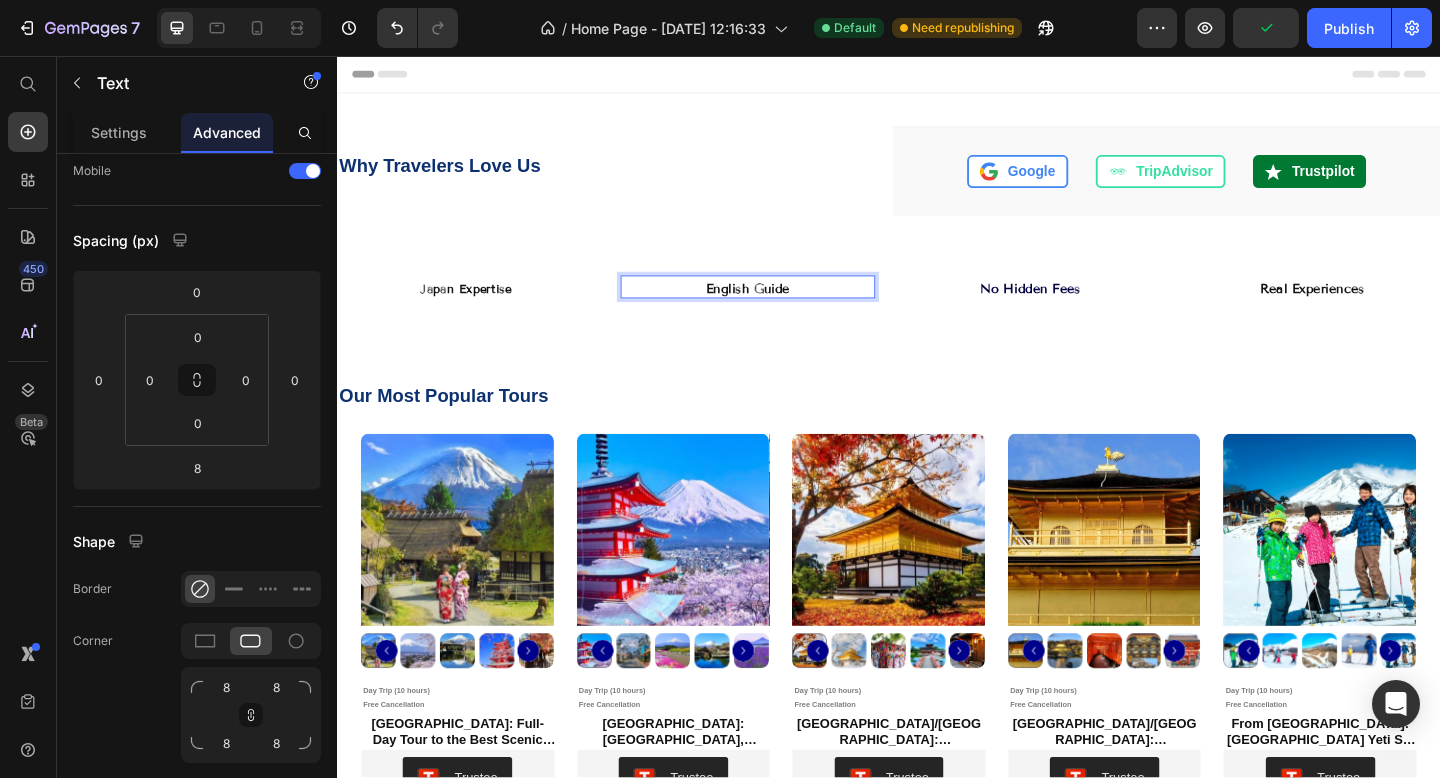 click on "English Guide" at bounding box center [783, 309] 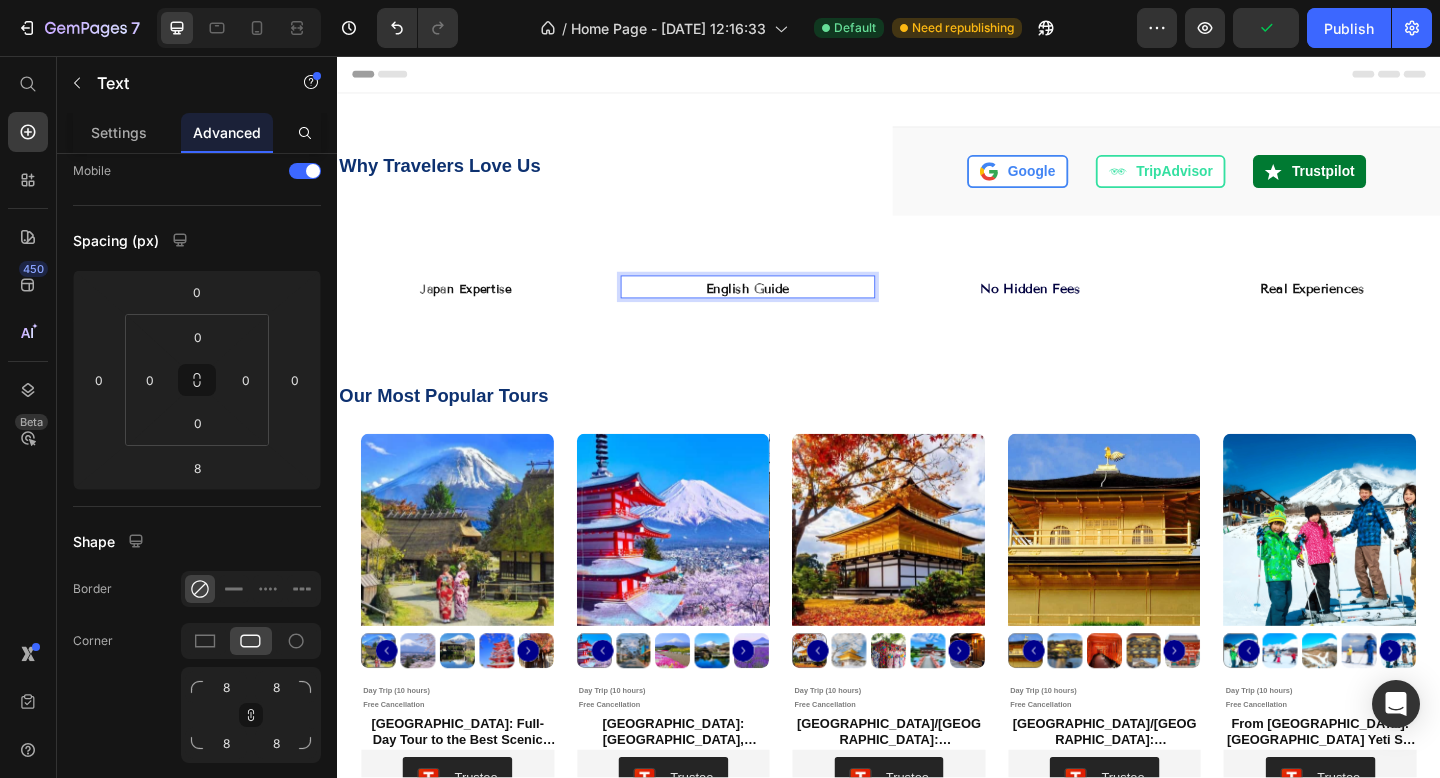 click on "English Guide" at bounding box center (783, 309) 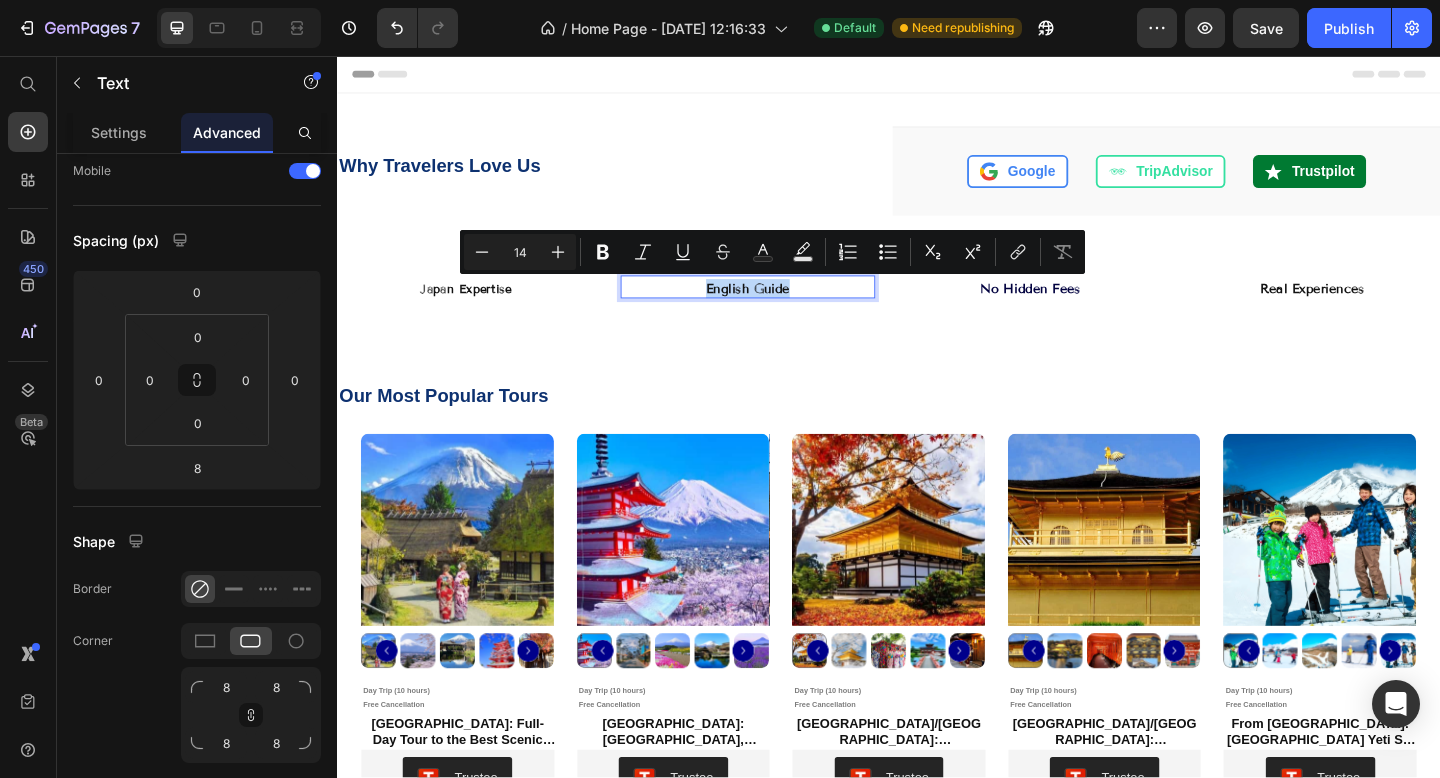 drag, startPoint x: 738, startPoint y: 307, endPoint x: 840, endPoint y: 305, distance: 102.01961 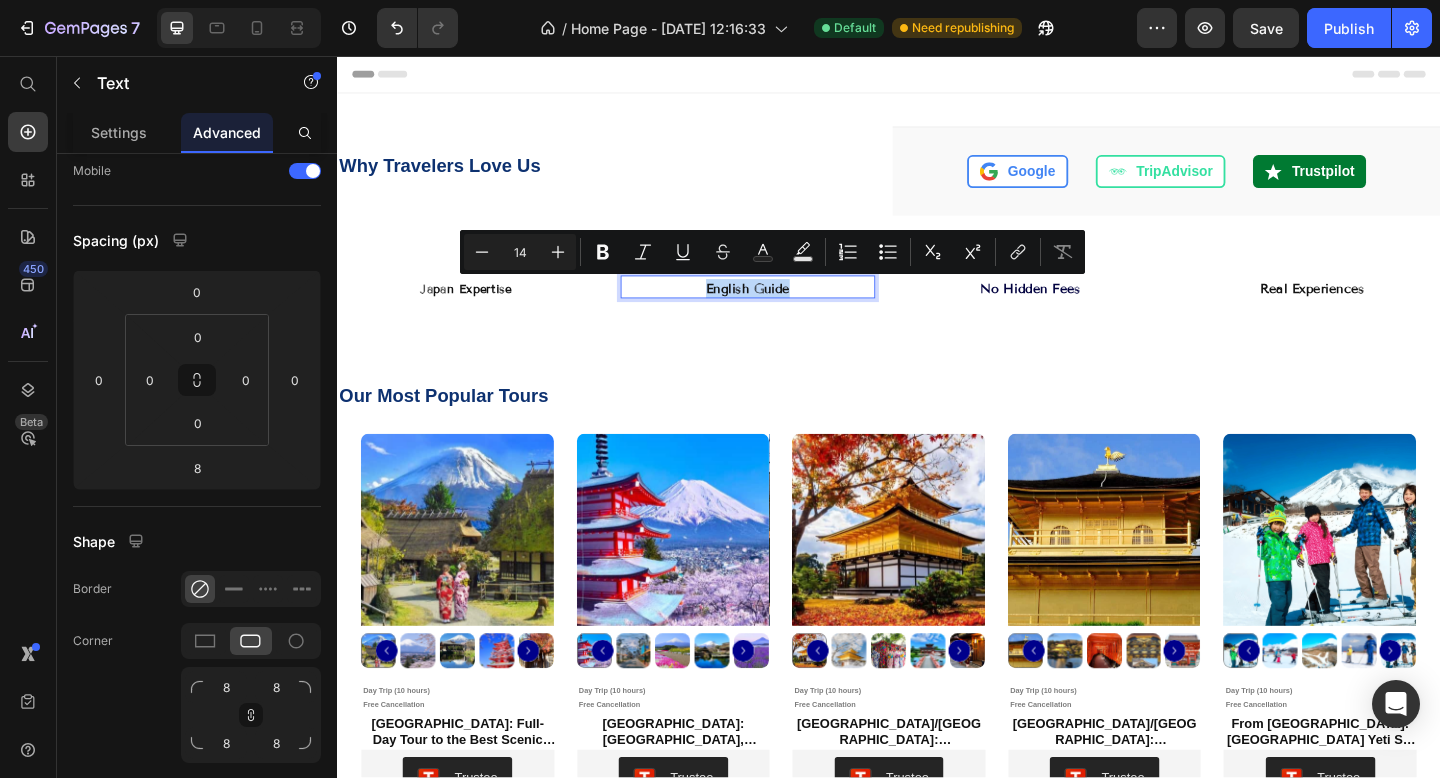 click on "English Guide" at bounding box center [783, 309] 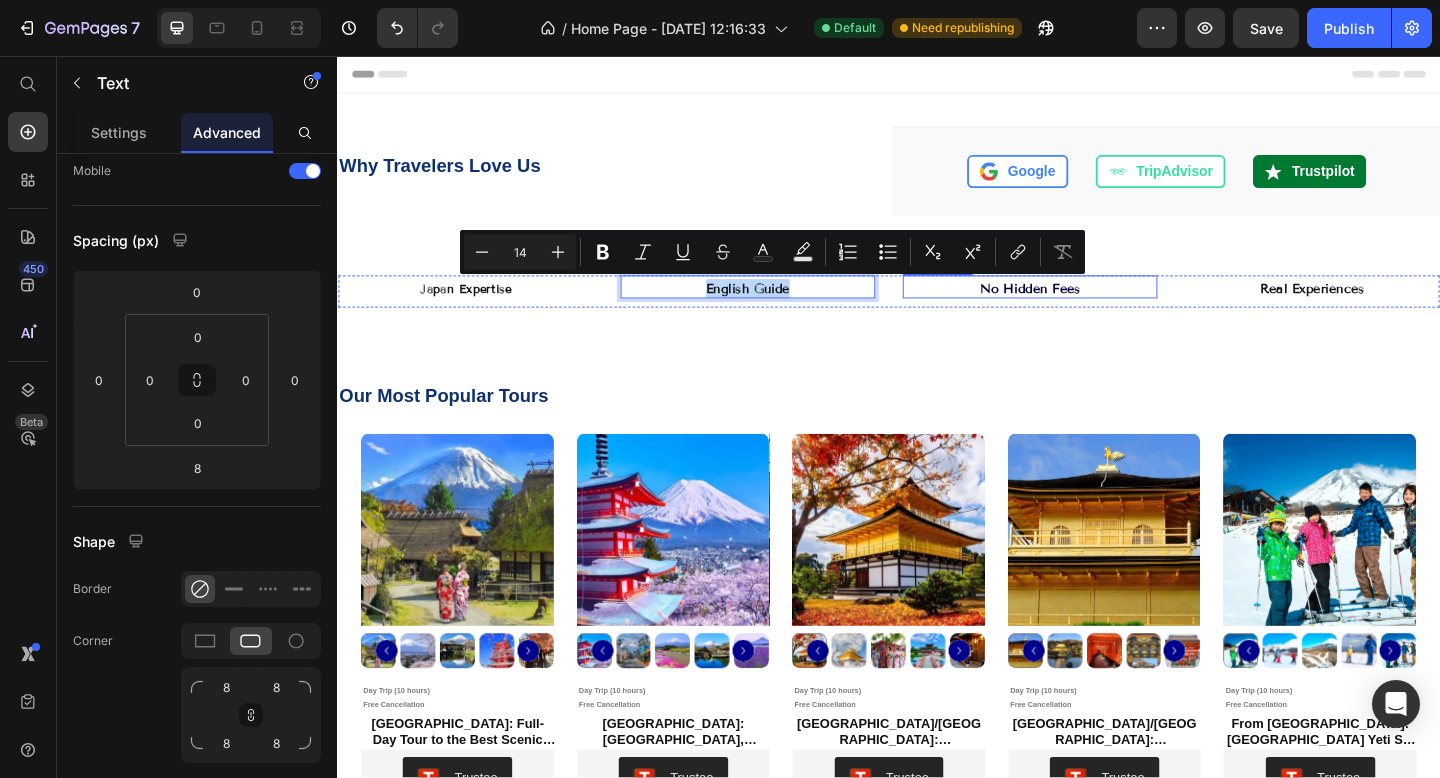 click on "No Hidden Fees" at bounding box center [1090, 309] 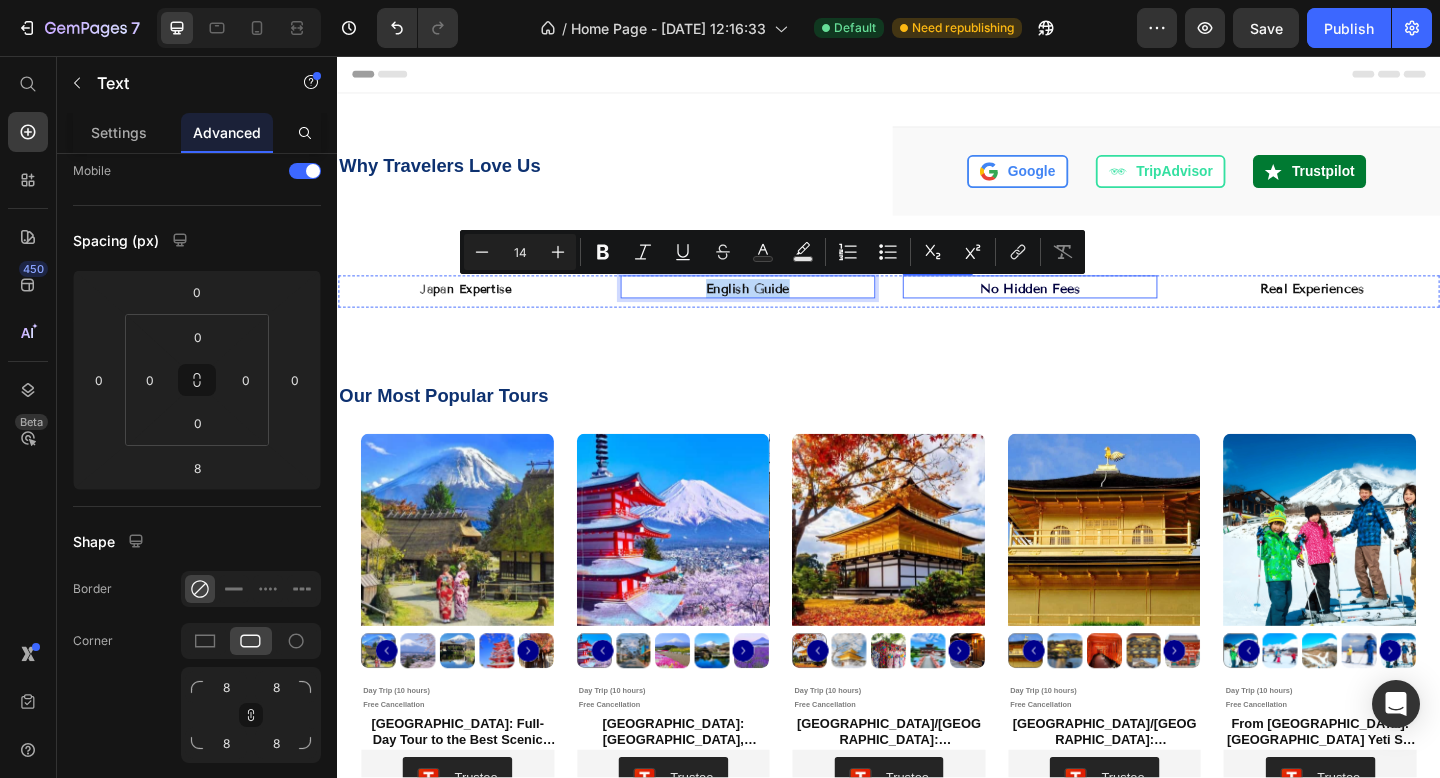 click on "No Hidden Fees" at bounding box center [1090, 309] 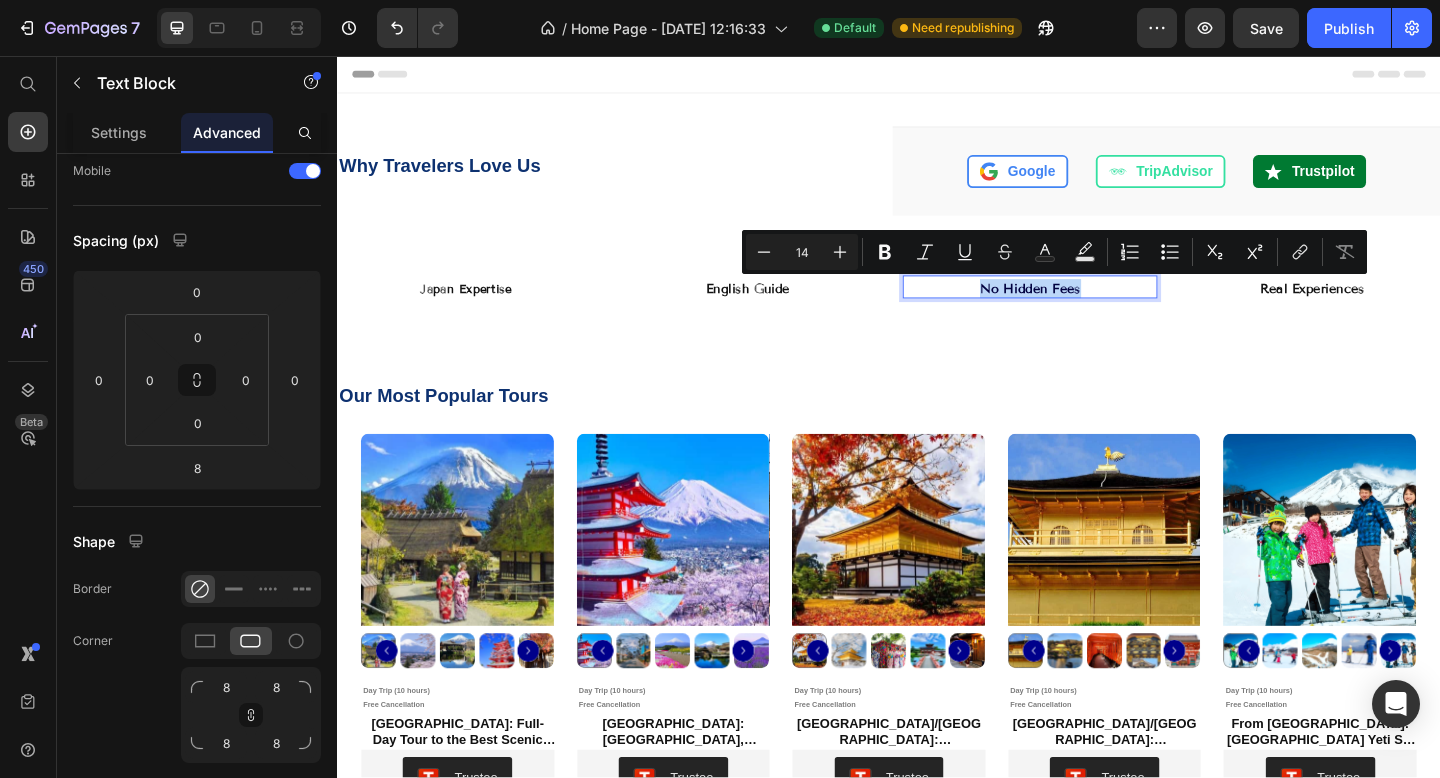 drag, startPoint x: 1036, startPoint y: 311, endPoint x: 1146, endPoint y: 307, distance: 110.0727 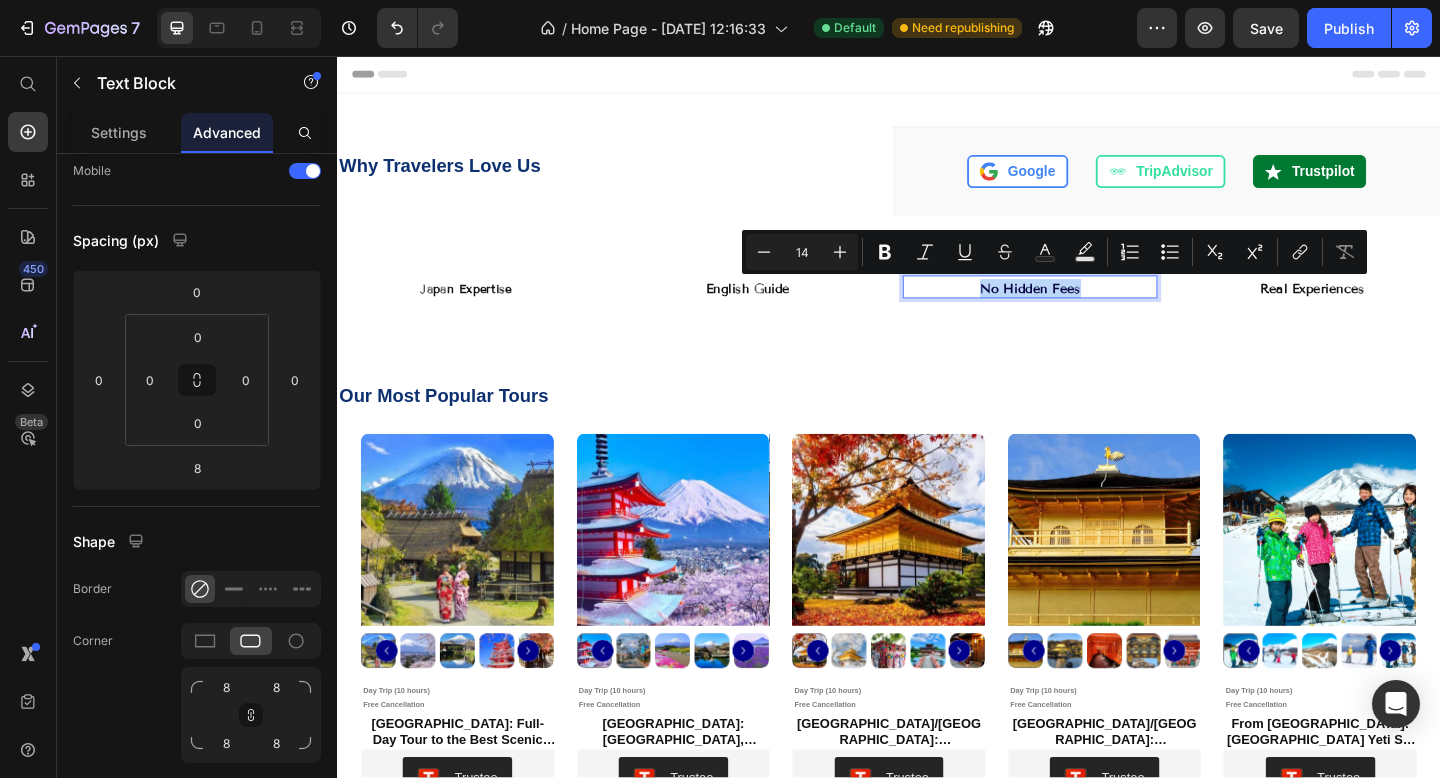 click on "No Hidden Fees" at bounding box center (1090, 309) 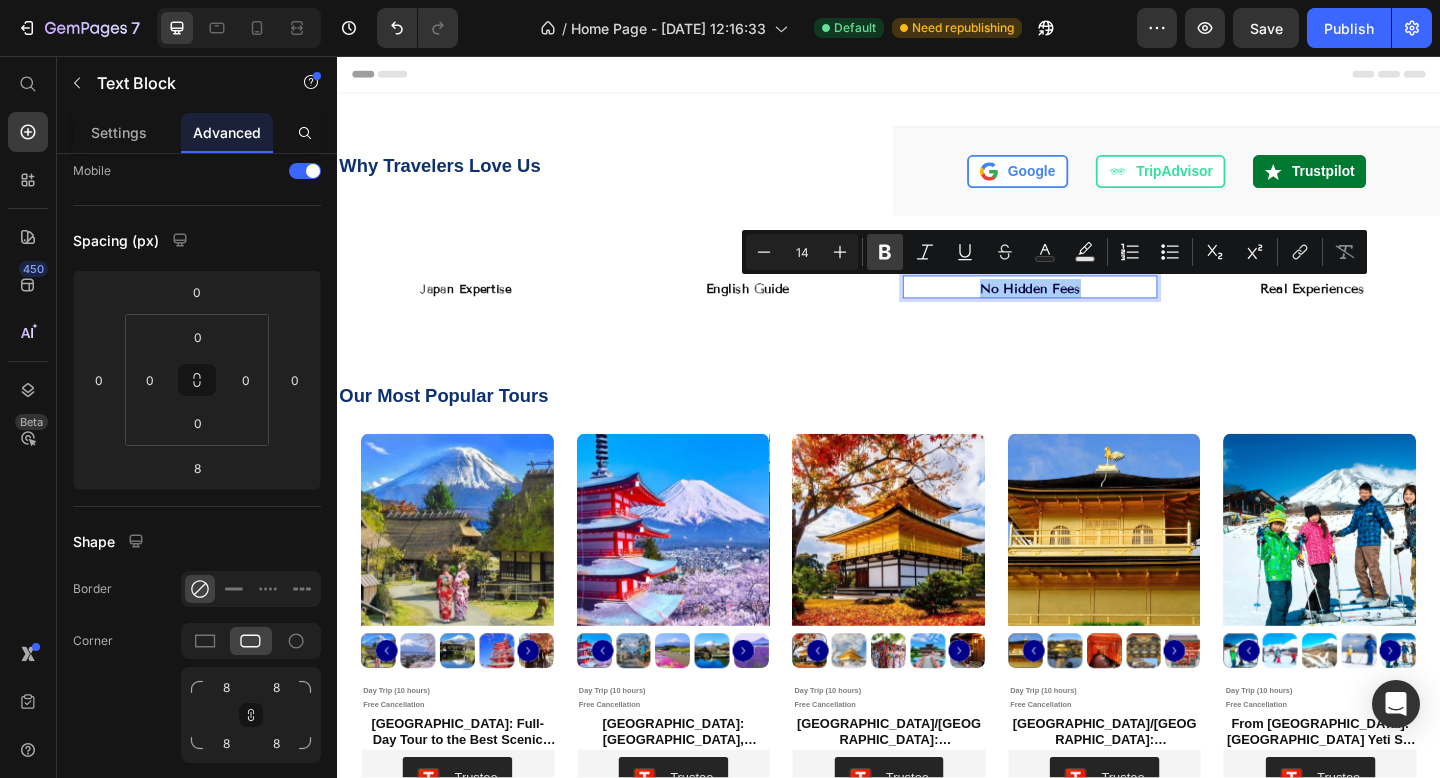 click 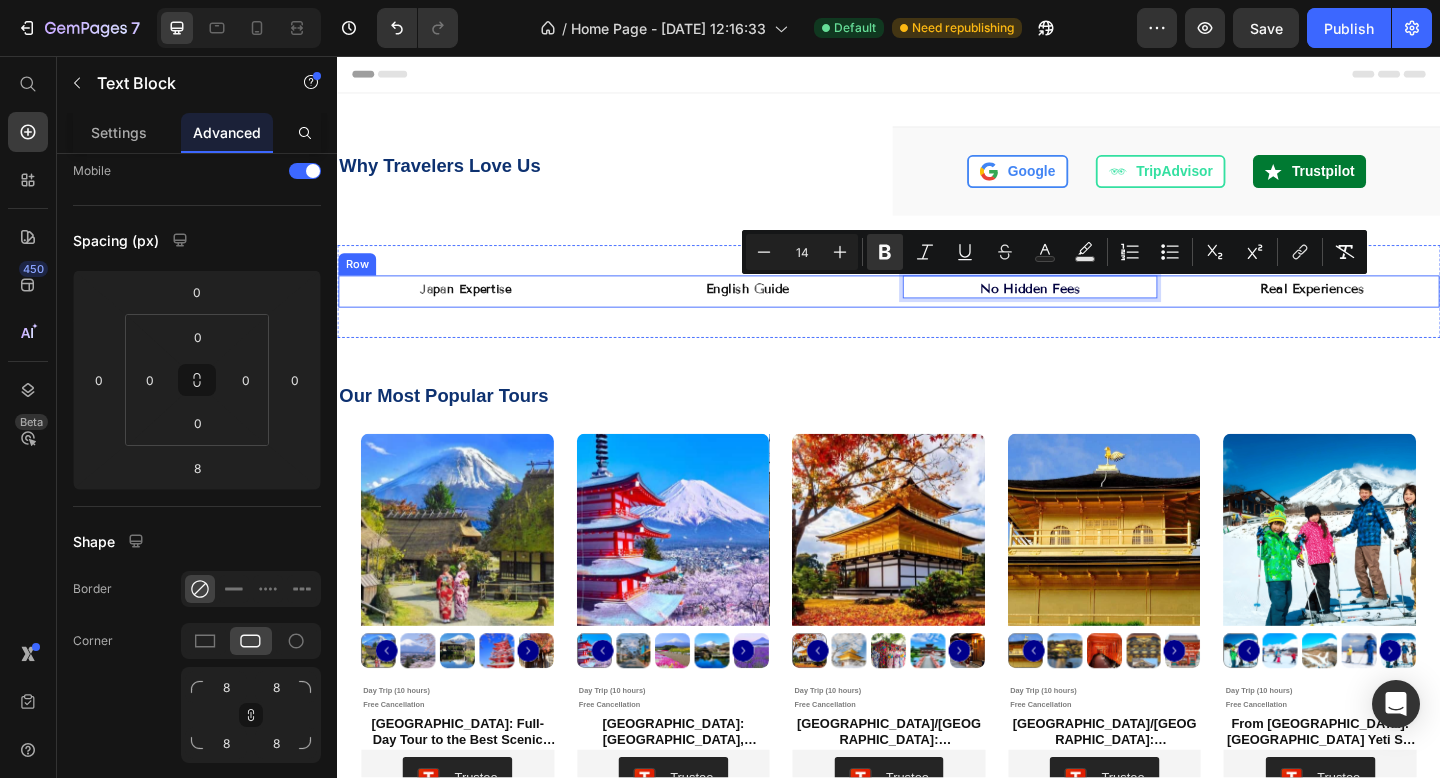 click on "English Guide" at bounding box center (783, 309) 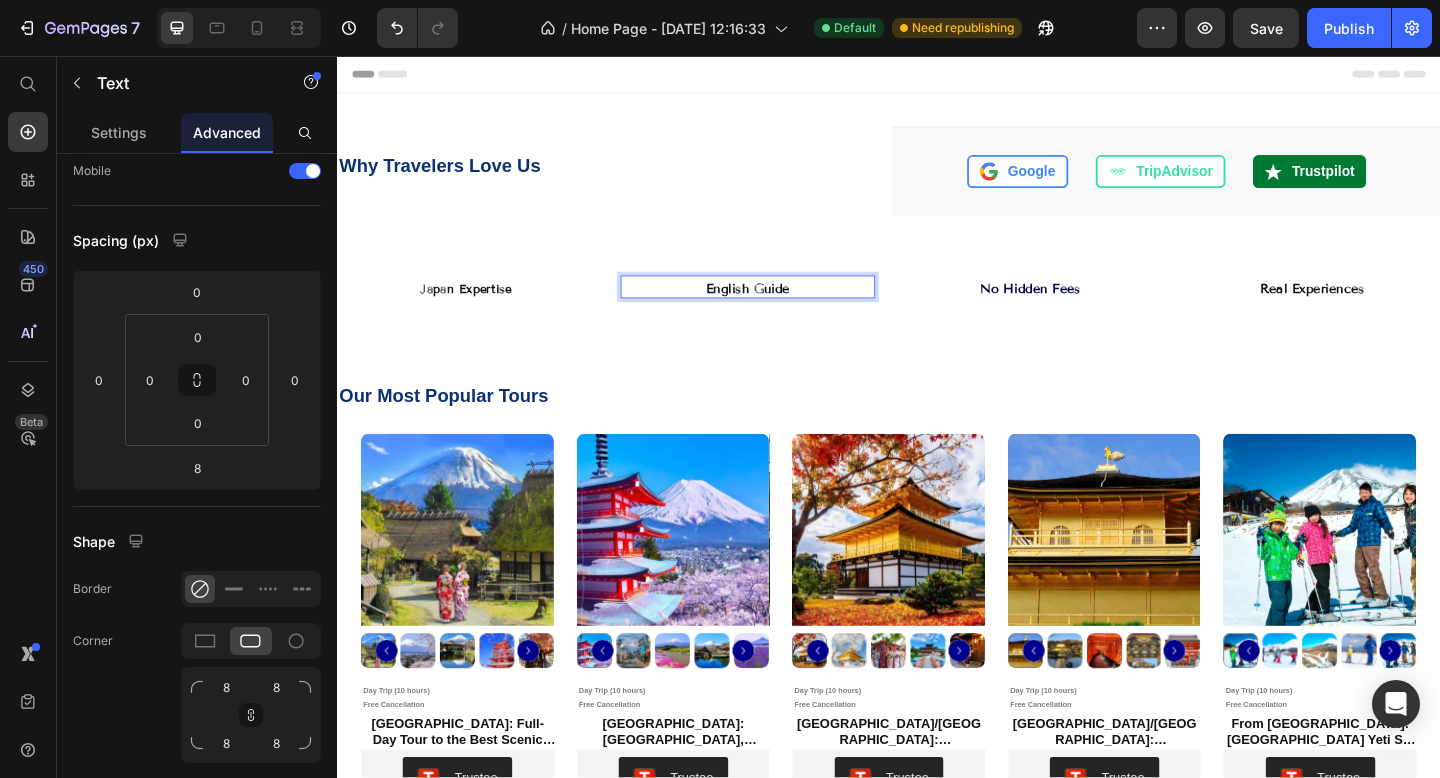 click on "English Guide" at bounding box center (783, 309) 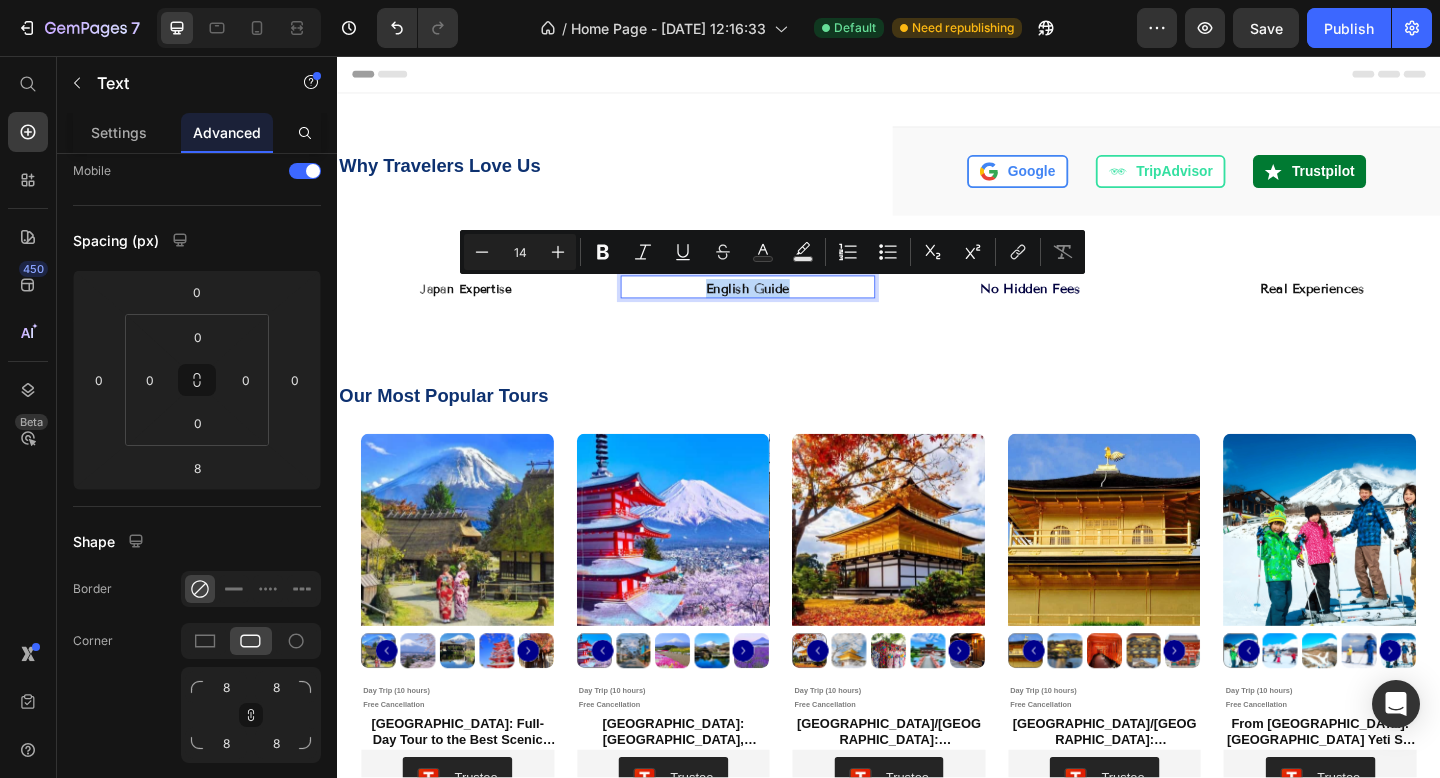 drag, startPoint x: 738, startPoint y: 309, endPoint x: 831, endPoint y: 302, distance: 93.26307 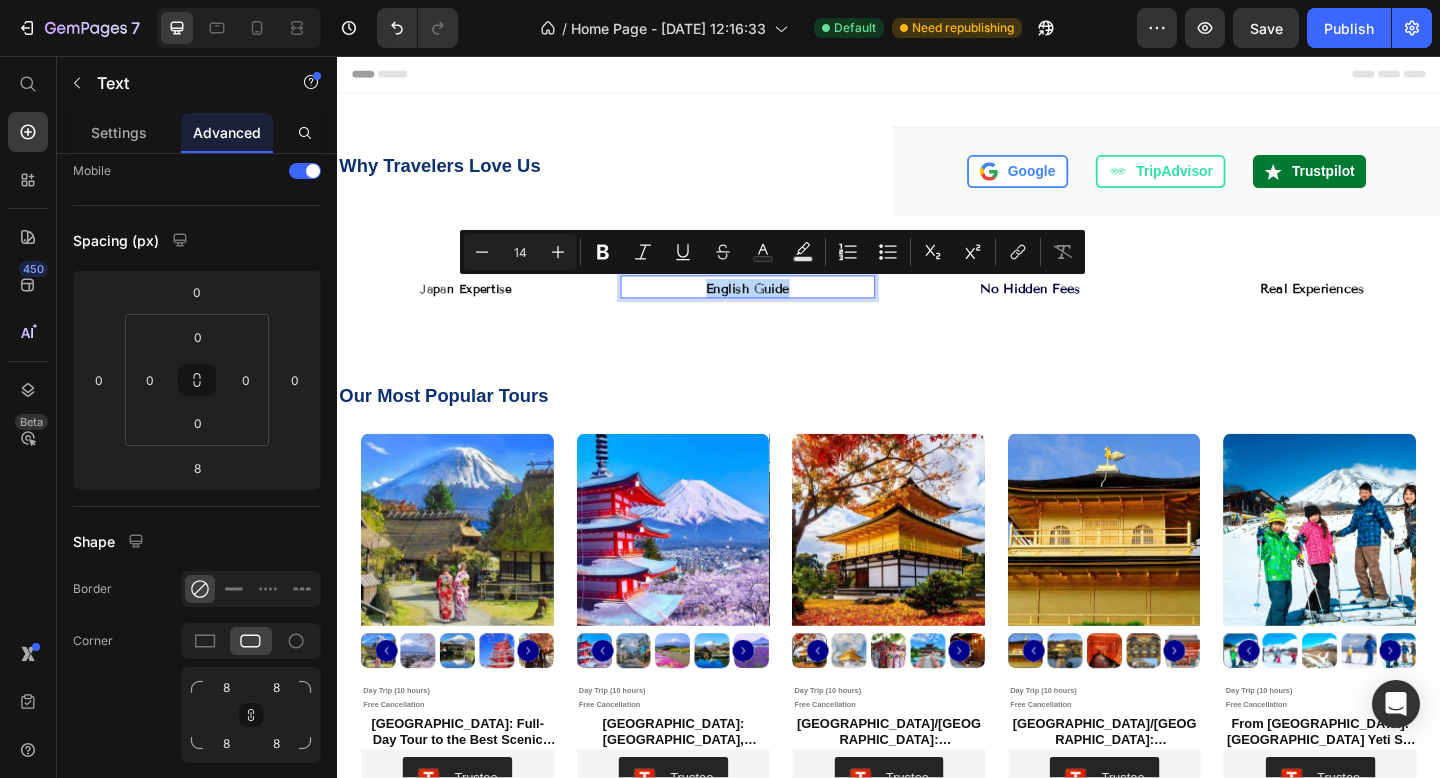 click on "English Guide" at bounding box center [783, 309] 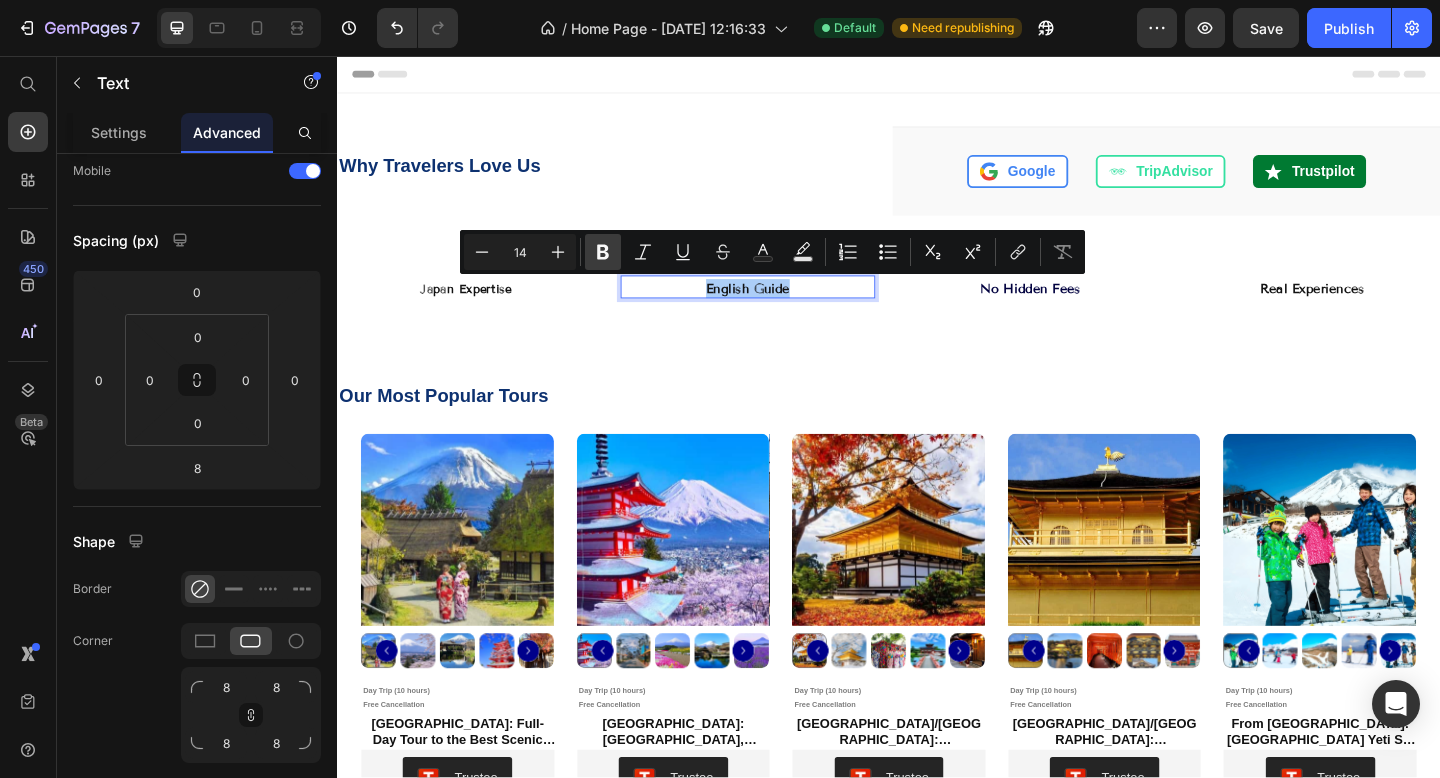 click 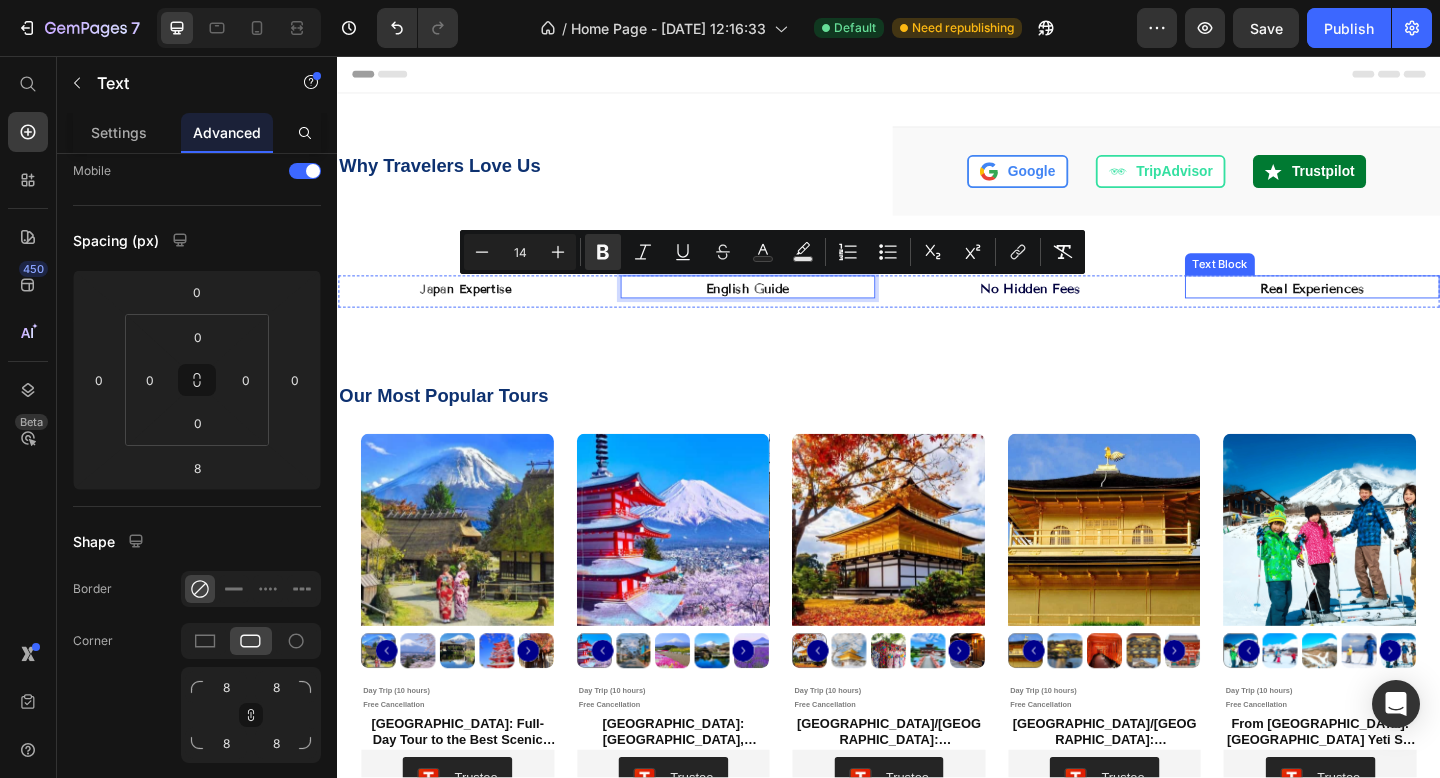 click on "Real Experiences" at bounding box center [1397, 309] 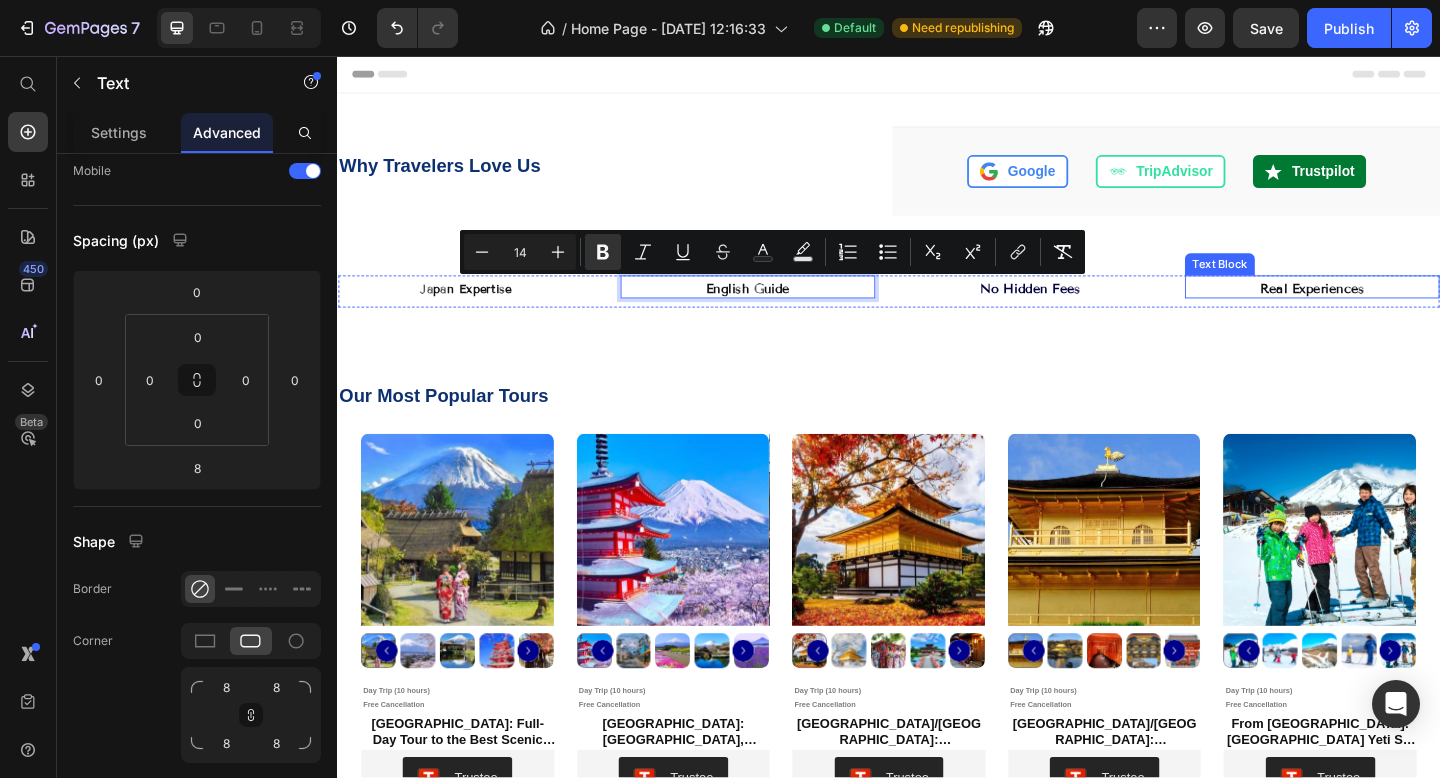 click on "Real Experiences" at bounding box center (1397, 309) 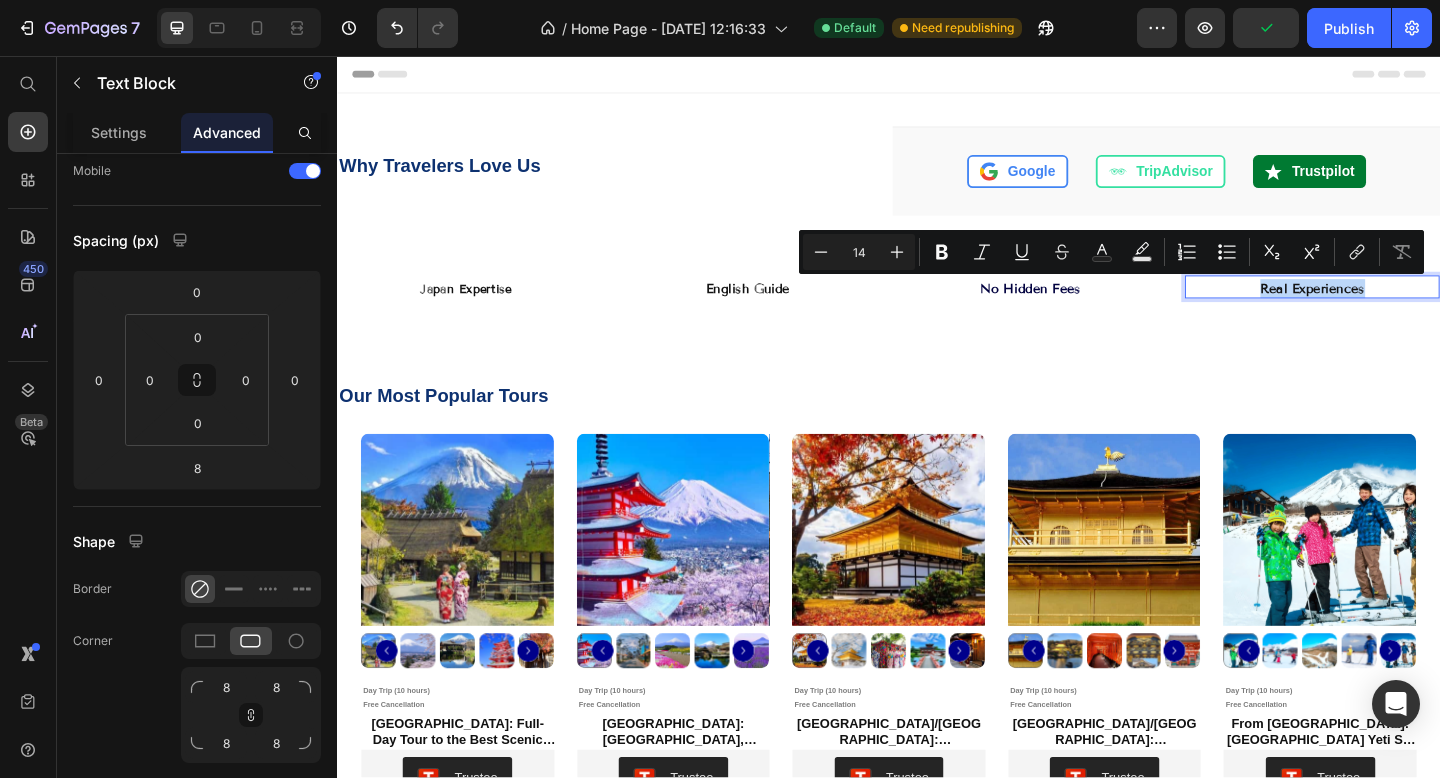 drag, startPoint x: 1339, startPoint y: 307, endPoint x: 1460, endPoint y: 306, distance: 121.004135 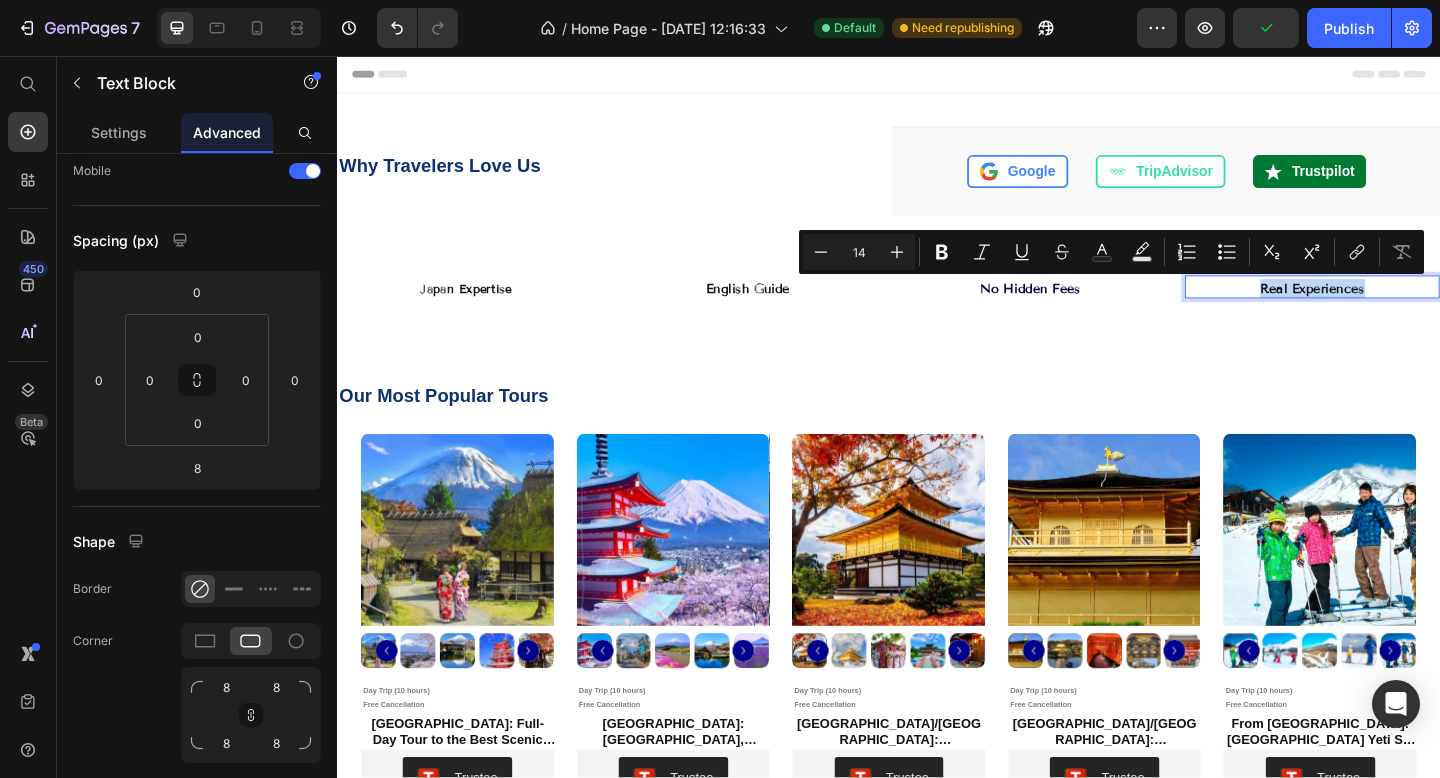 click on "Real Experiences" at bounding box center [1397, 309] 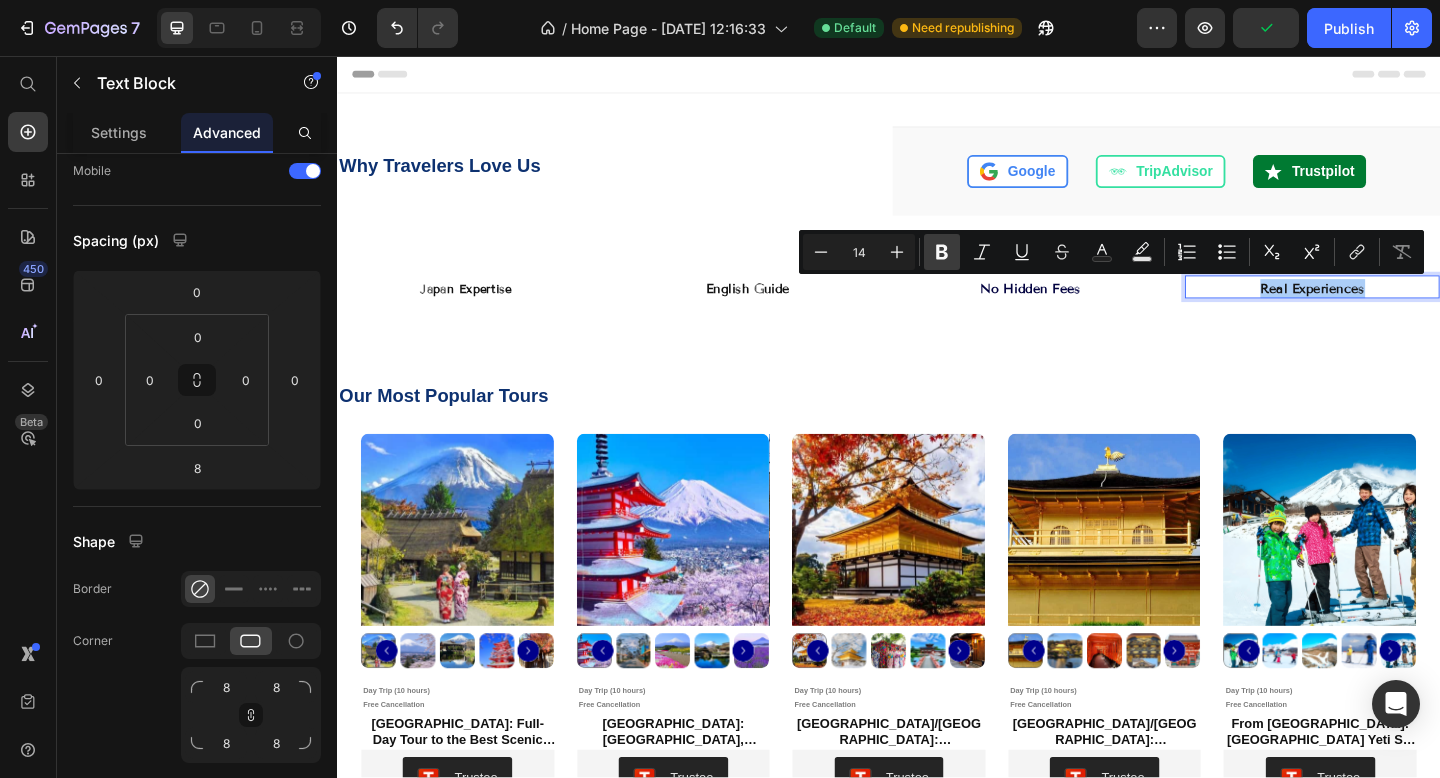 click 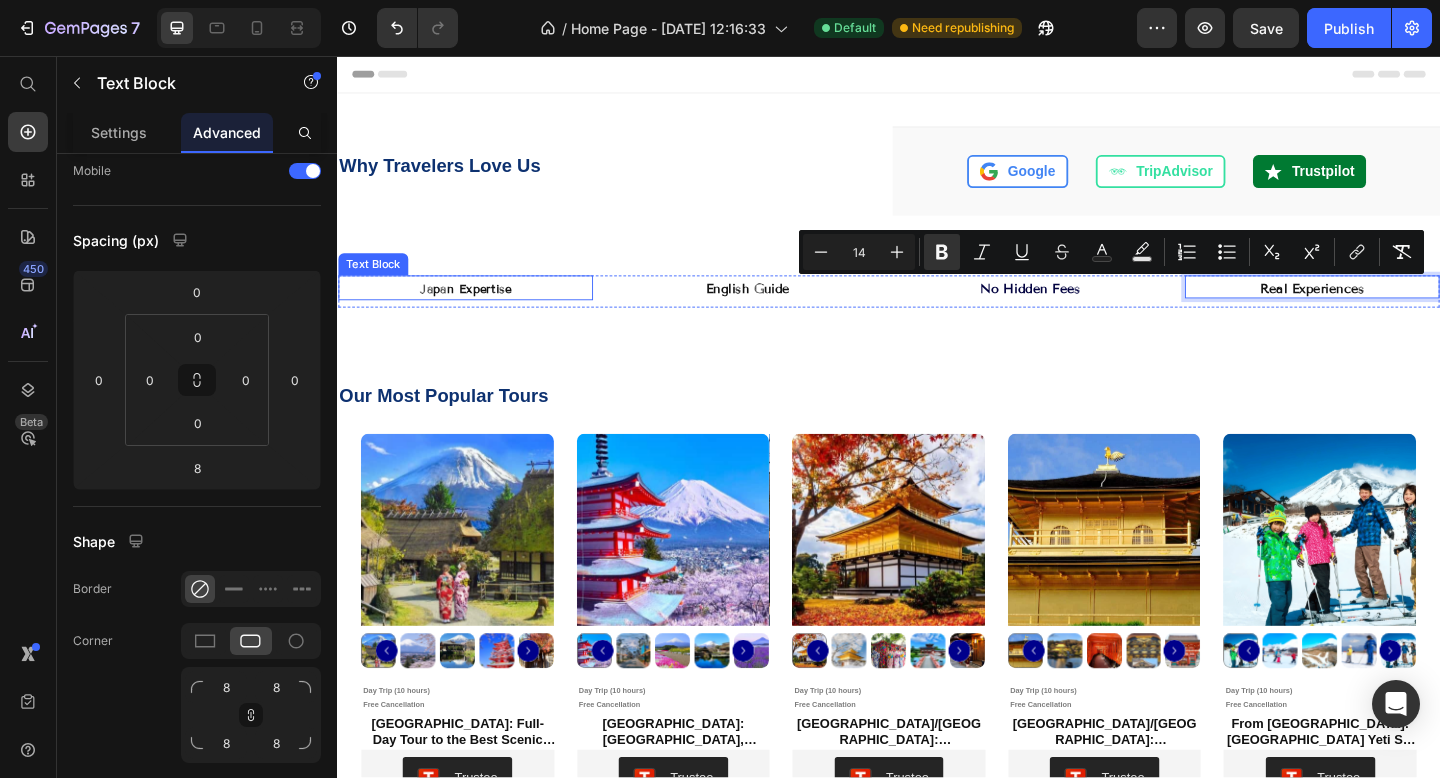 click on "Japan Expertise" at bounding box center (476, 310) 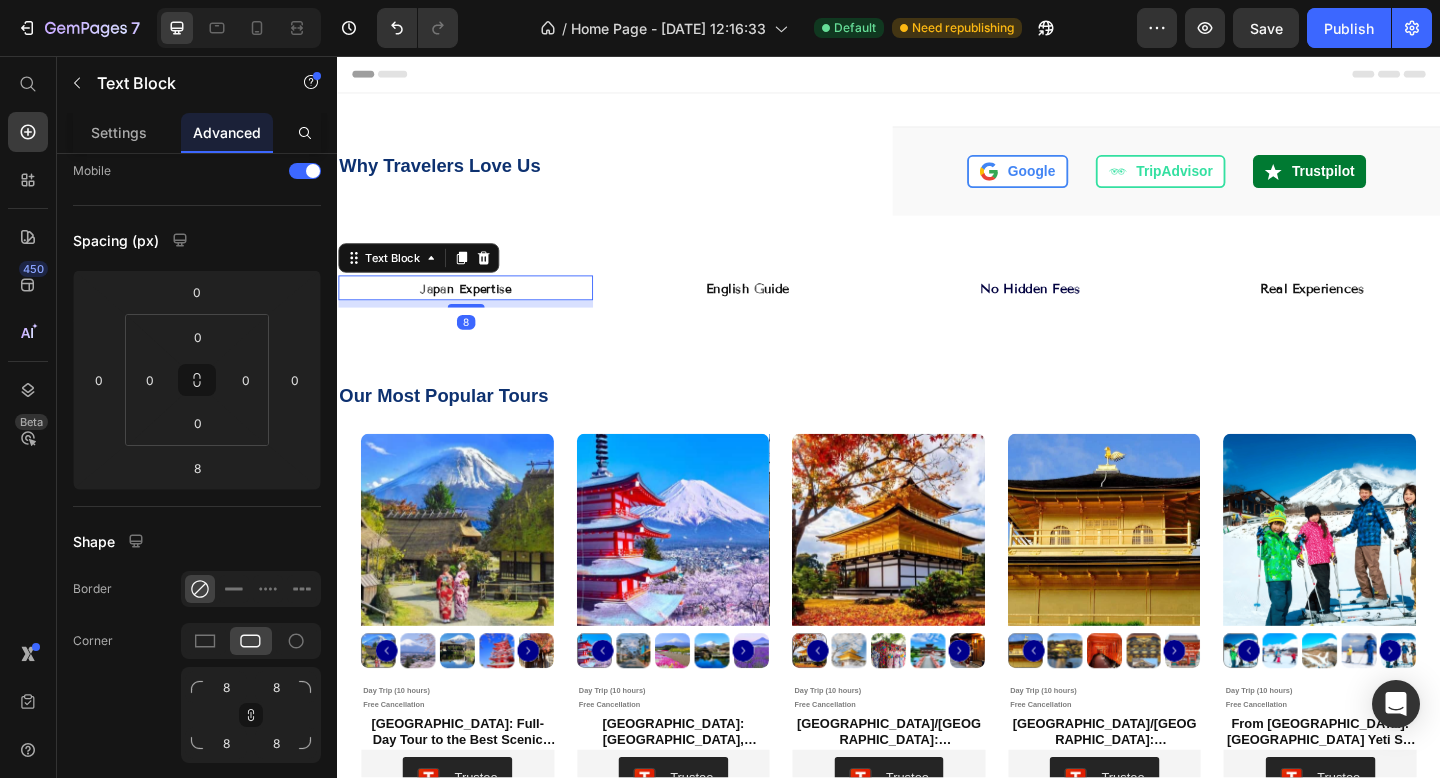 click on "Japan Expertise" at bounding box center [476, 310] 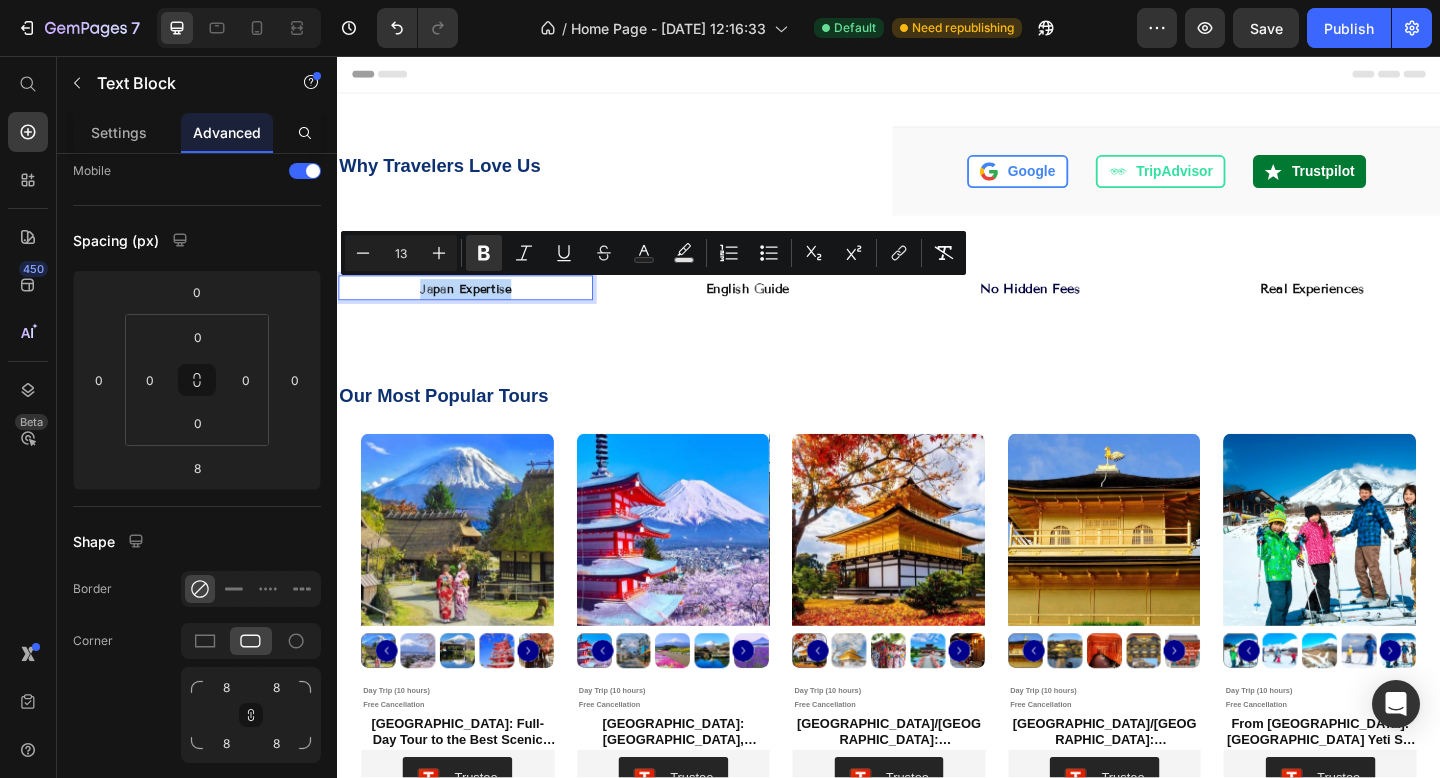 drag, startPoint x: 424, startPoint y: 309, endPoint x: 544, endPoint y: 308, distance: 120.004166 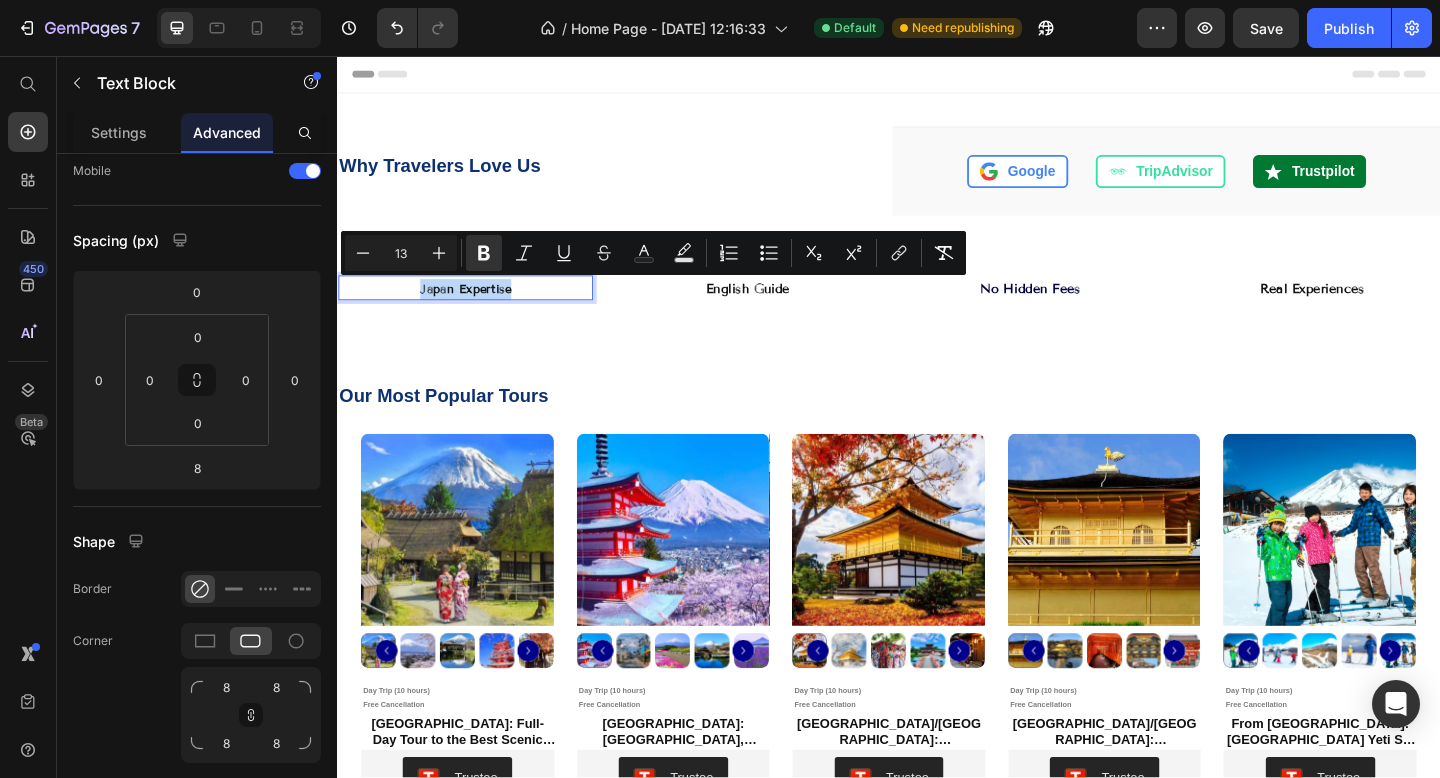 click on "Japan Expertise" at bounding box center (476, 310) 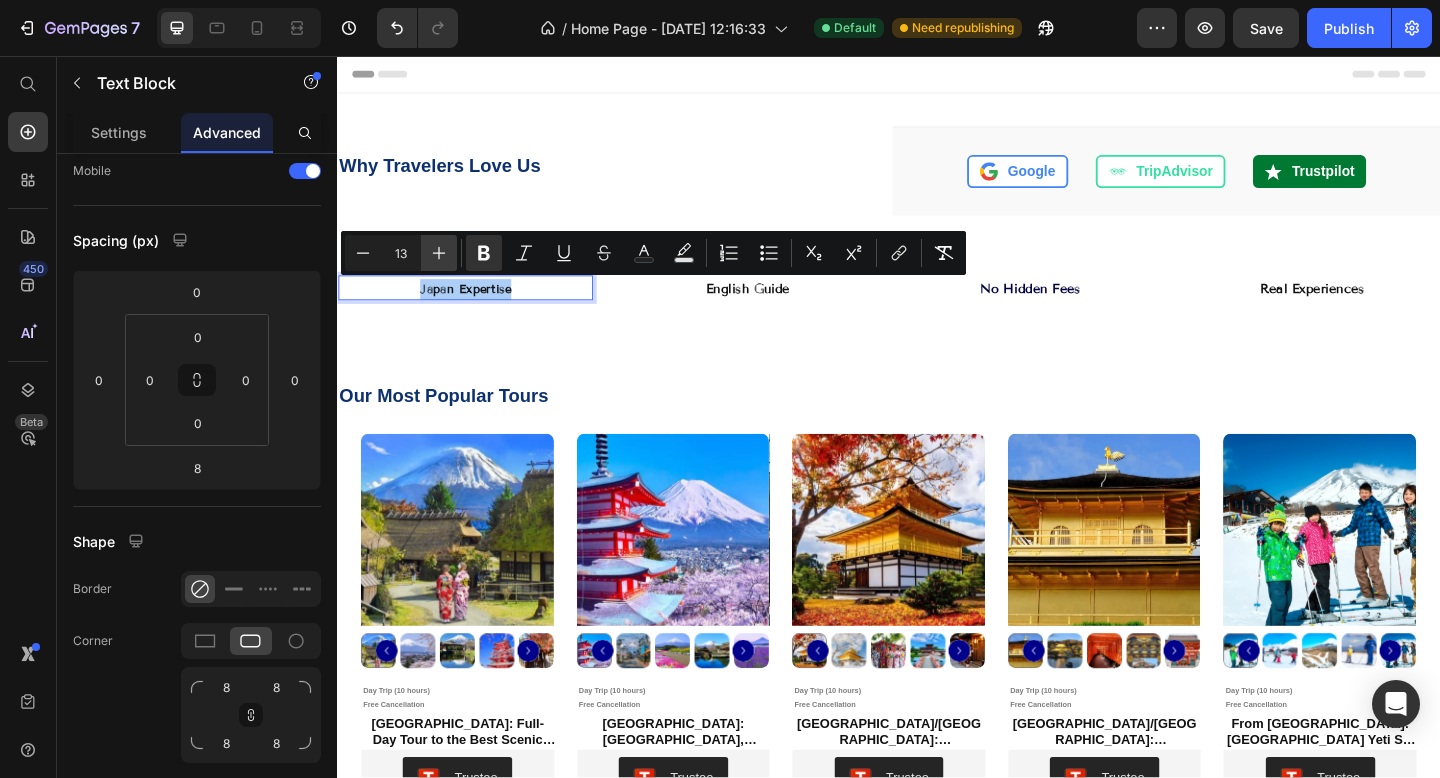 click 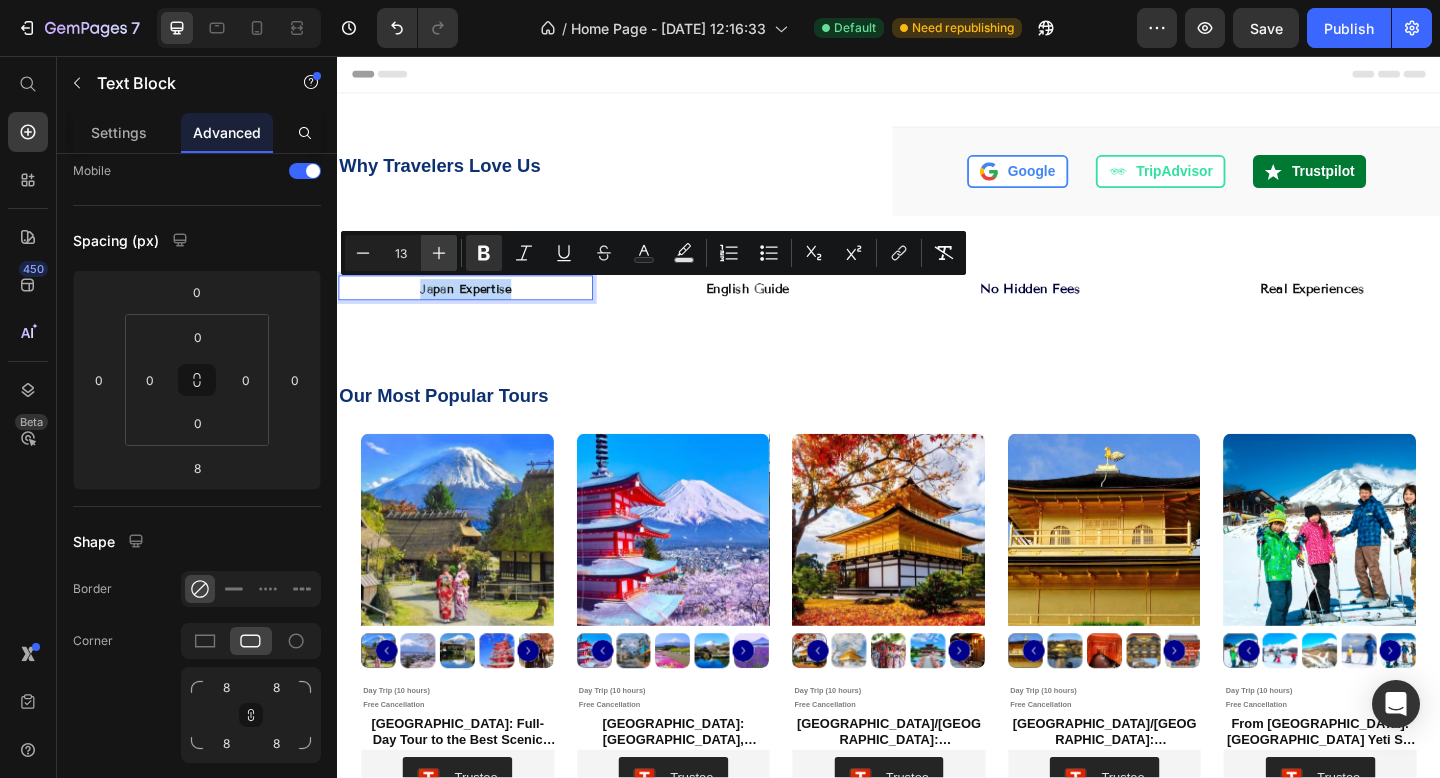 type on "14" 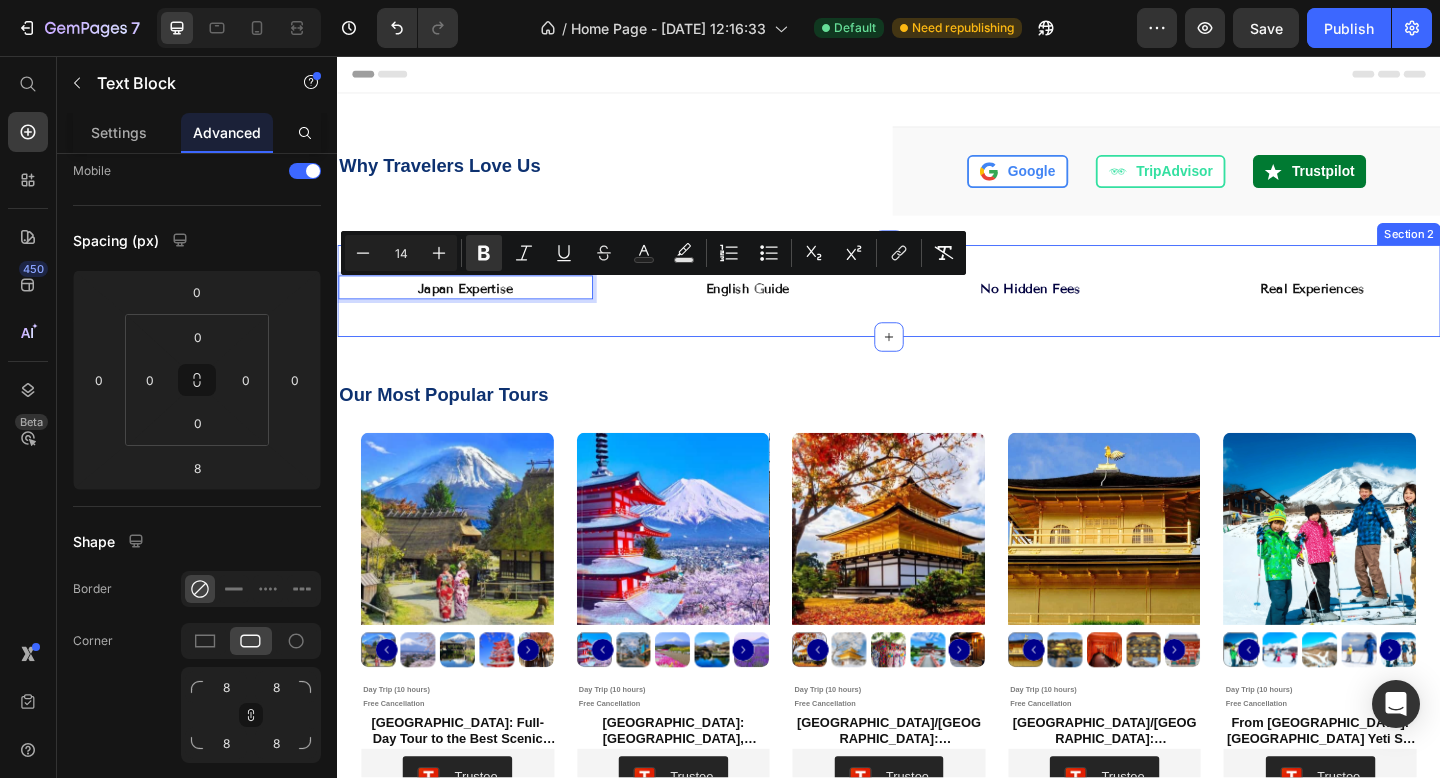click on "Japan Expertise Text Block   8 English Guide Text No Hidden Fees Text Block Real Experiences Text Block Row Section 2" at bounding box center (937, 312) 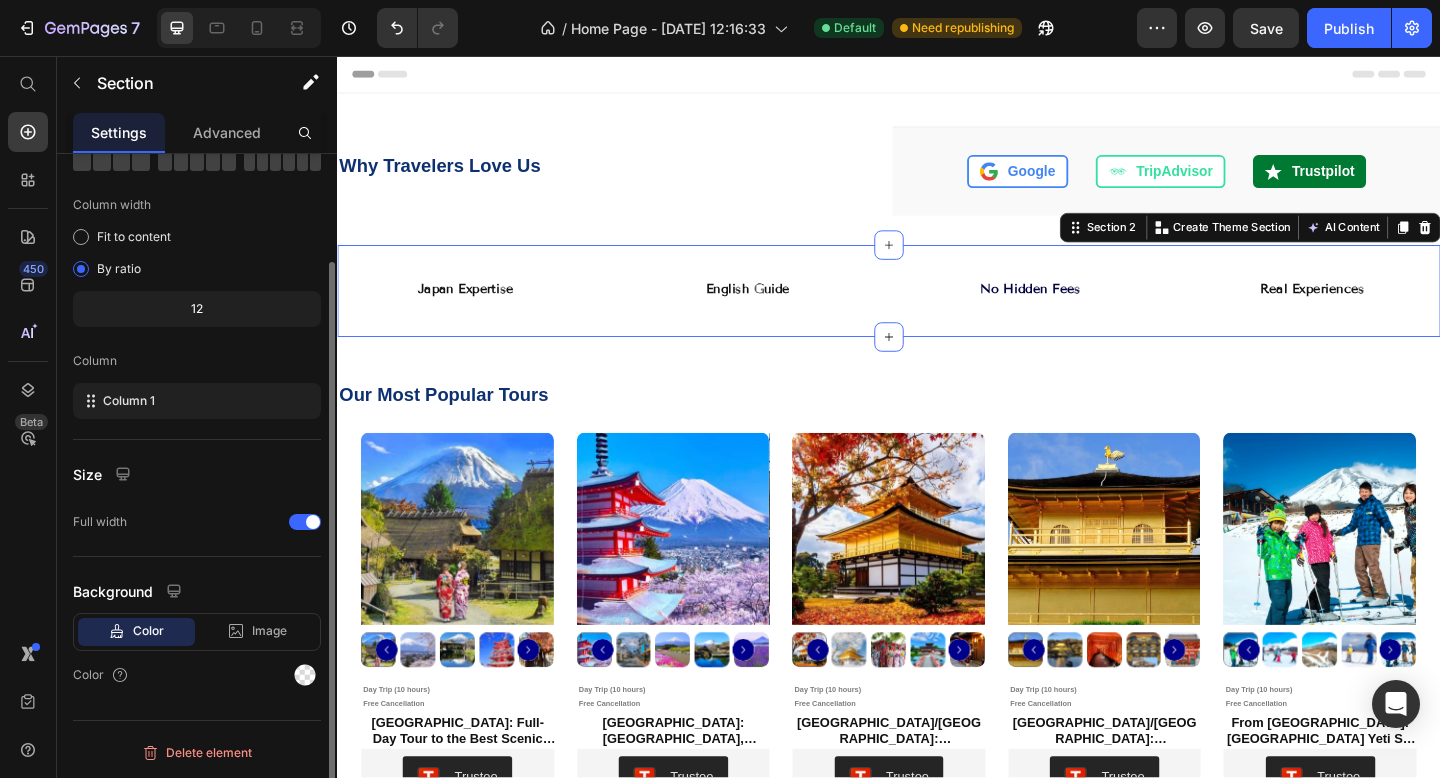 scroll, scrollTop: 0, scrollLeft: 0, axis: both 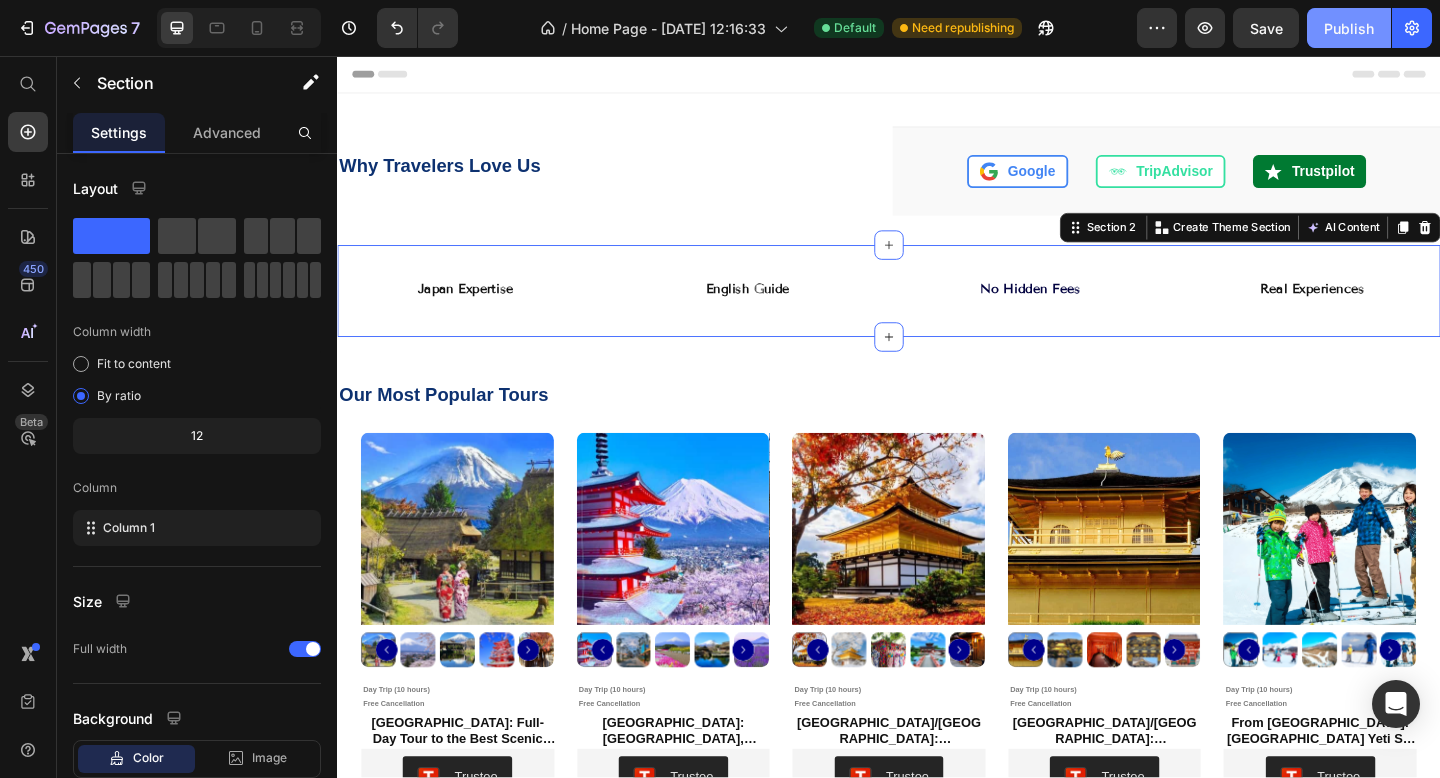 click on "Publish" at bounding box center (1349, 28) 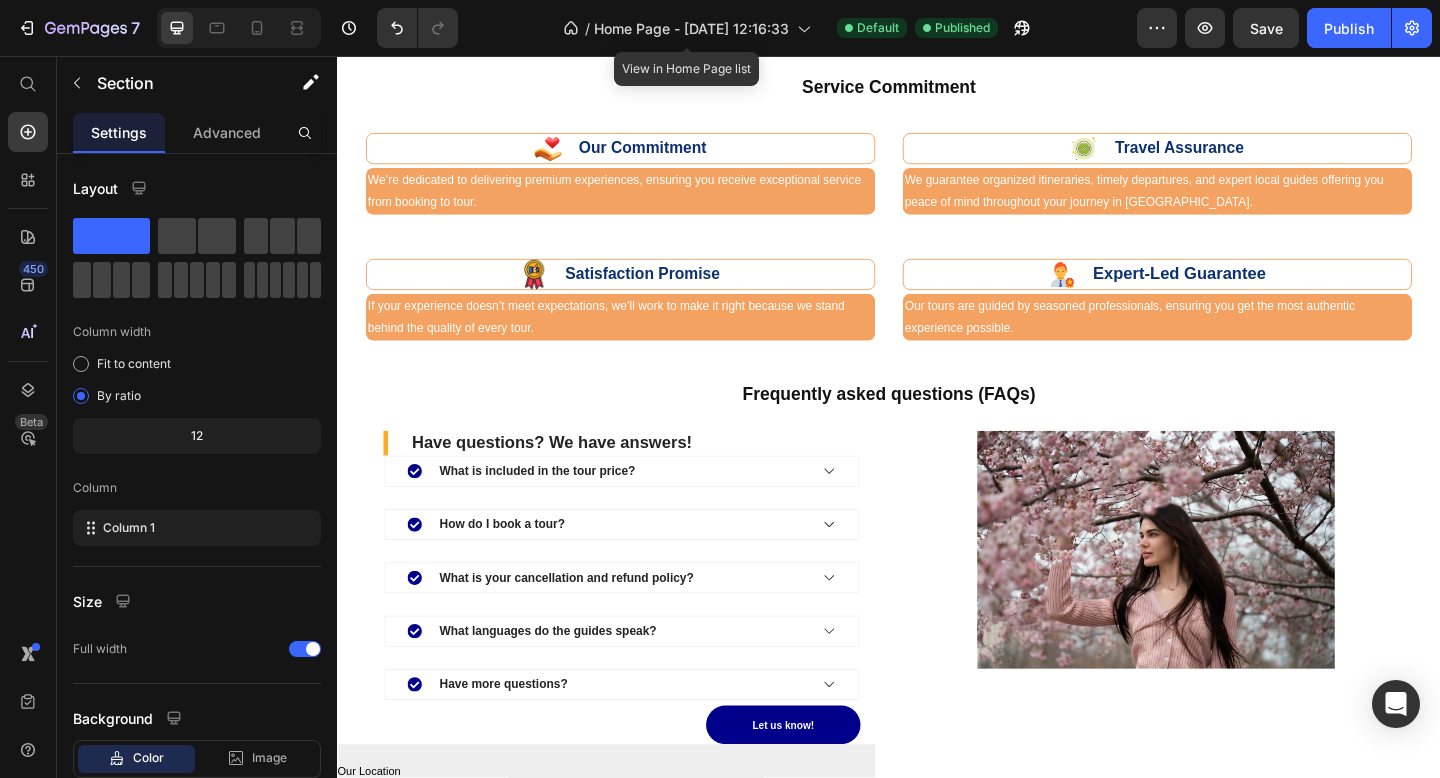 scroll, scrollTop: 2983, scrollLeft: 0, axis: vertical 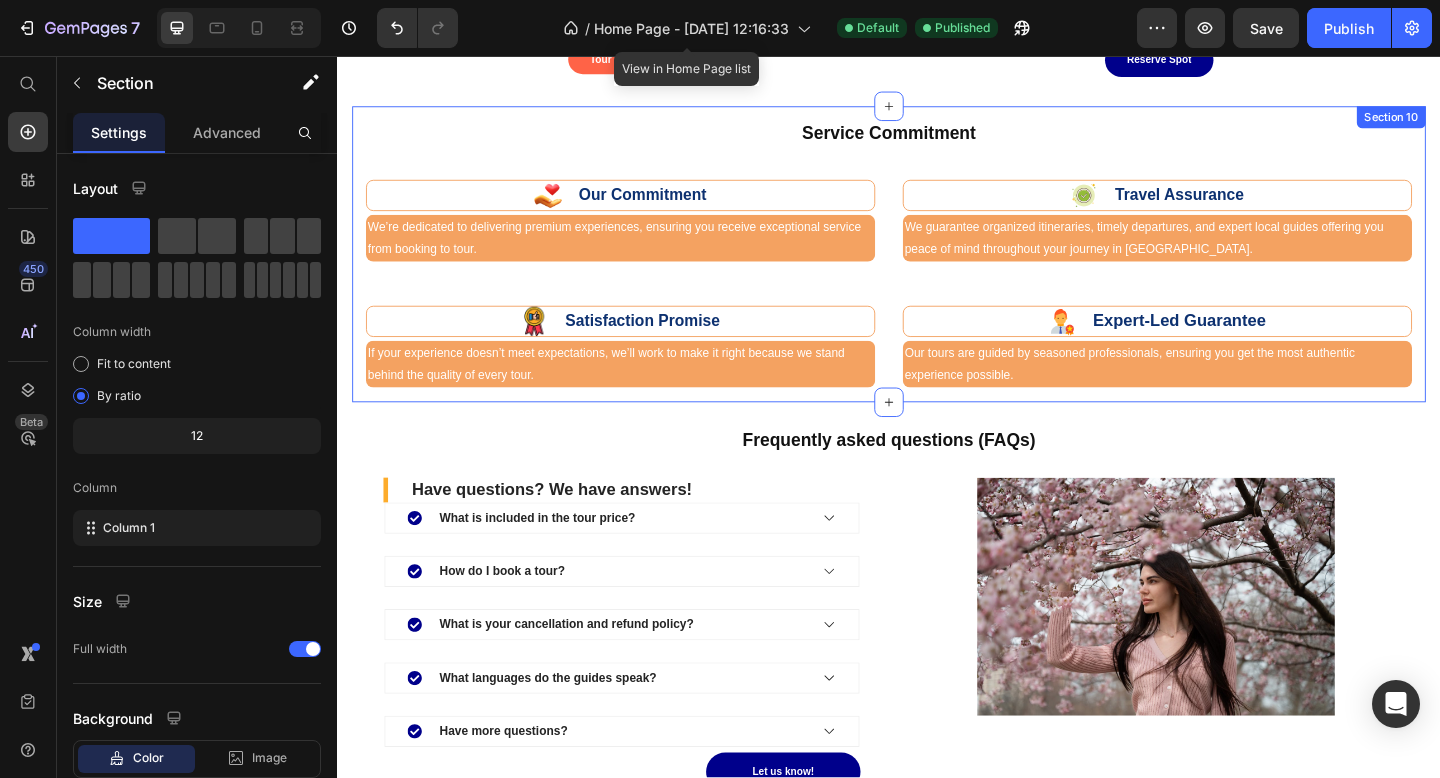 click on "Service Commitment Heading Row Image Our Commitment  Heading Row We’re dedicated to delivering premium experiences, ensuring you receive exceptional service from booking to tour. Text block Image Travel Assurance Heading Row We guarantee organized itineraries, timely departures, and expert local guides offering you peace of mind throughout your journey in [GEOGRAPHIC_DATA]. Text block Row Image Satisfaction Promise Heading Row If your experience doesn’t meet expectations, we’ll work to make it right because we stand behind the quality of every tour. Text block Image Expert-Led Guarantee Heading Row Our tours are guided by seasoned professionals, ensuring you get the most authentic experience possible. Text block Row Section 10" at bounding box center [937, 272] 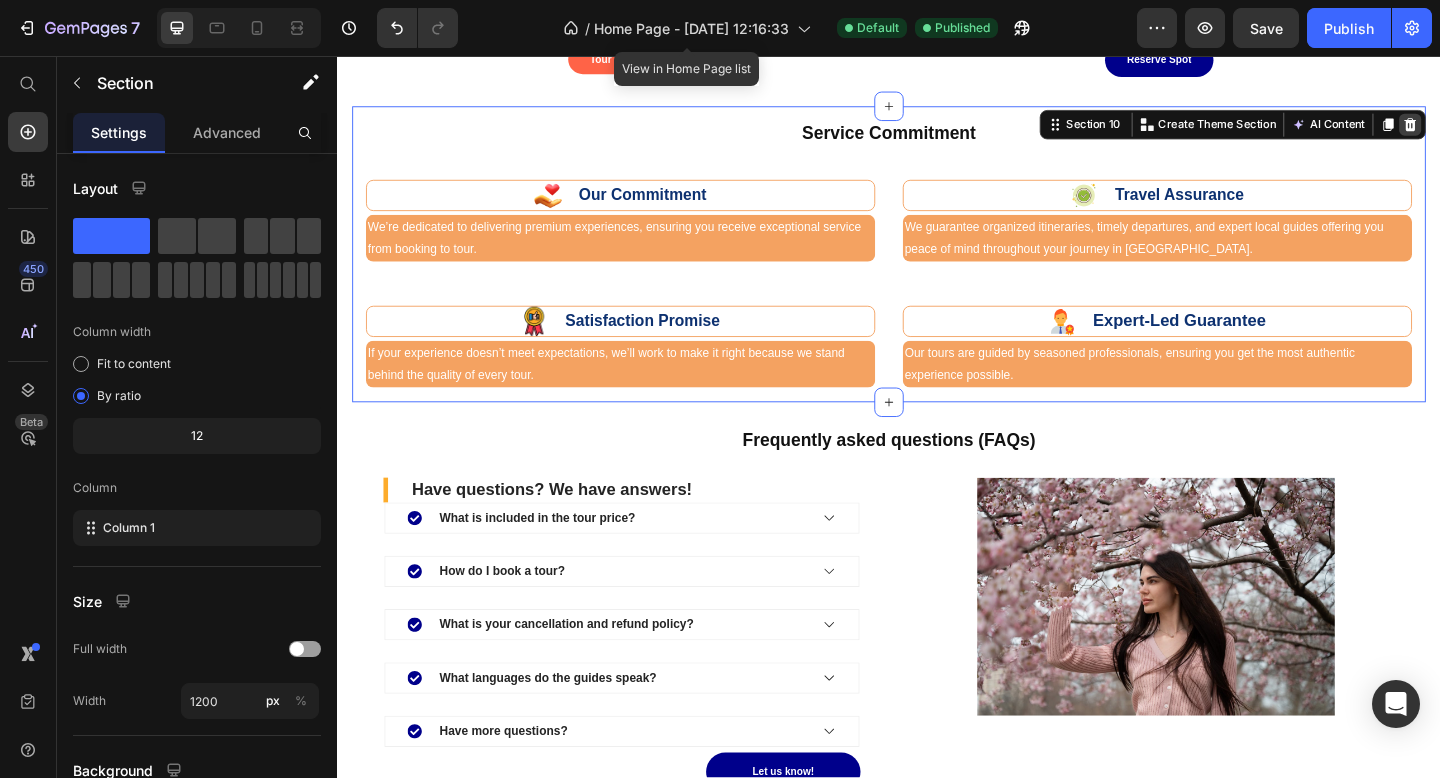 click 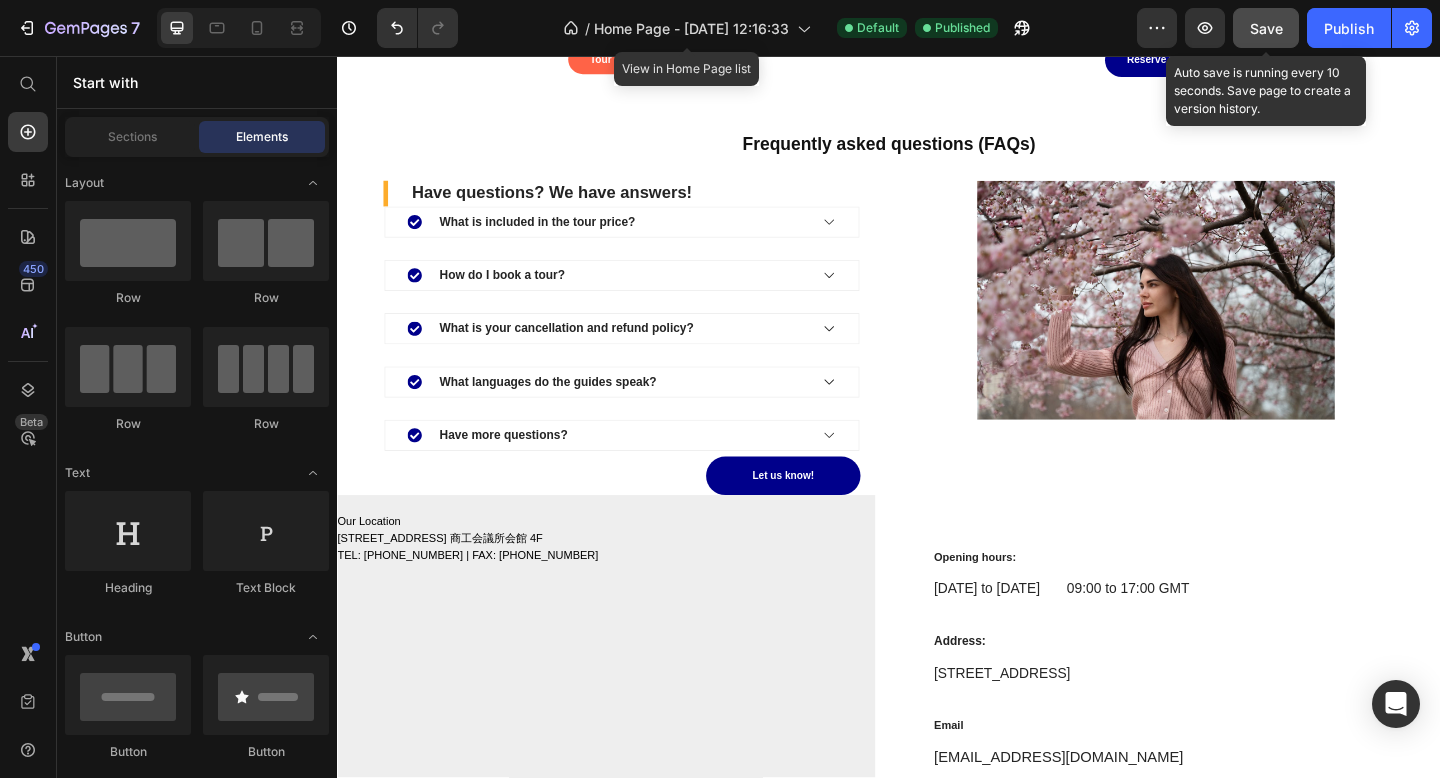 click on "Save" 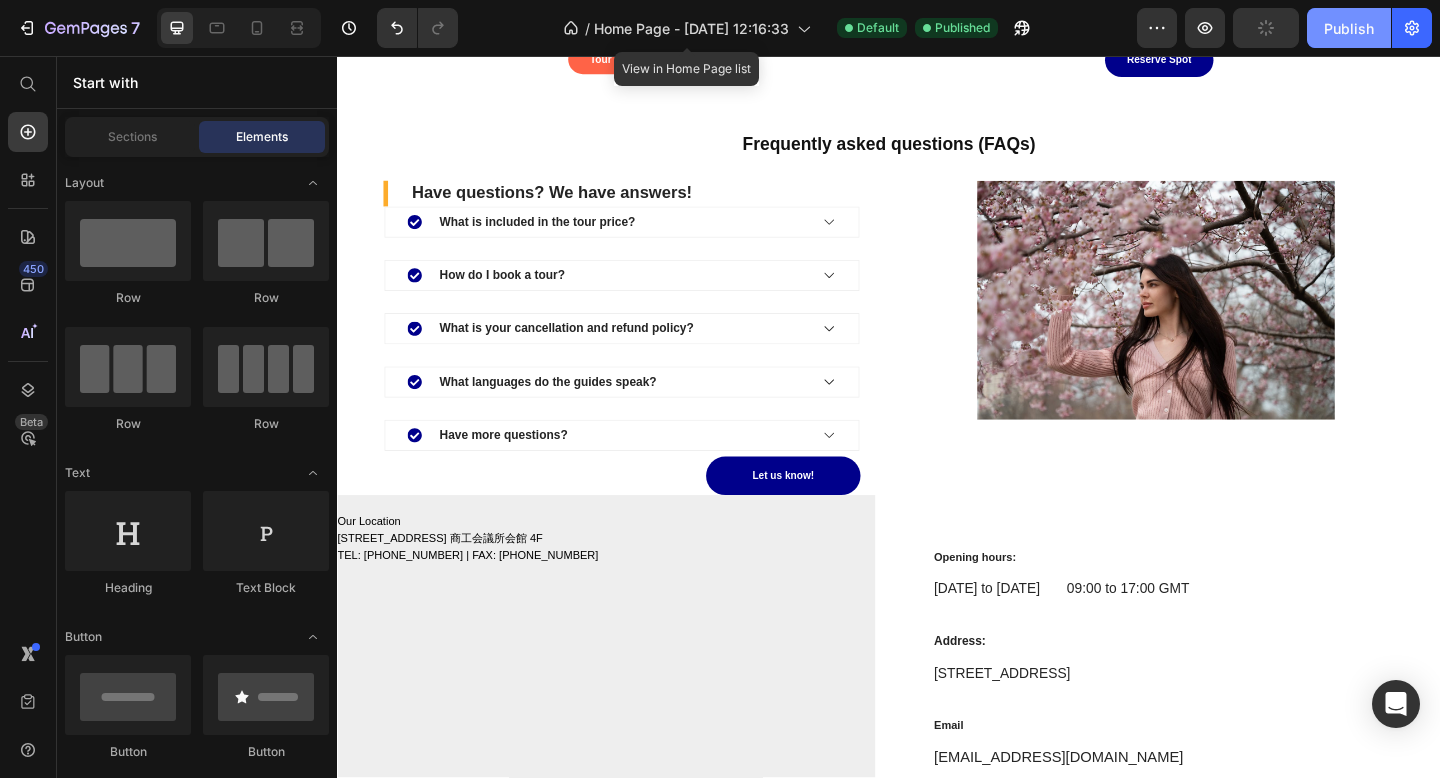 click on "Publish" at bounding box center (1349, 28) 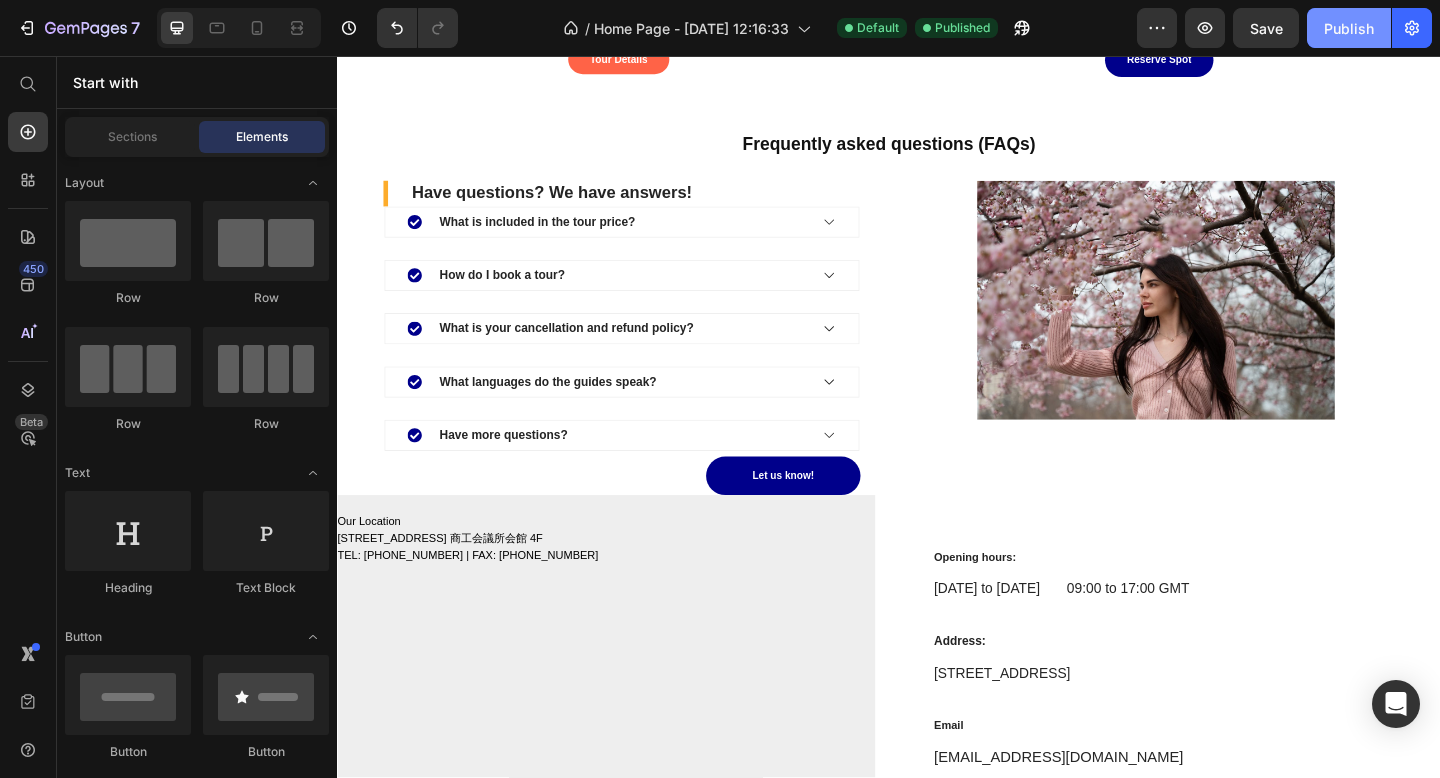 click on "Publish" at bounding box center (1349, 28) 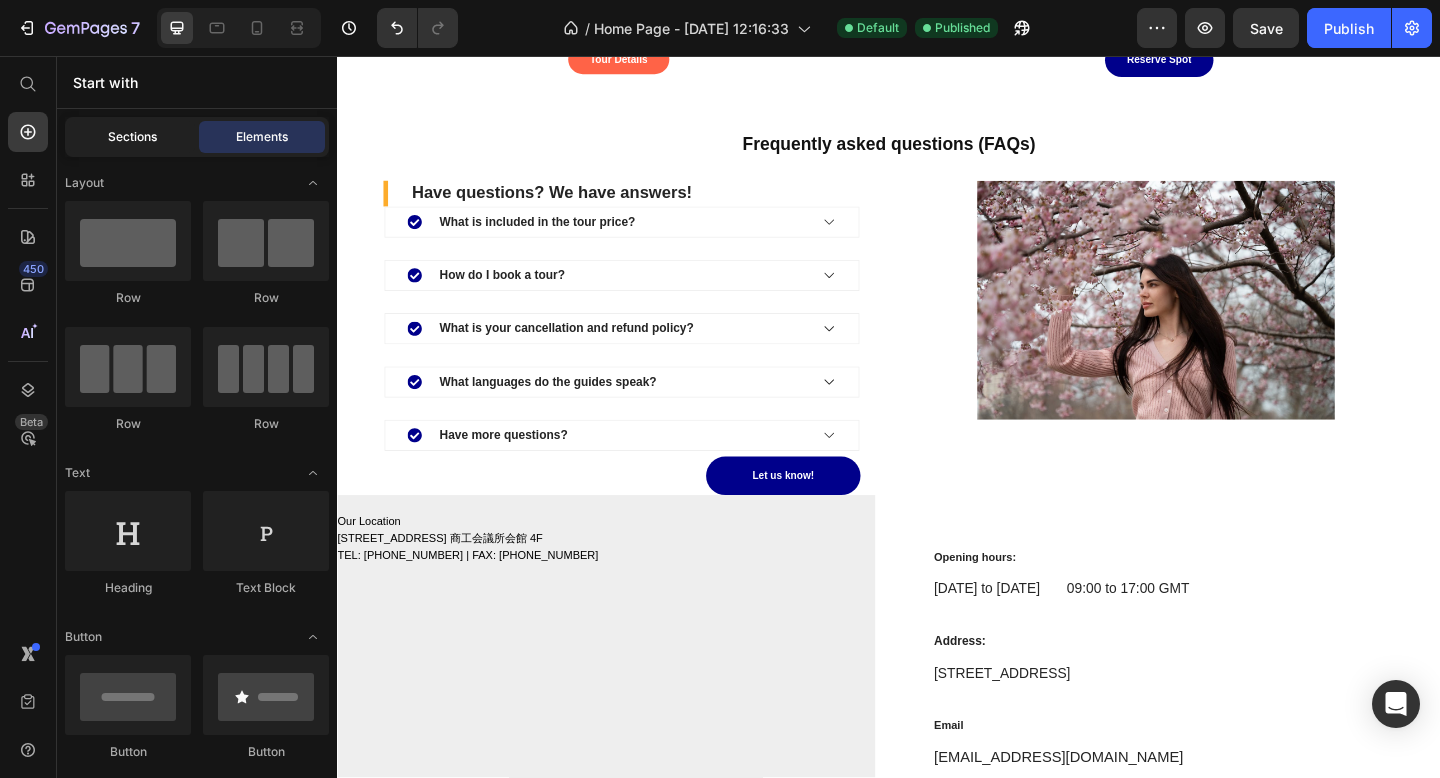 click on "Sections" at bounding box center (132, 137) 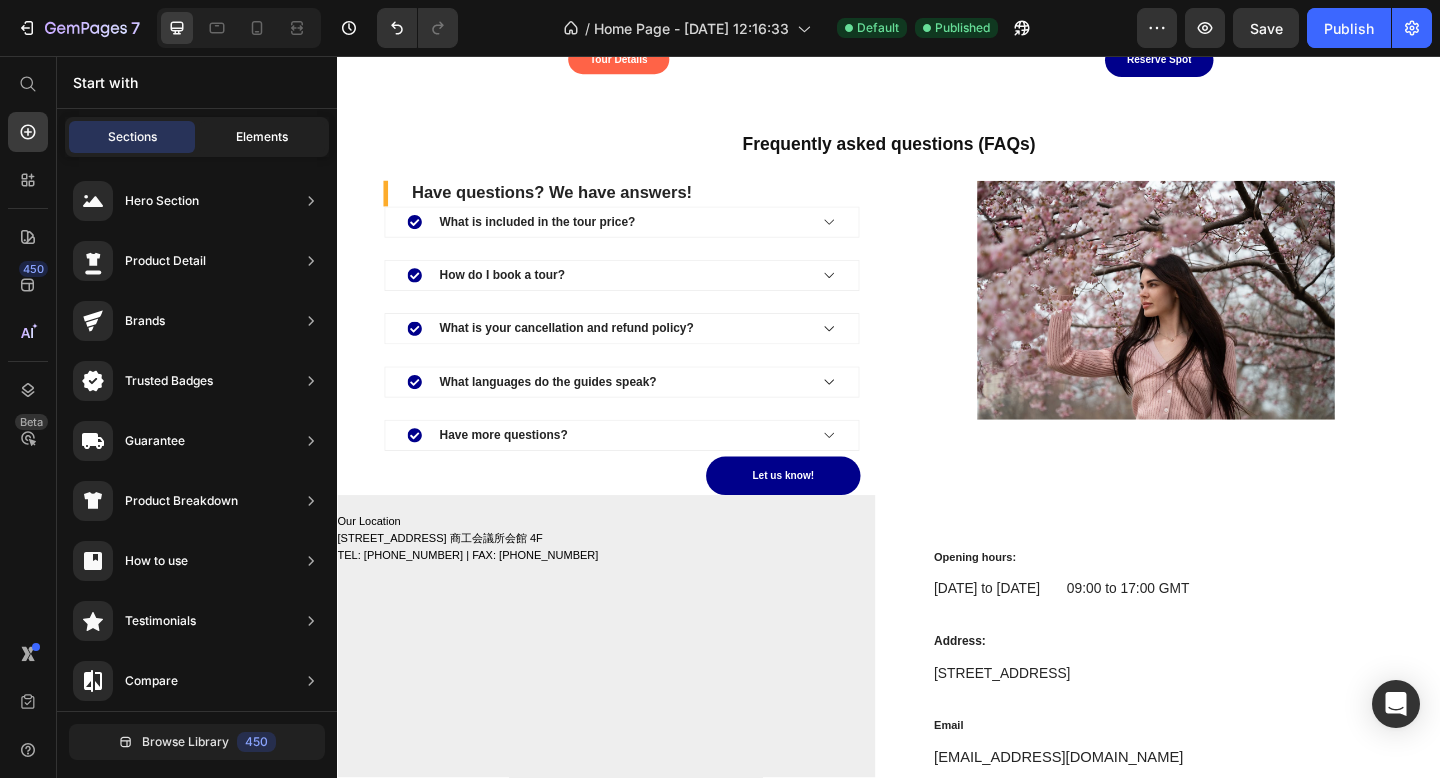 click on "Elements" at bounding box center [262, 137] 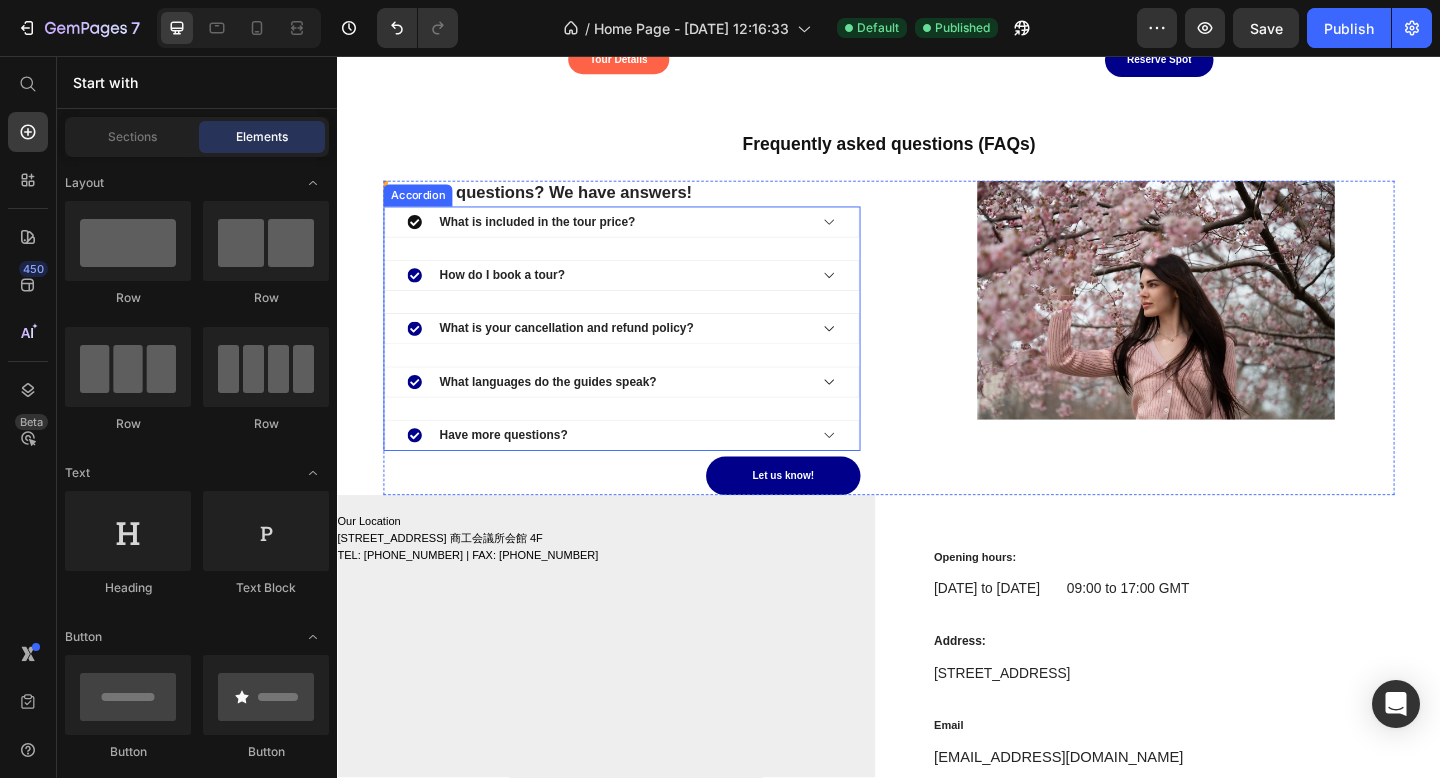 click 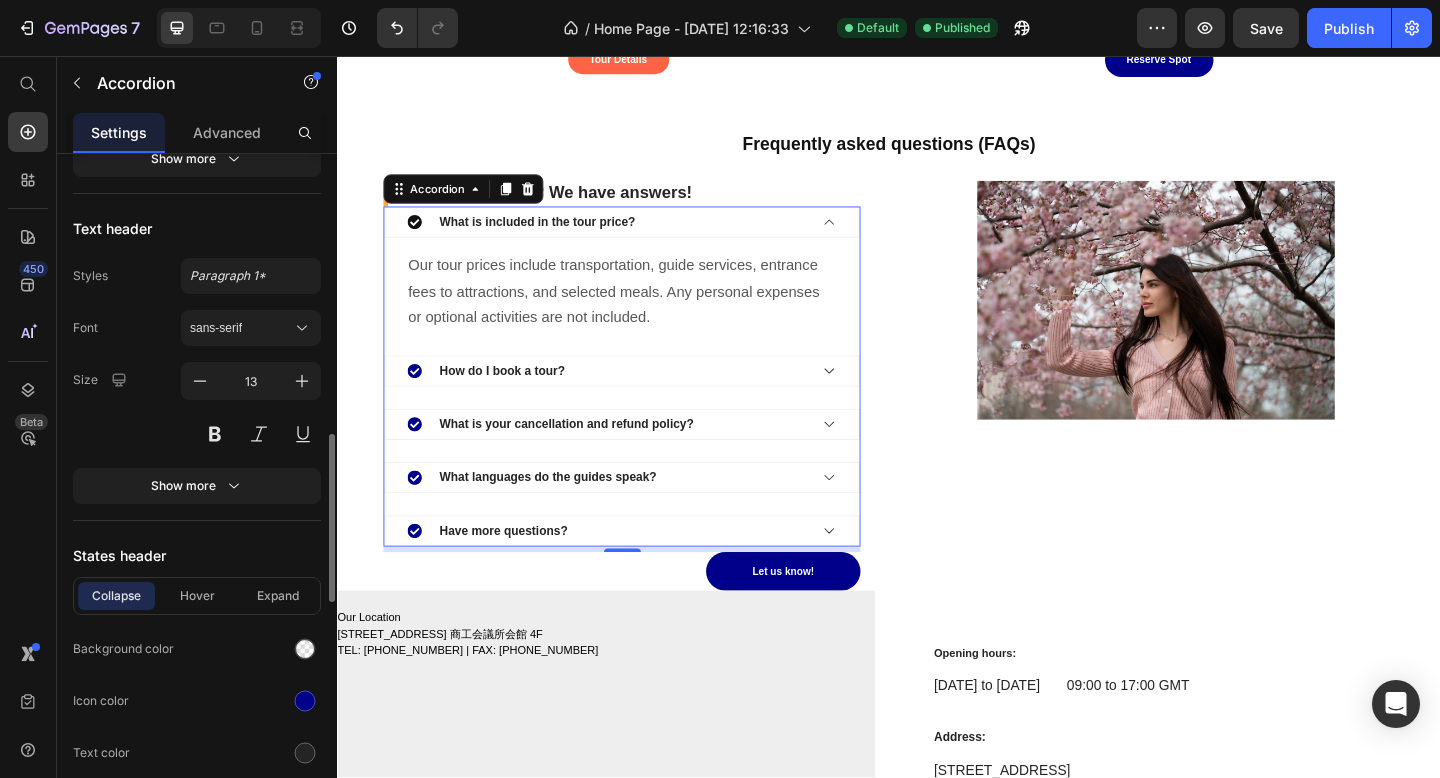 scroll, scrollTop: 1351, scrollLeft: 0, axis: vertical 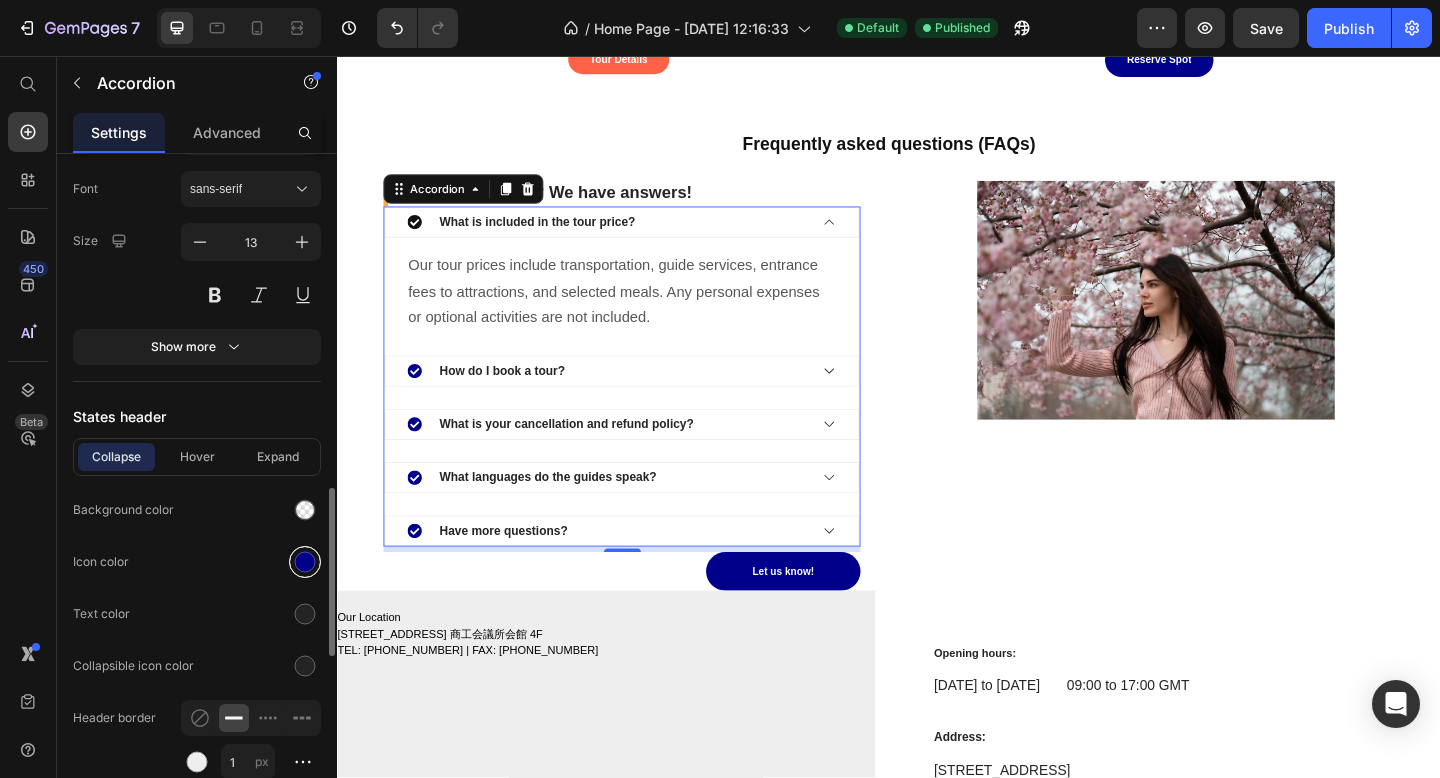 click at bounding box center [305, 562] 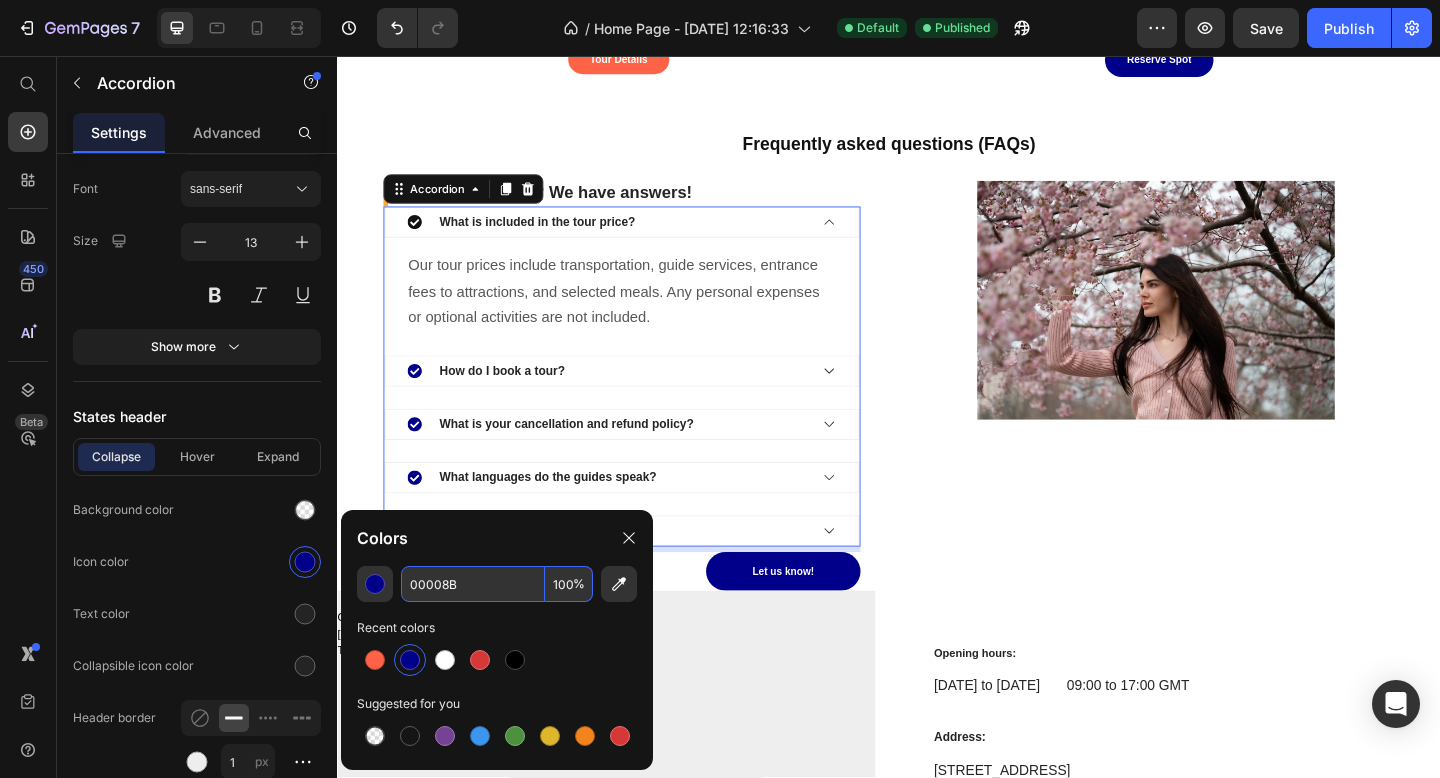 drag, startPoint x: 470, startPoint y: 585, endPoint x: 445, endPoint y: 583, distance: 25.079872 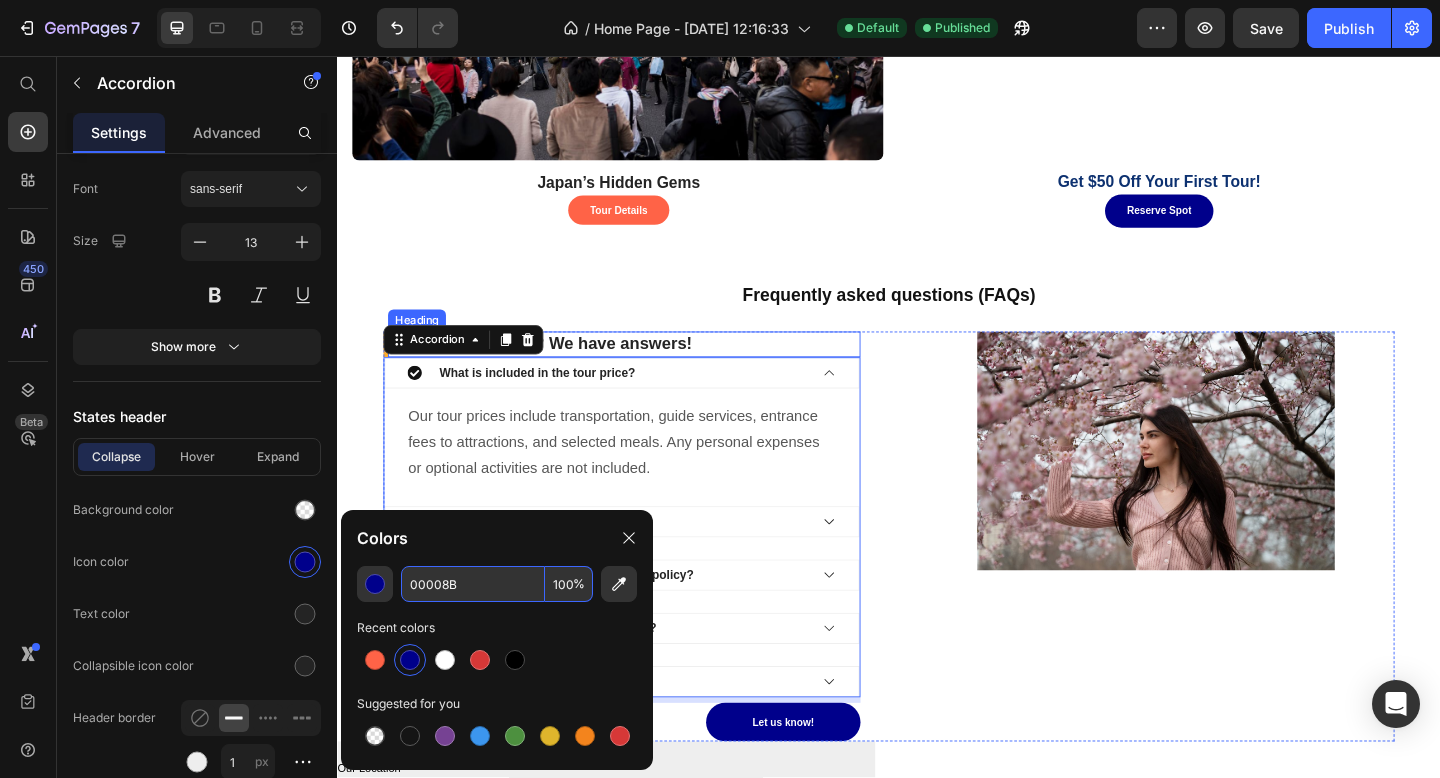 scroll, scrollTop: 2554, scrollLeft: 0, axis: vertical 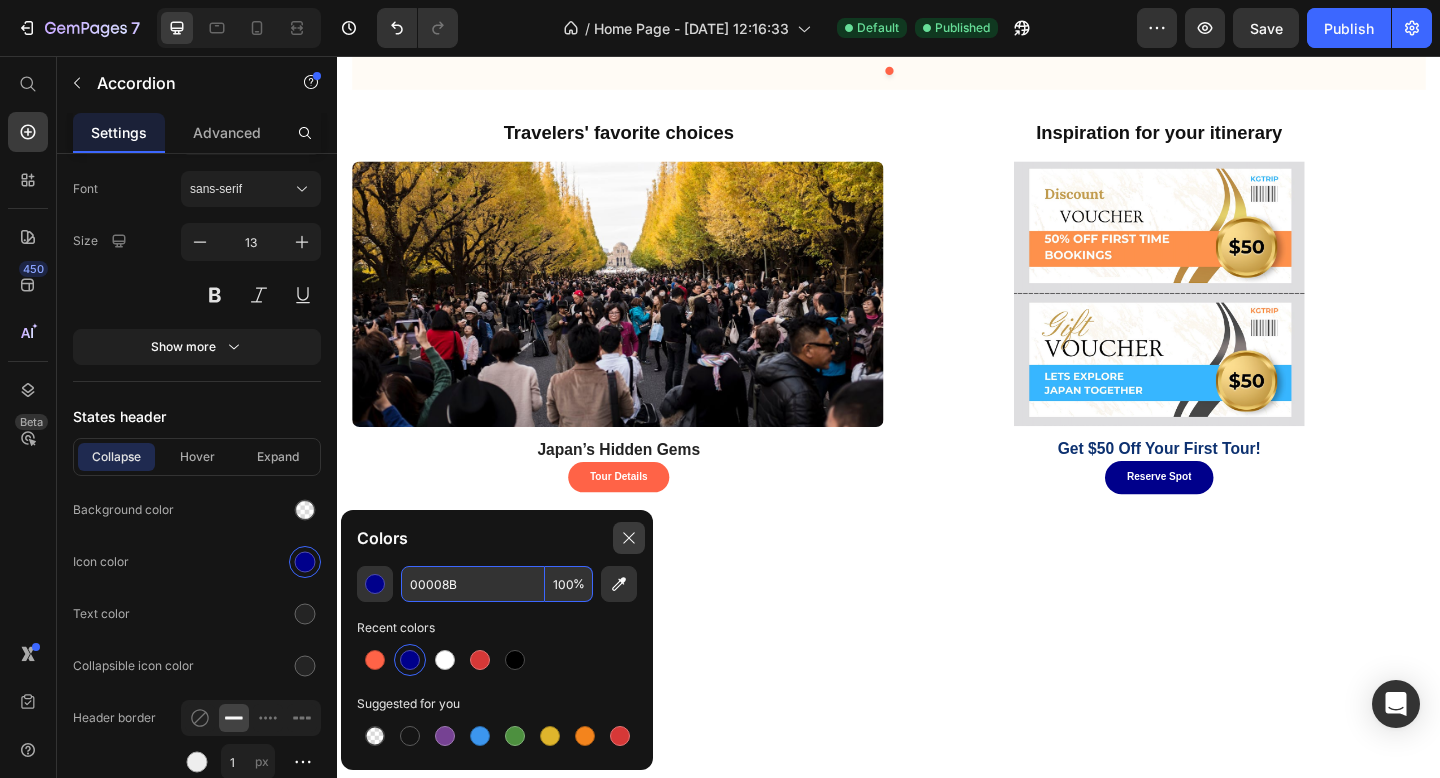 click 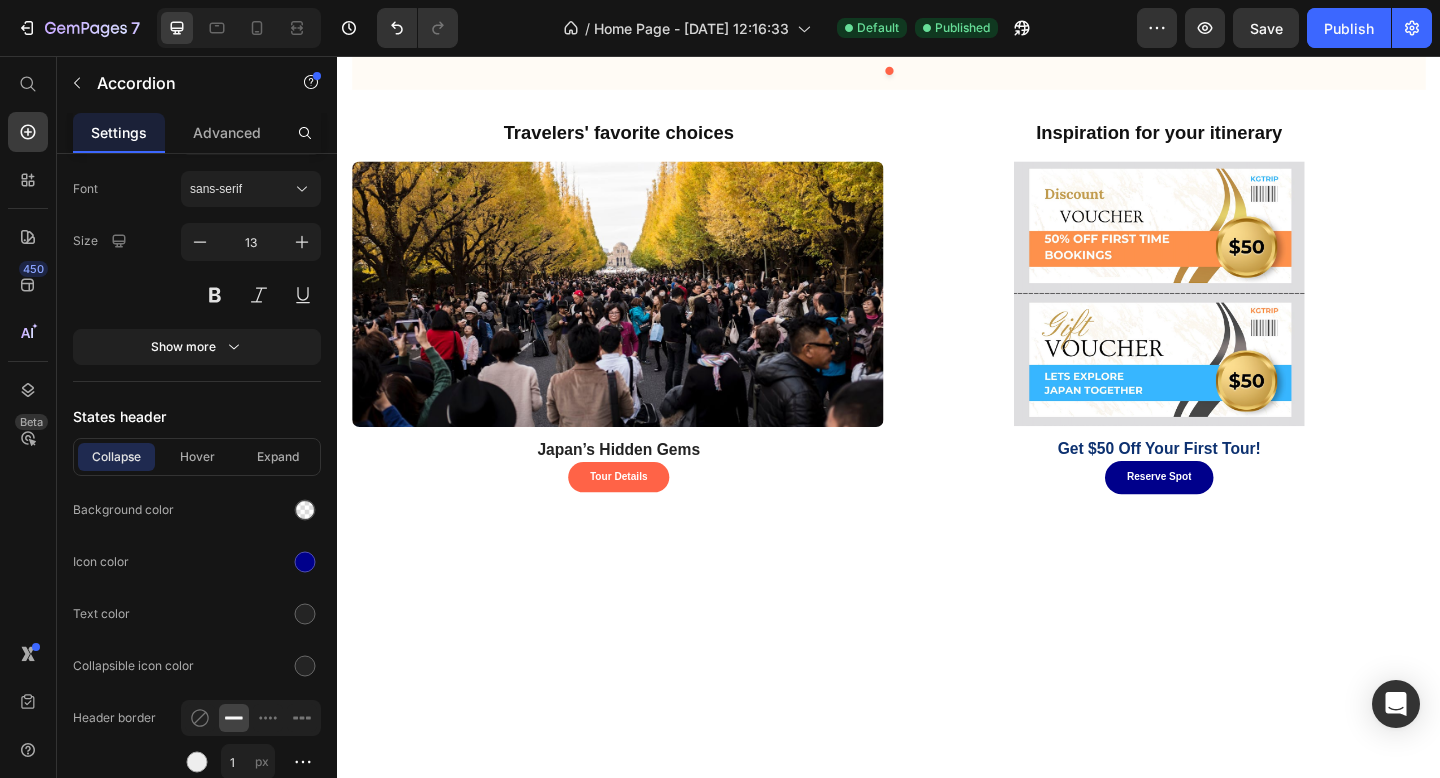 click on "Product Badge
Product Images" at bounding box center [645, -664] 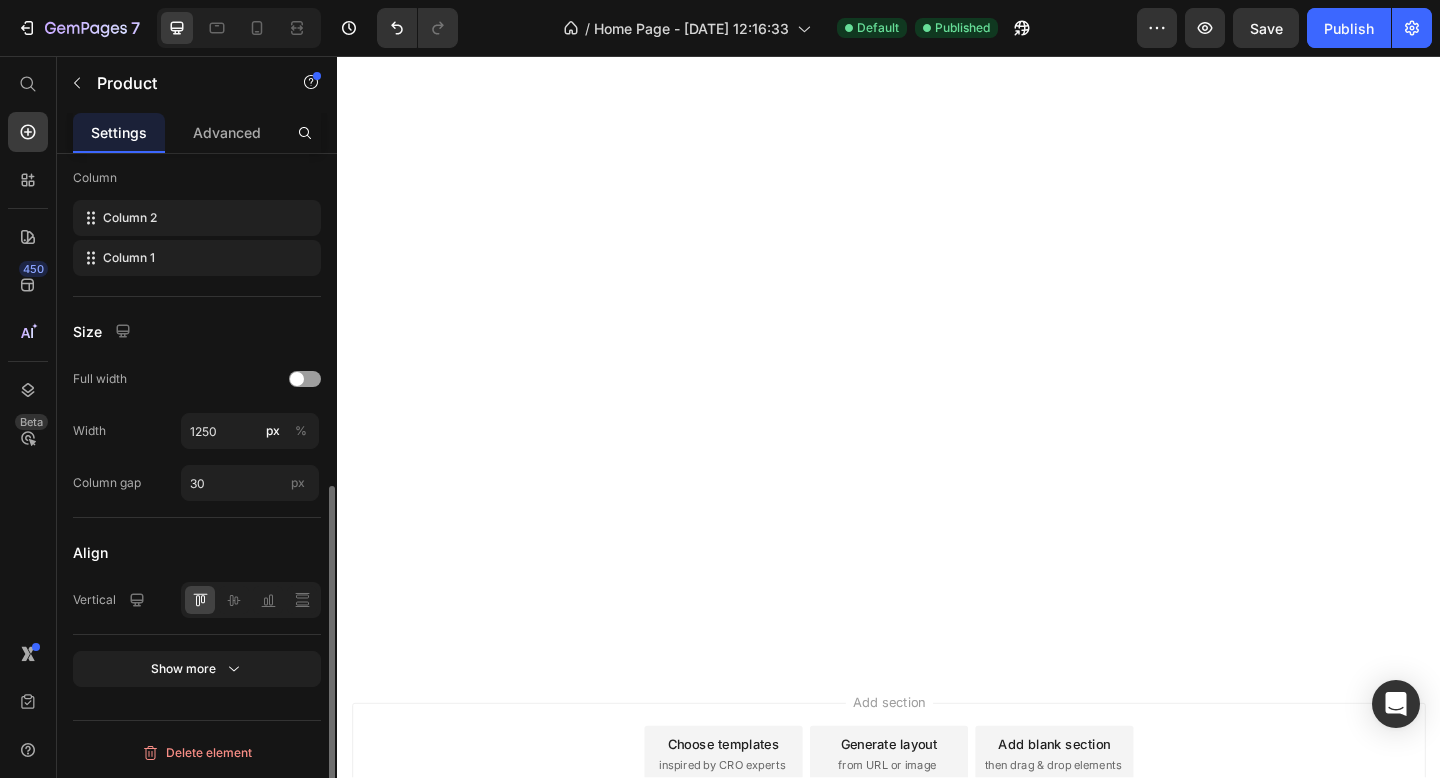 scroll, scrollTop: 0, scrollLeft: 0, axis: both 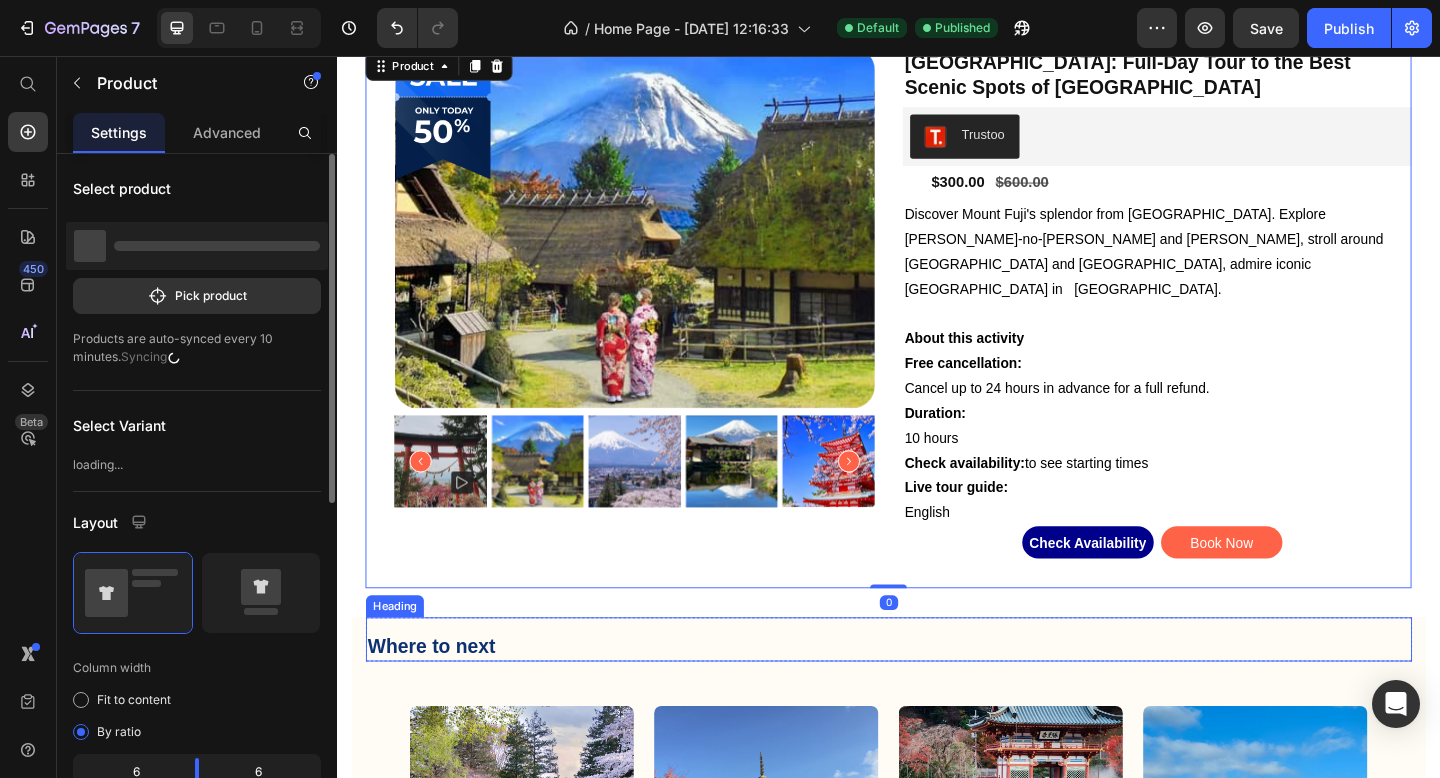 click on "Where to next" at bounding box center (937, 698) 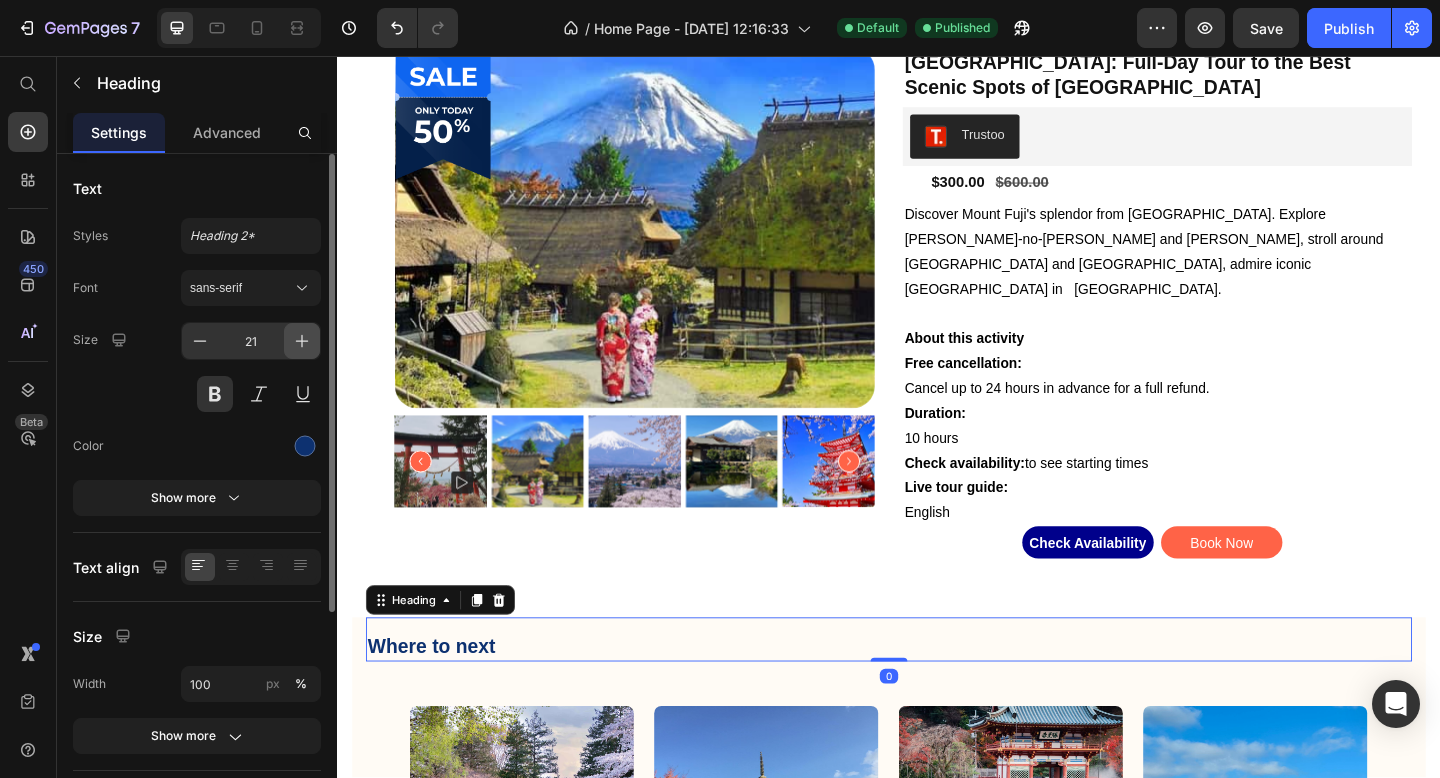 click 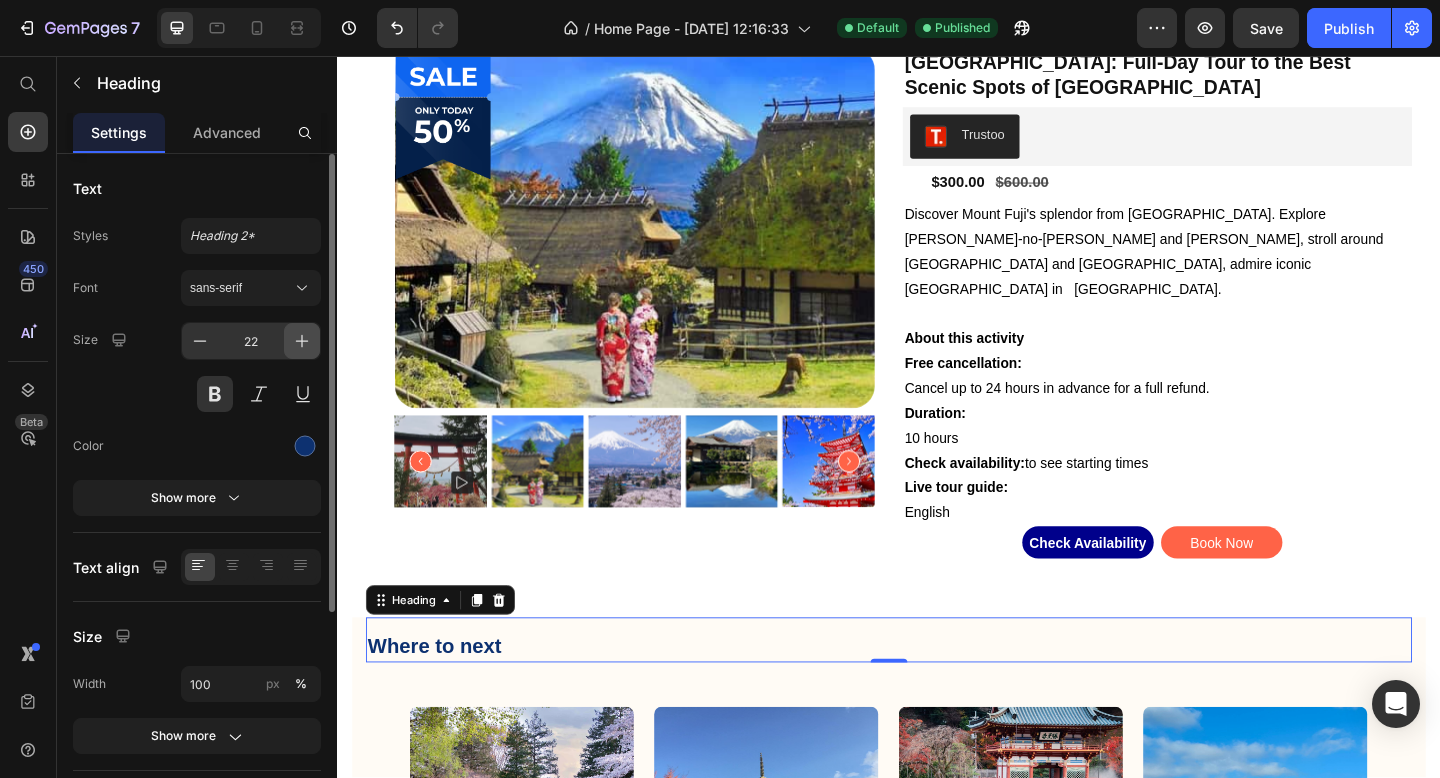 click 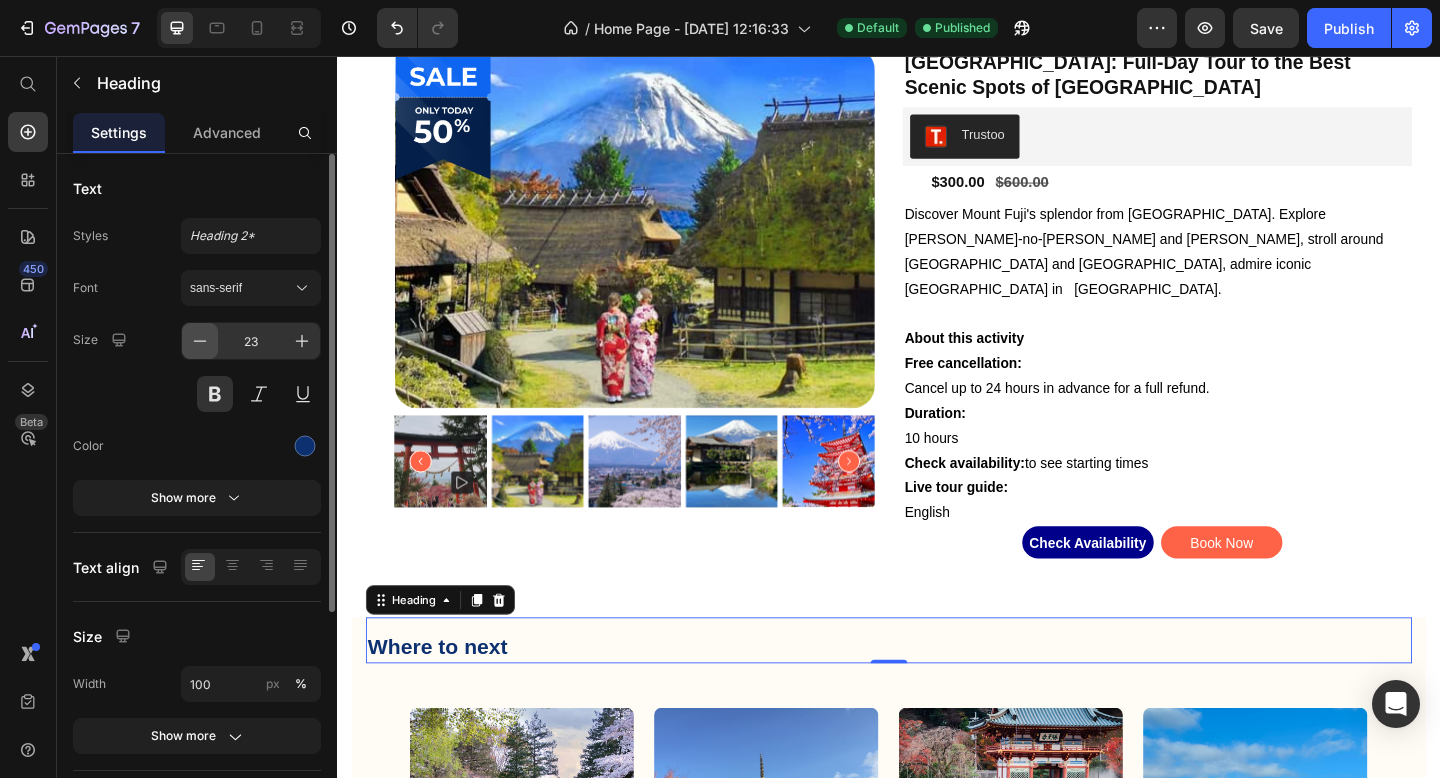 click 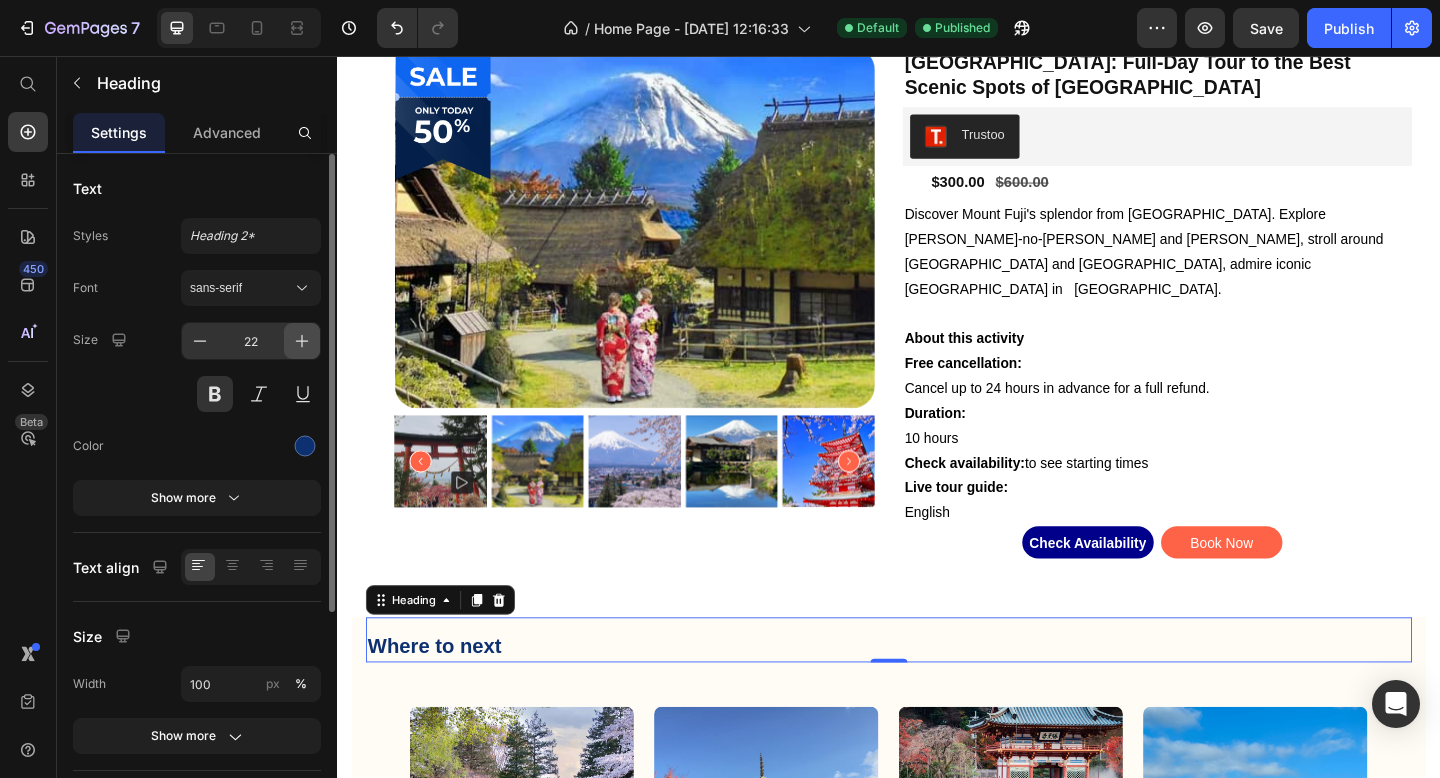 click 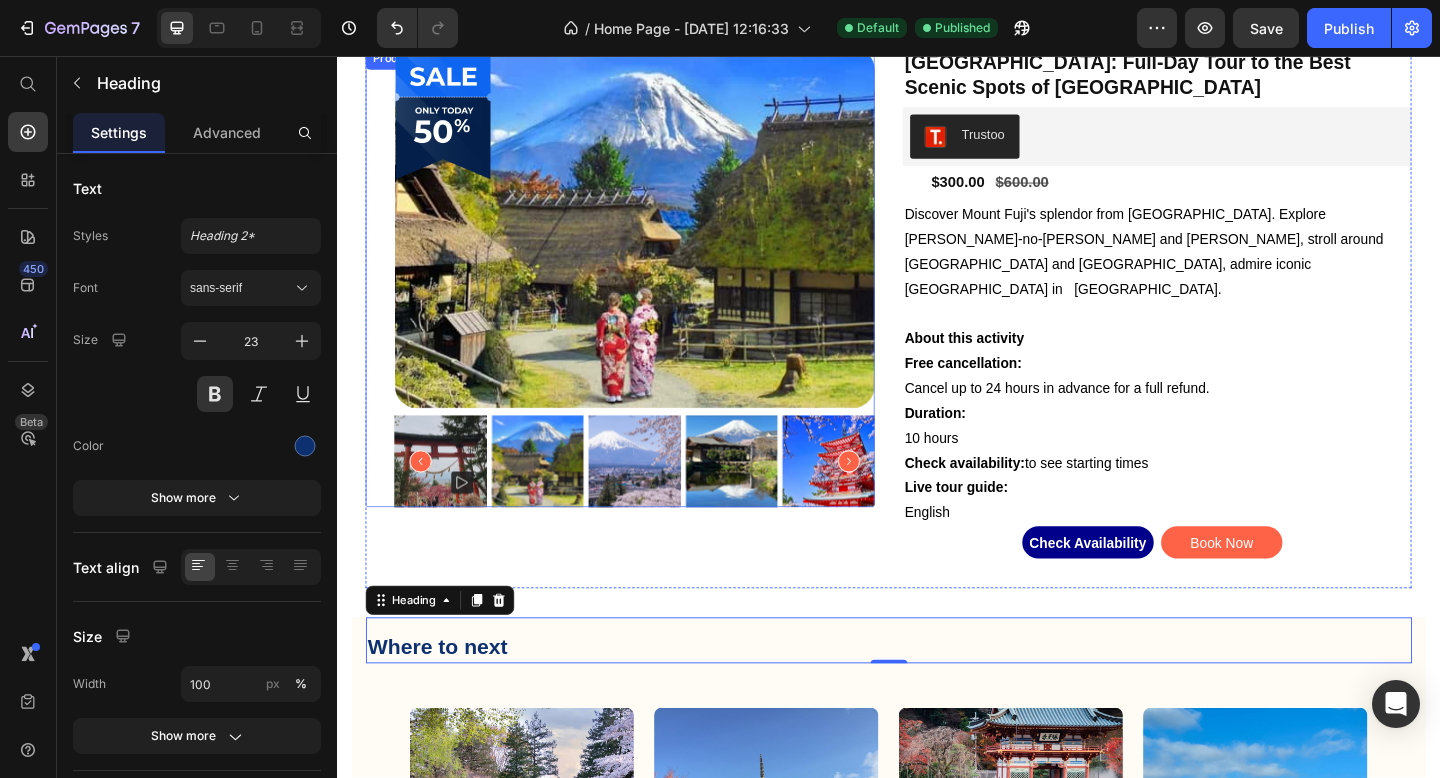 scroll, scrollTop: 875, scrollLeft: 0, axis: vertical 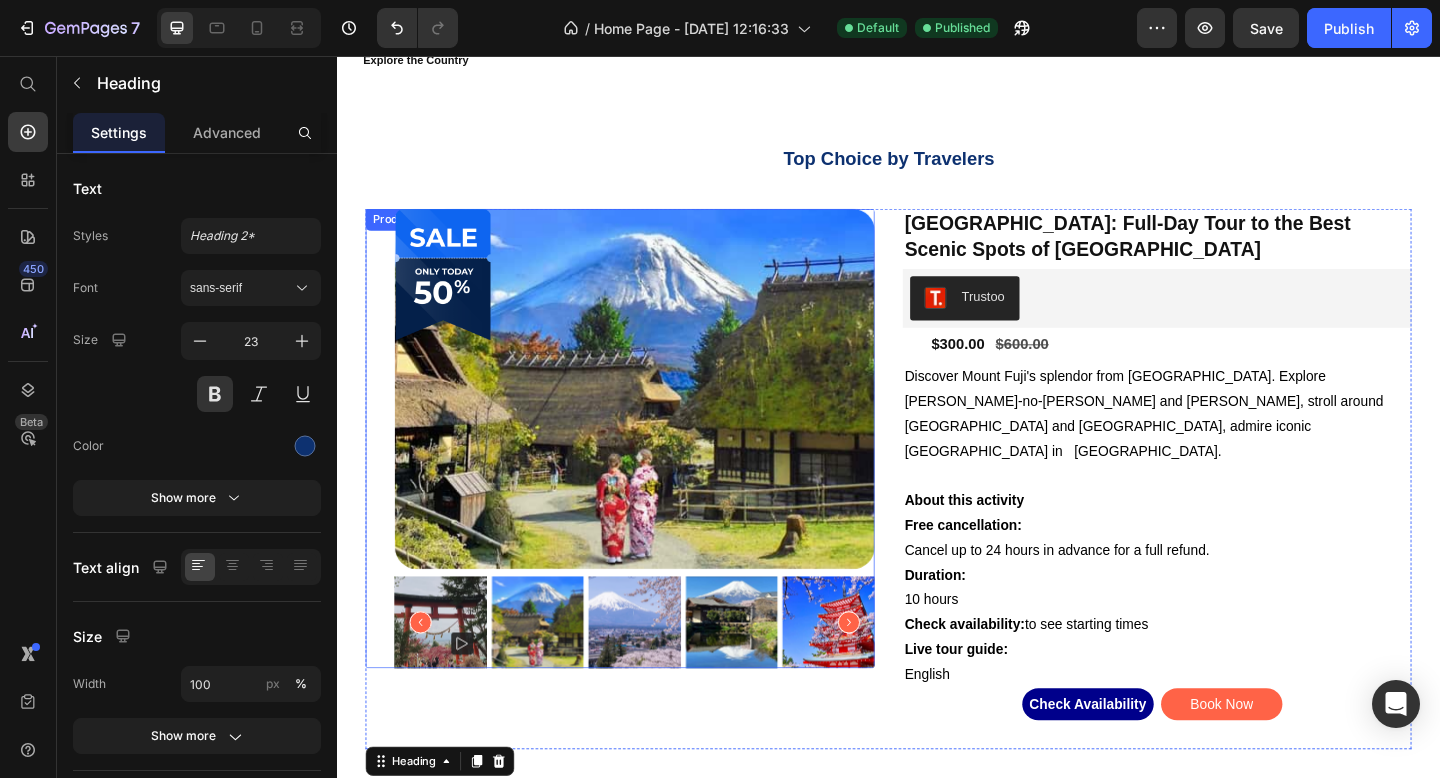 click at bounding box center (661, 419) 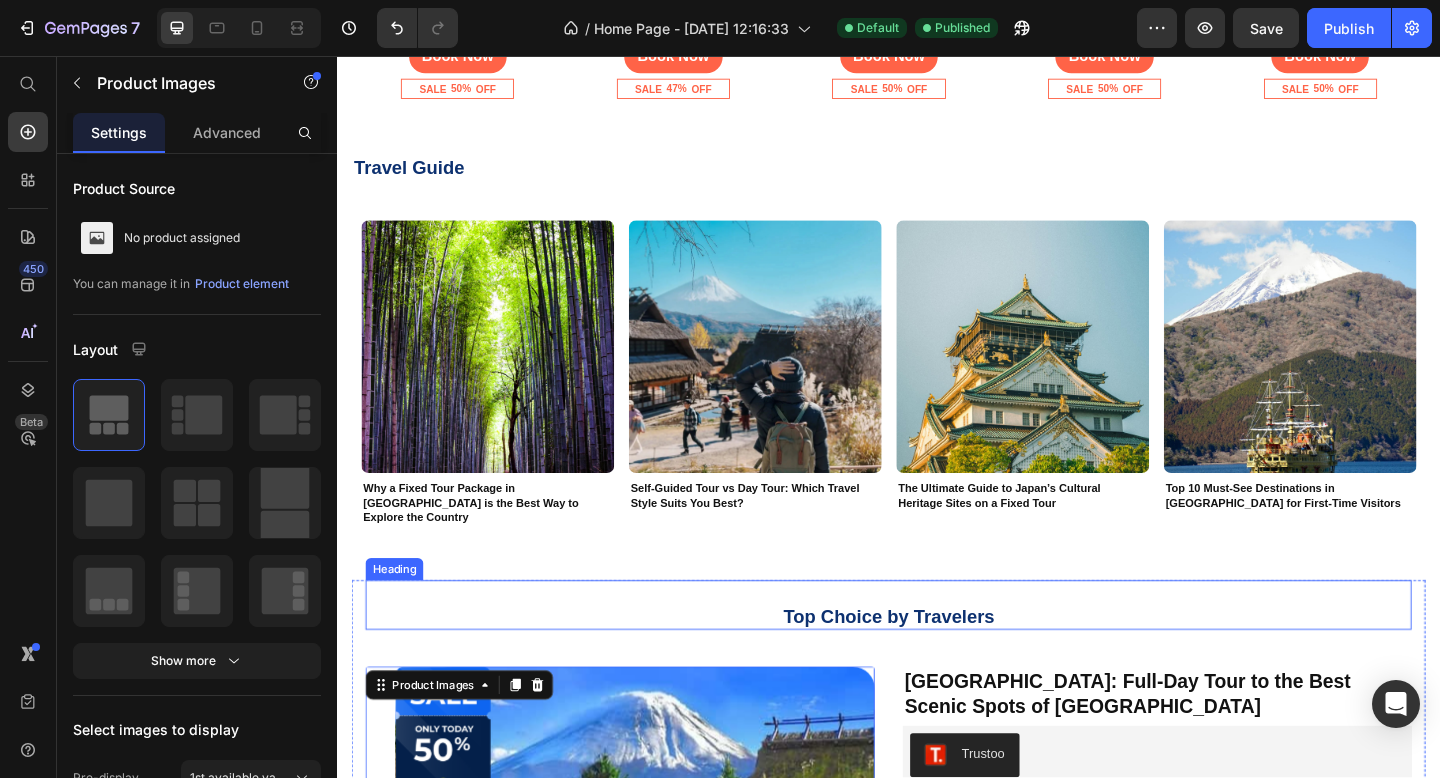 click on "Top Choice by Travelers" at bounding box center (937, 666) 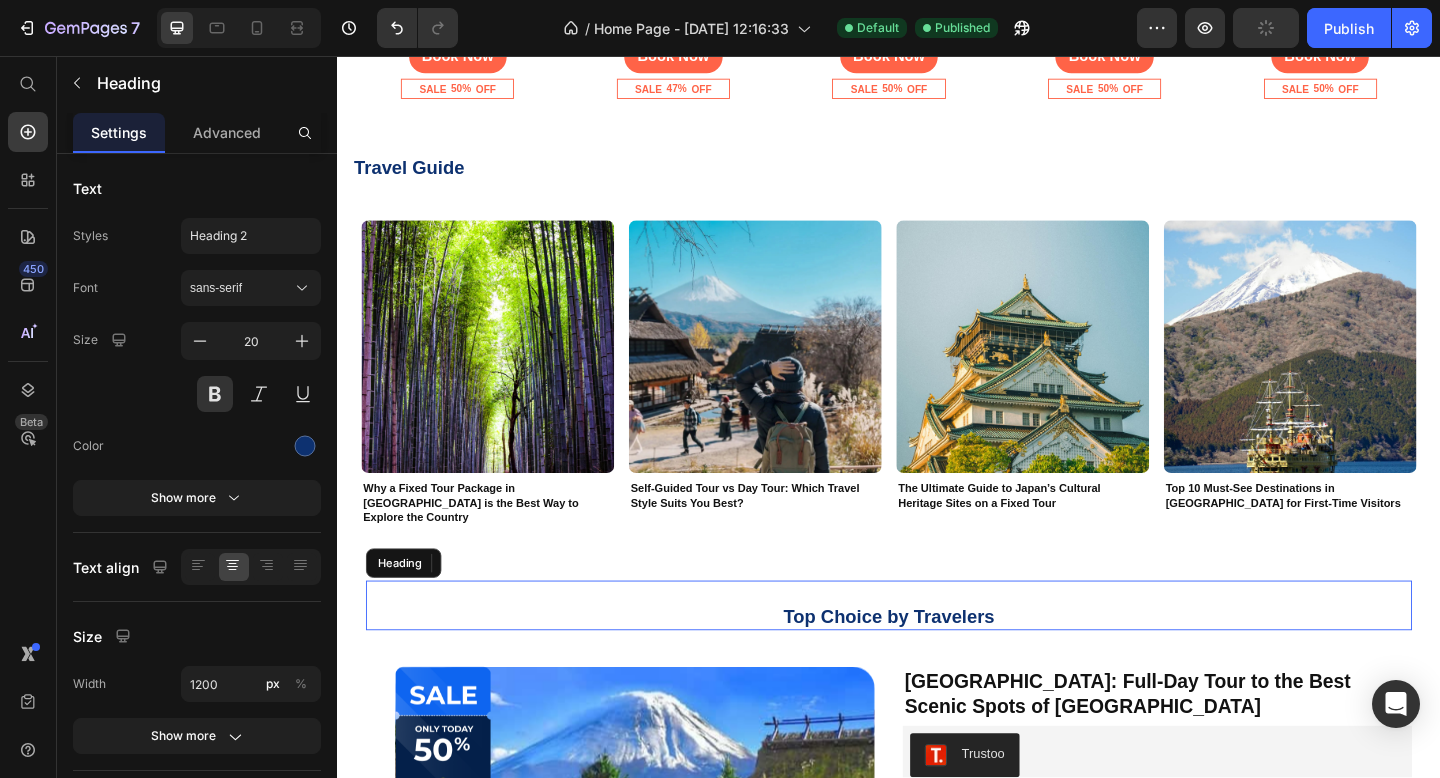scroll, scrollTop: 1068, scrollLeft: 0, axis: vertical 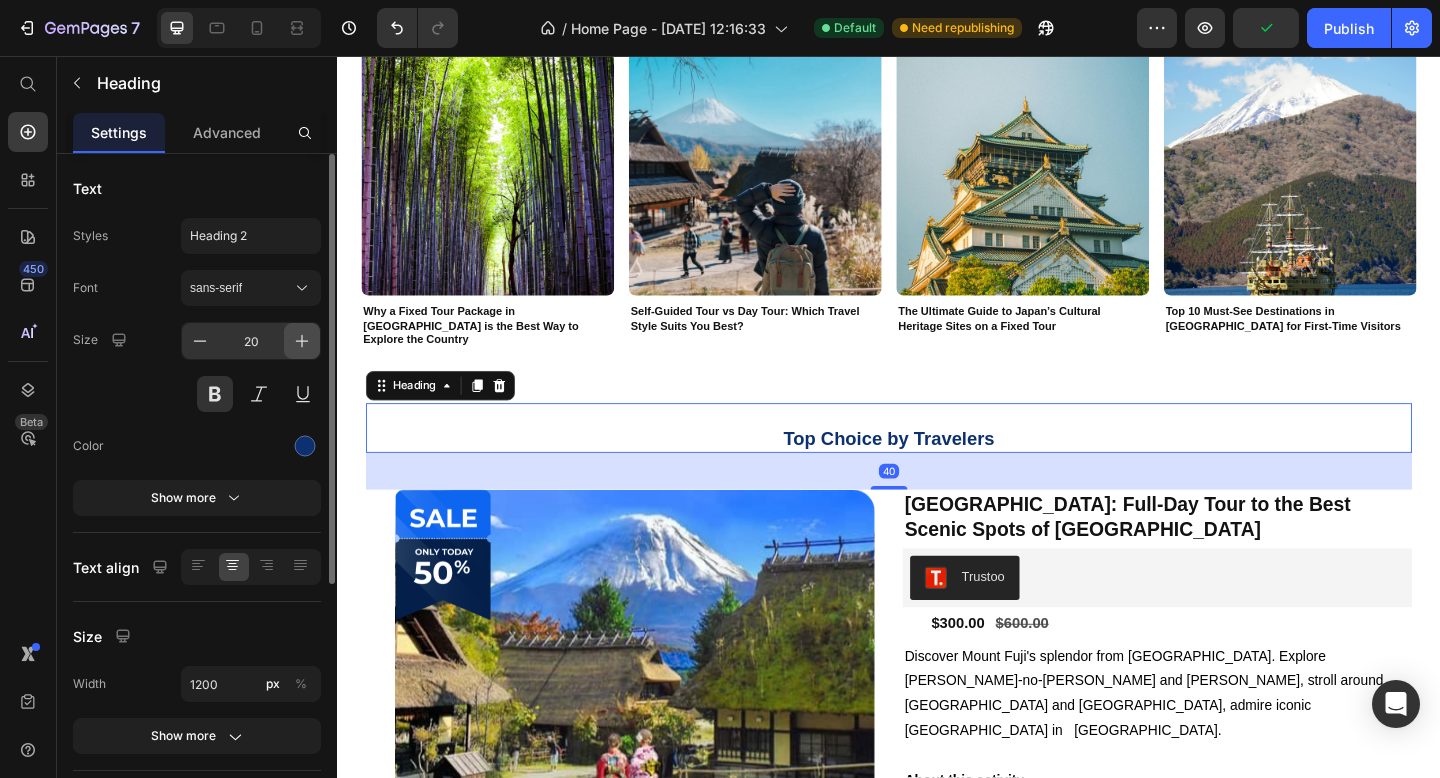 click 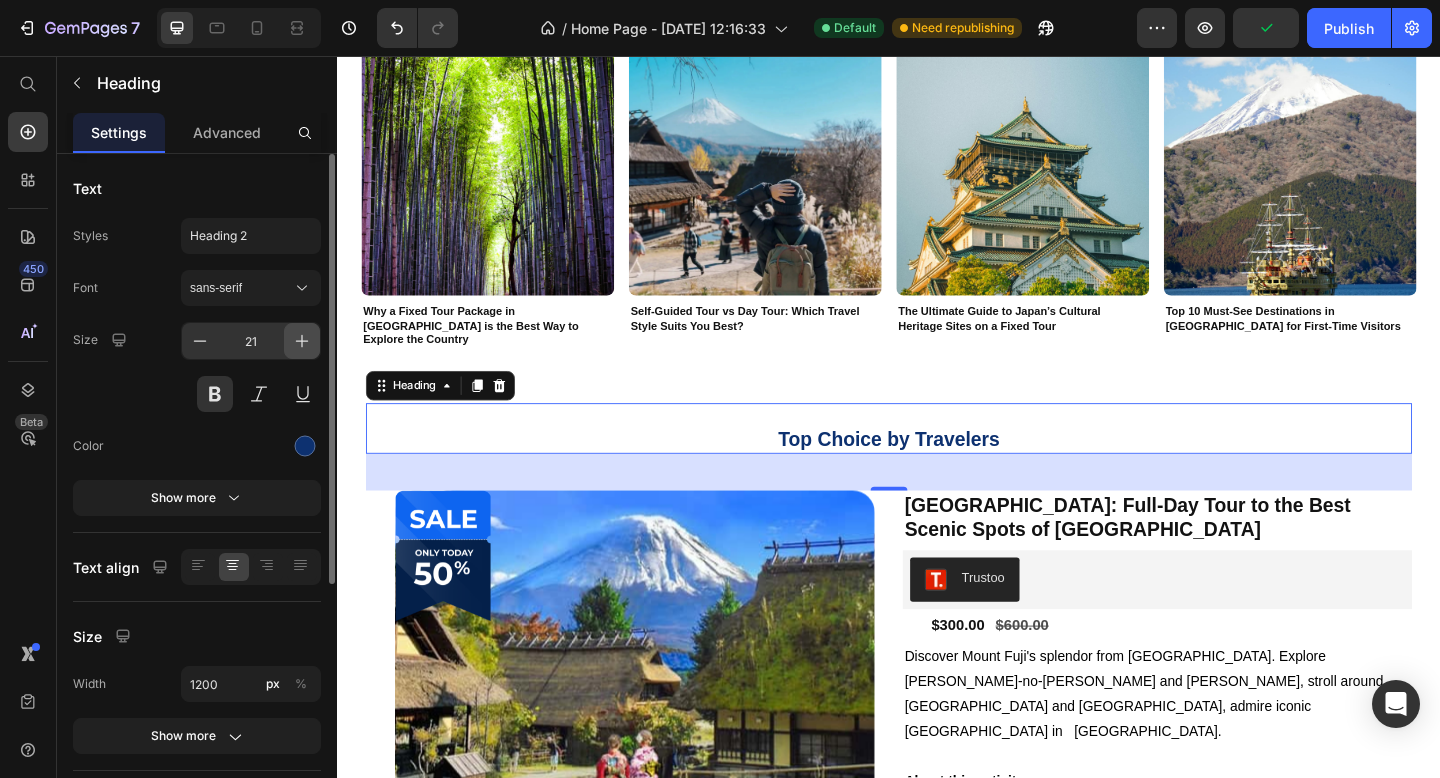 click 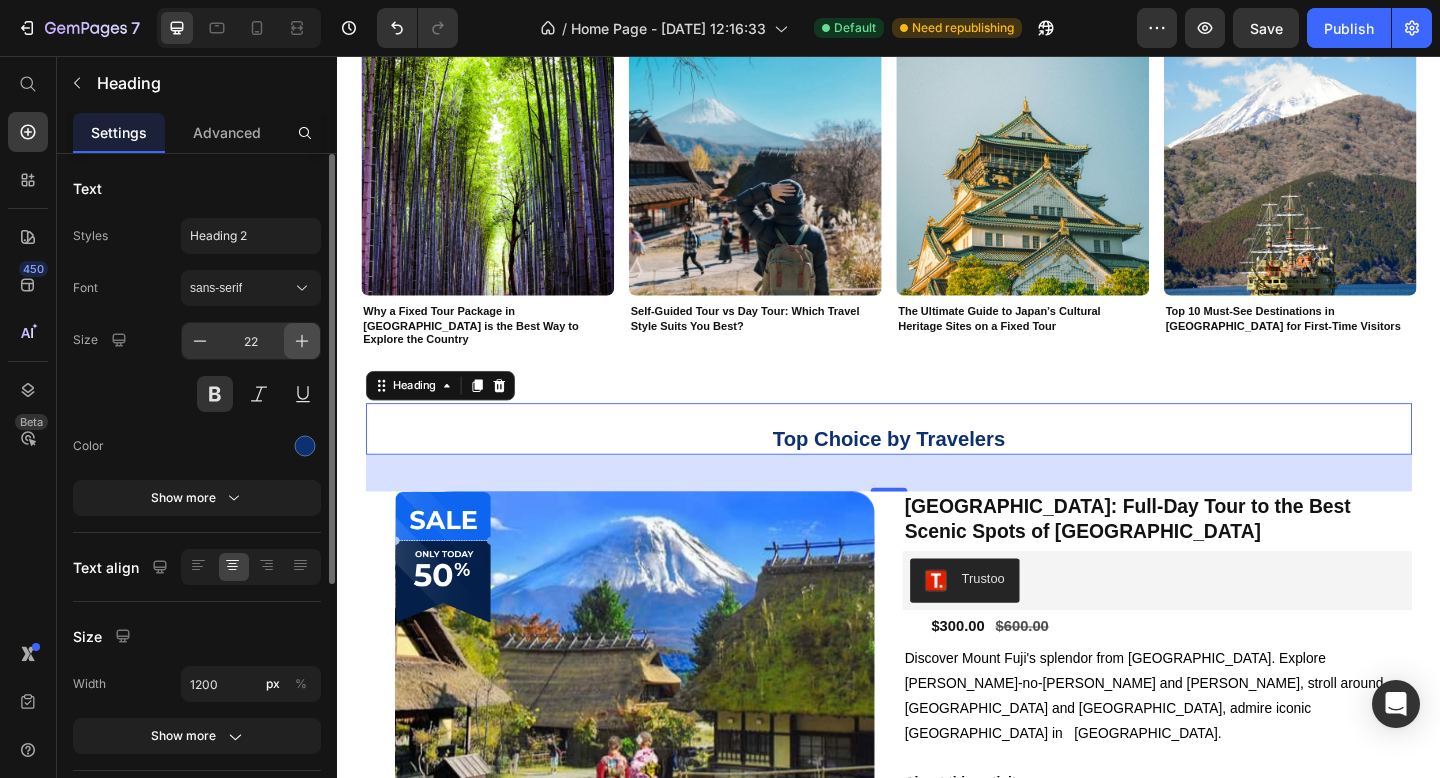 click 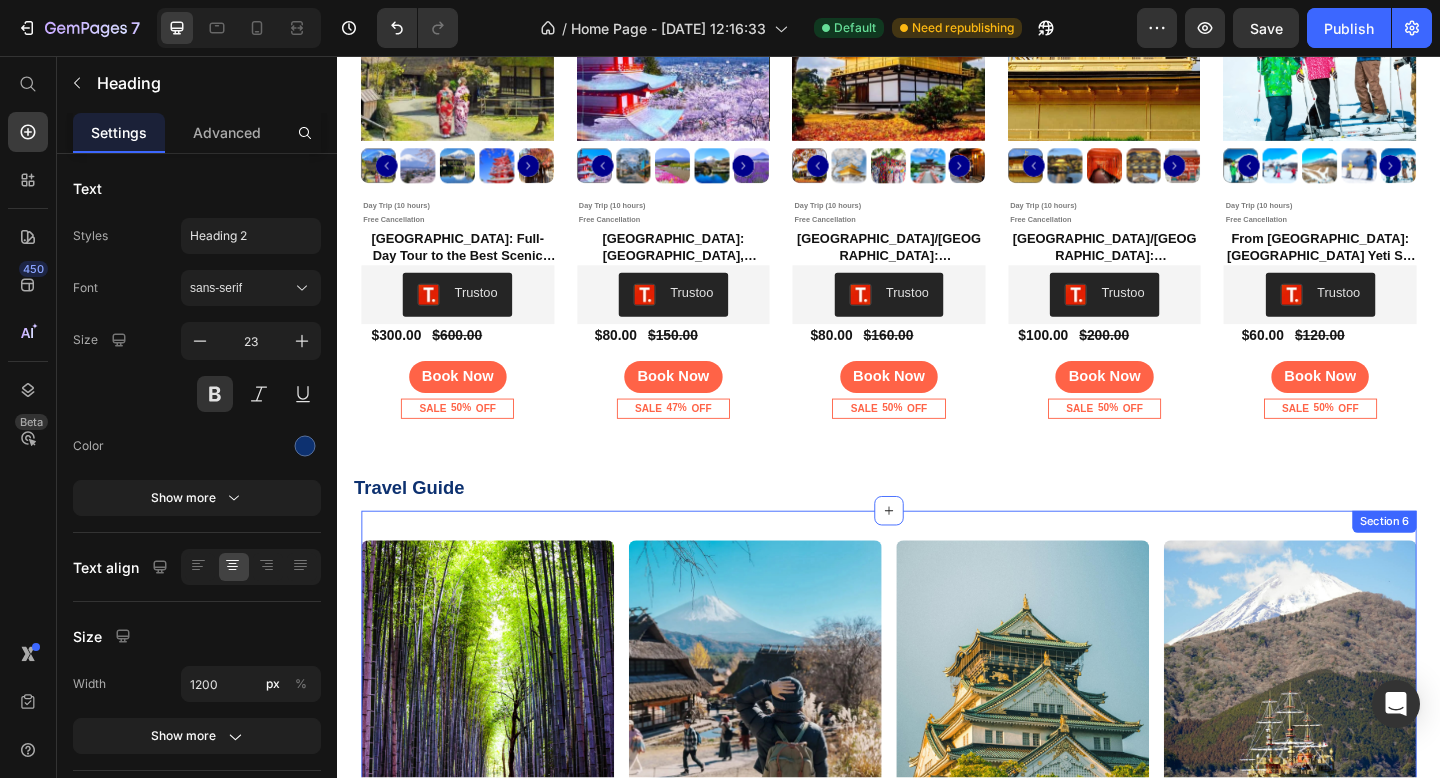 scroll, scrollTop: 521, scrollLeft: 0, axis: vertical 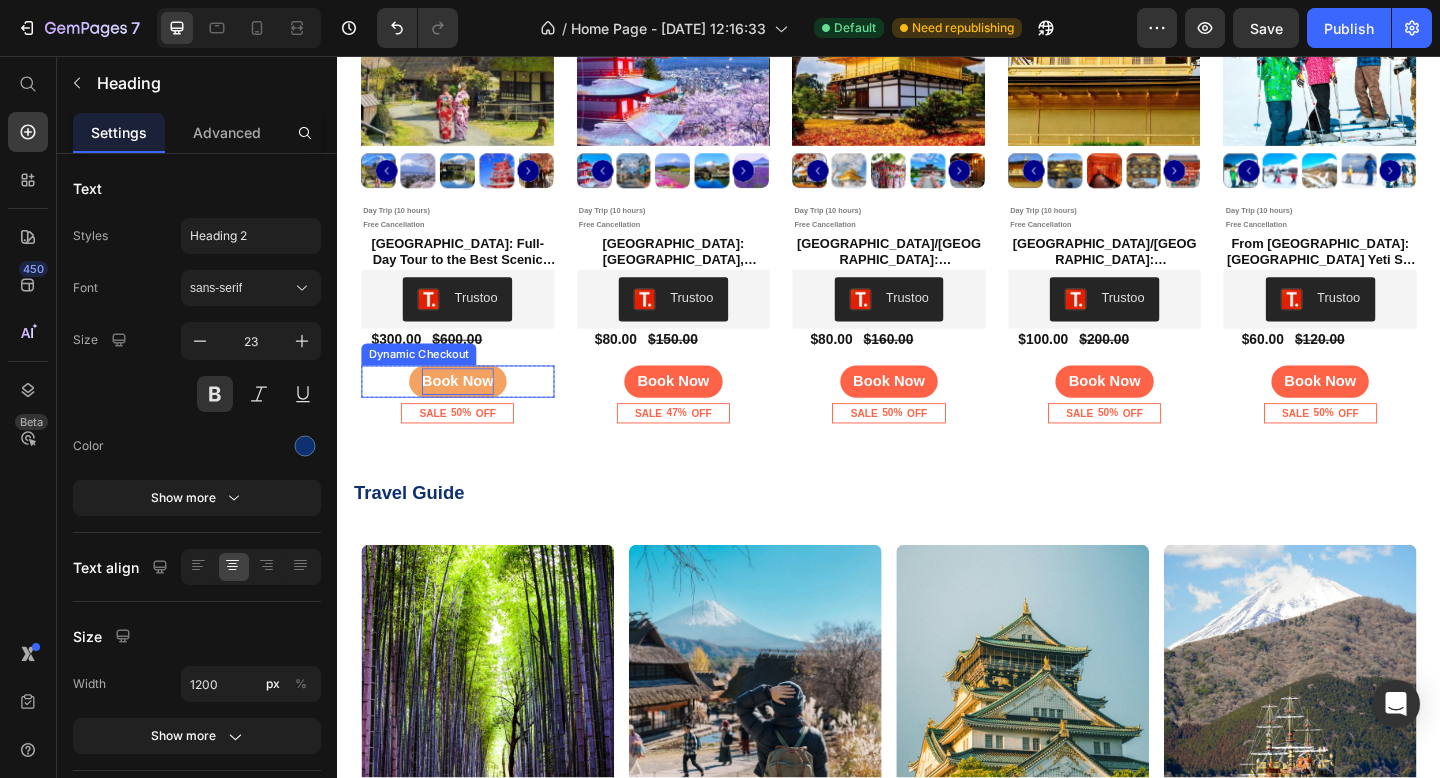 click on "Book Now" at bounding box center [468, 410] 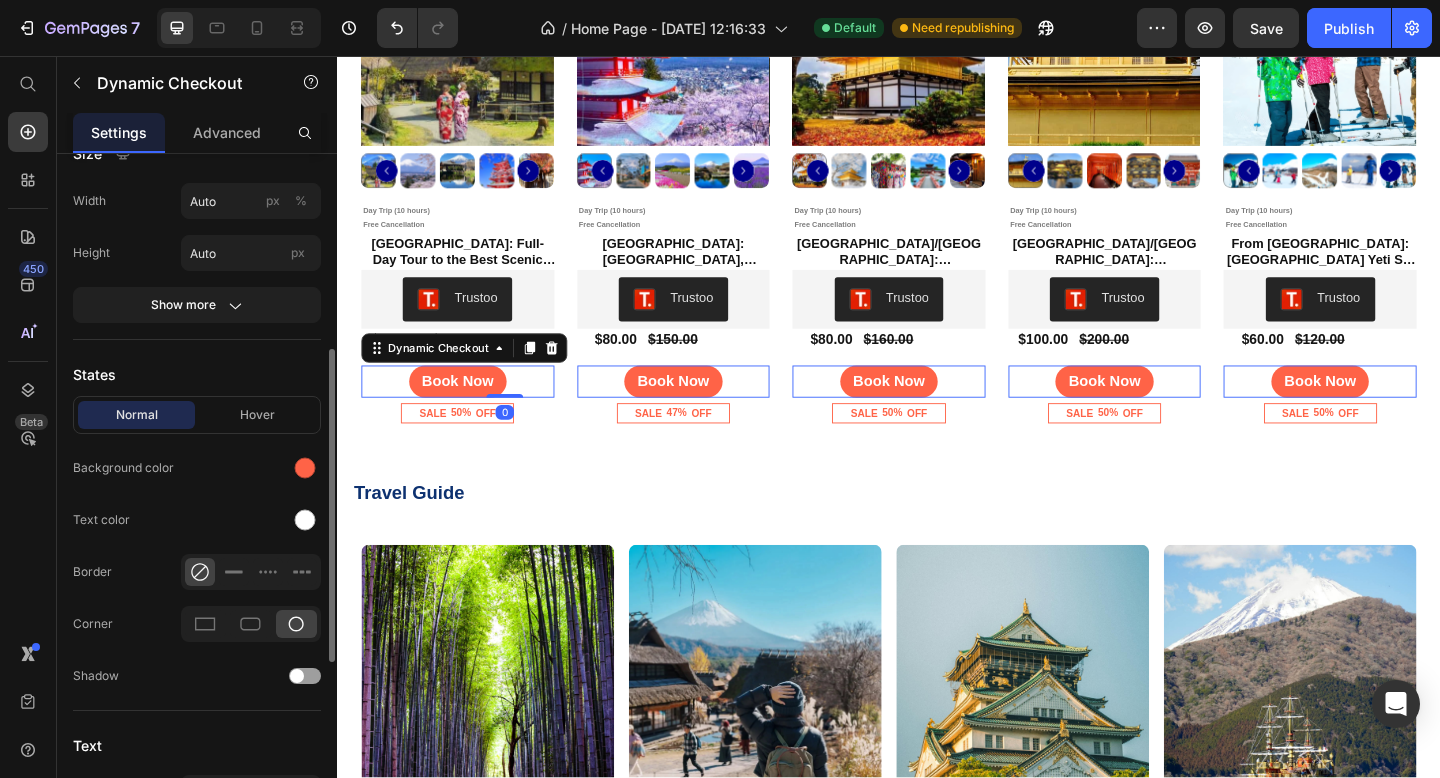 scroll, scrollTop: 409, scrollLeft: 0, axis: vertical 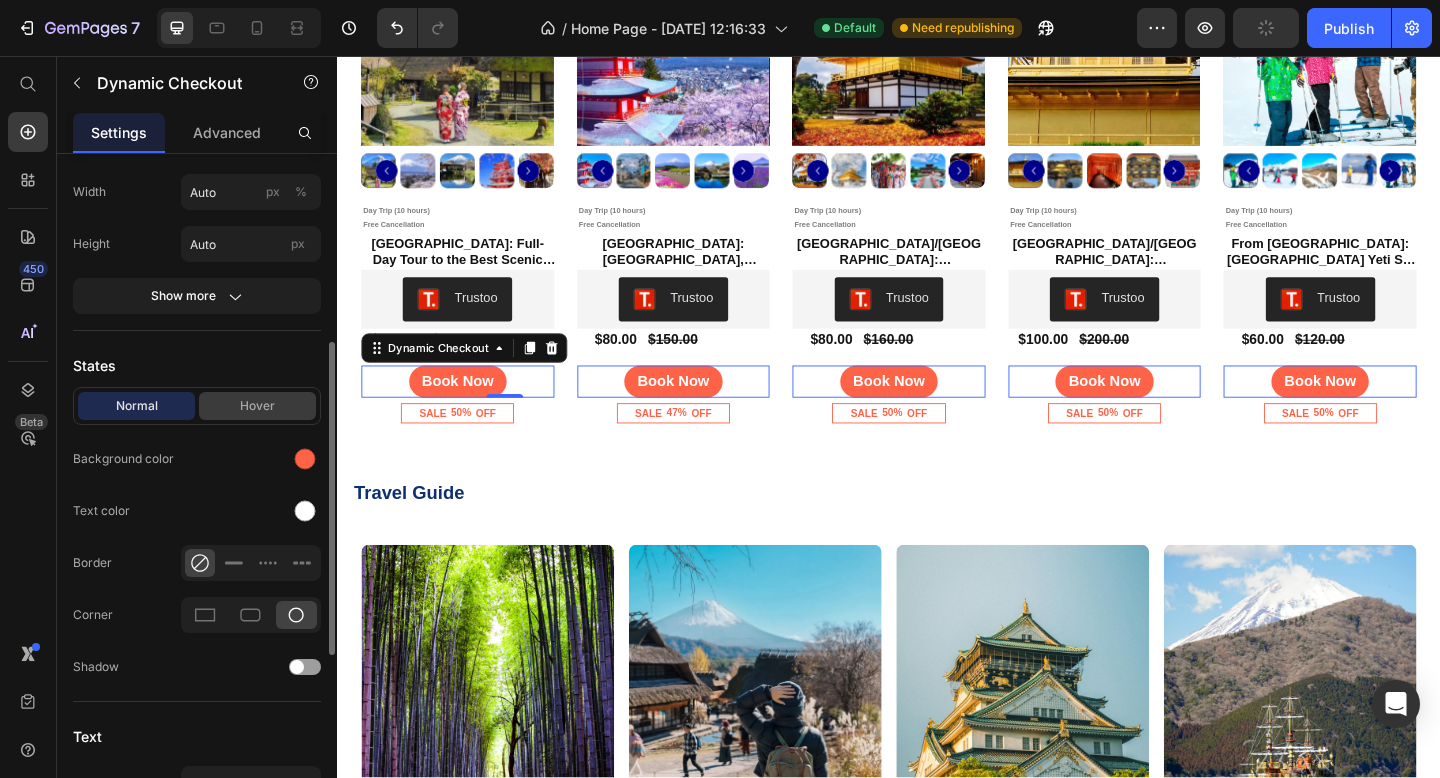 click on "Hover" at bounding box center (257, 406) 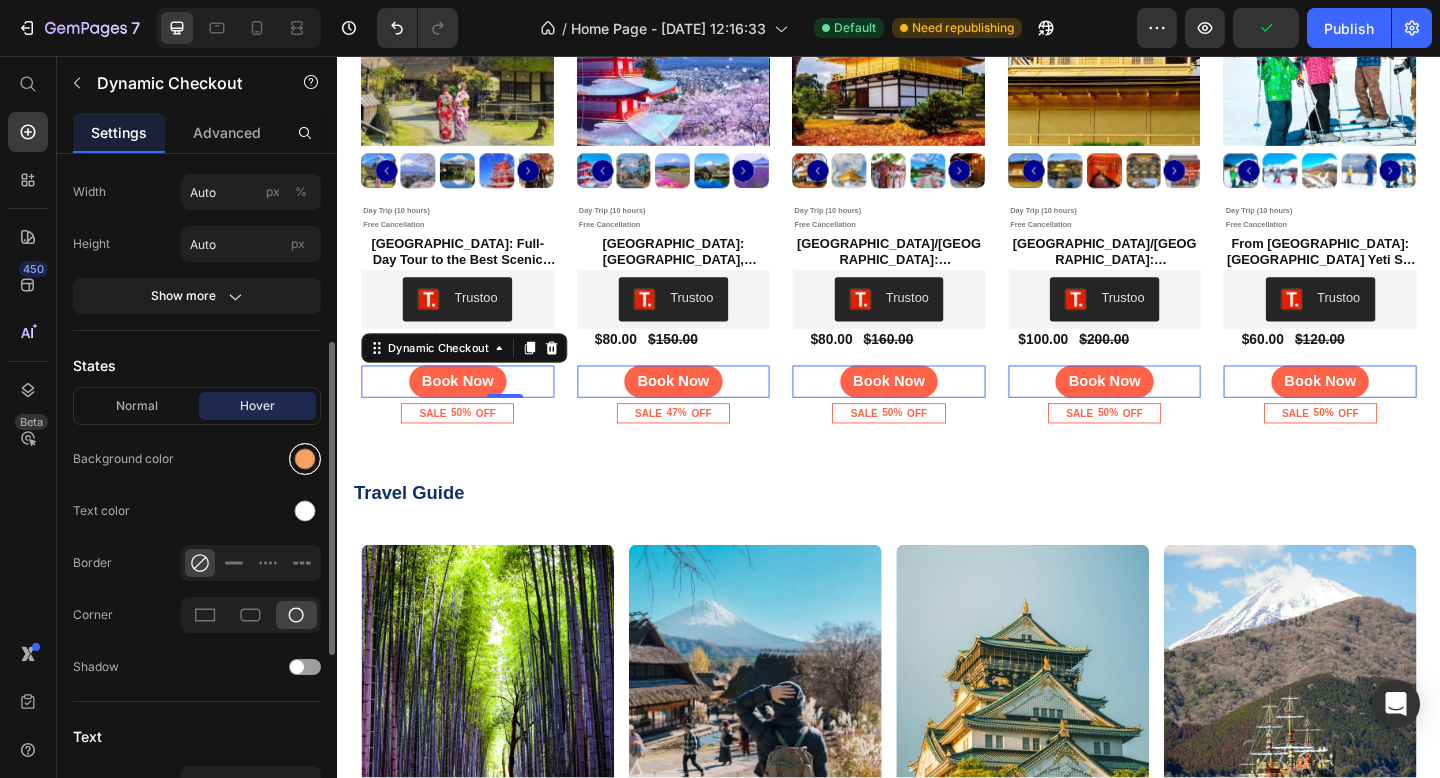 click at bounding box center [305, 459] 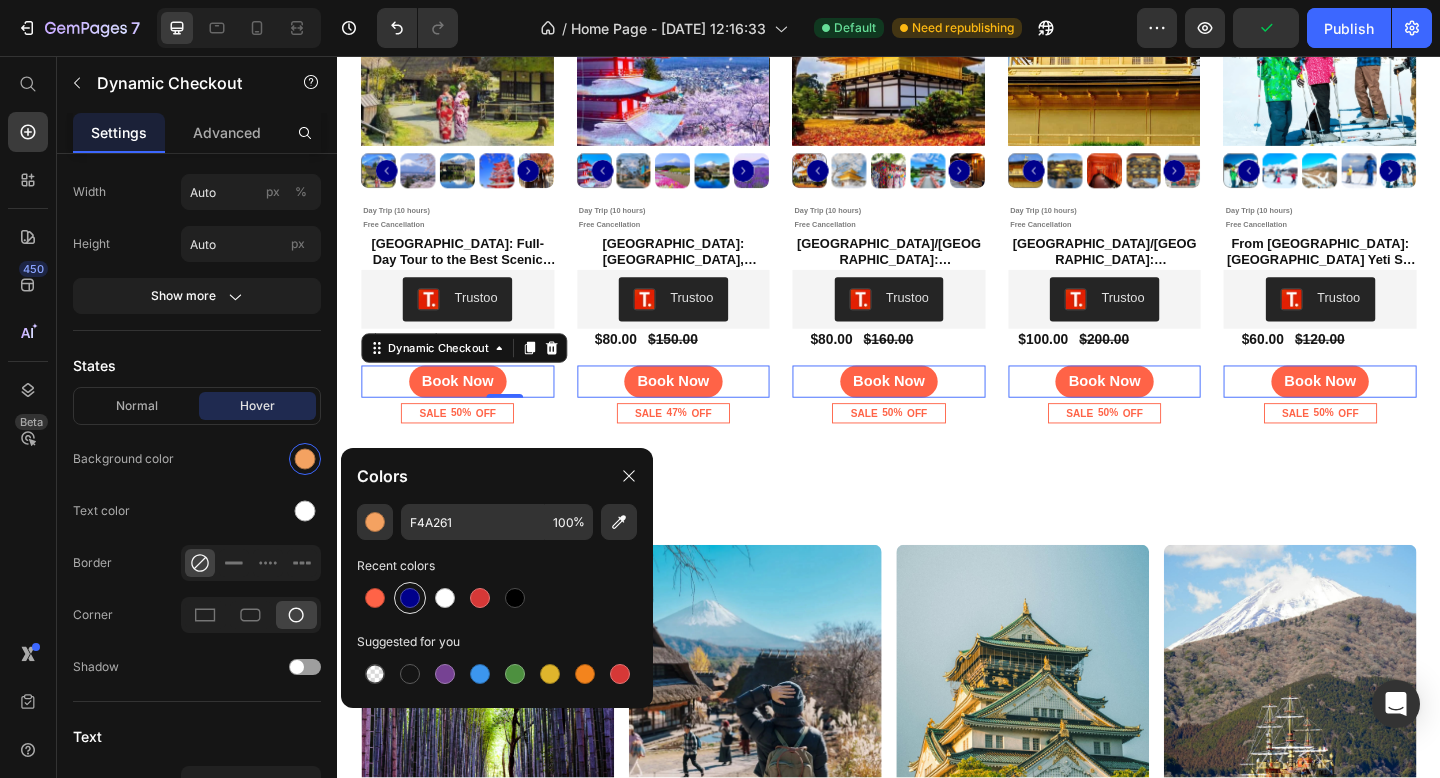 click at bounding box center [410, 598] 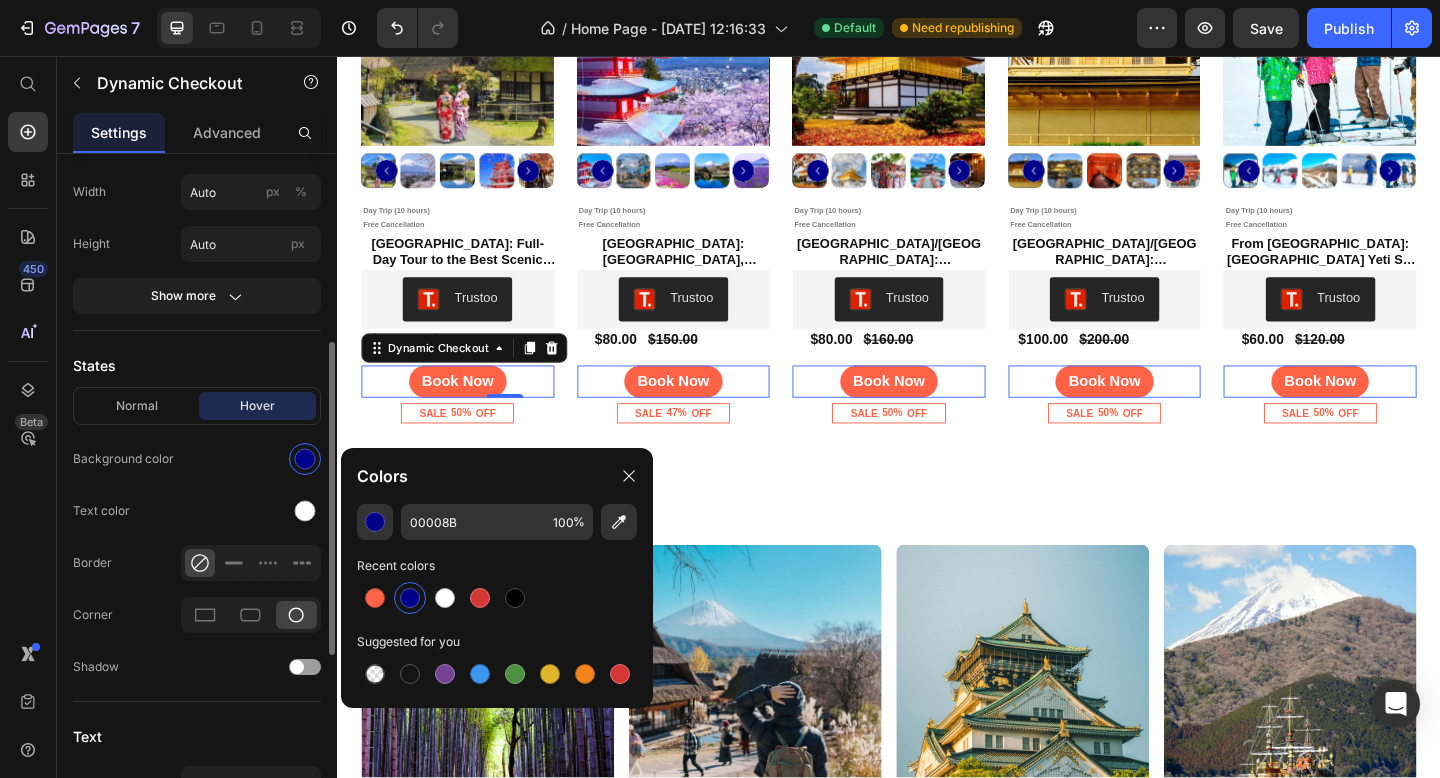 click on "Normal Hover Background color Text color Border Corner Shadow" 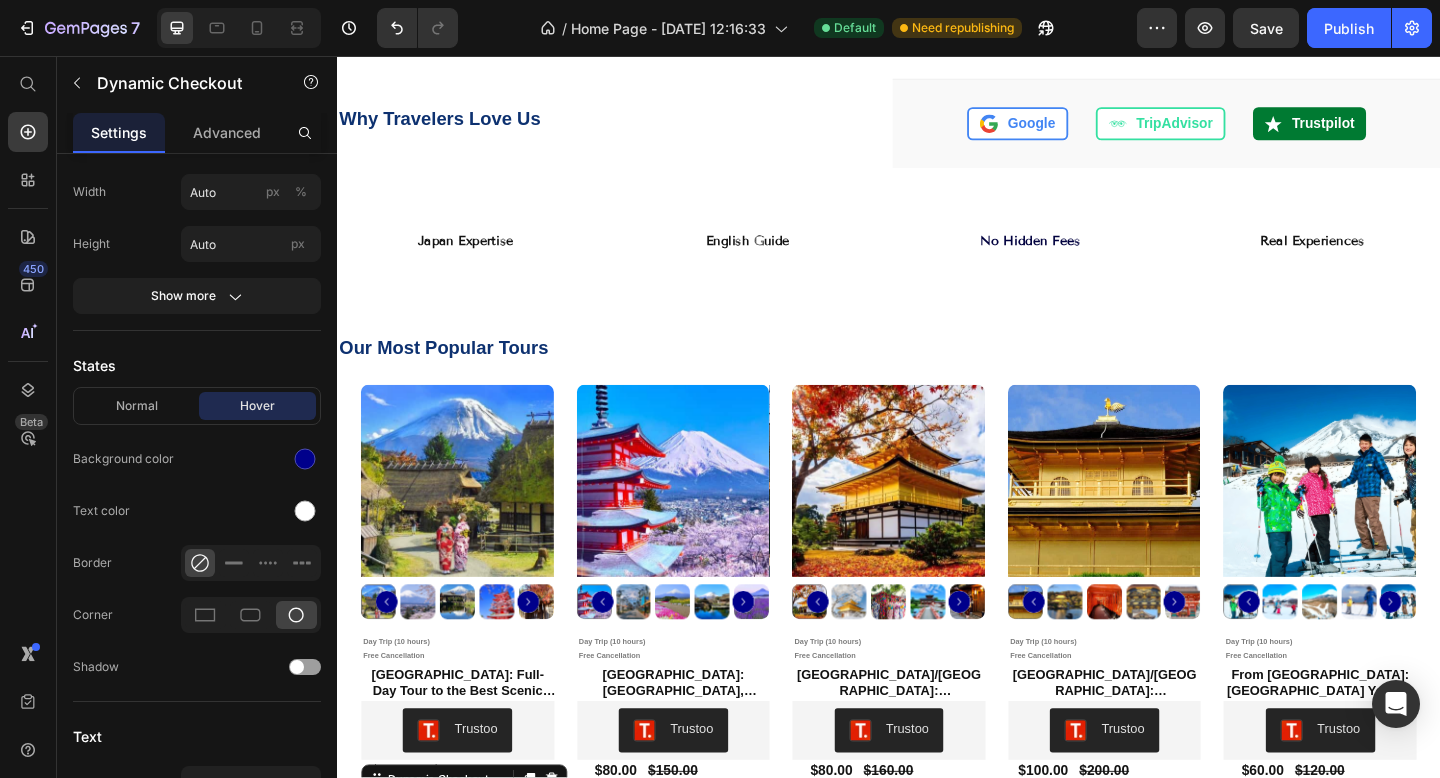 scroll, scrollTop: 0, scrollLeft: 0, axis: both 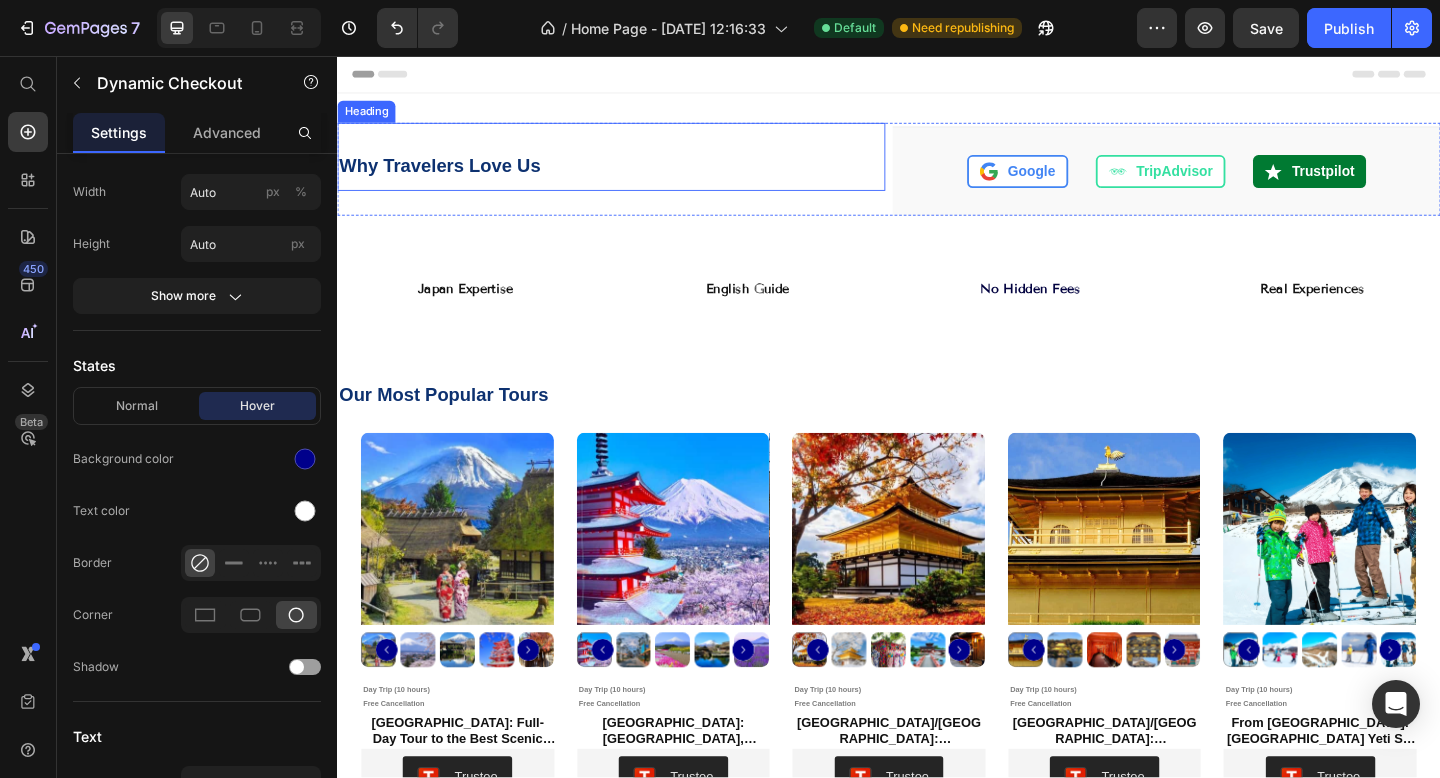 click on "Why Travelers Love Us" at bounding box center [635, 176] 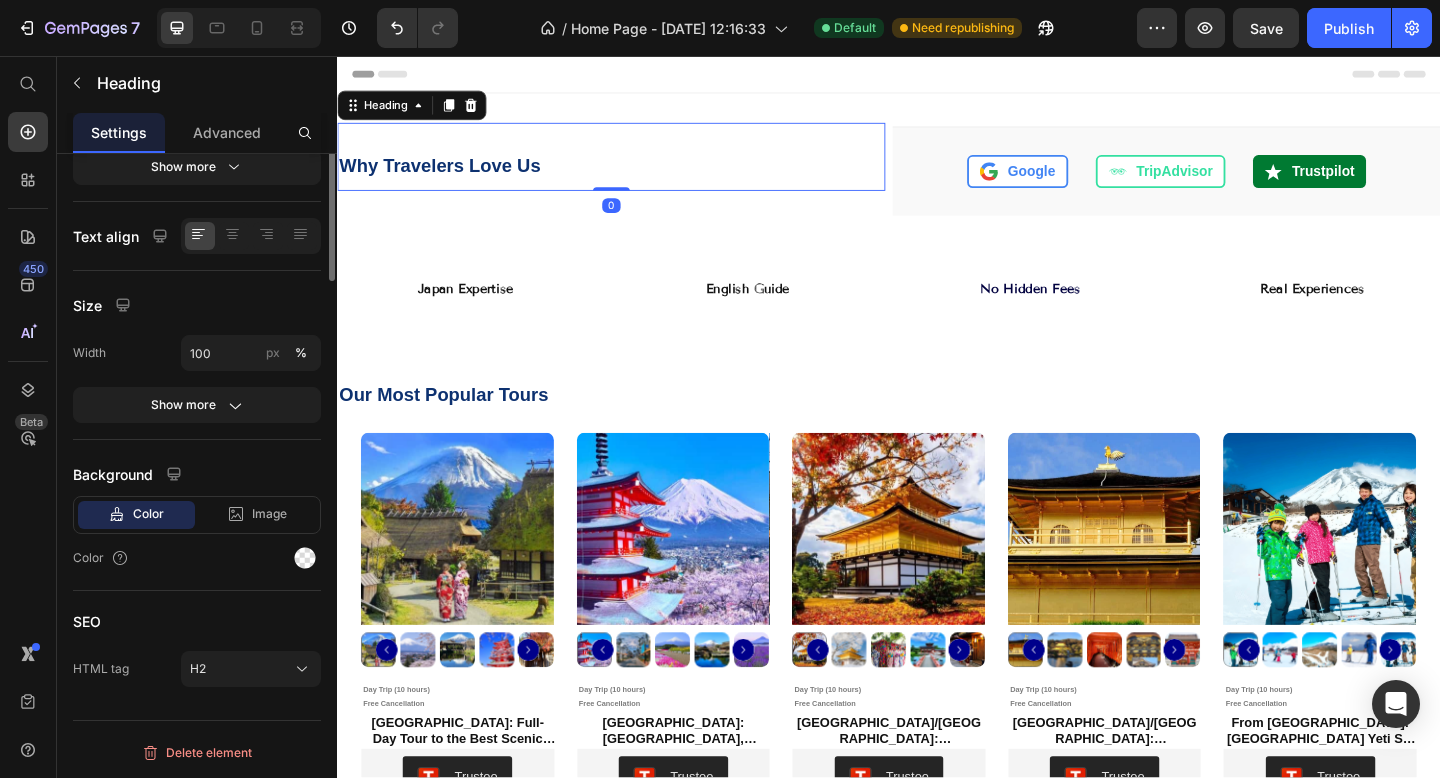 scroll, scrollTop: 0, scrollLeft: 0, axis: both 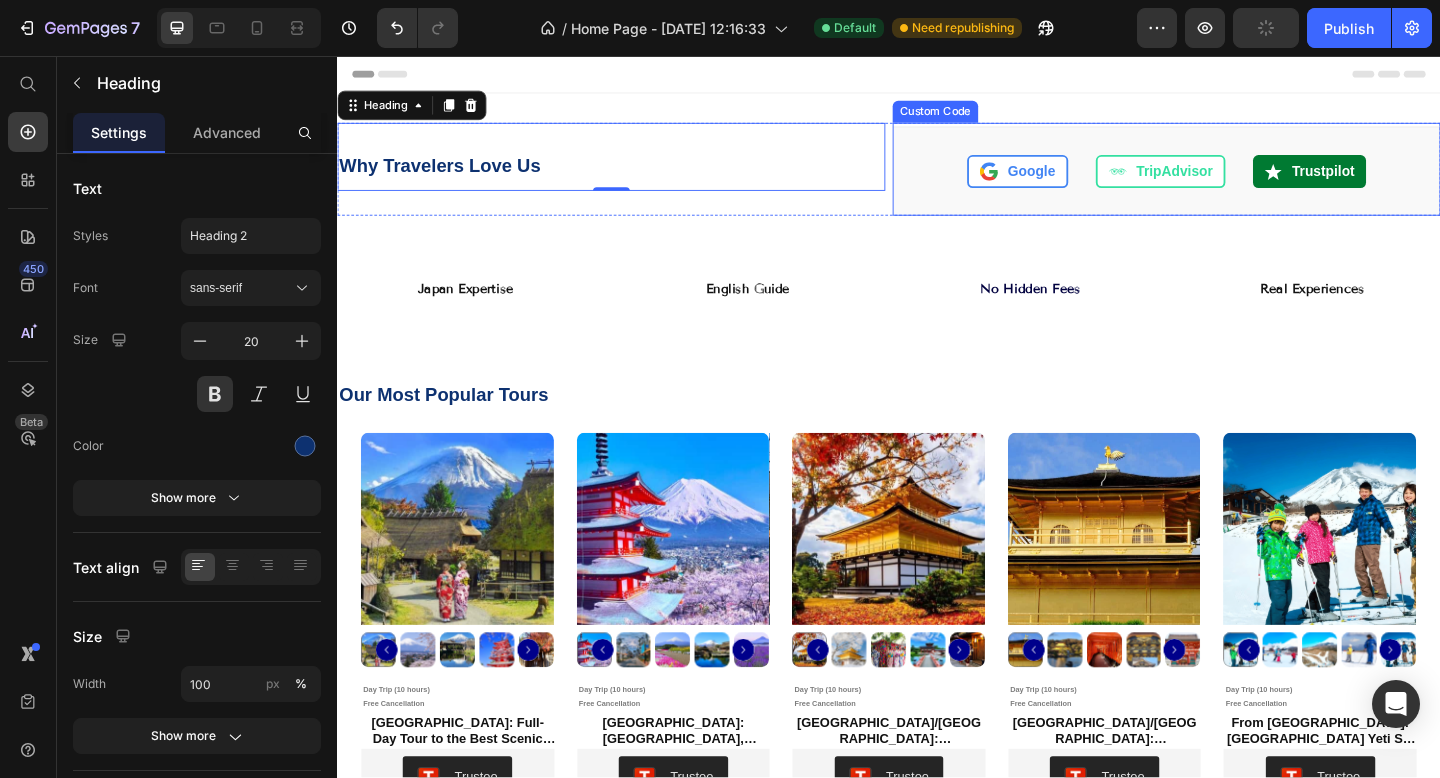 click on "Google
TripAdvisor
Trustpilot" at bounding box center (1239, 182) 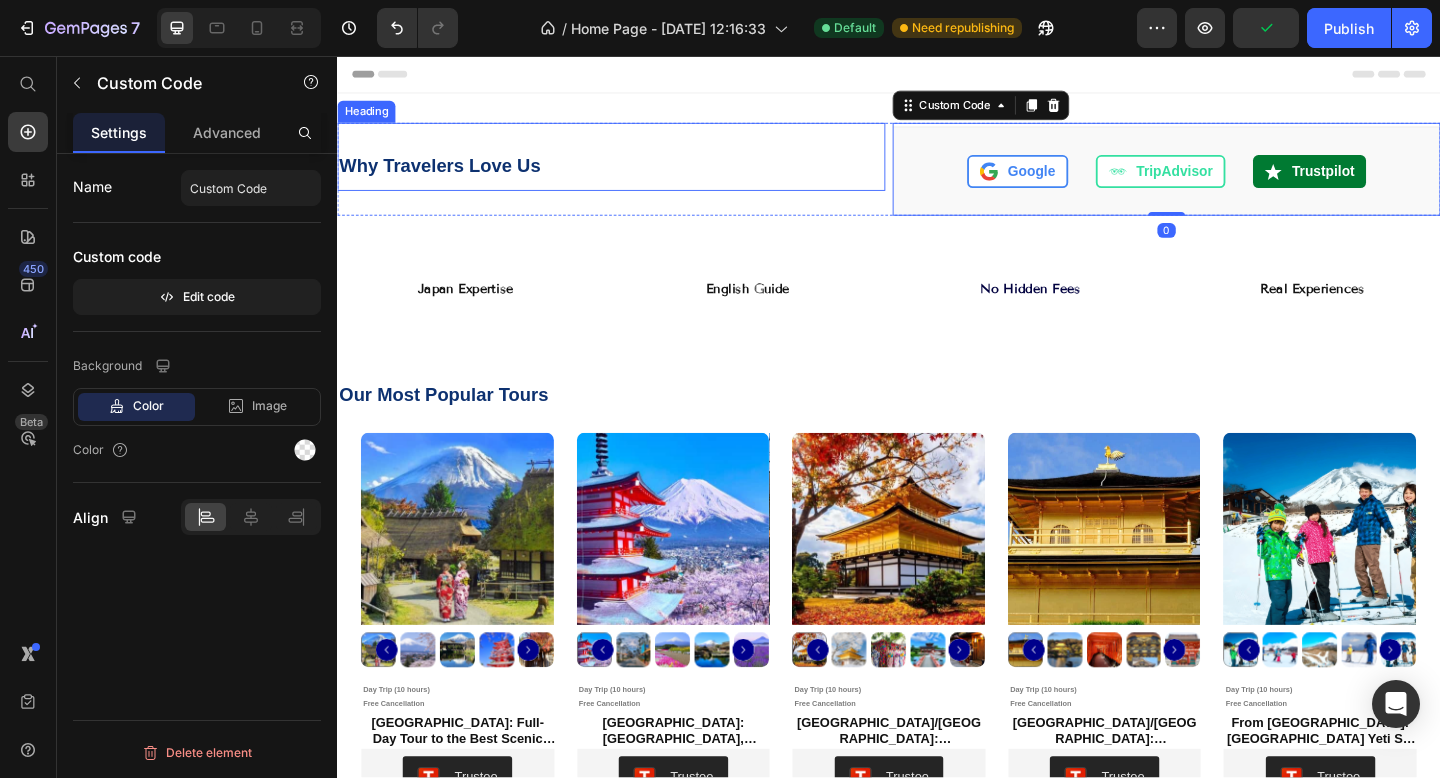 click on "Why Travelers Love Us" at bounding box center [635, 176] 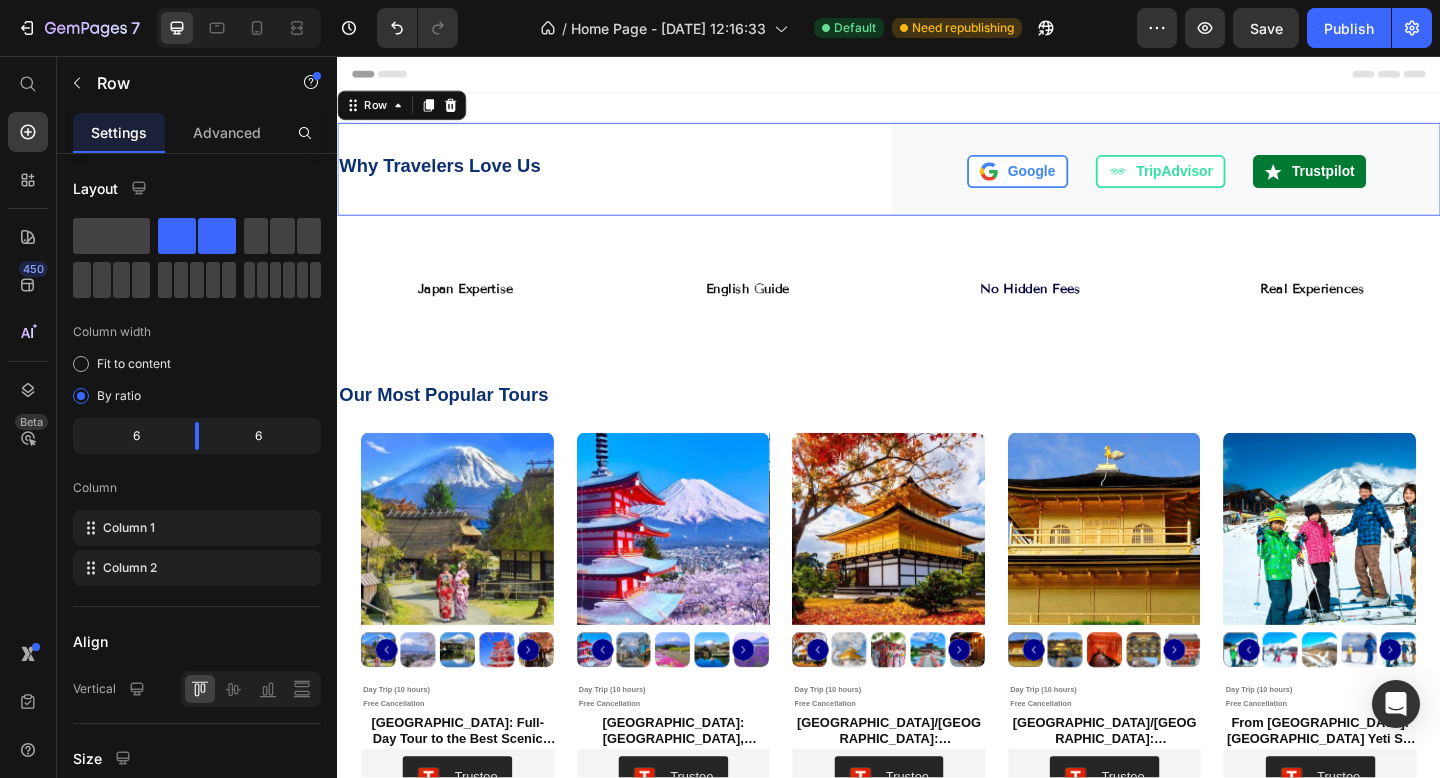 click on "Why Travelers Love Us" at bounding box center [635, 176] 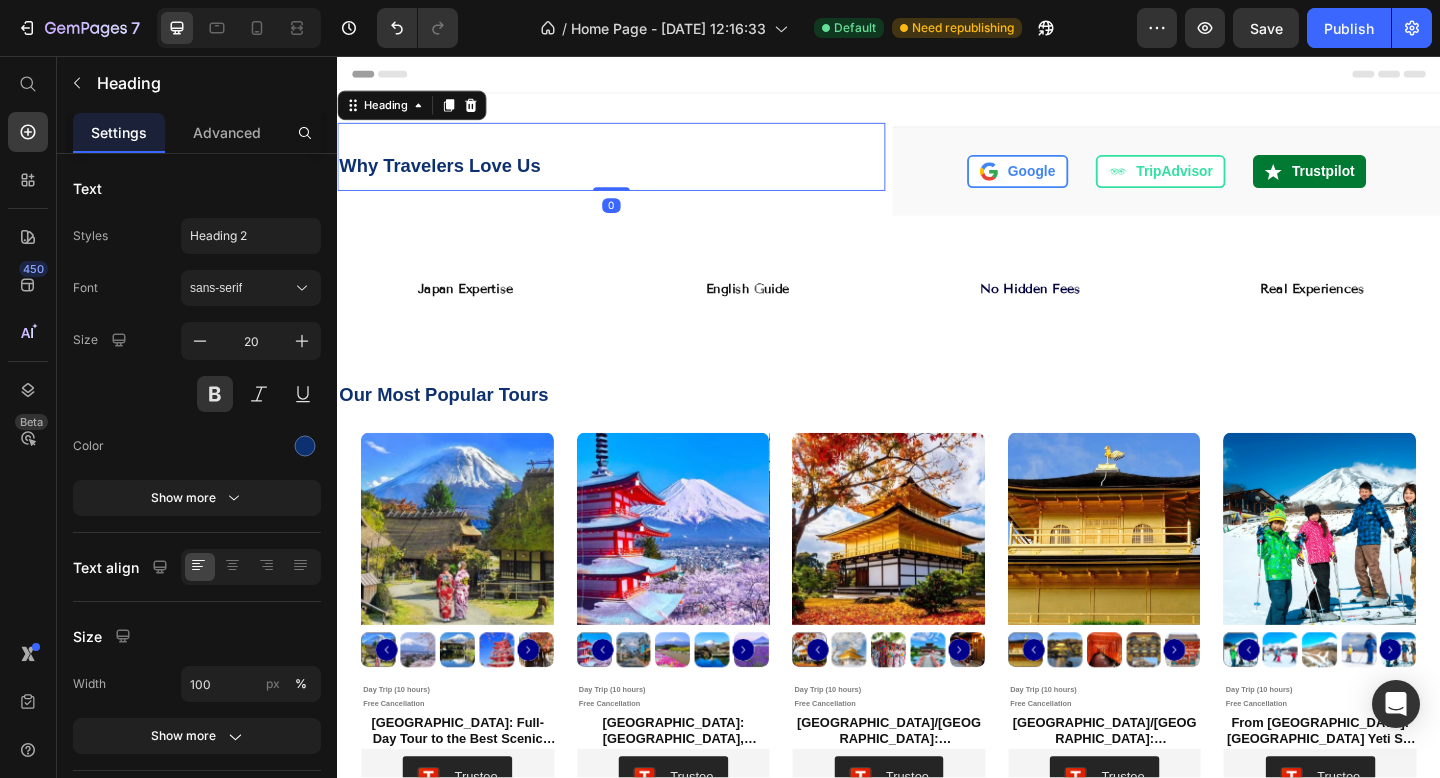click on "Why Travelers Love Us" at bounding box center (635, 176) 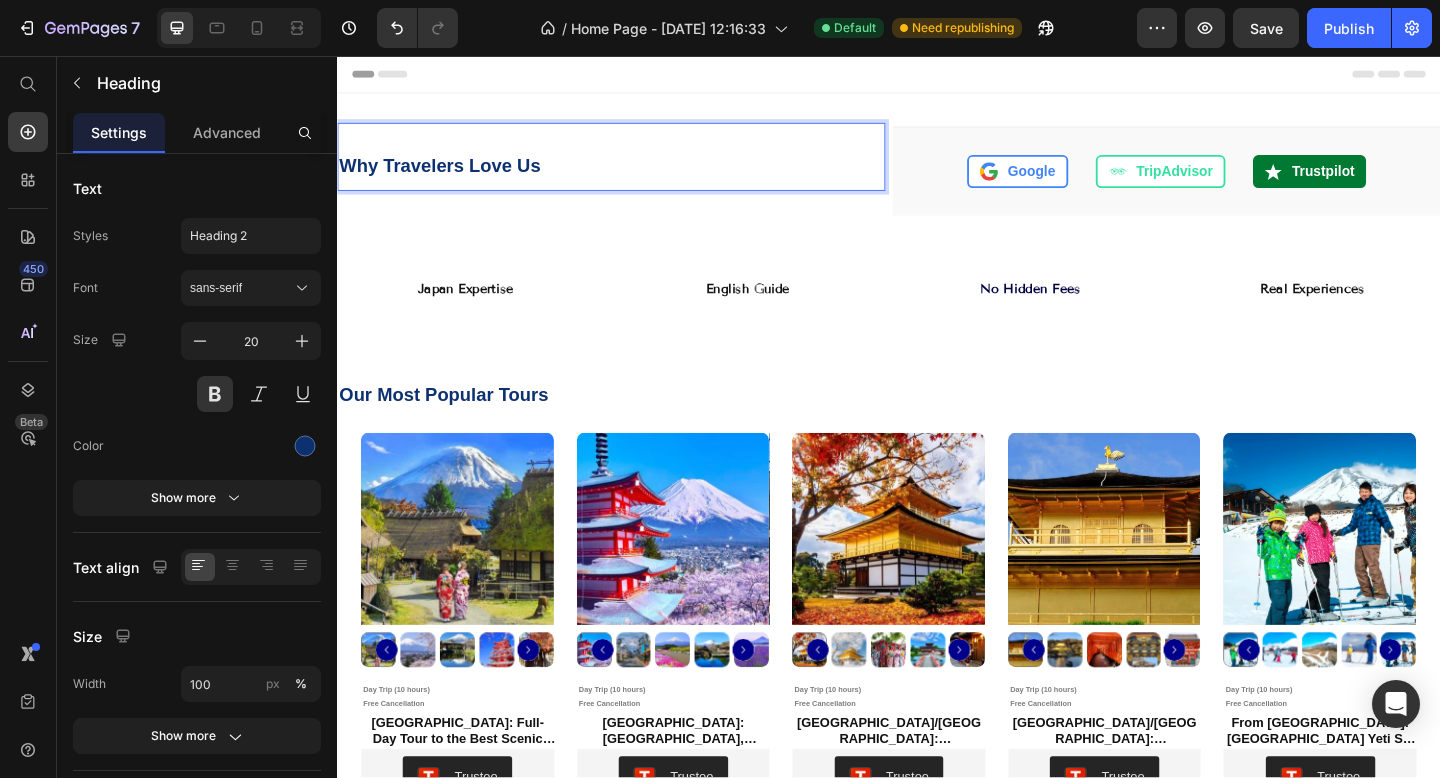 click on "Why Travelers Love Us" at bounding box center [635, 176] 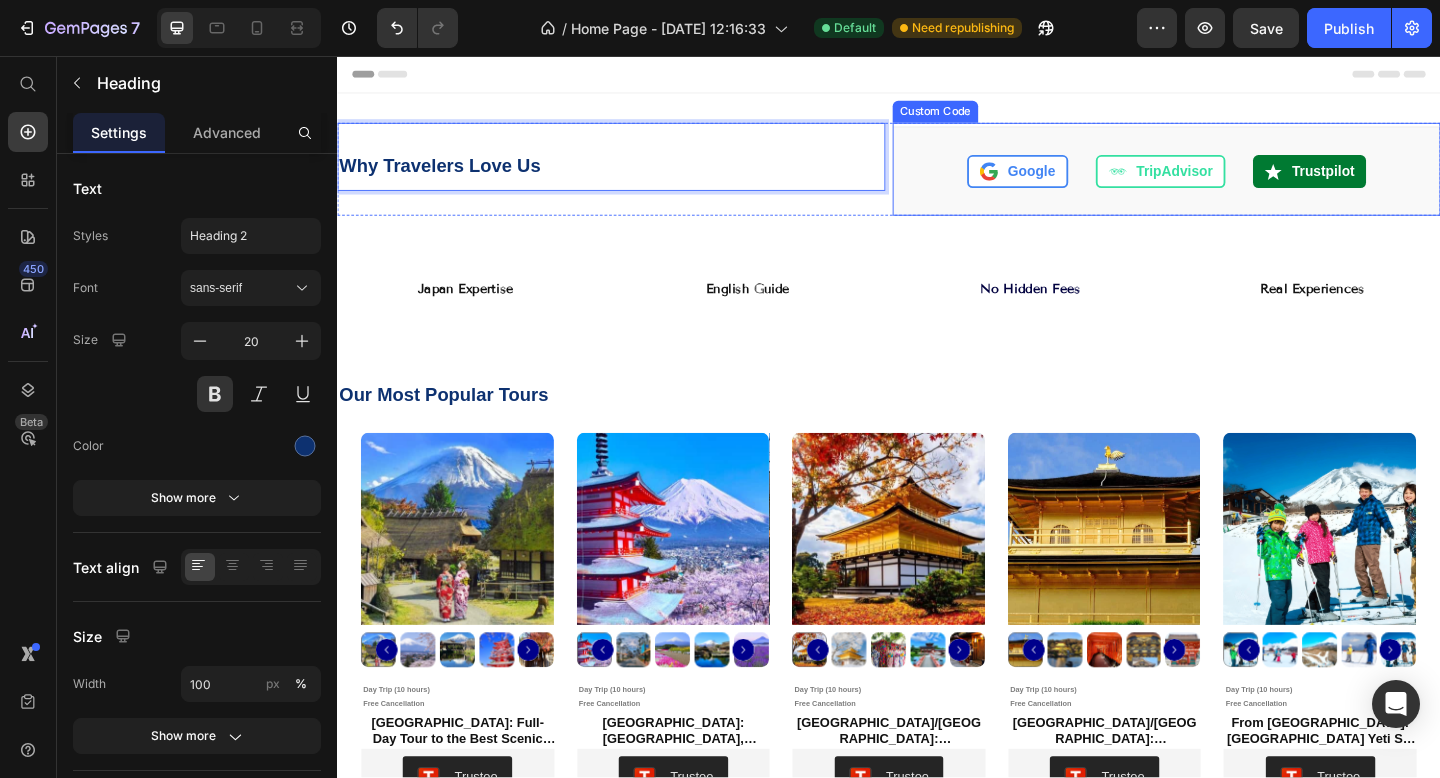 click on "Google
TripAdvisor
Trustpilot" at bounding box center [1239, 182] 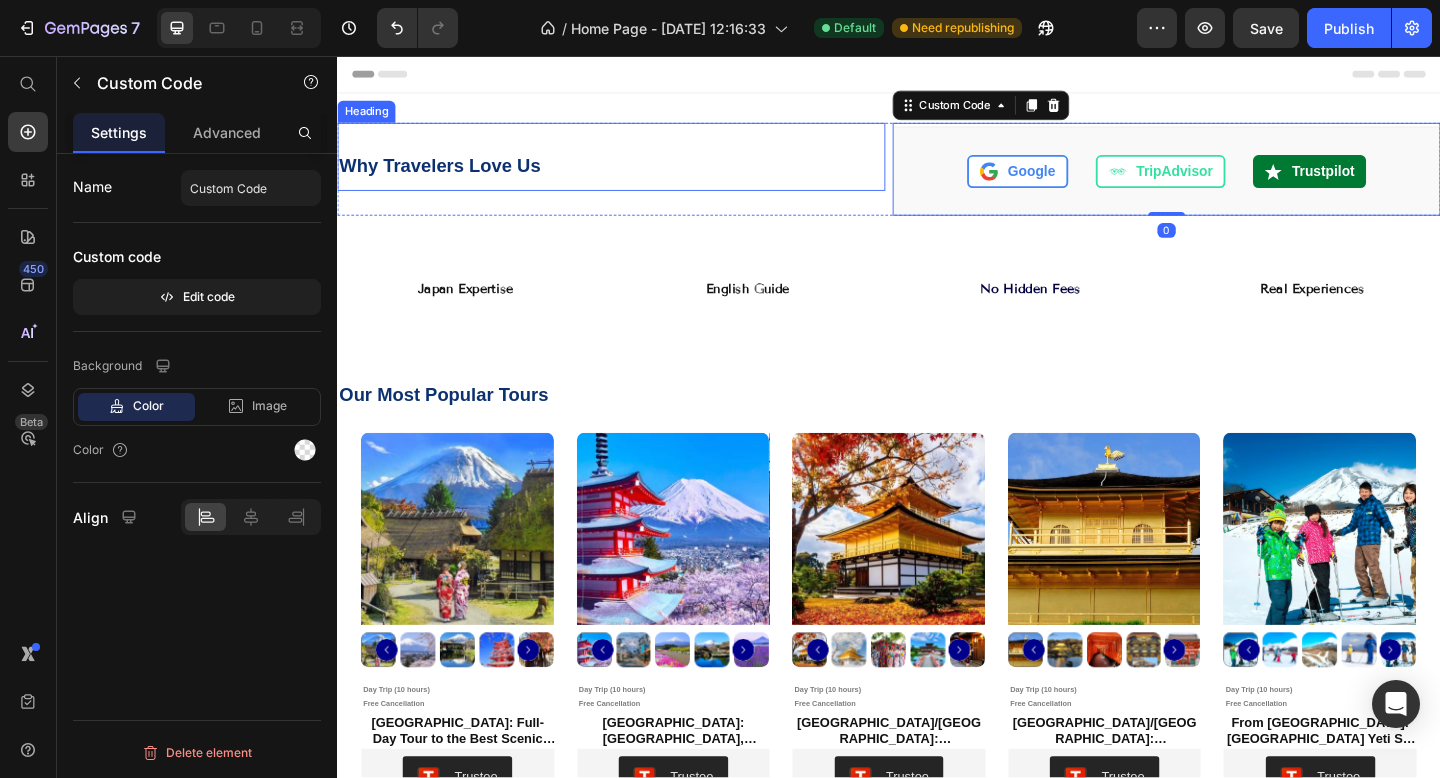 click on "Why Travelers Love Us" at bounding box center (635, 176) 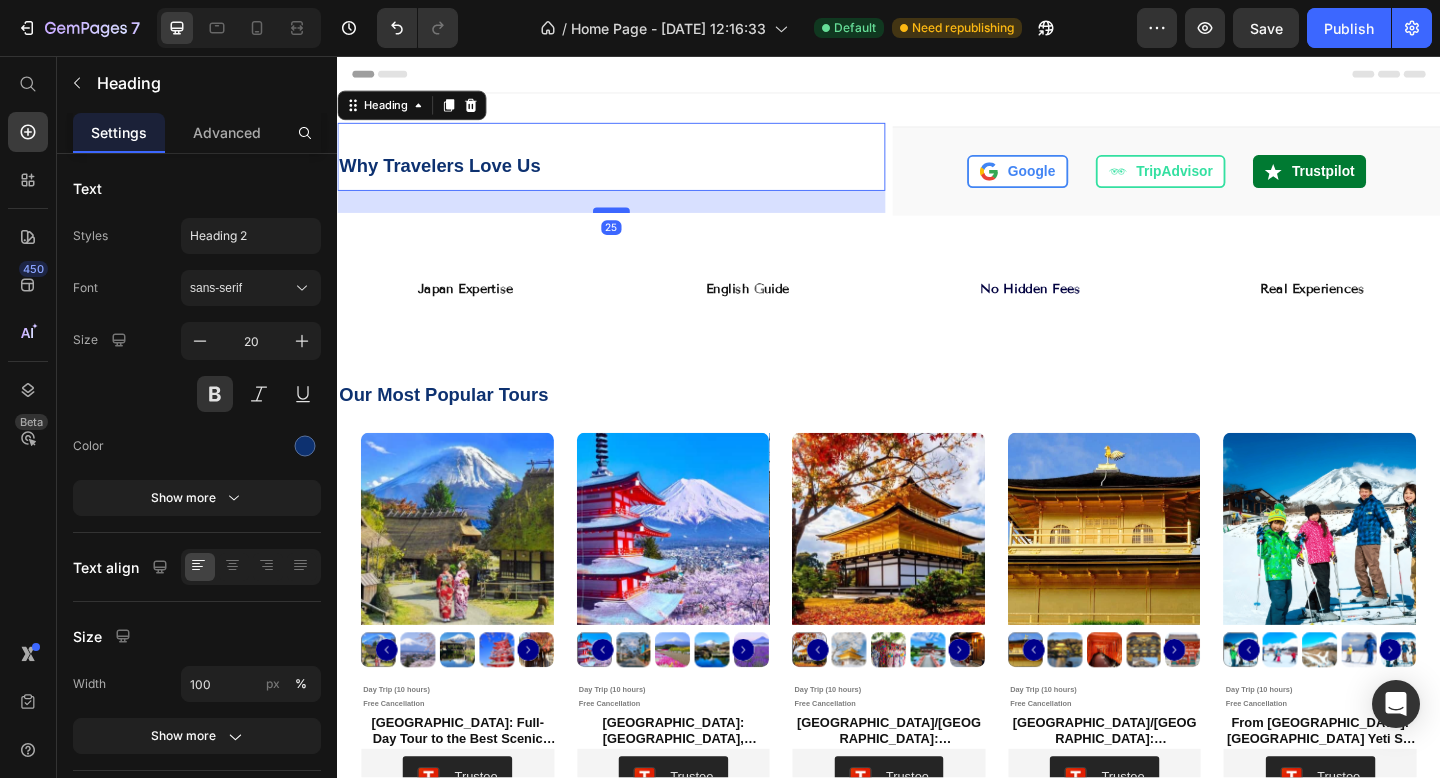 drag, startPoint x: 640, startPoint y: 197, endPoint x: 643, endPoint y: 220, distance: 23.194826 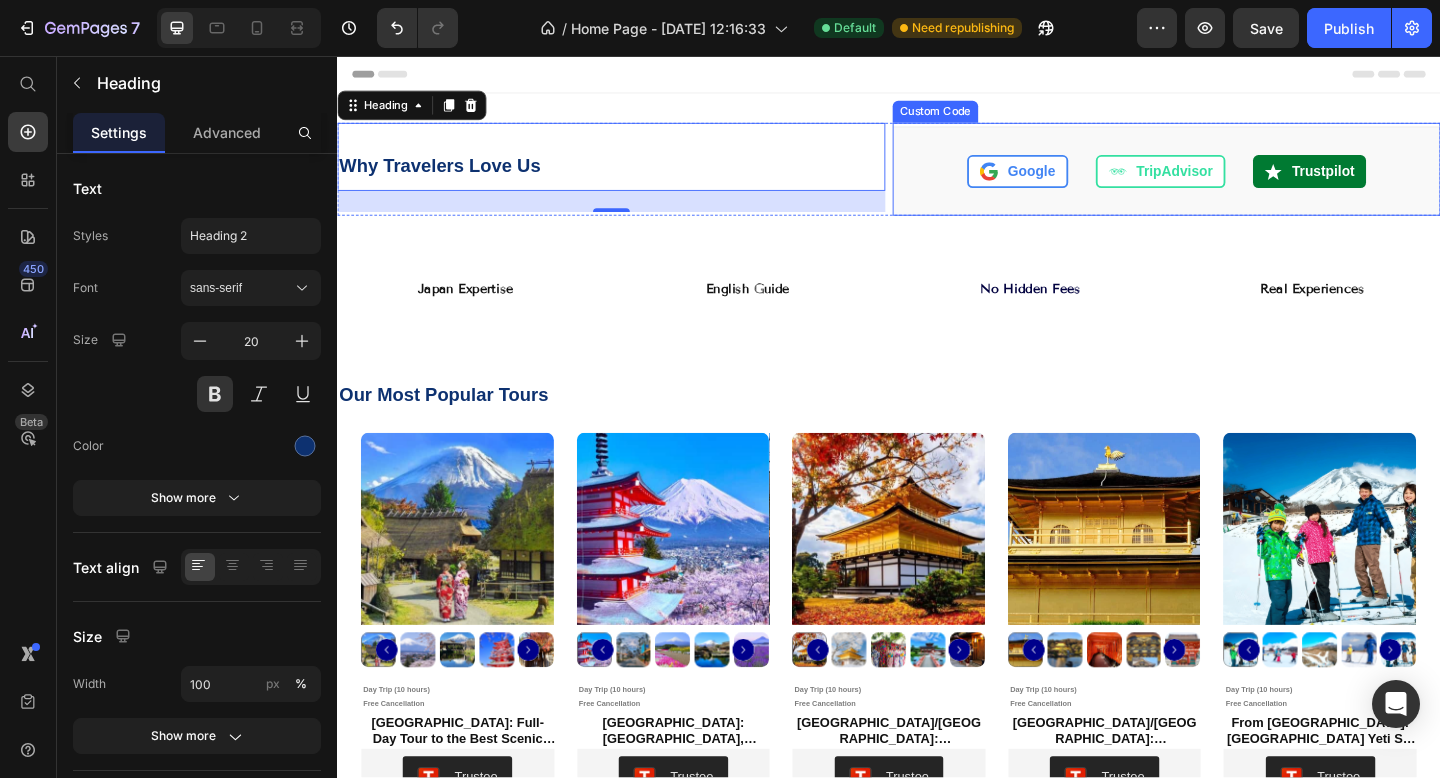 click on "Google" at bounding box center [1077, 182] 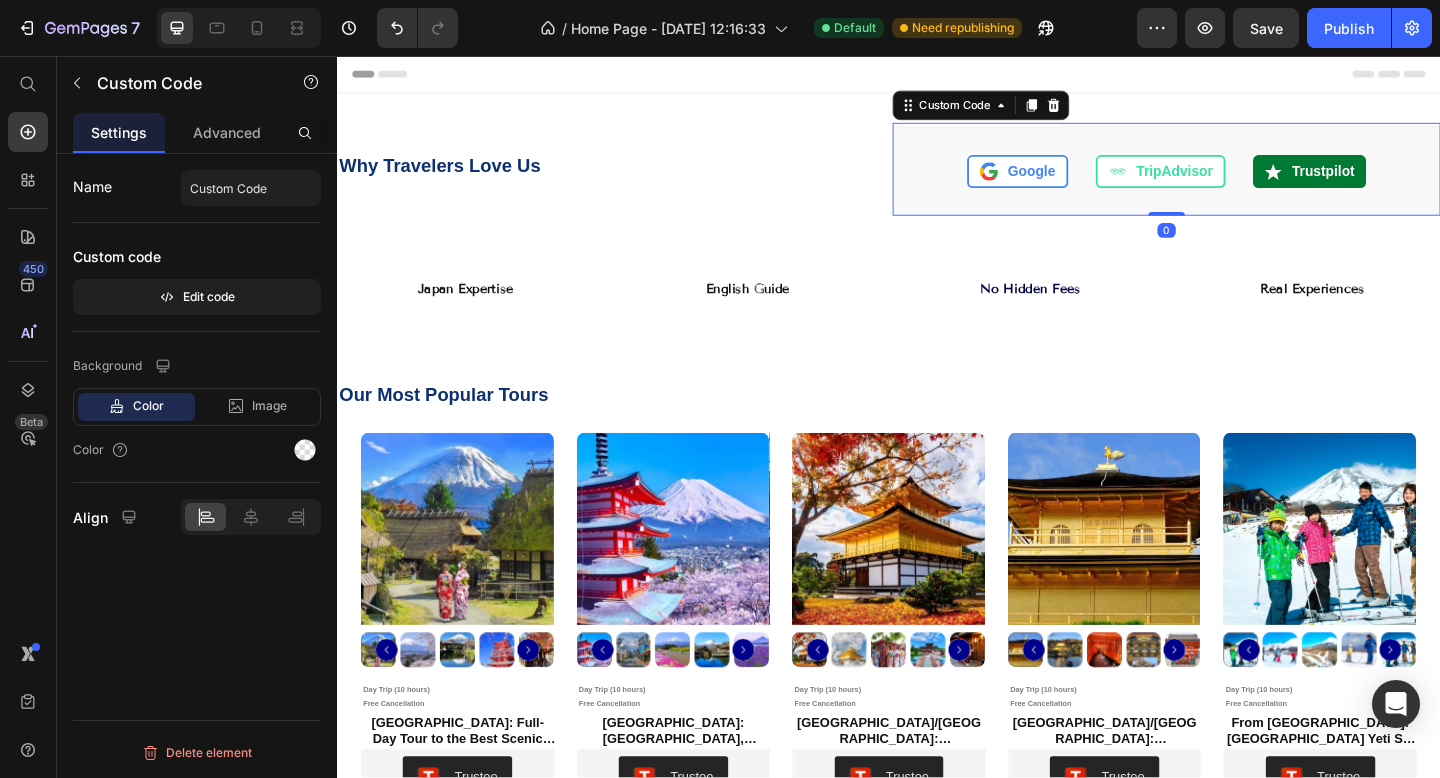 drag, startPoint x: 1236, startPoint y: 226, endPoint x: 1236, endPoint y: 206, distance: 20 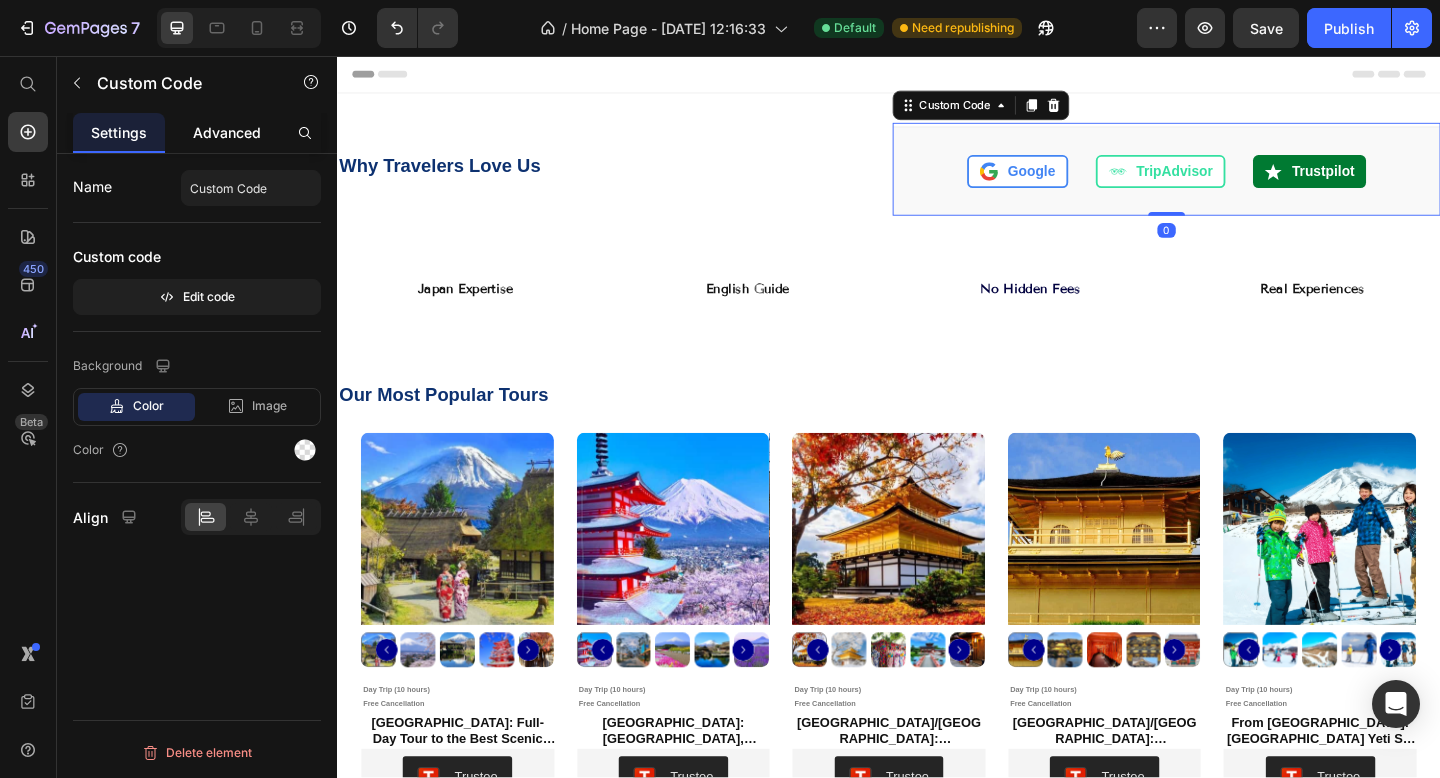 click on "Advanced" at bounding box center (227, 132) 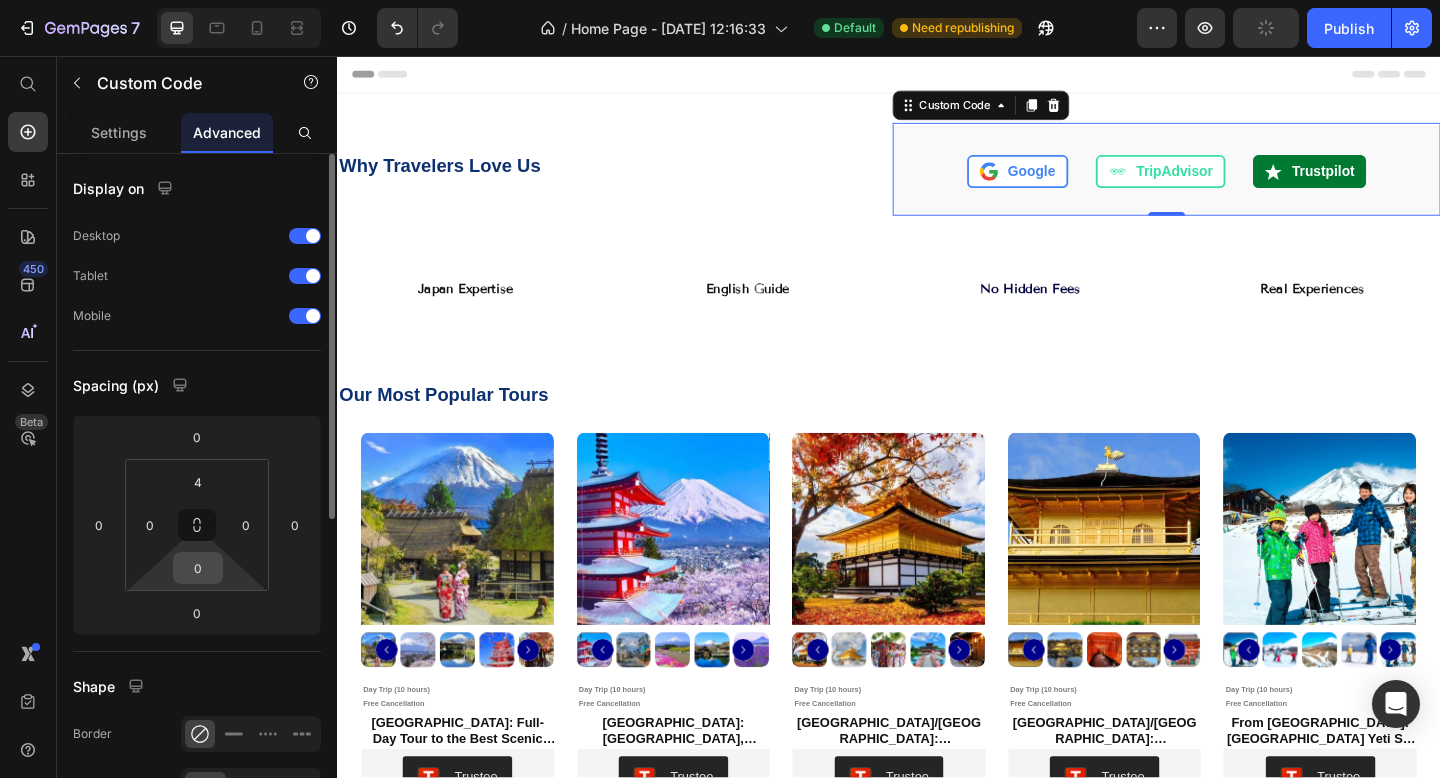 click on "0" at bounding box center [198, 568] 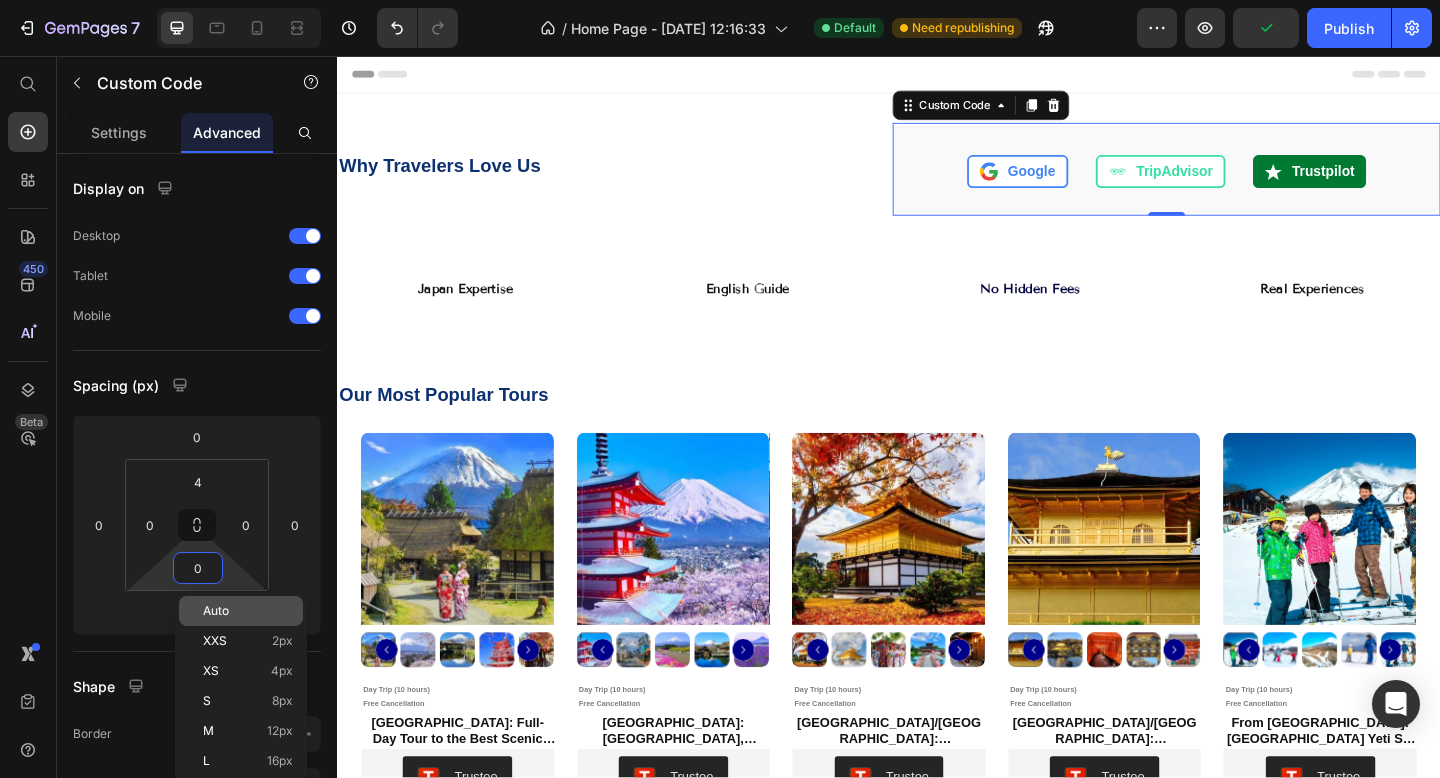 click on "Auto" at bounding box center (216, 611) 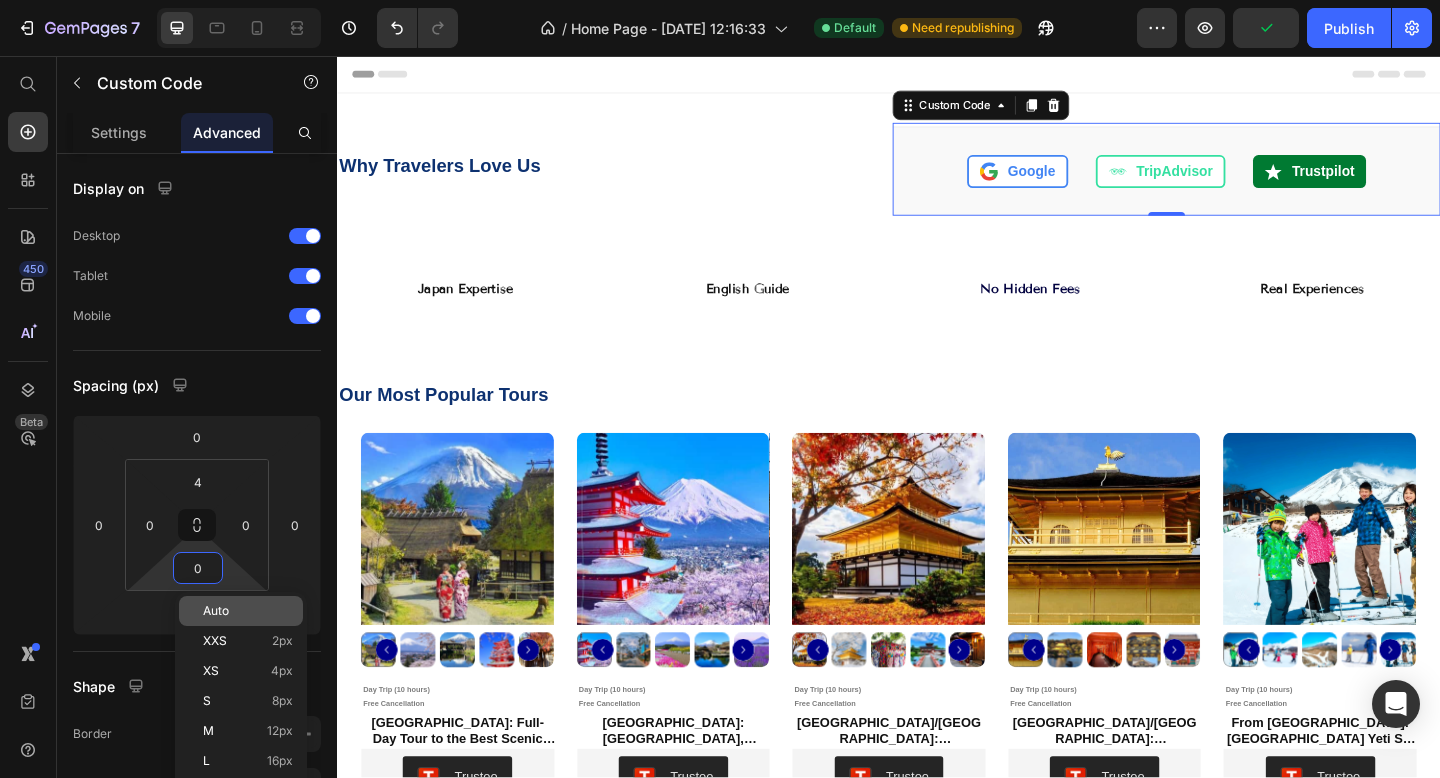 type 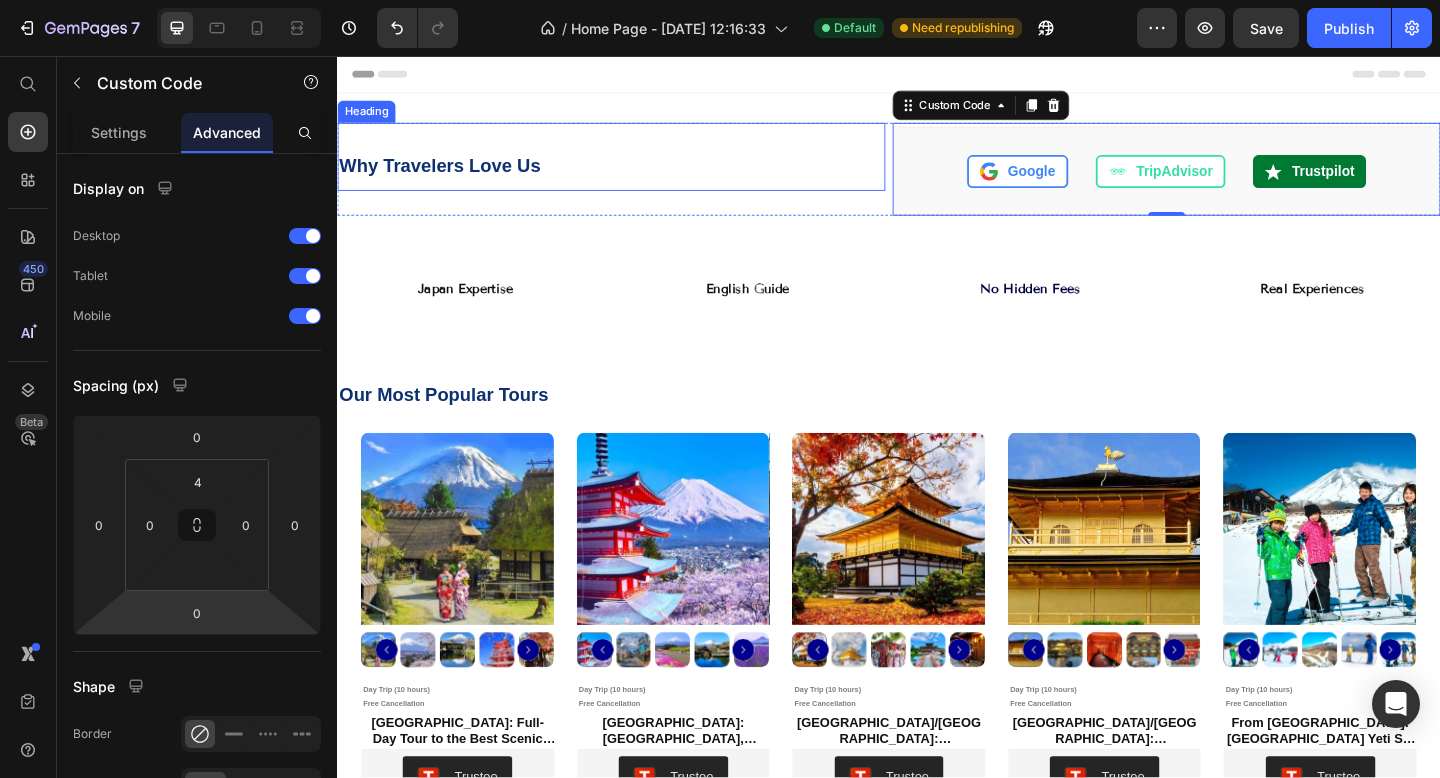 click on "Why Travelers Love Us" at bounding box center (635, 176) 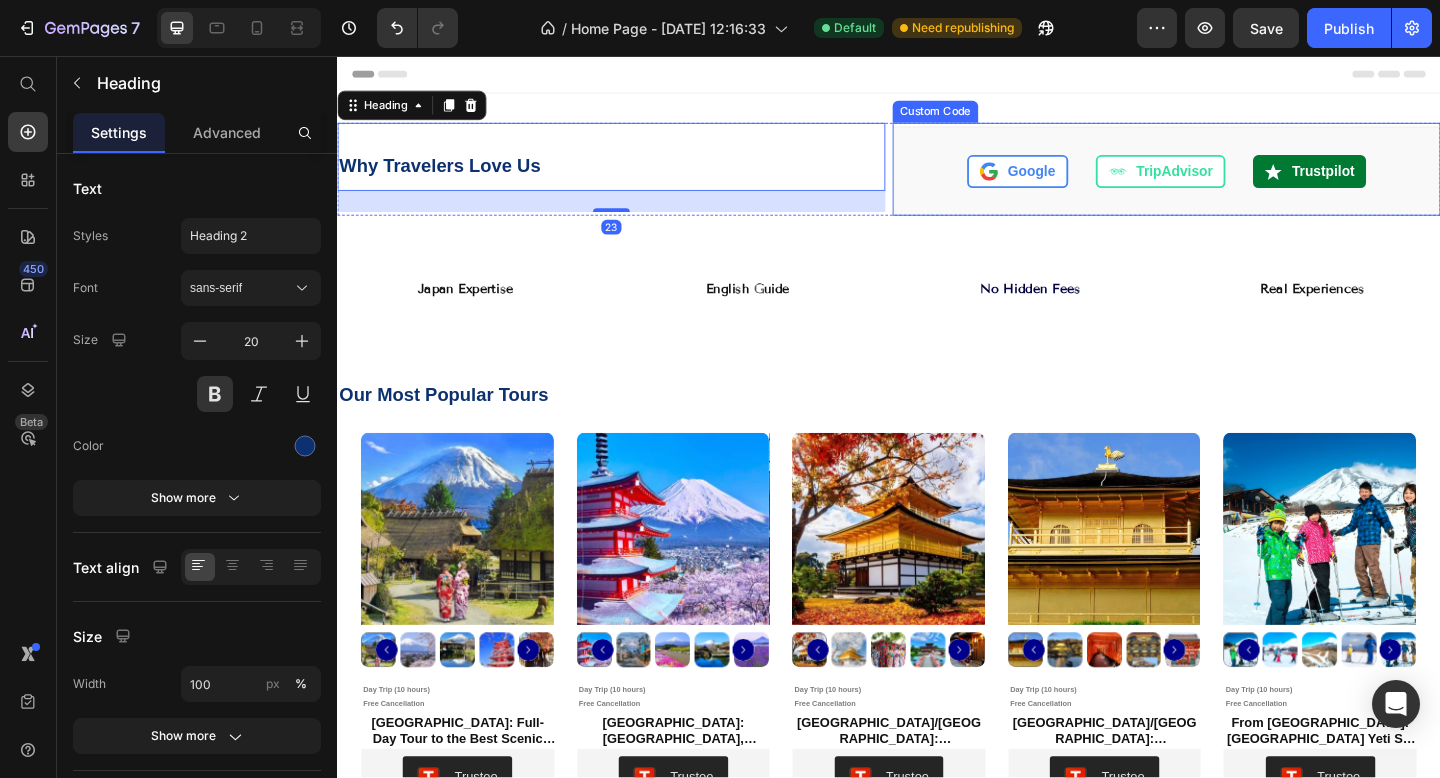 click on "Google
TripAdvisor
Trustpilot" at bounding box center (1239, 182) 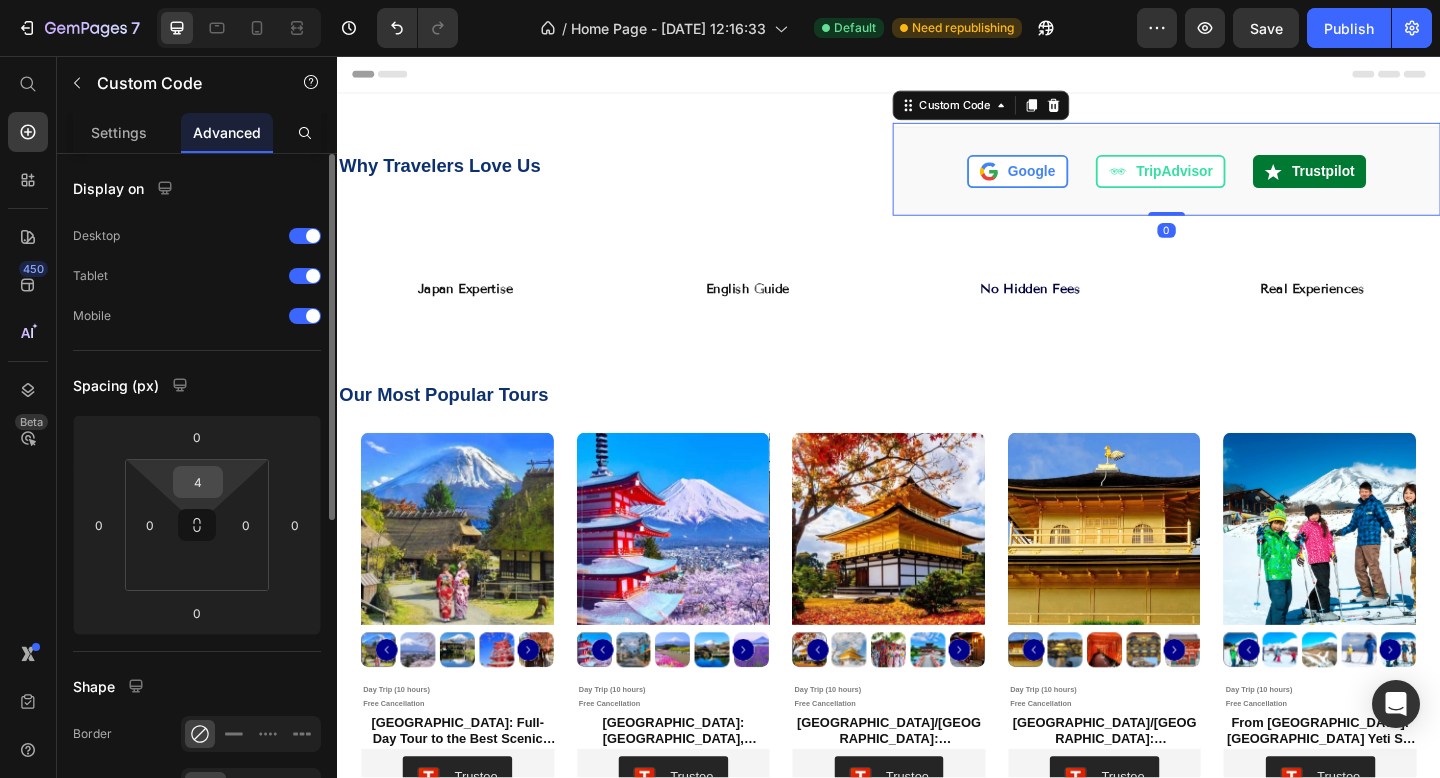 click on "4" at bounding box center (198, 482) 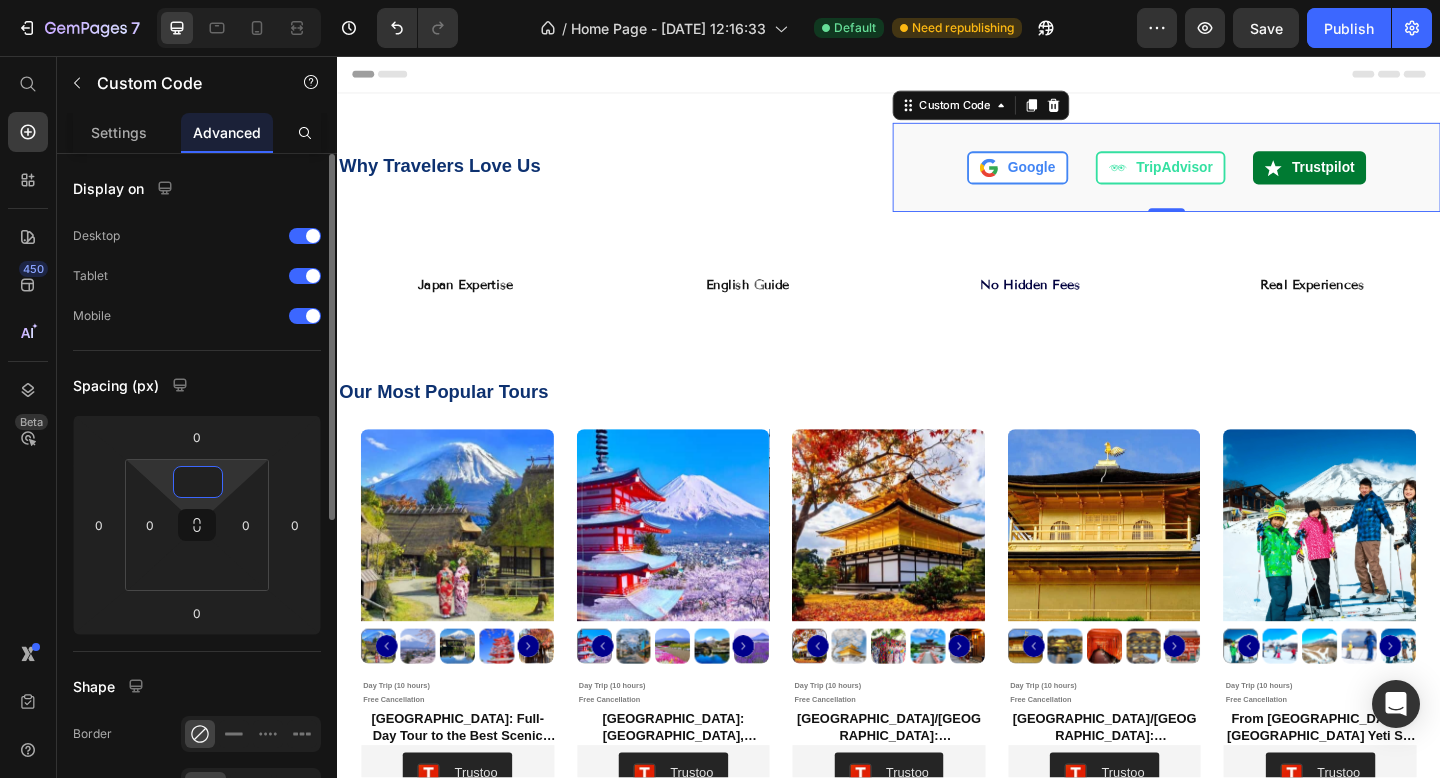 type on "6" 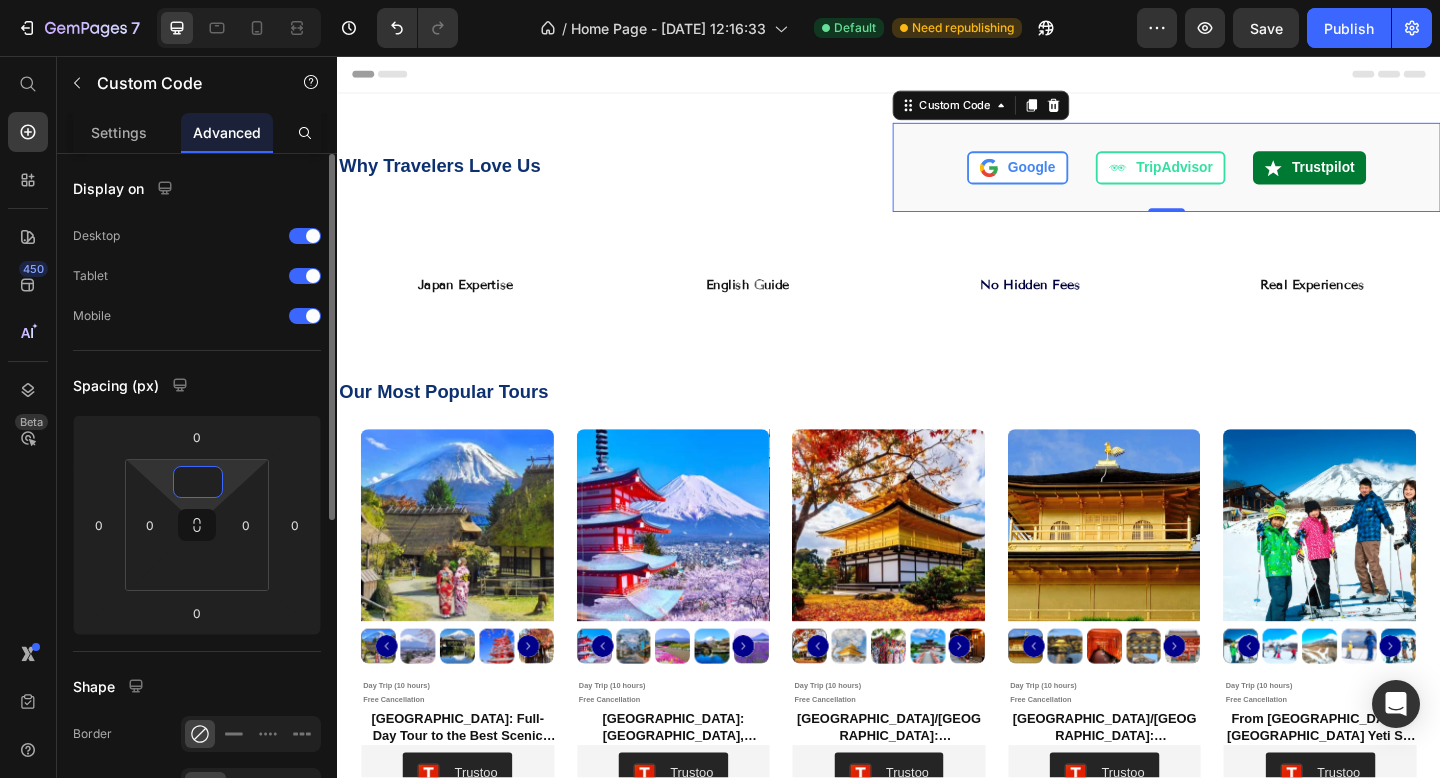 type on "8" 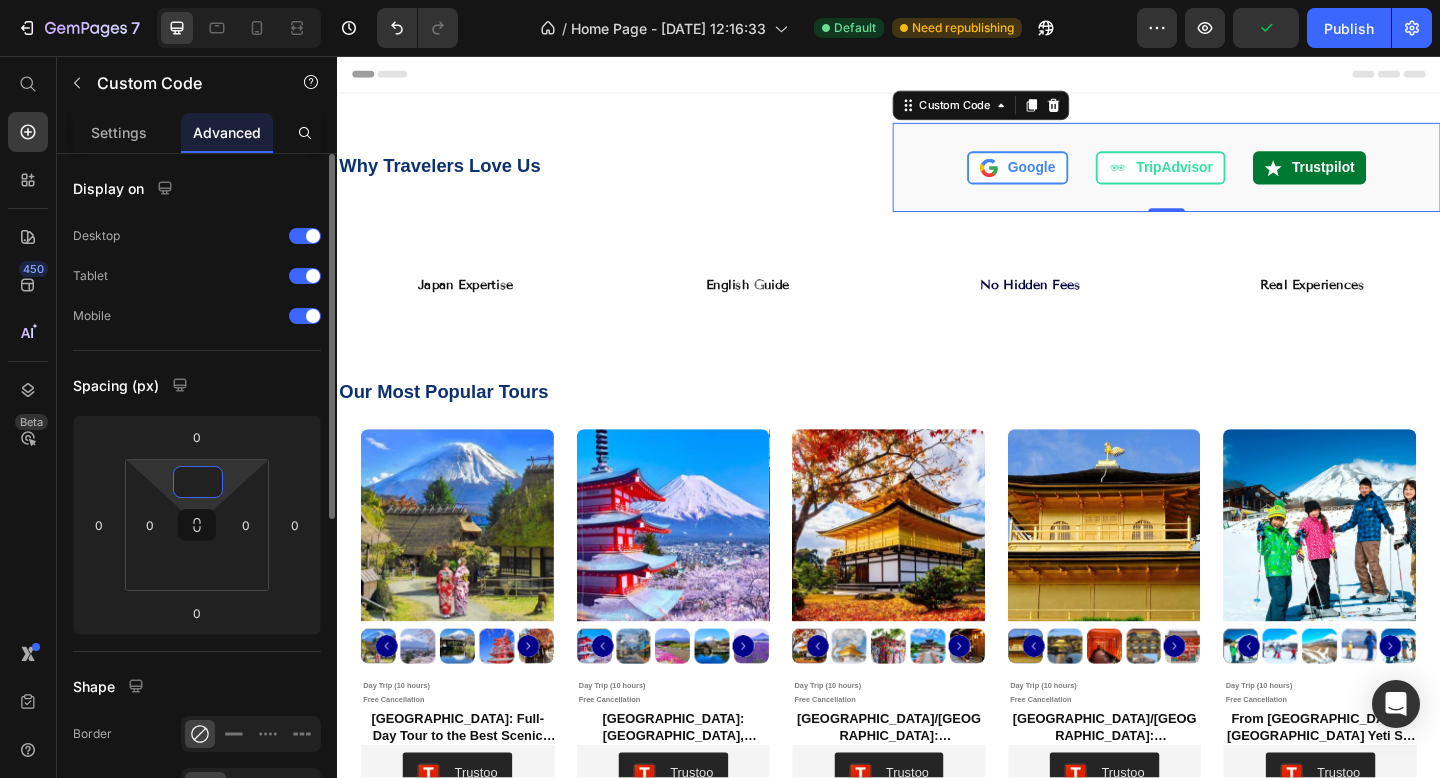type on "9" 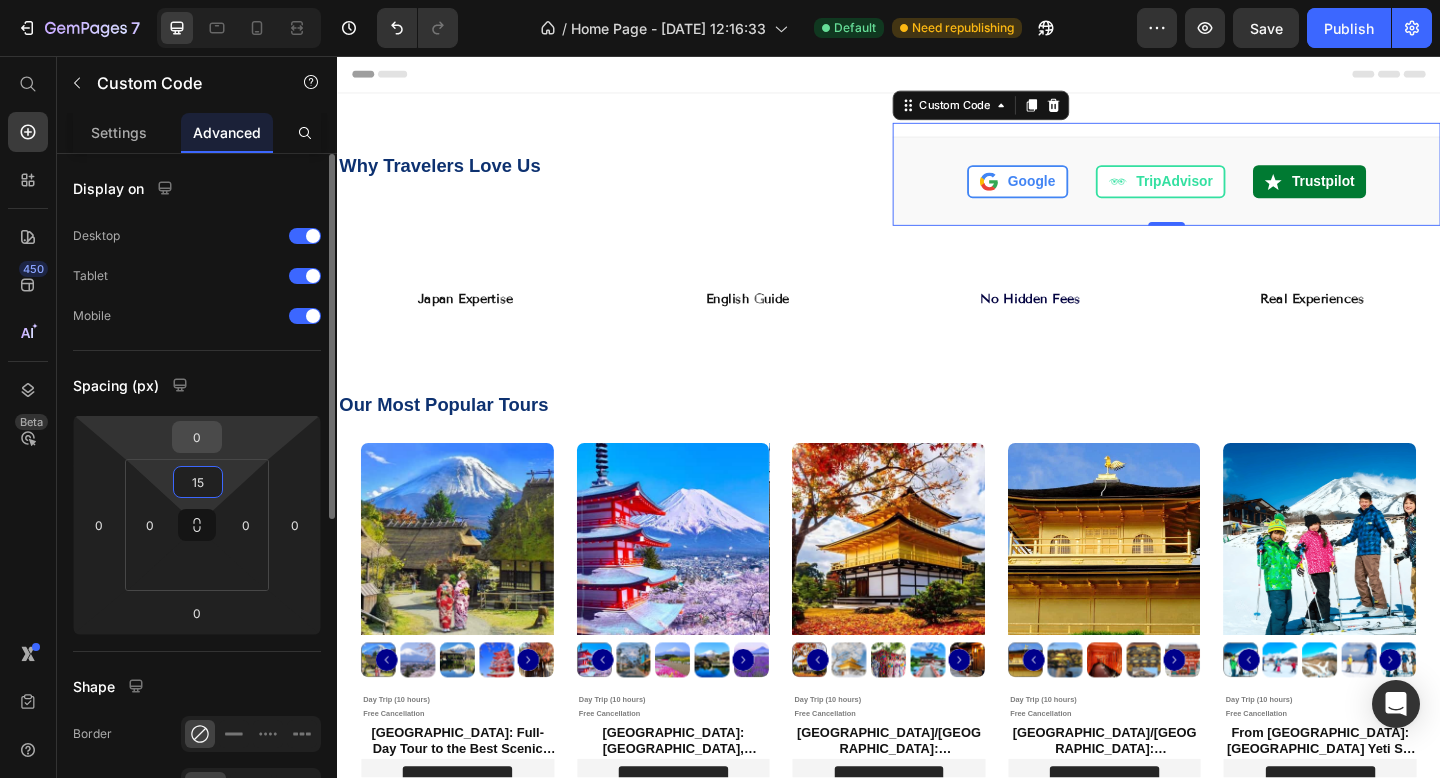 type on "15" 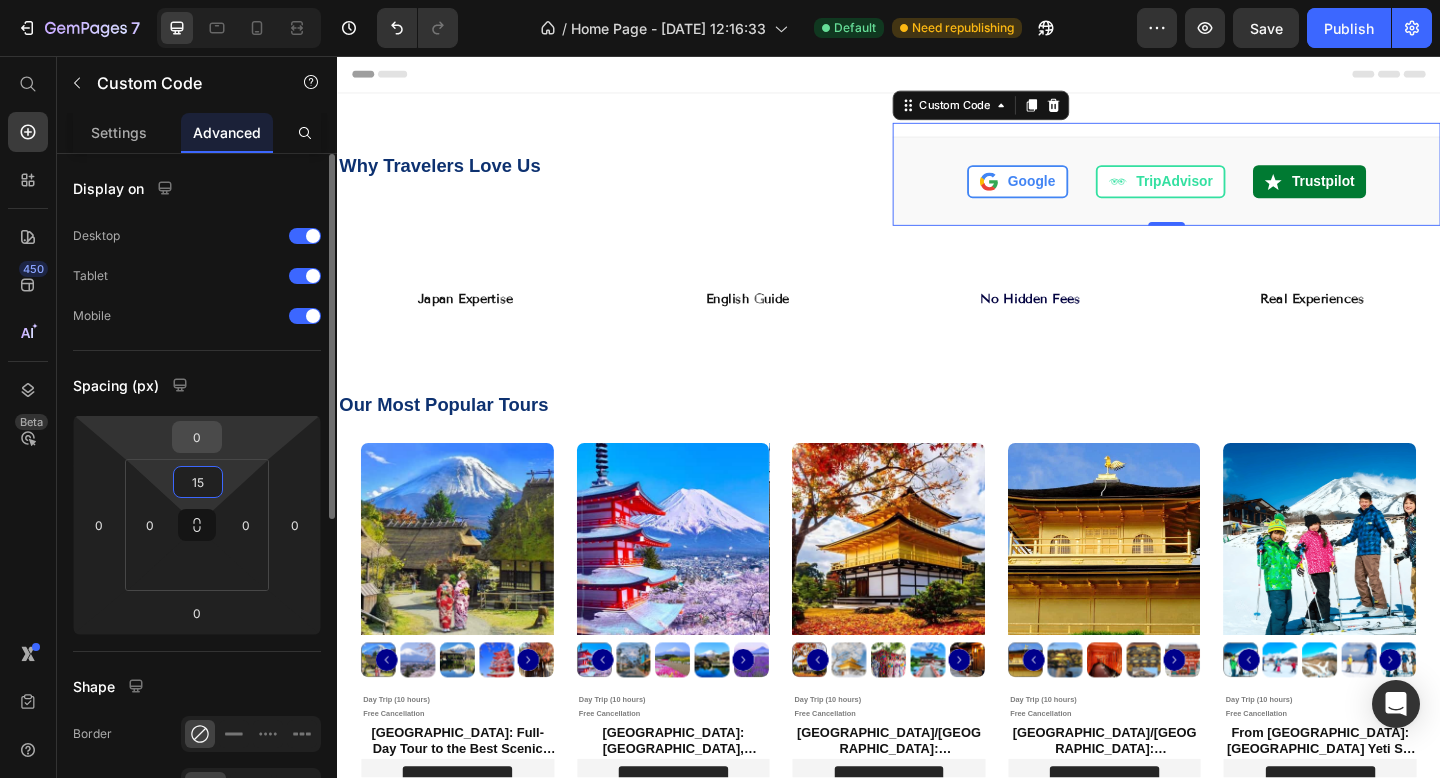 click on "0" at bounding box center [197, 437] 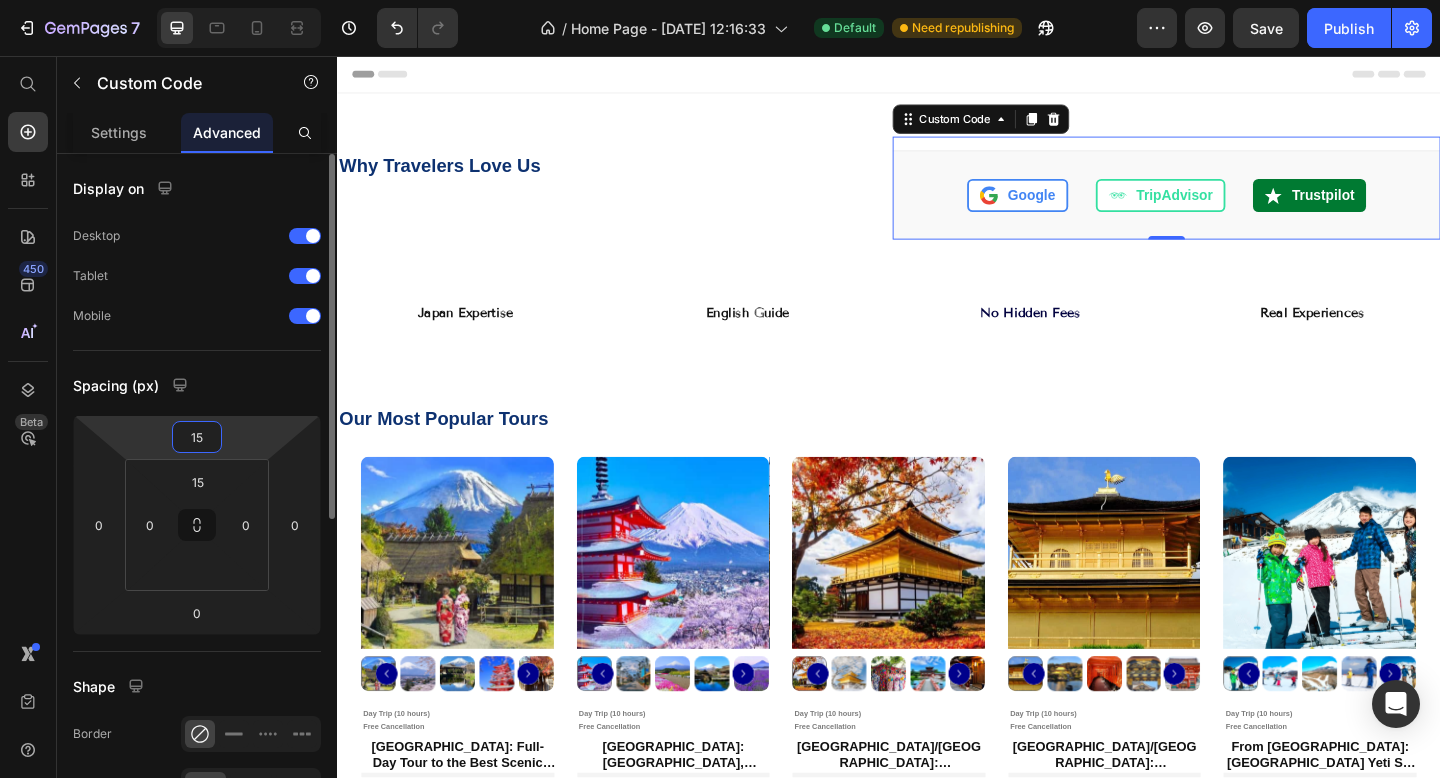 type on "1" 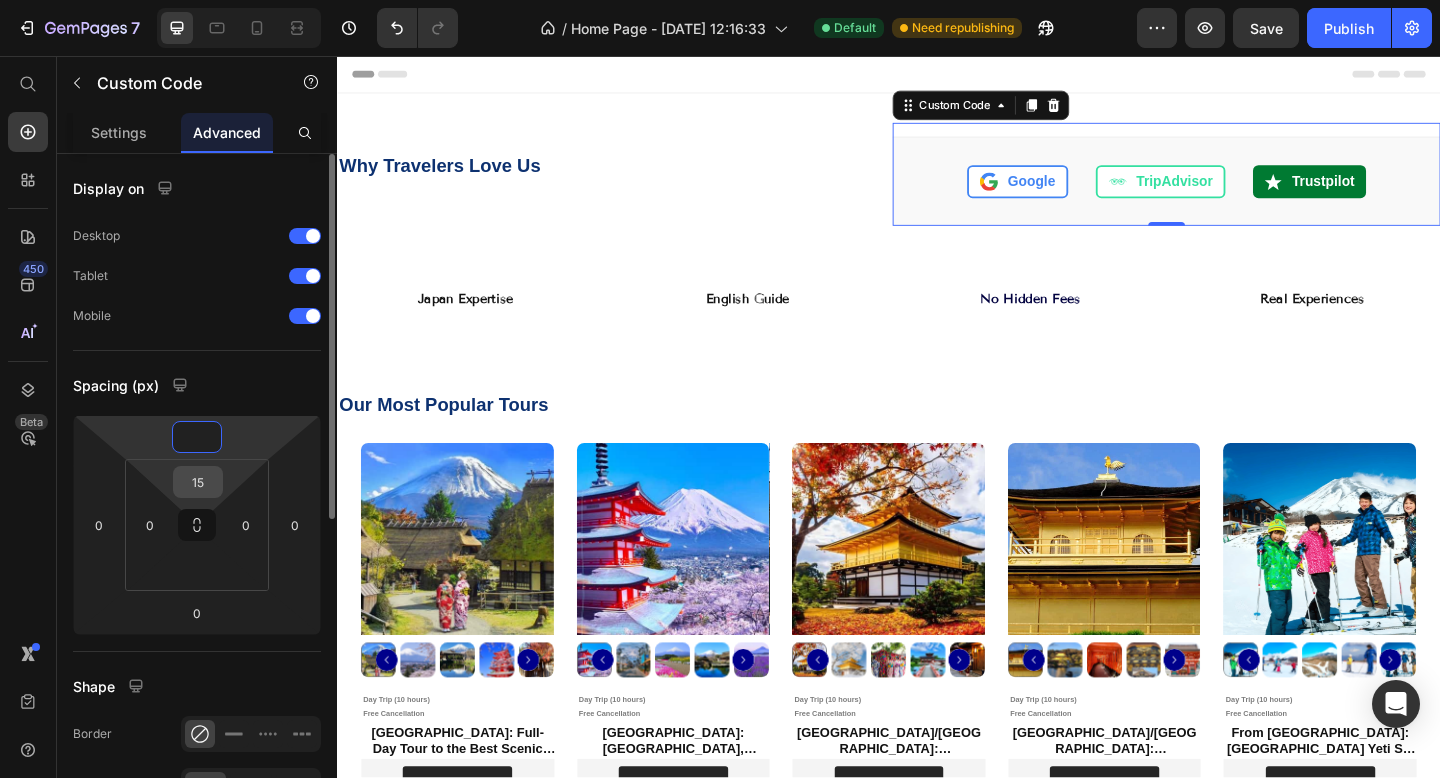 type on "0" 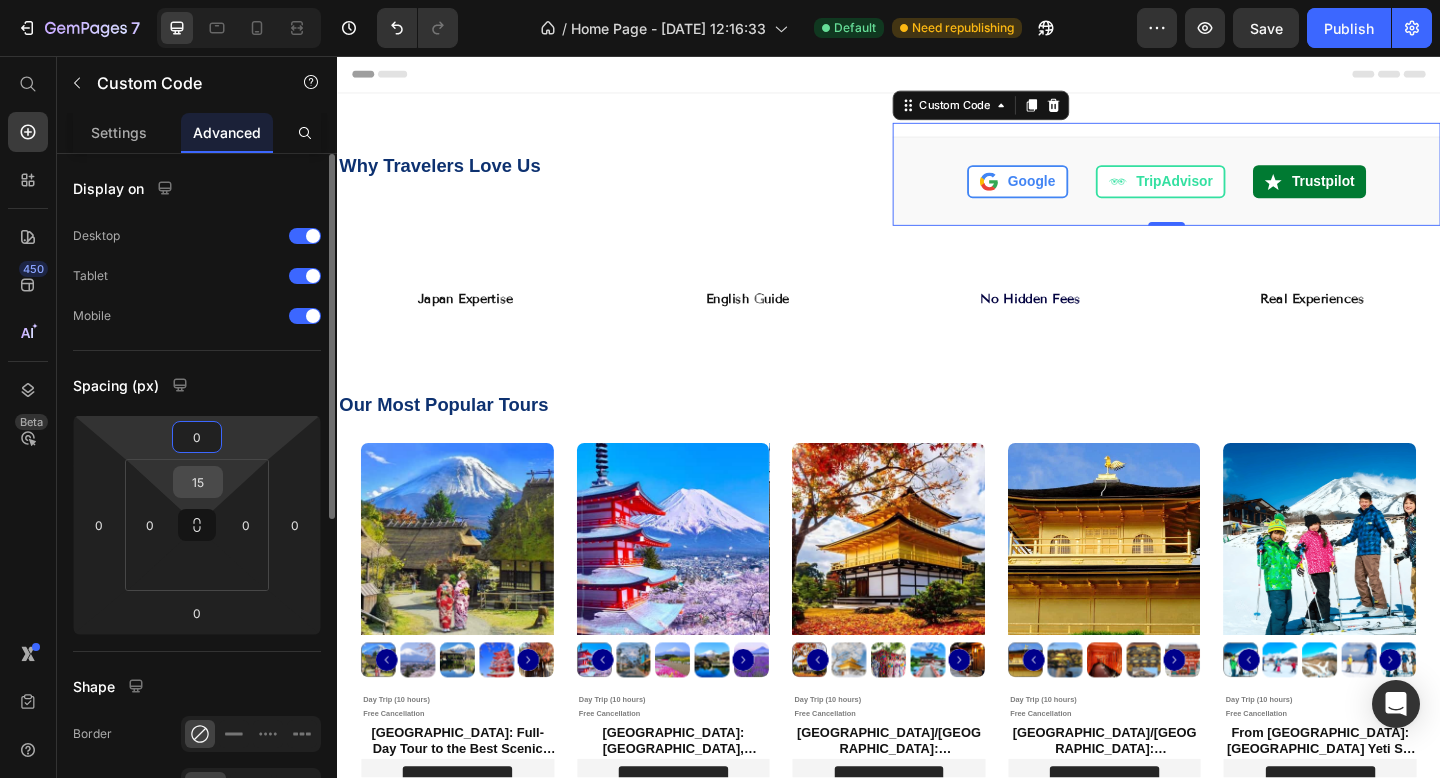 click on "15" at bounding box center [198, 482] 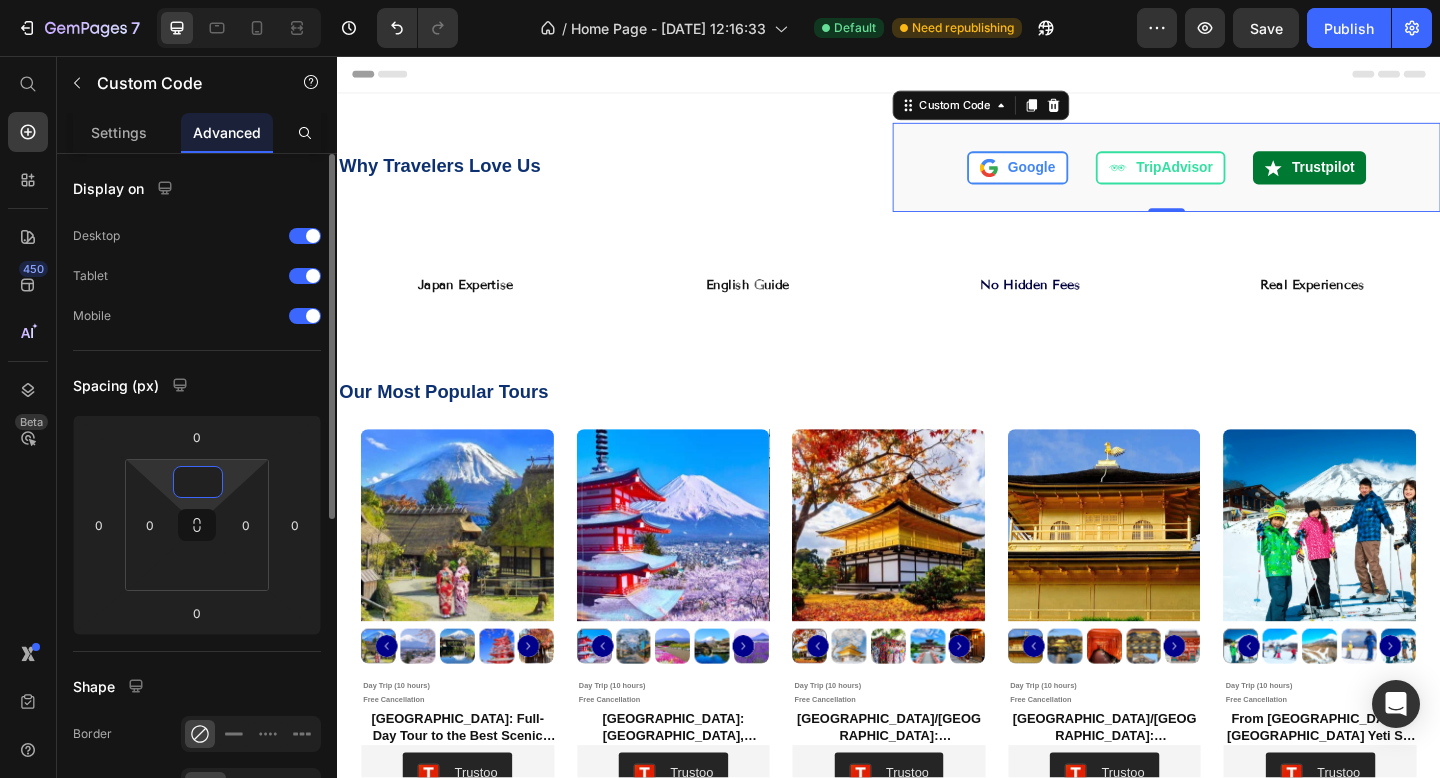 type on "0" 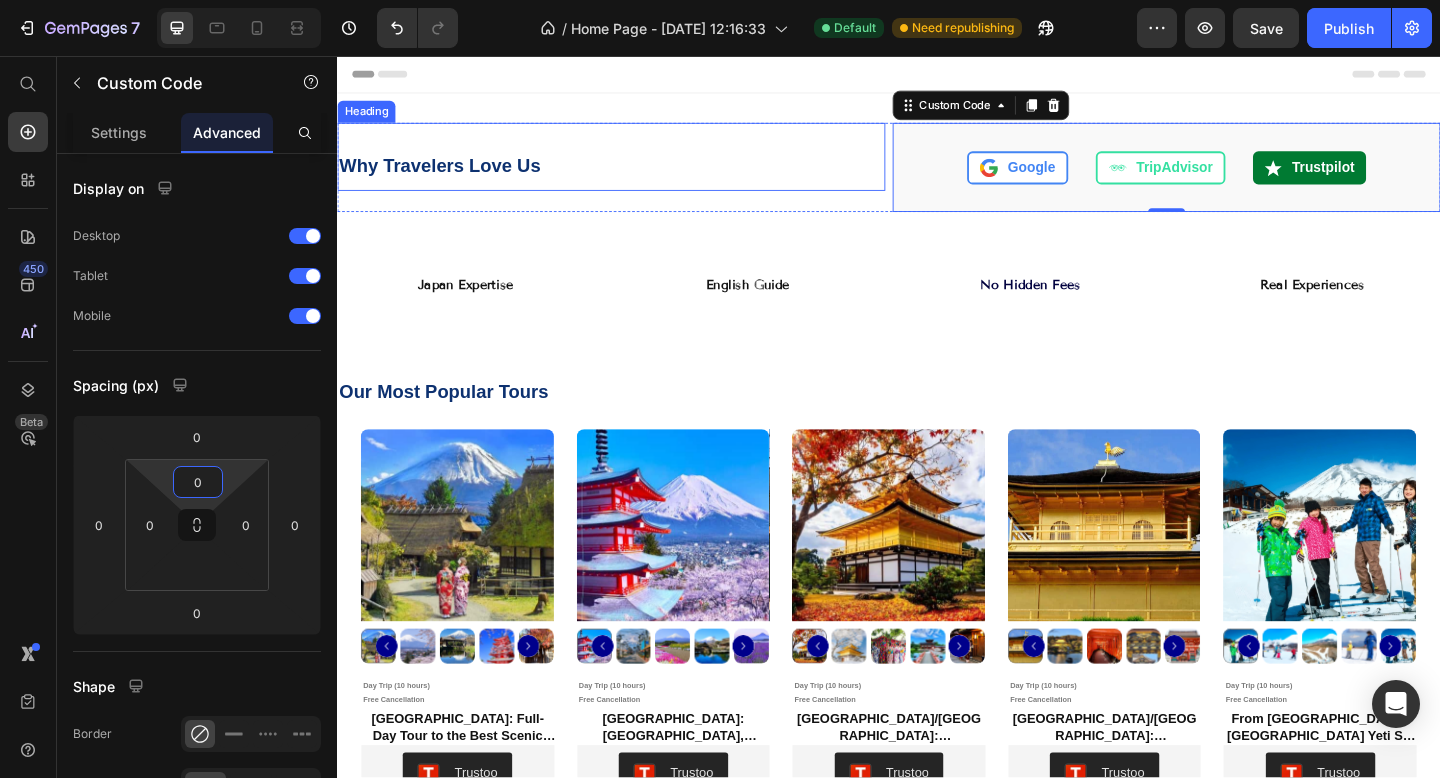 click on "Why Travelers Love Us" at bounding box center (635, 176) 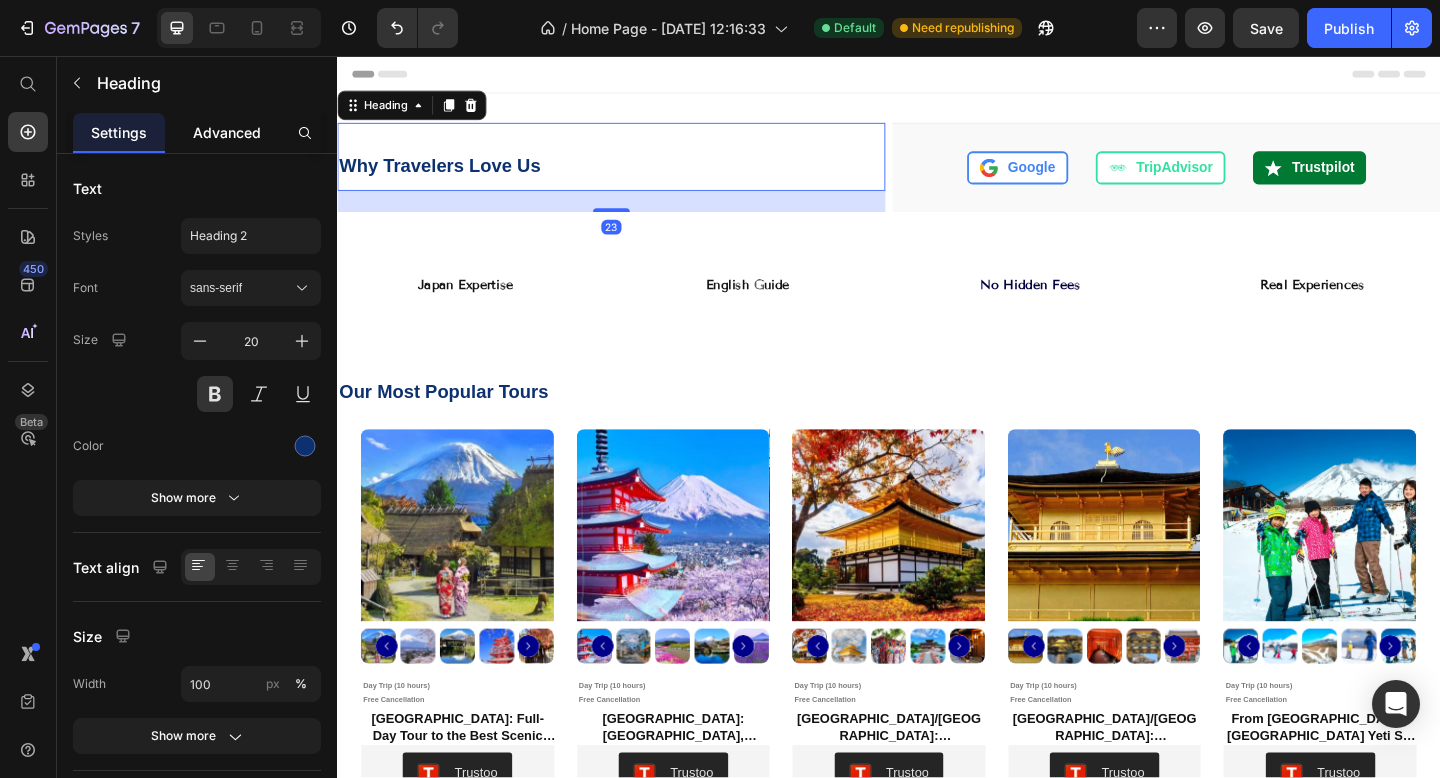 click on "Advanced" at bounding box center [227, 132] 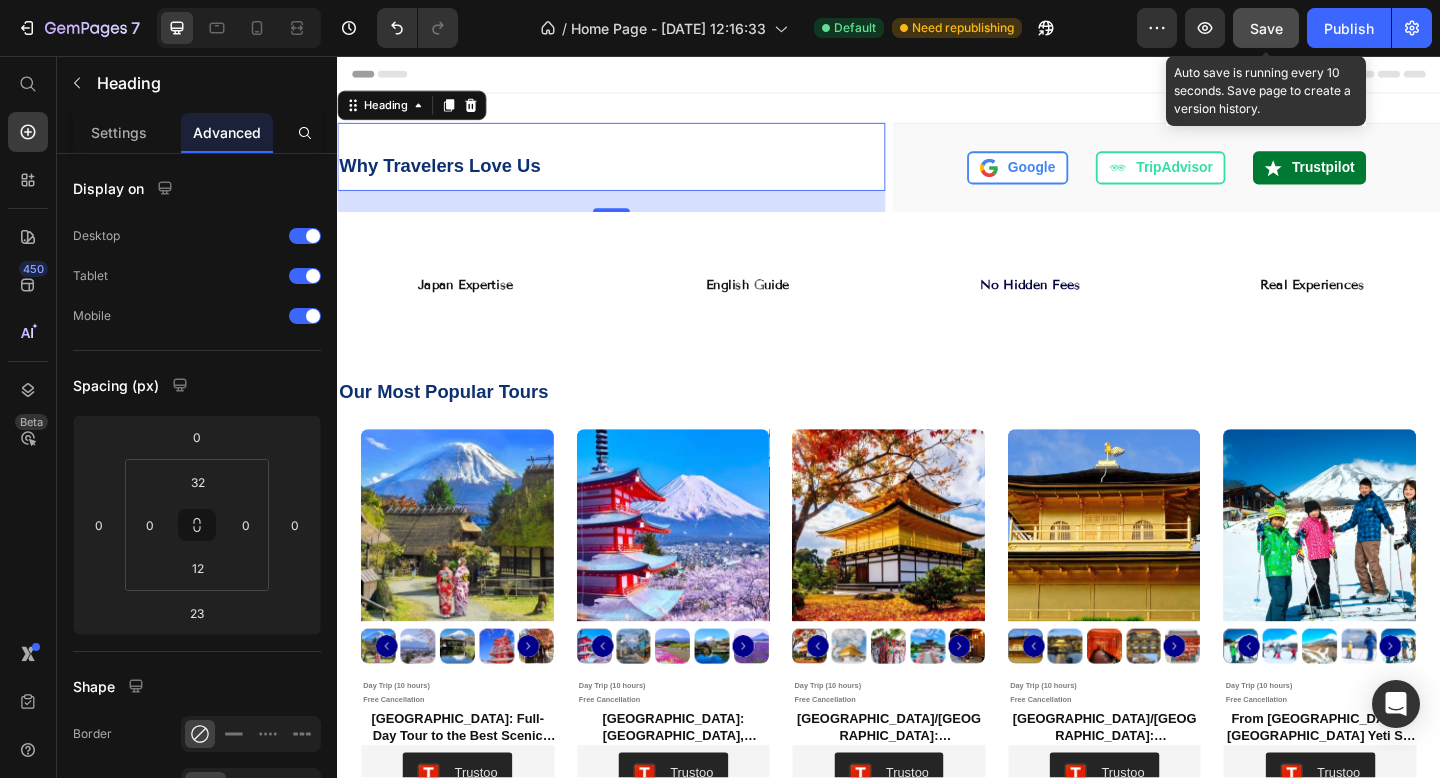 click on "Save" at bounding box center (1266, 28) 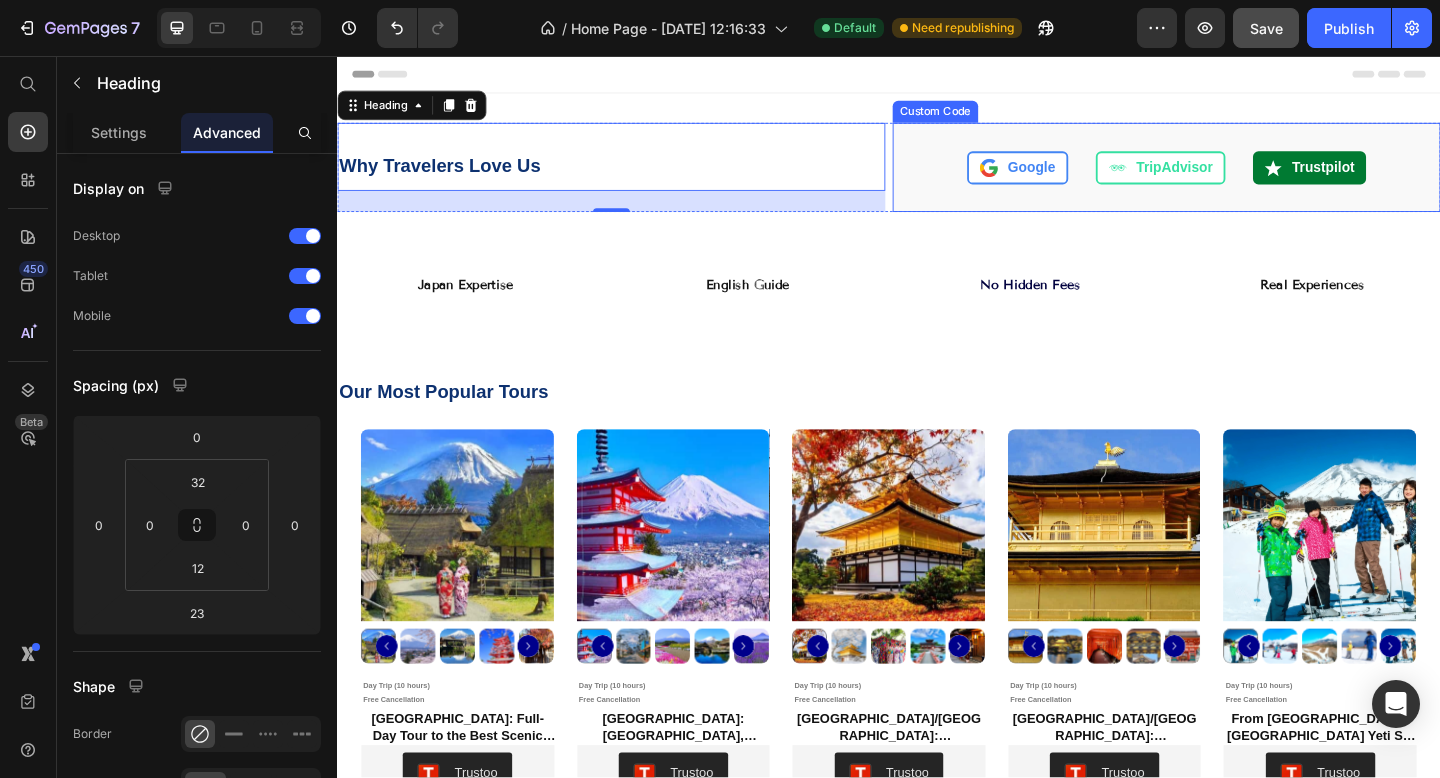 click on "Google
TripAdvisor
Trustpilot" at bounding box center (1239, 178) 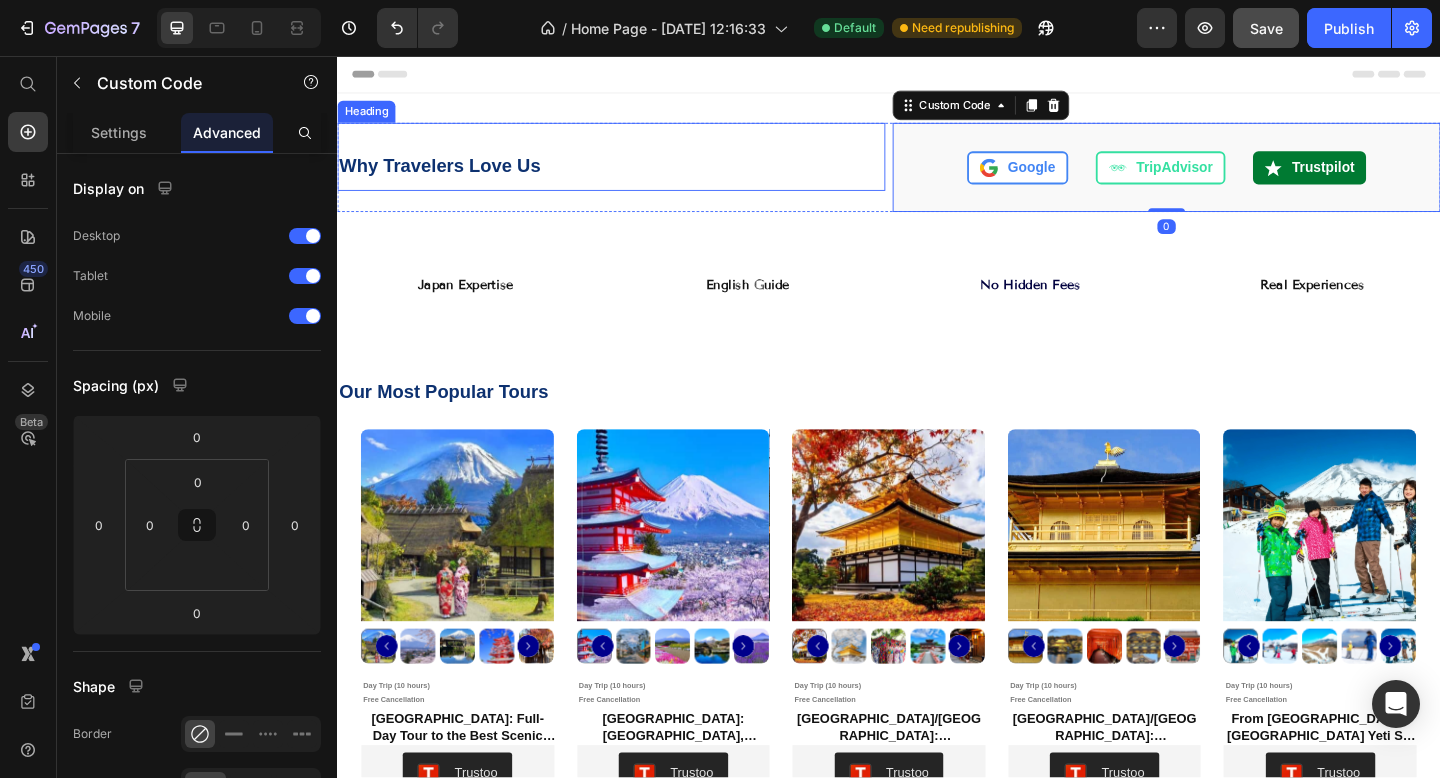 click on "Why Travelers Love Us" at bounding box center [635, 176] 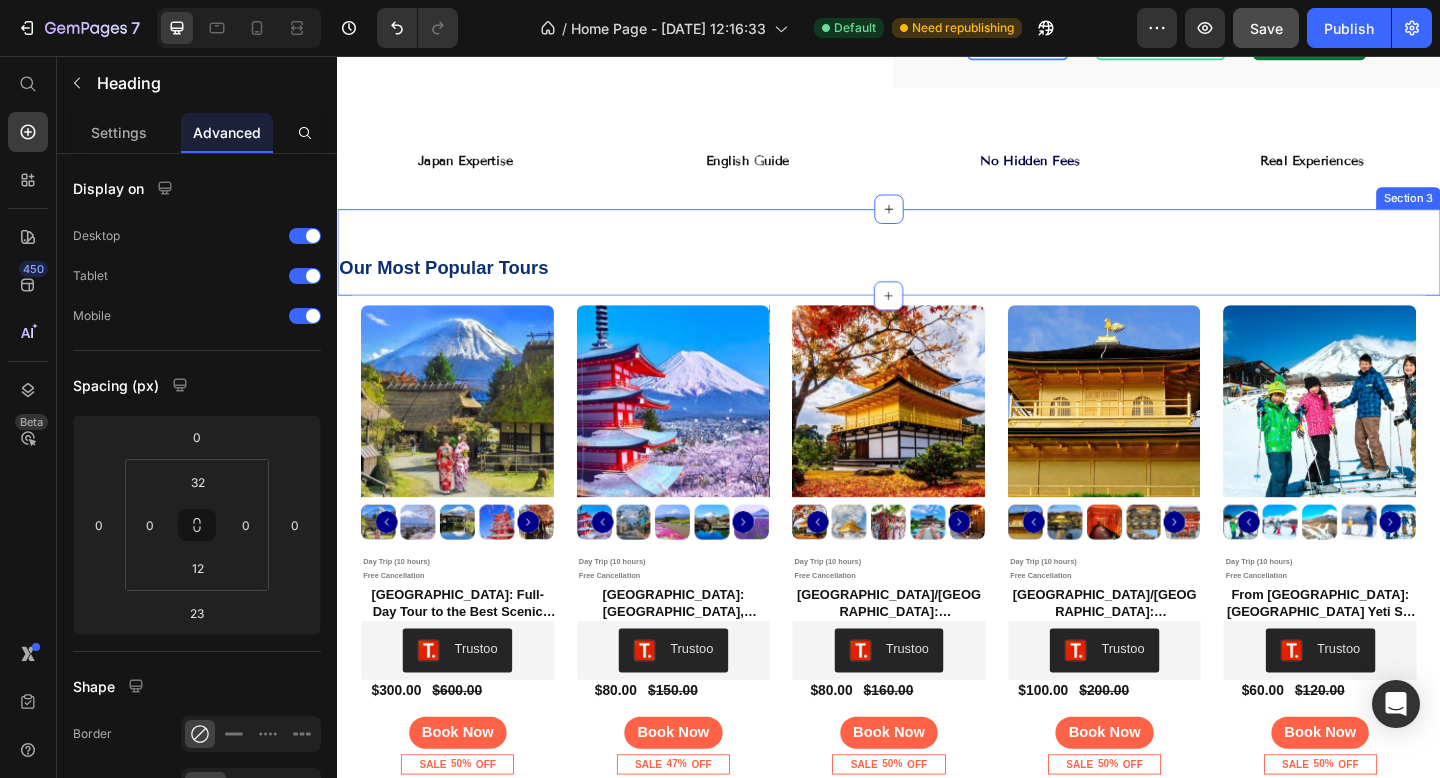 scroll, scrollTop: 0, scrollLeft: 0, axis: both 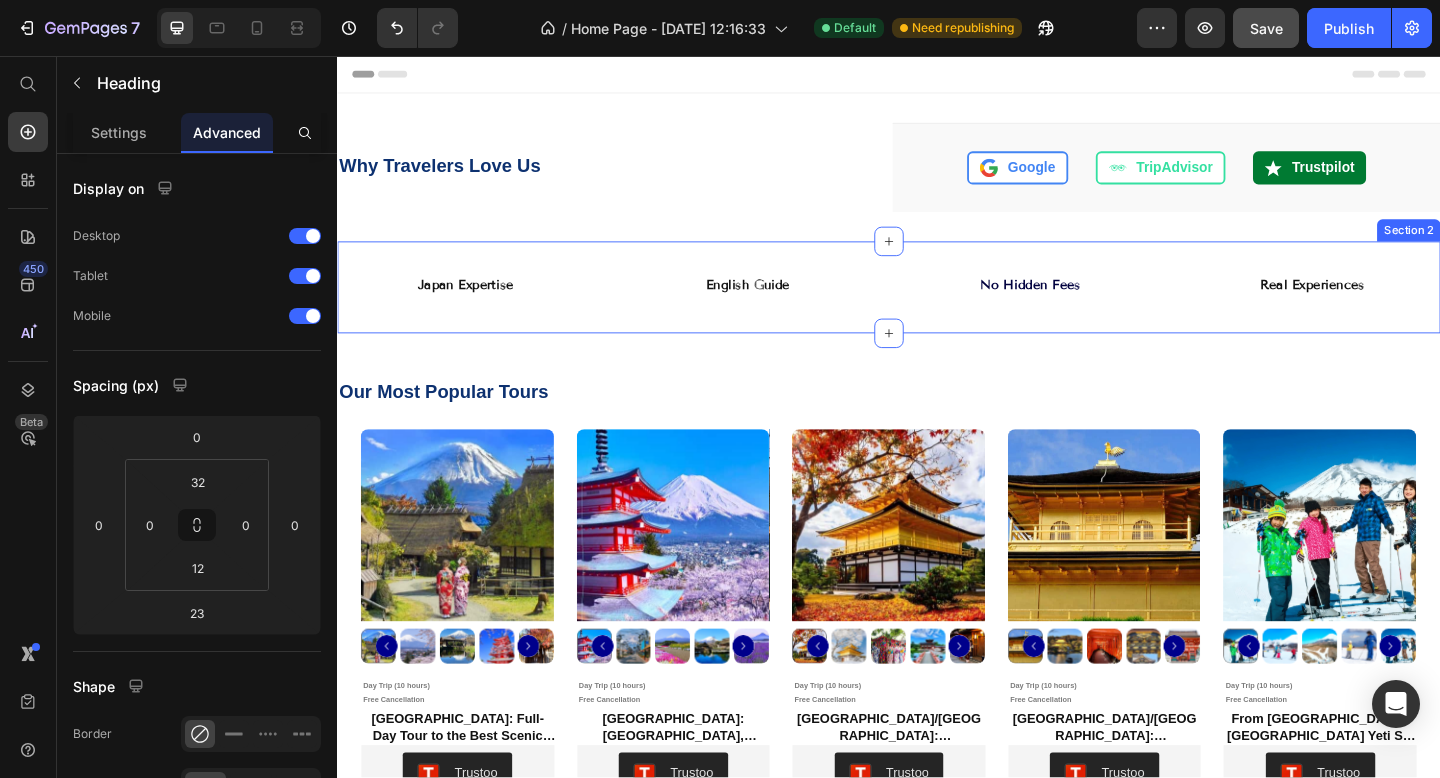 click on "Japan Expertise Text Block English Guide Text No Hidden Fees Text Block Real Experiences Text Block Row Section 2" at bounding box center [937, 308] 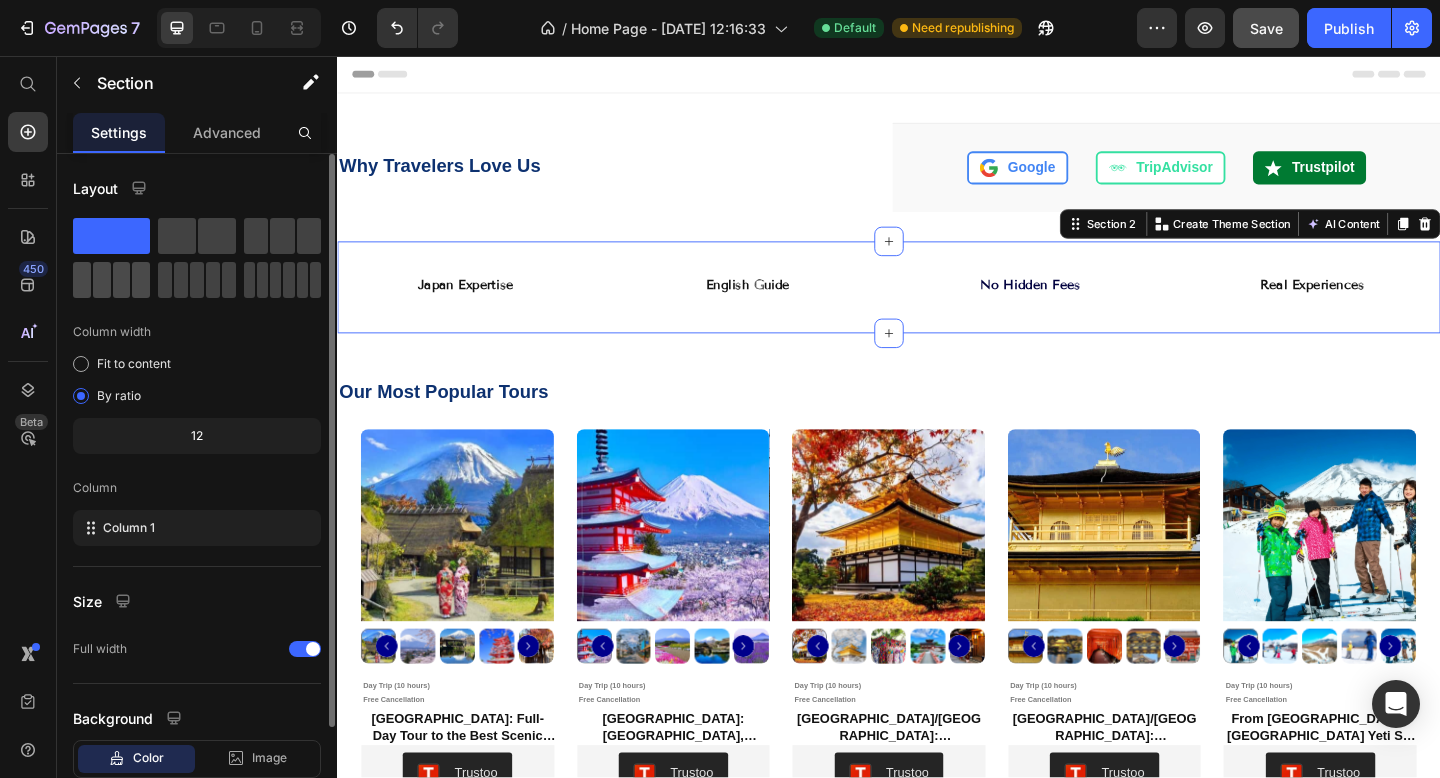 click 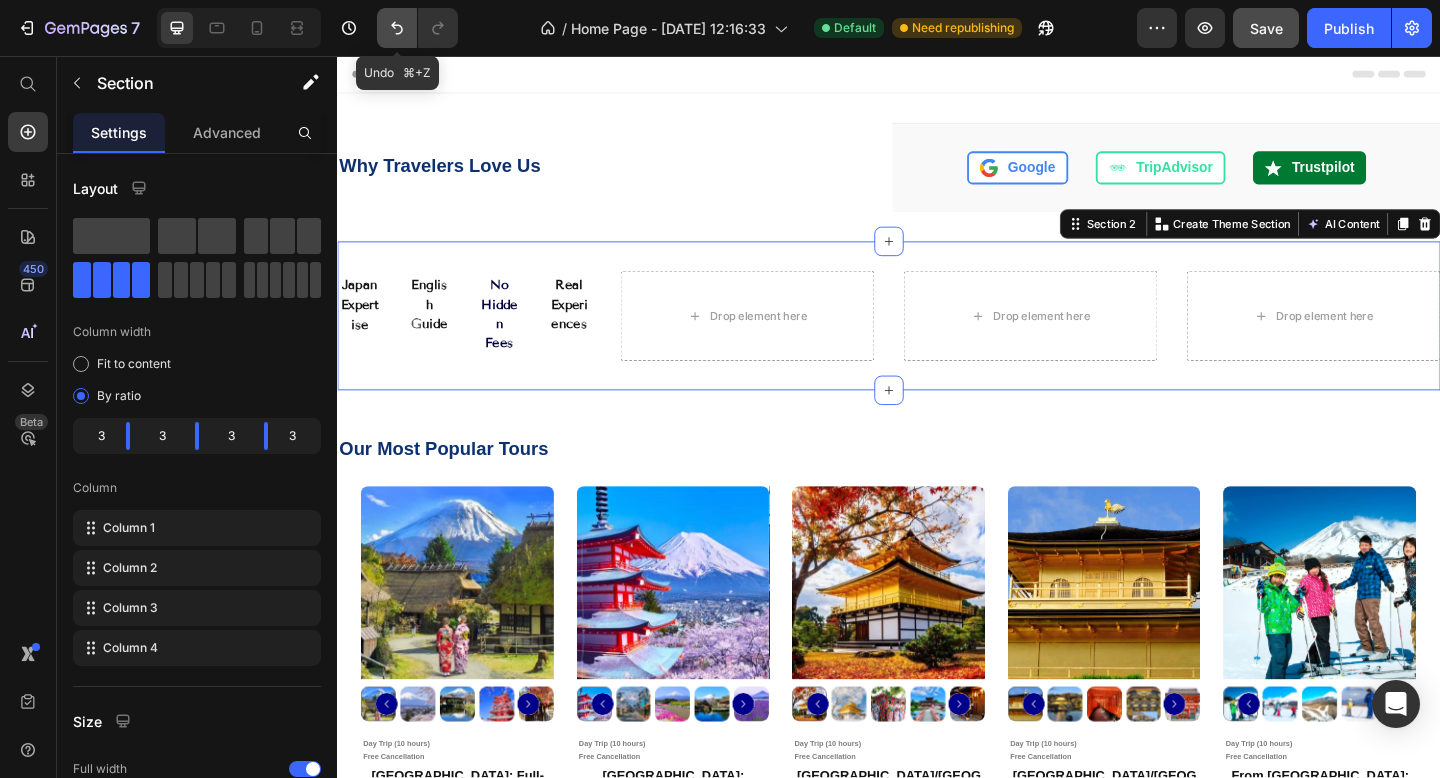 click 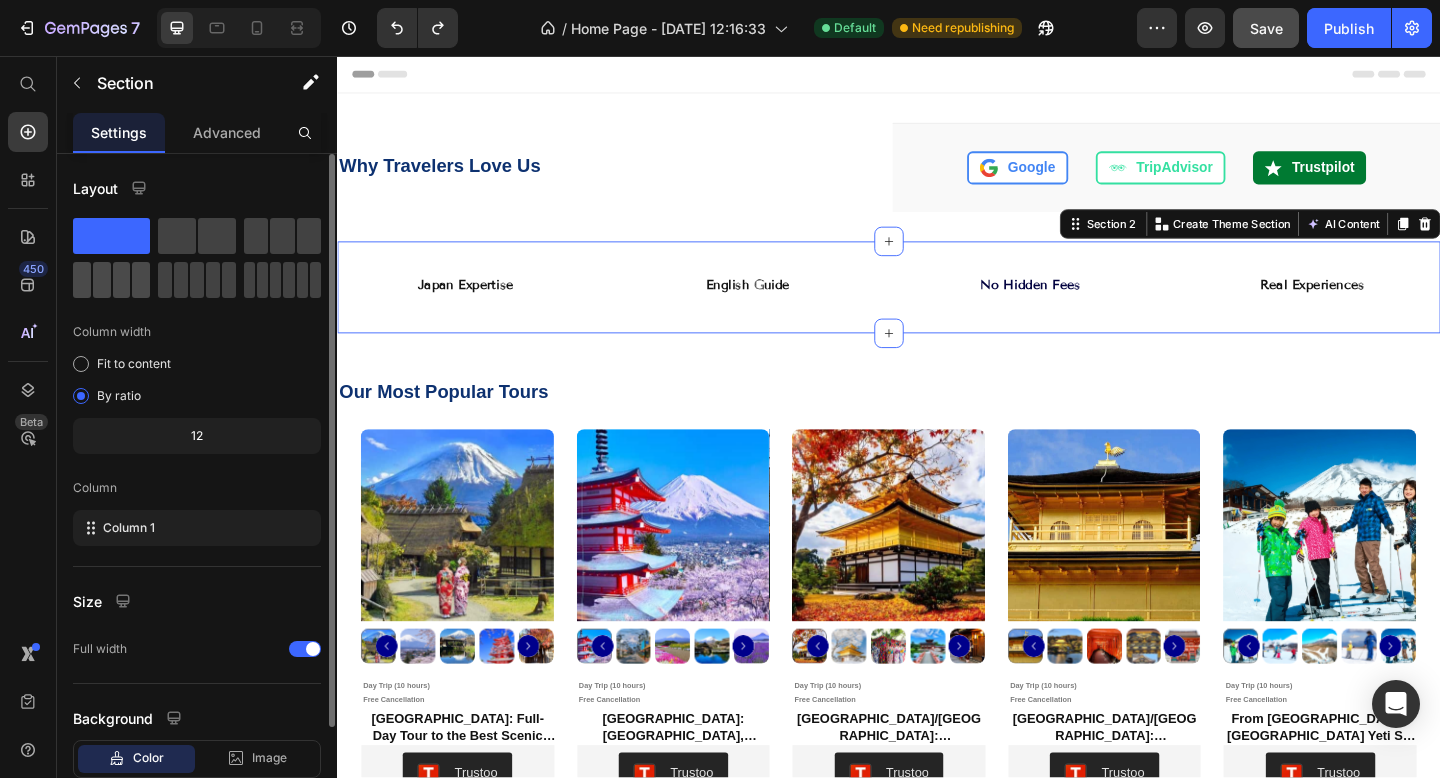 click 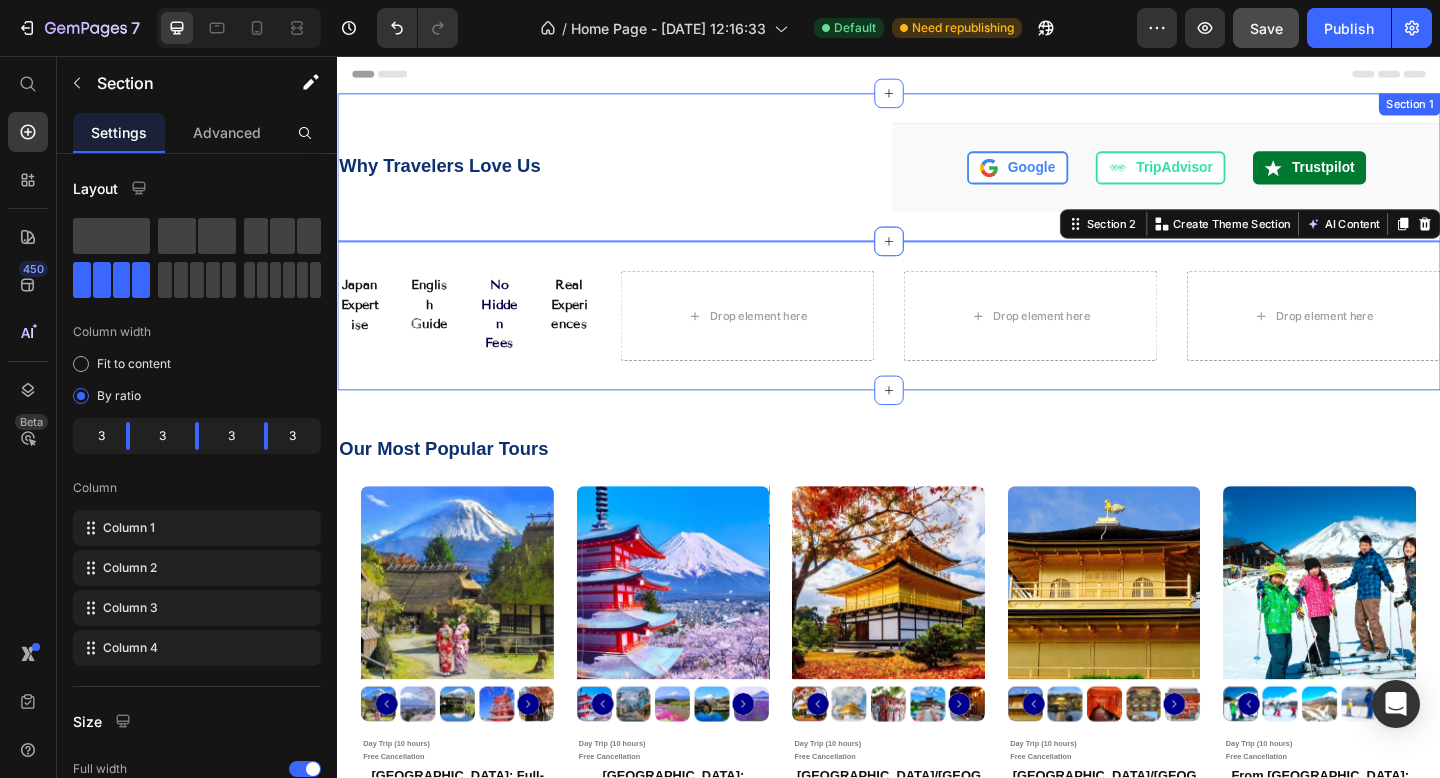 click on "Why Travelers Love Us Heading
Google
TripAdvisor
Trustpilot
Custom Code Row Section 1" at bounding box center (937, 177) 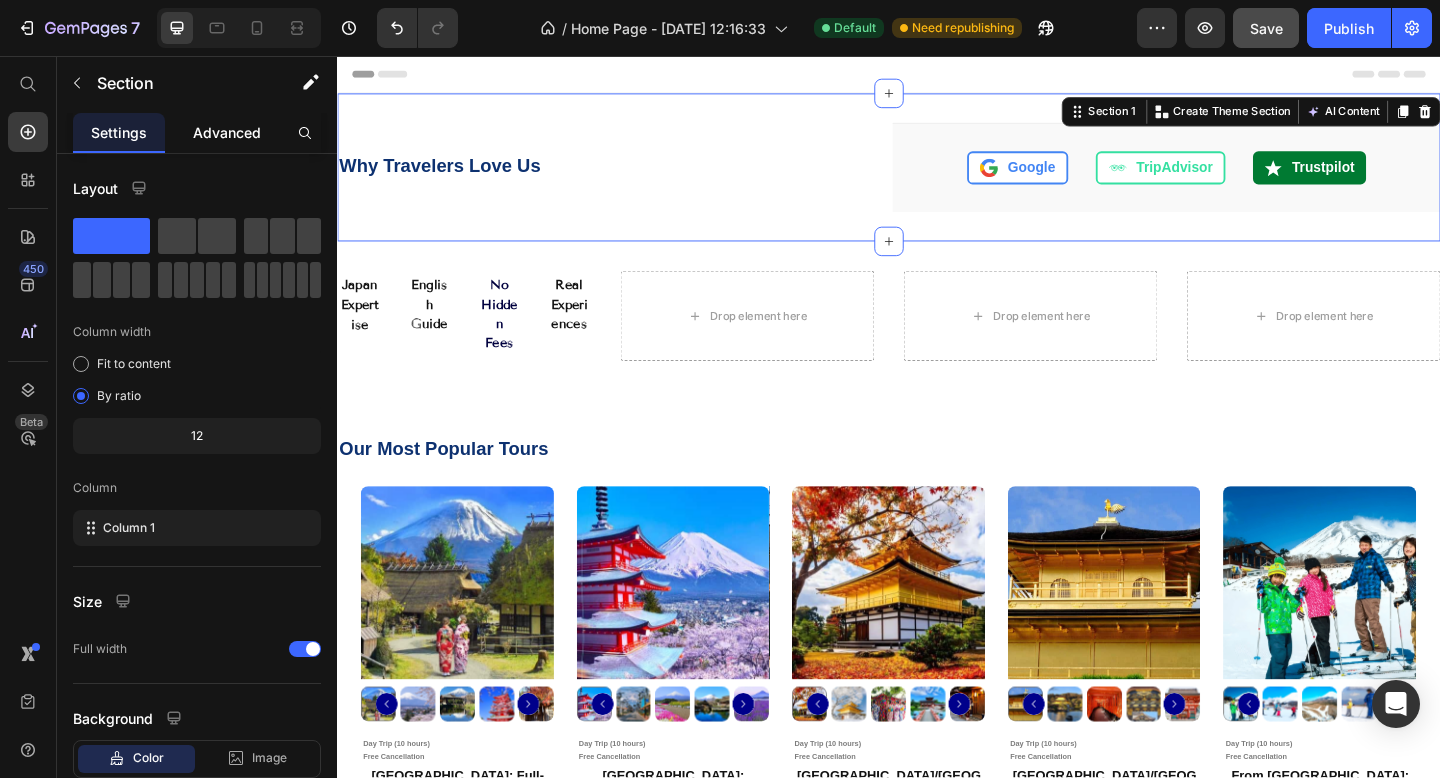 click on "Advanced" at bounding box center [227, 132] 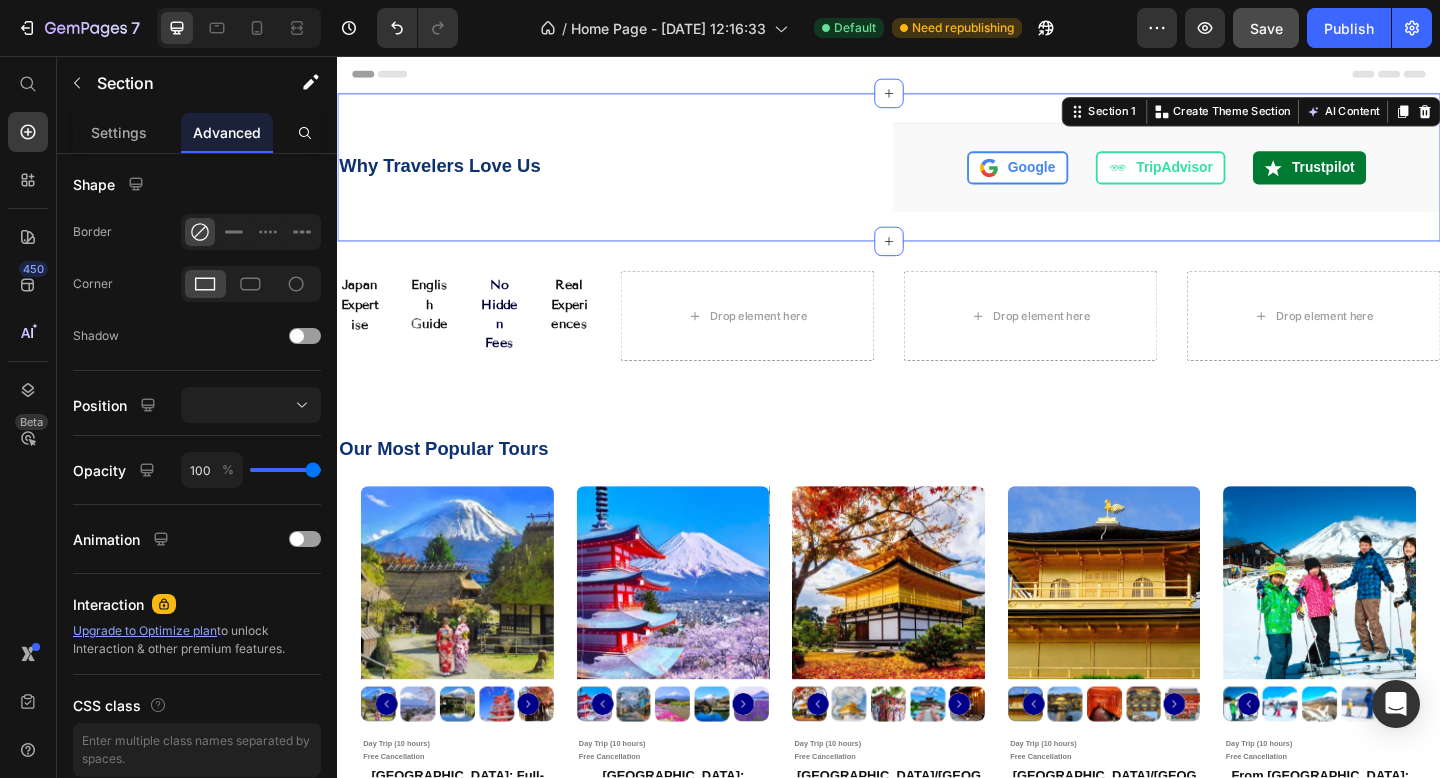 scroll, scrollTop: 46, scrollLeft: 0, axis: vertical 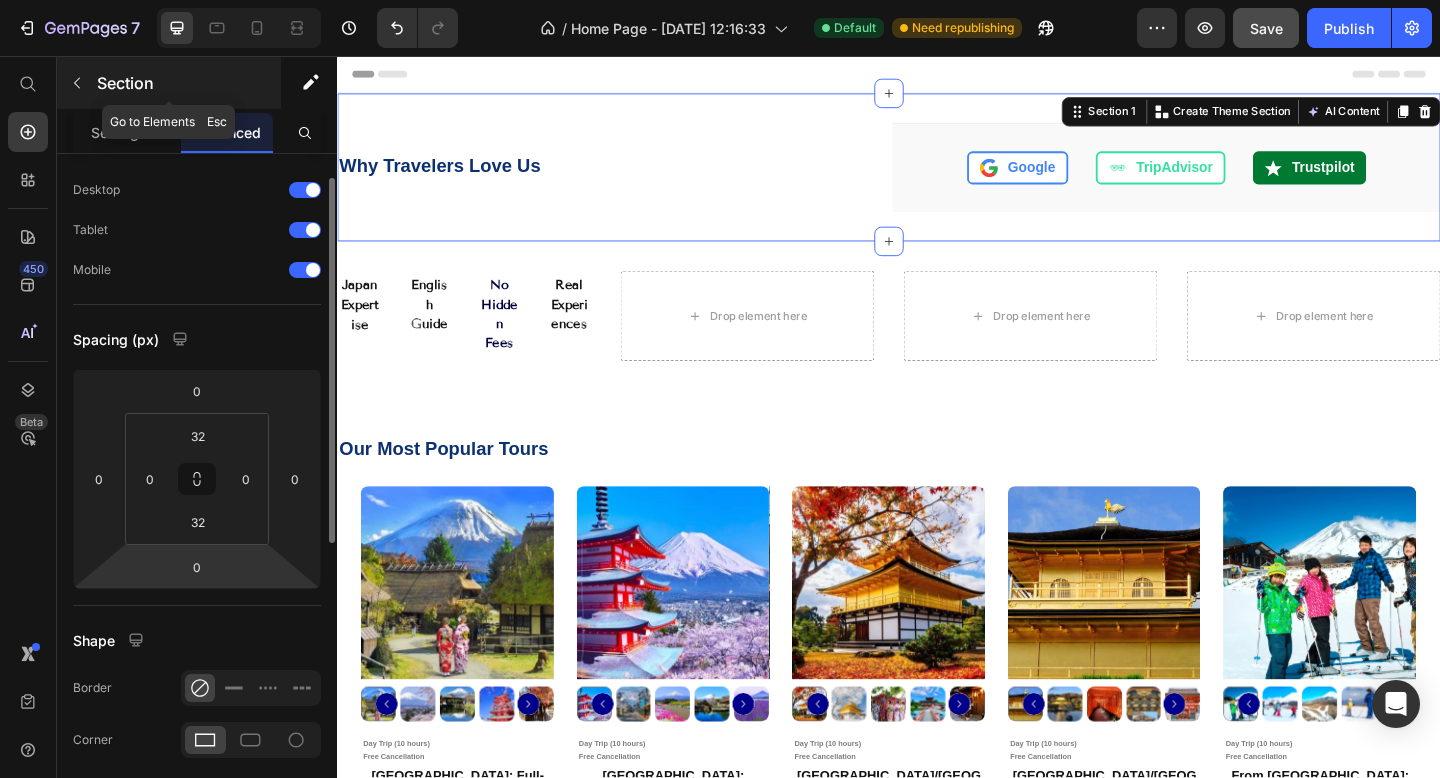 click 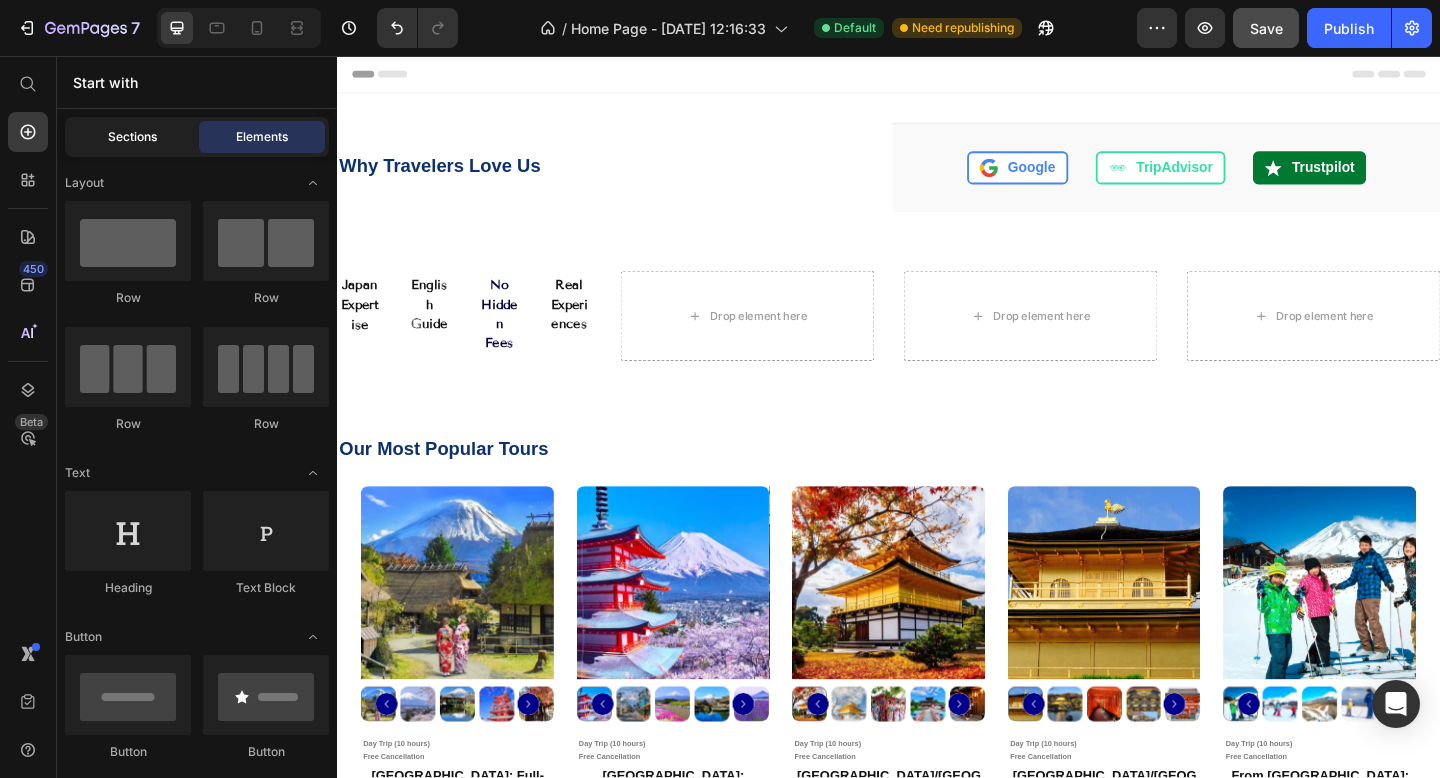 click on "Sections" at bounding box center (132, 137) 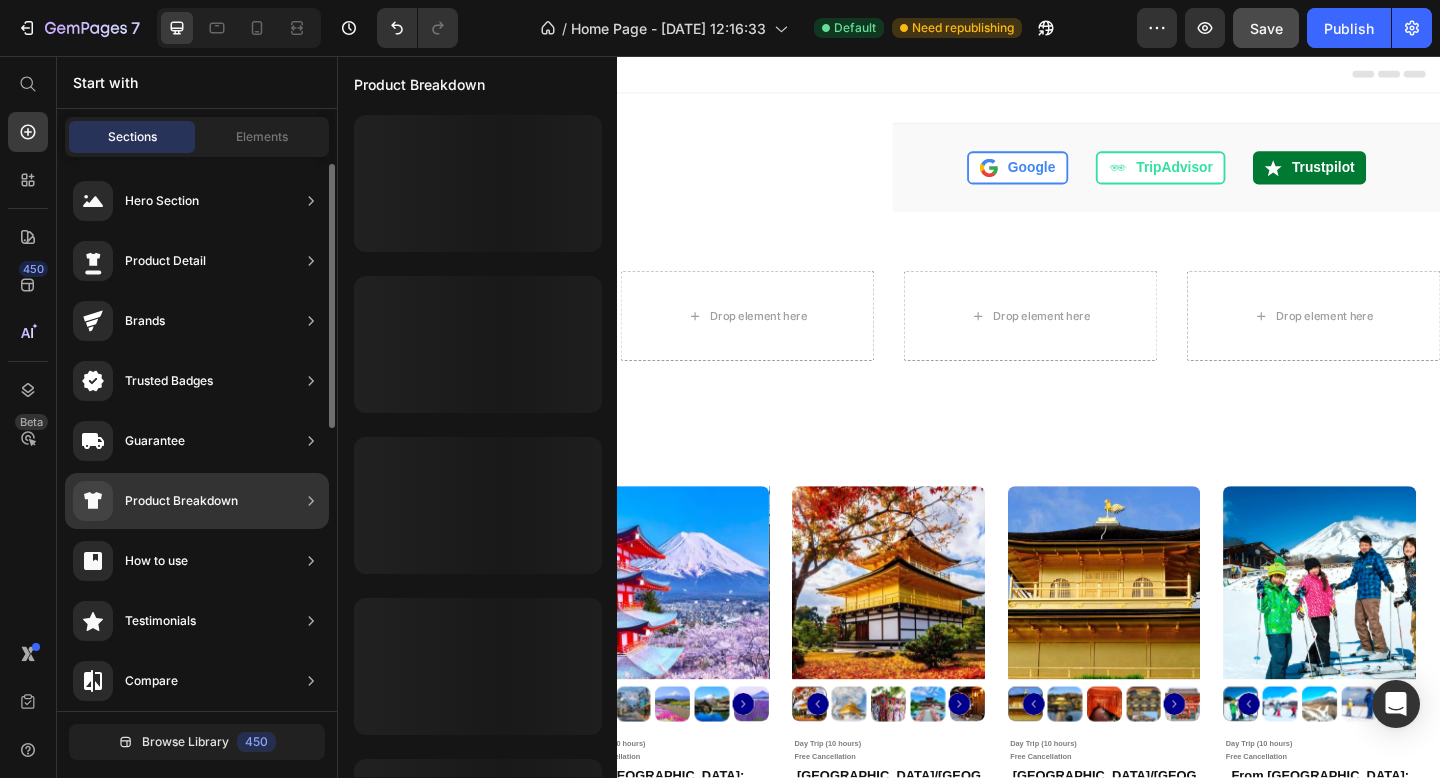scroll, scrollTop: 7, scrollLeft: 0, axis: vertical 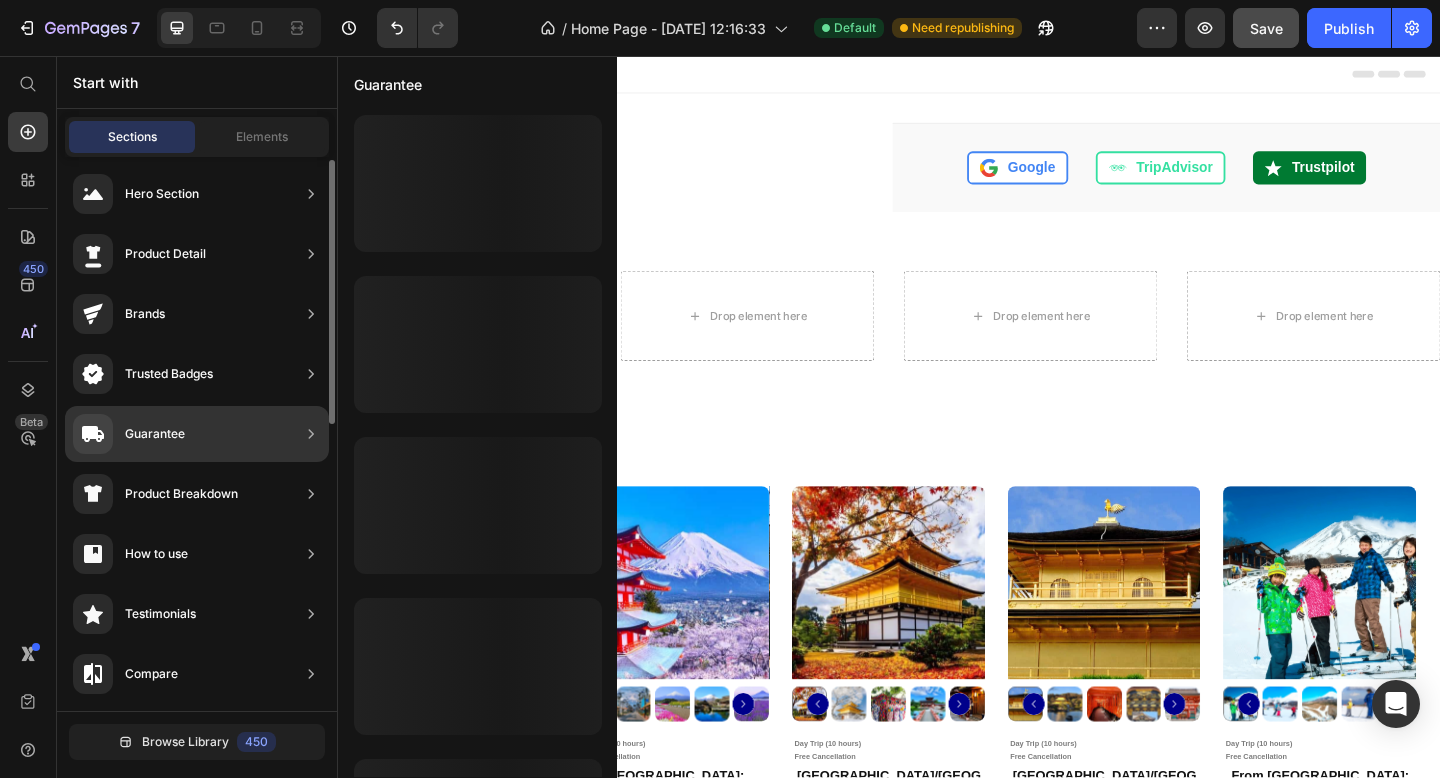 click on "Guarantee" 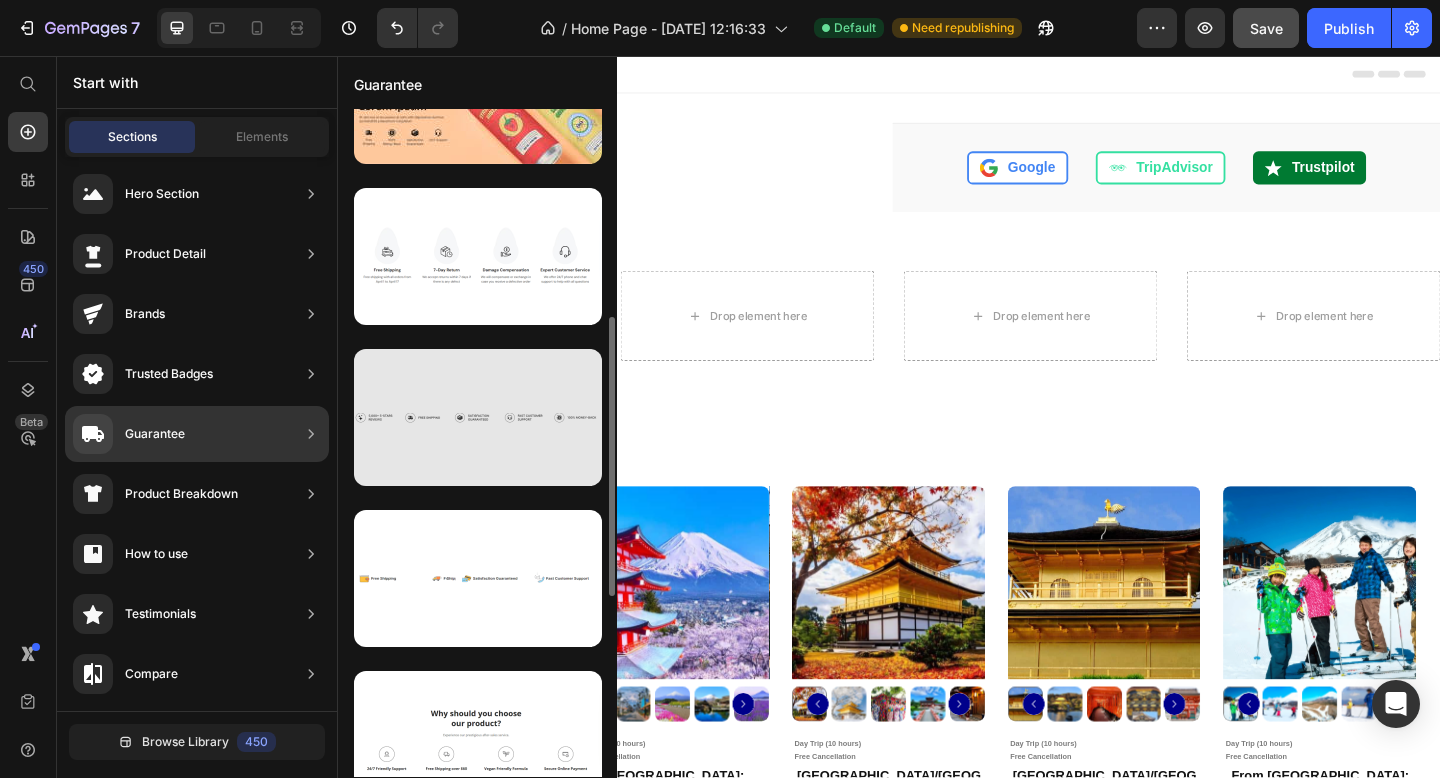 scroll, scrollTop: 408, scrollLeft: 0, axis: vertical 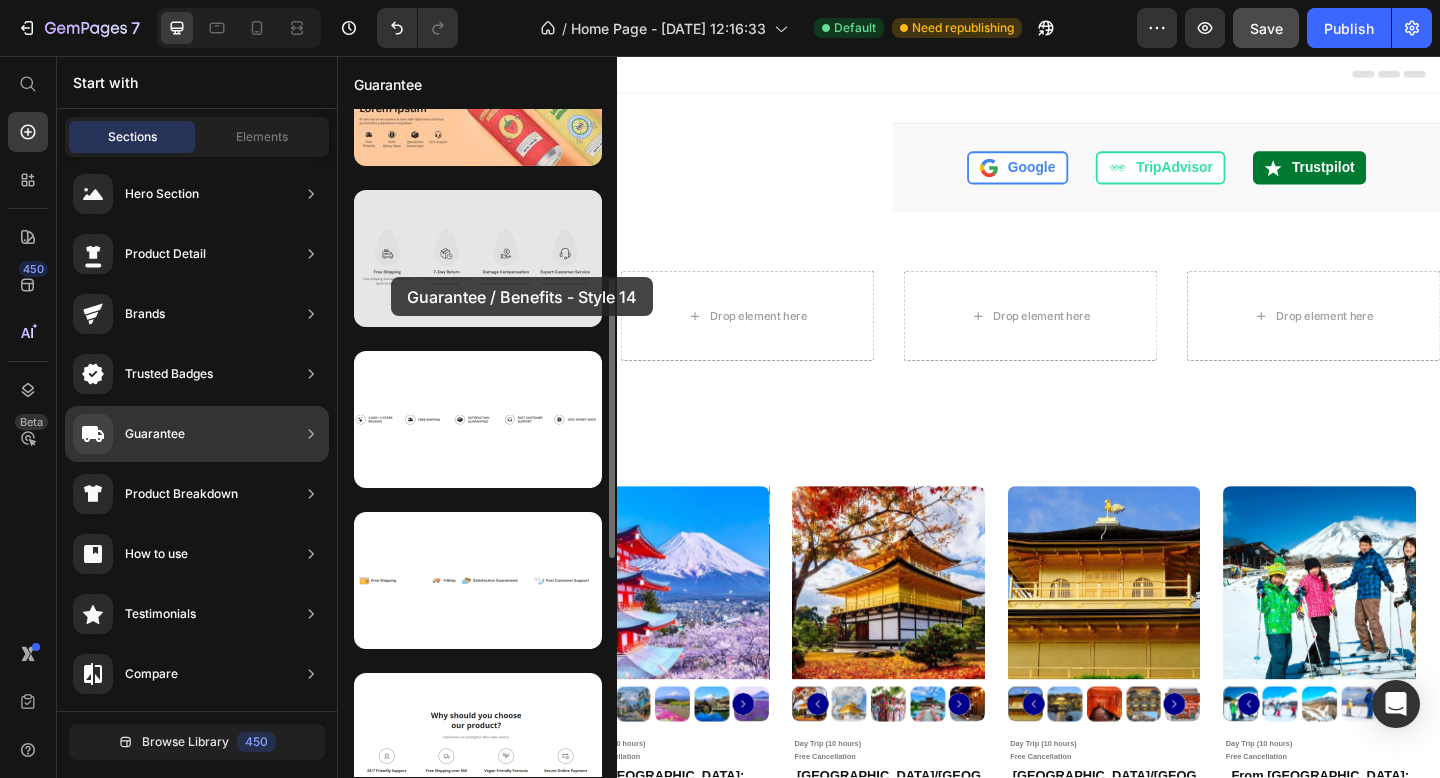 click at bounding box center (478, 258) 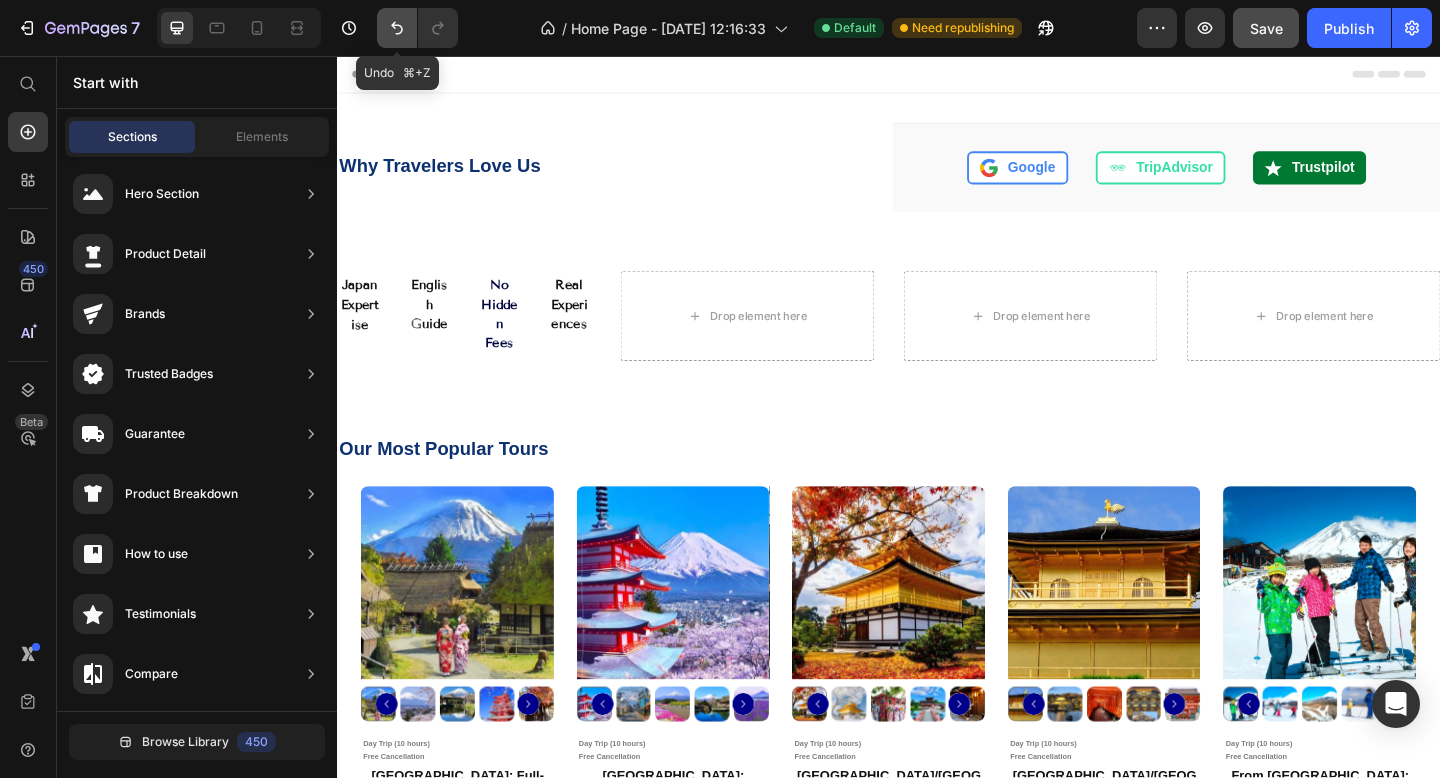 click 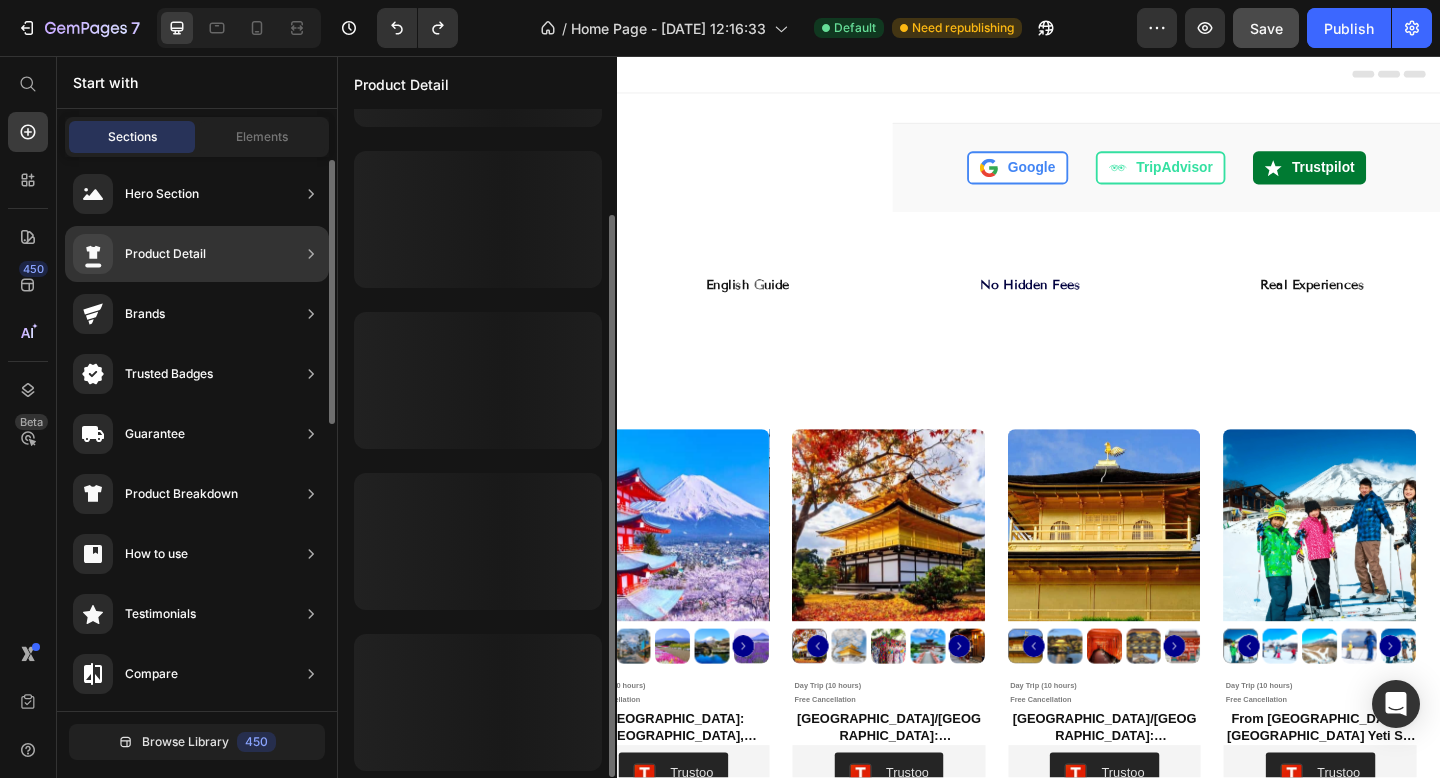 scroll, scrollTop: 125, scrollLeft: 0, axis: vertical 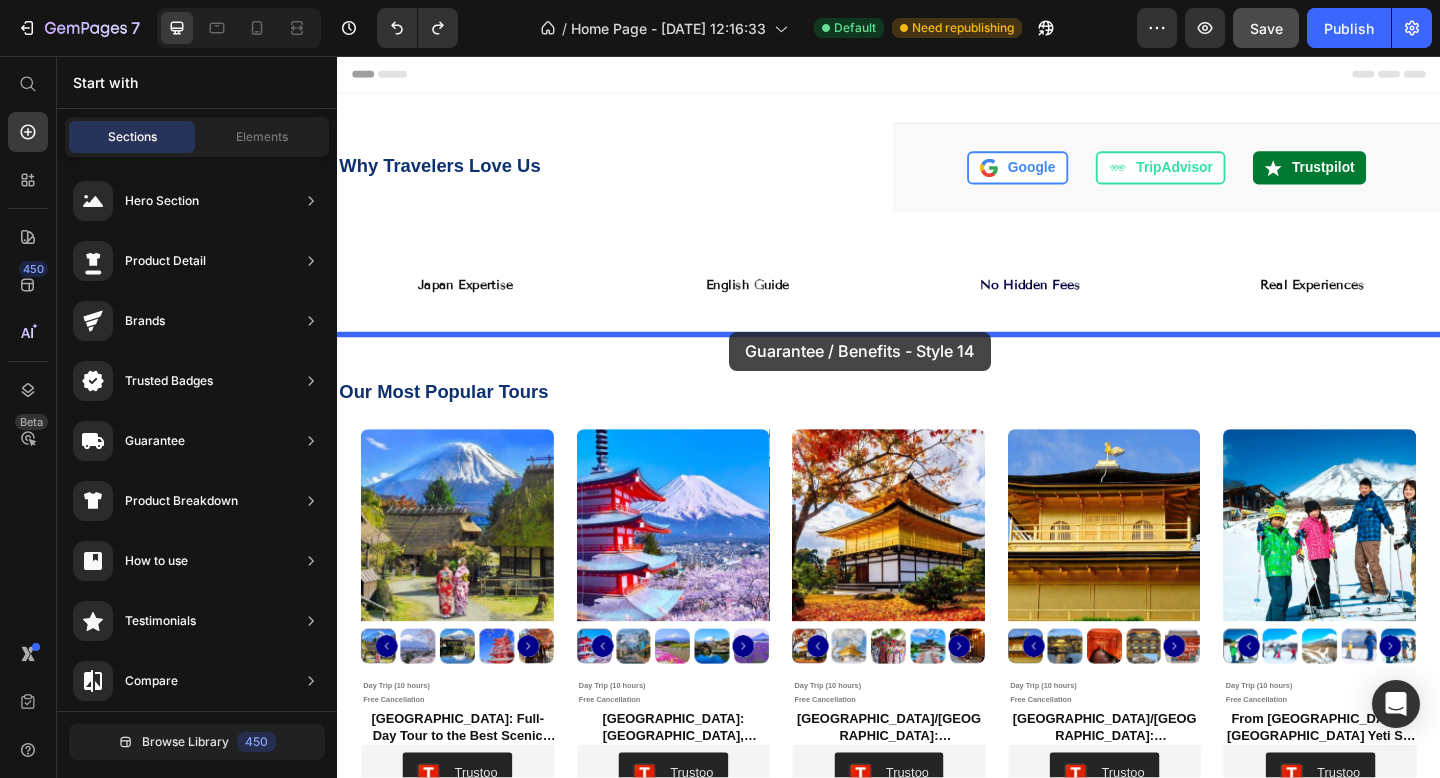 drag, startPoint x: 747, startPoint y: 530, endPoint x: 764, endPoint y: 356, distance: 174.82849 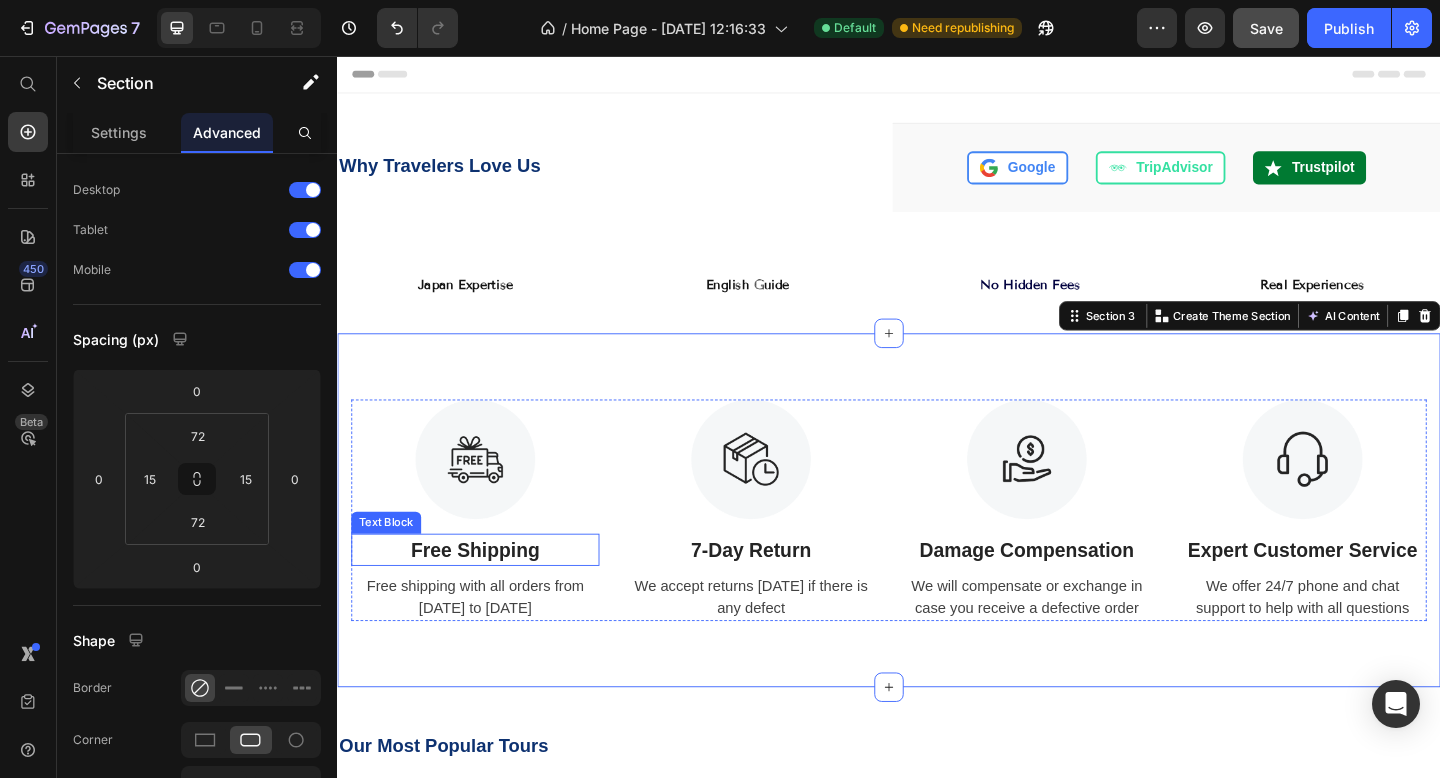 click on "Free Shipping" at bounding box center [487, 594] 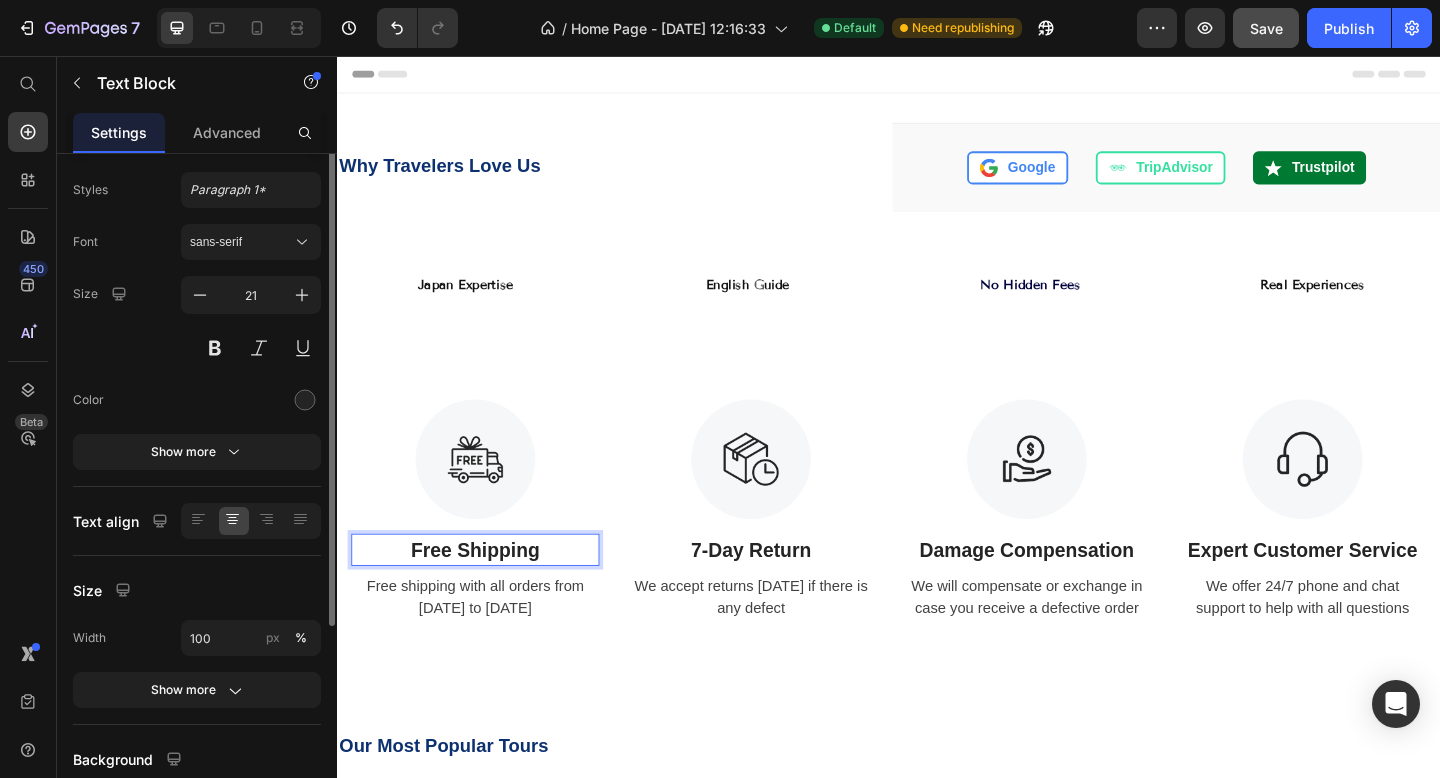 scroll, scrollTop: 0, scrollLeft: 0, axis: both 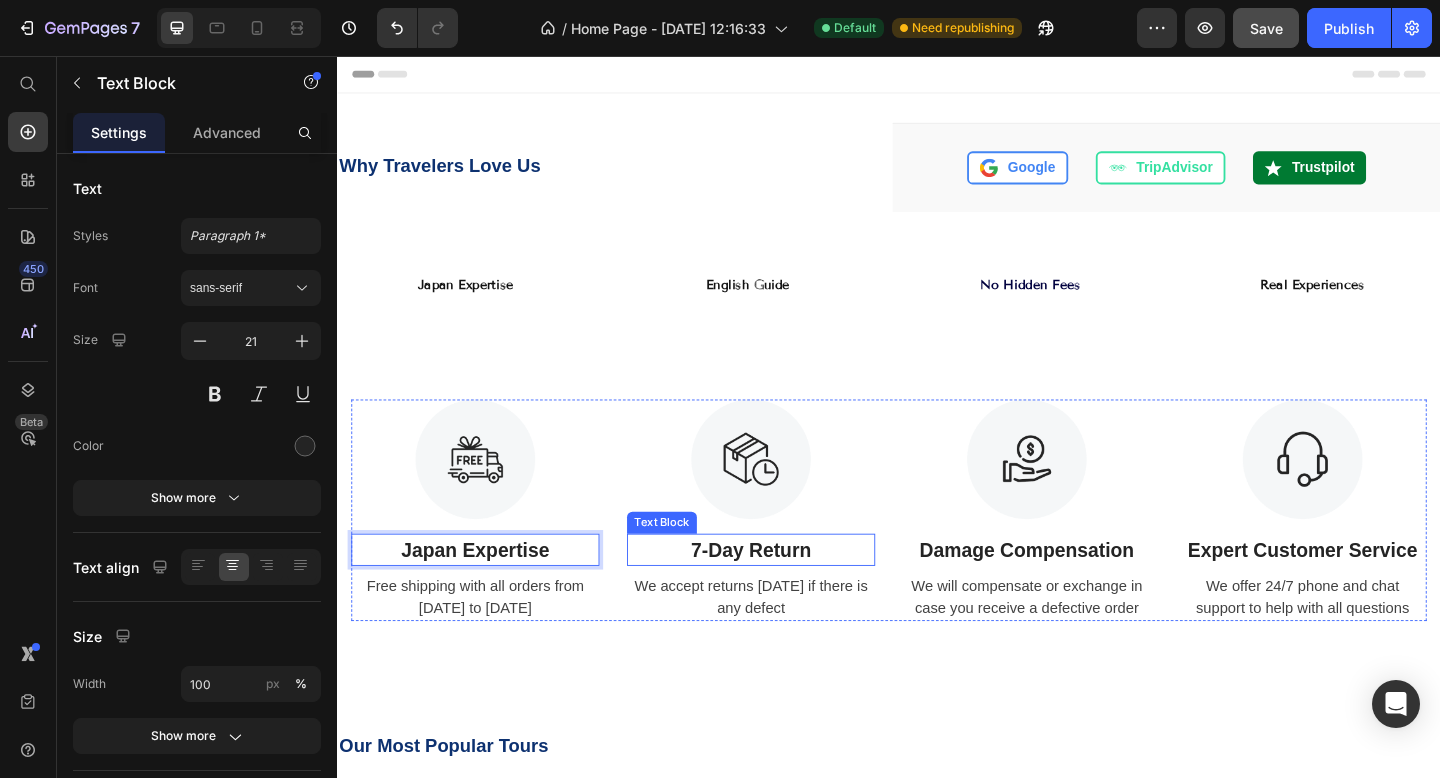 click on "7-Day Return" at bounding box center [787, 594] 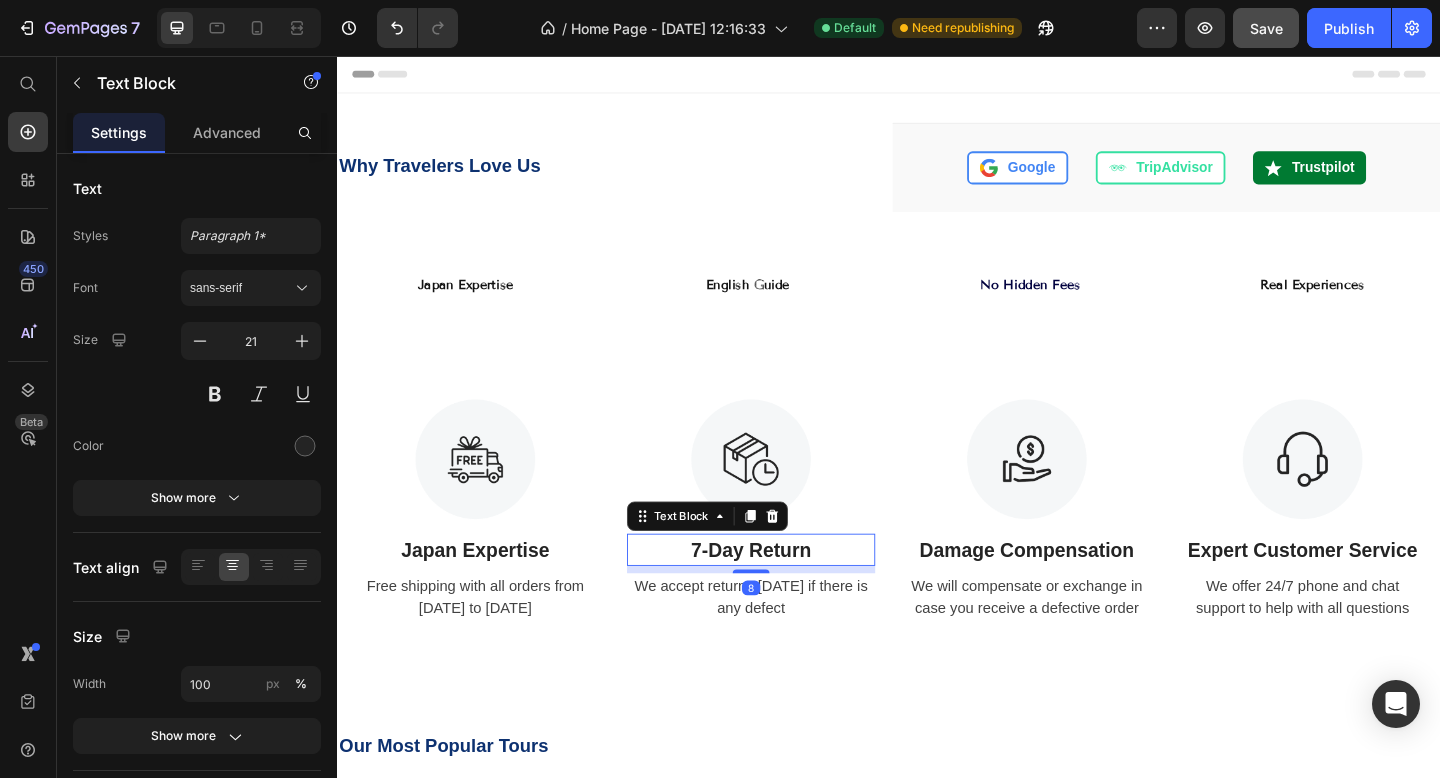 click on "7-Day Return" at bounding box center [787, 594] 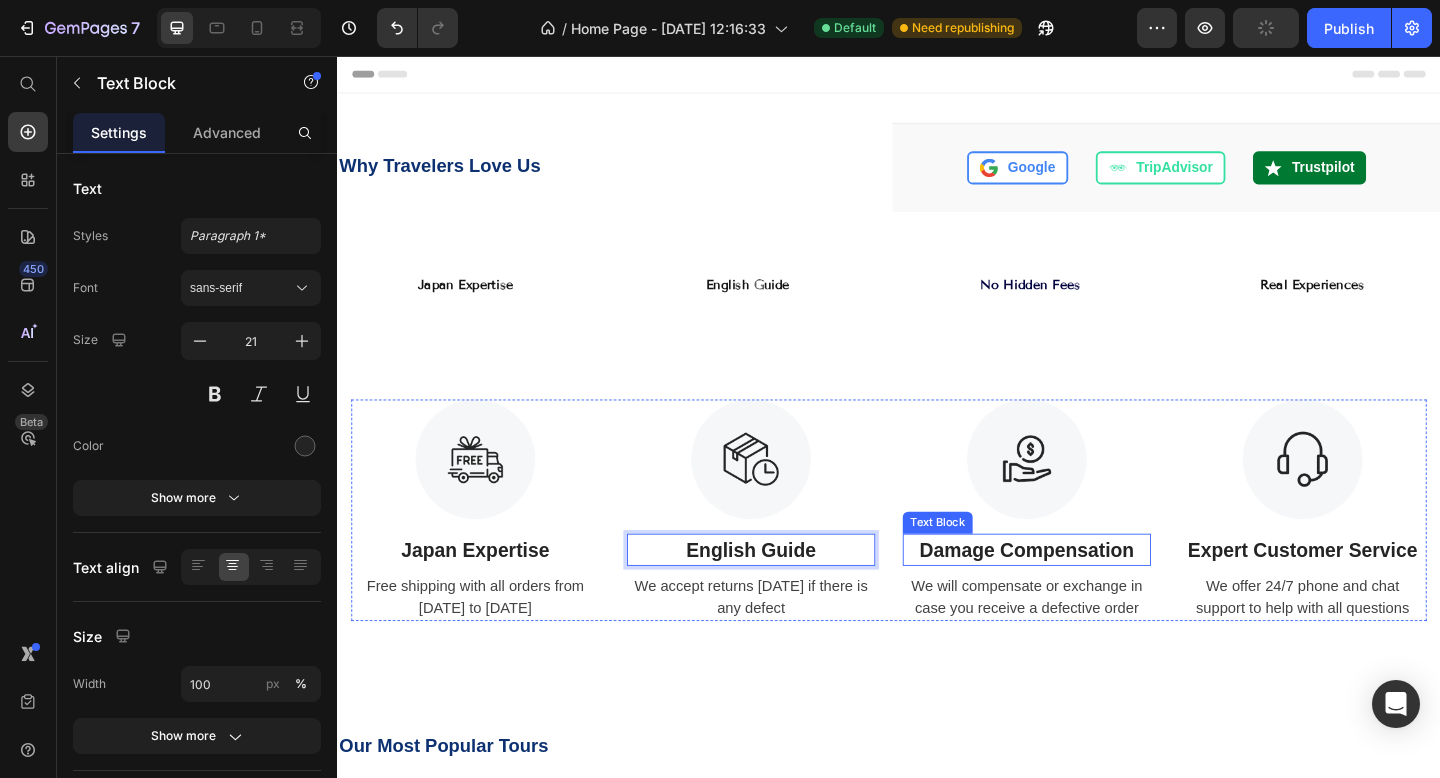 click on "Damage Compensation" at bounding box center [1087, 594] 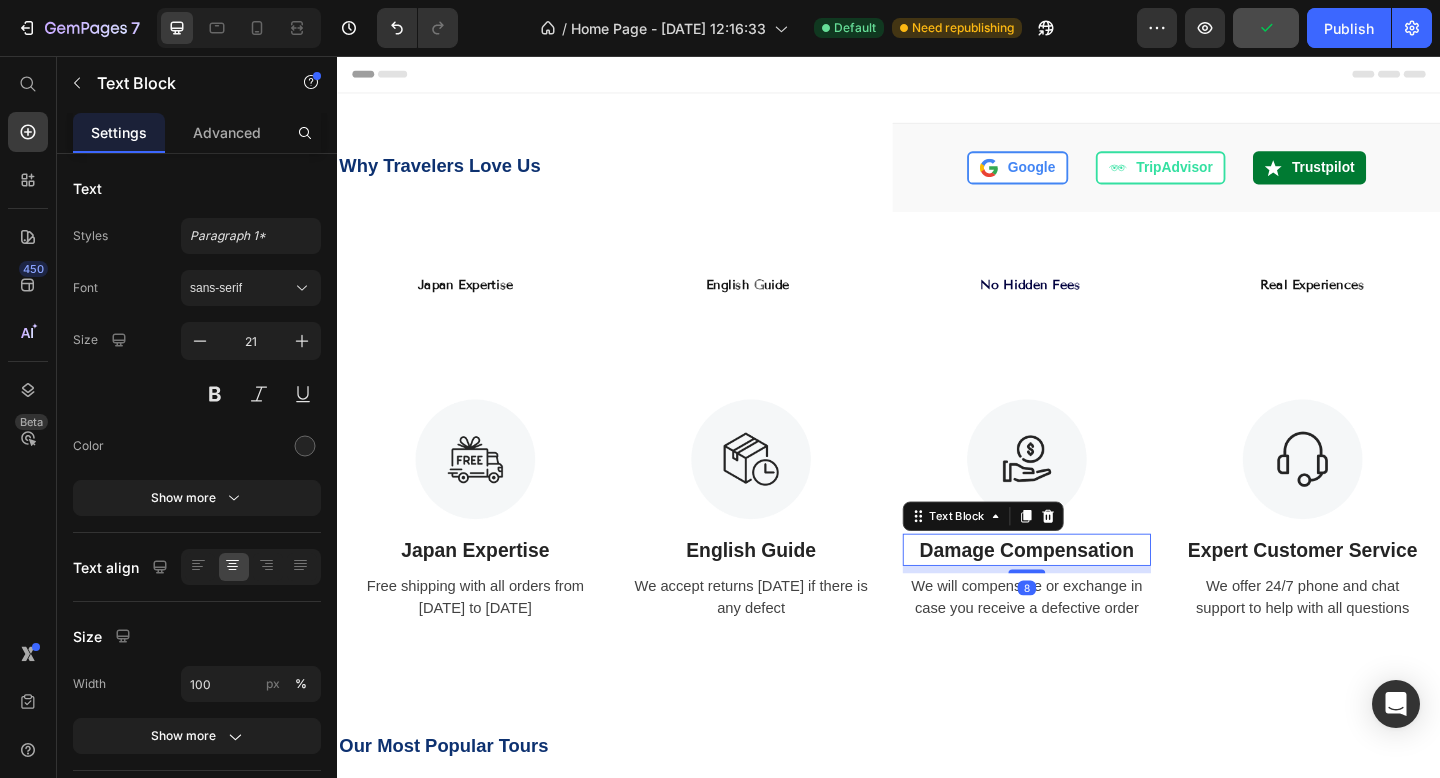 click on "Damage Compensation" at bounding box center [1087, 594] 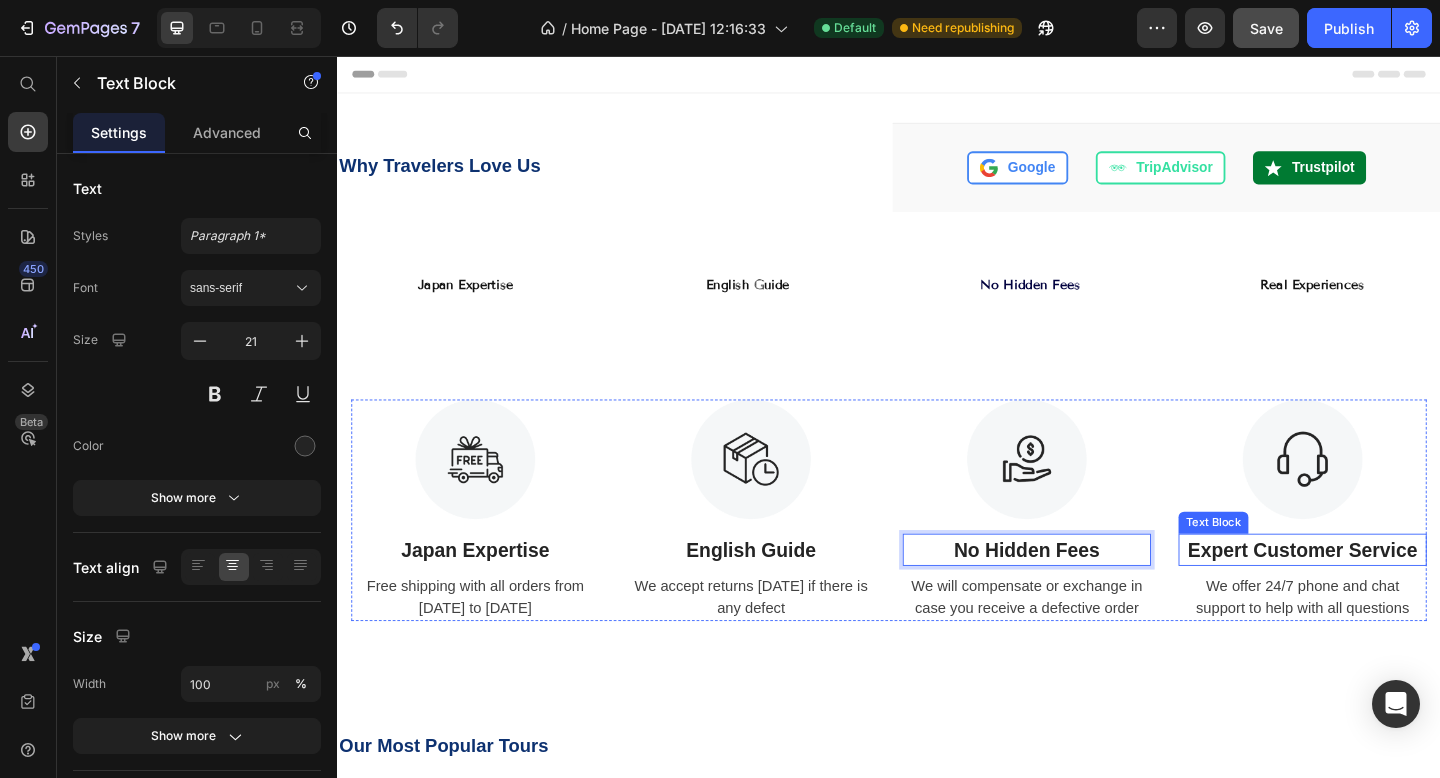 click on "Expert Customer Service" at bounding box center (1387, 594) 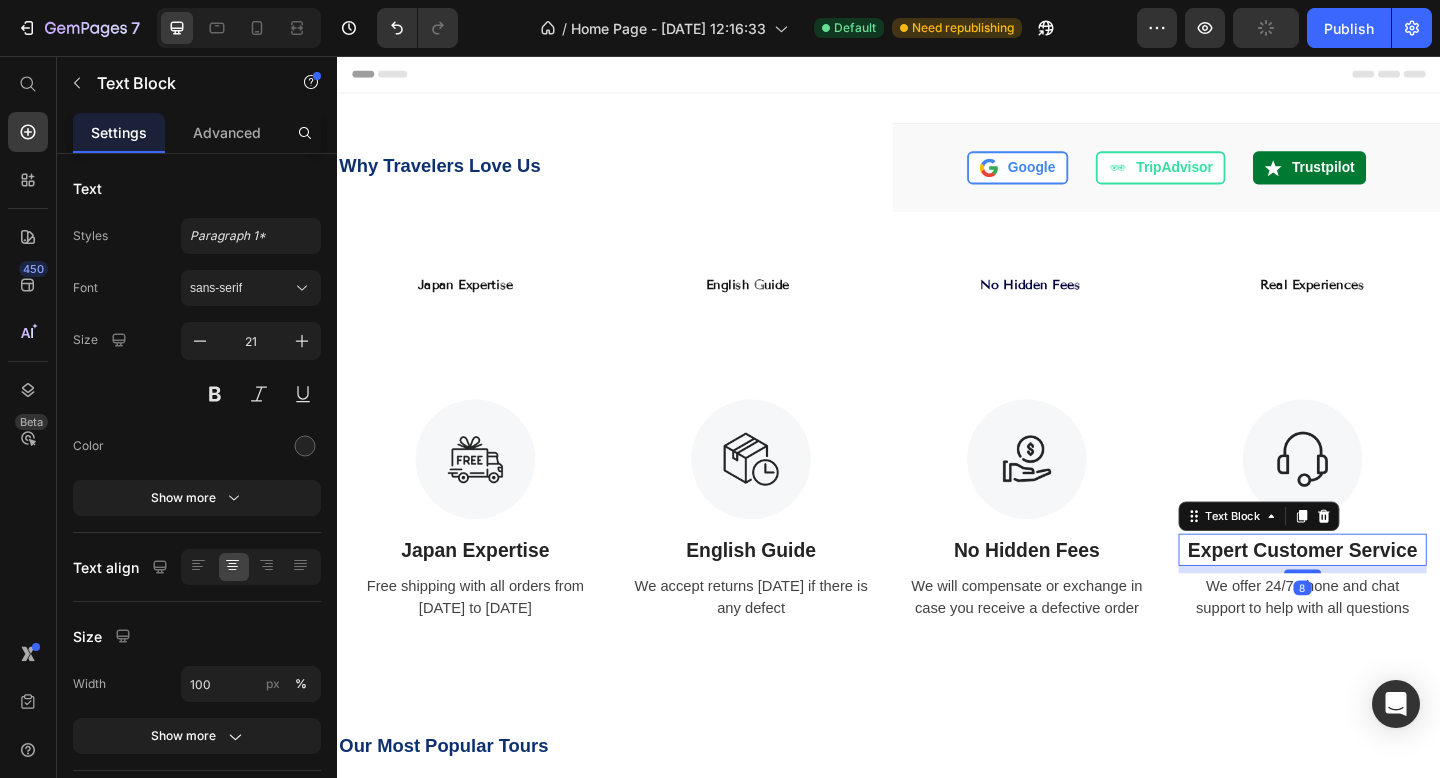 click on "Expert Customer Service" at bounding box center [1387, 594] 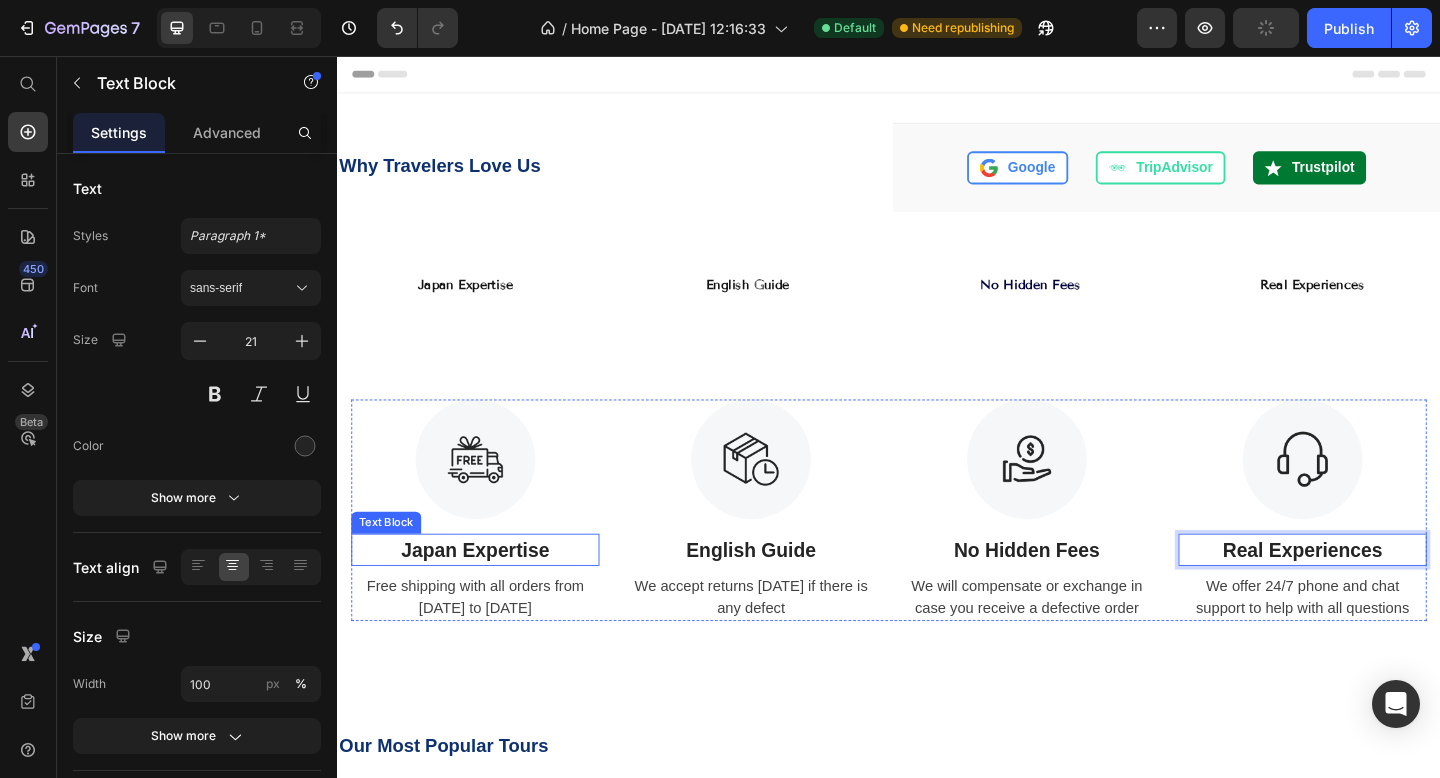 click on "Japan Expertise" at bounding box center [487, 594] 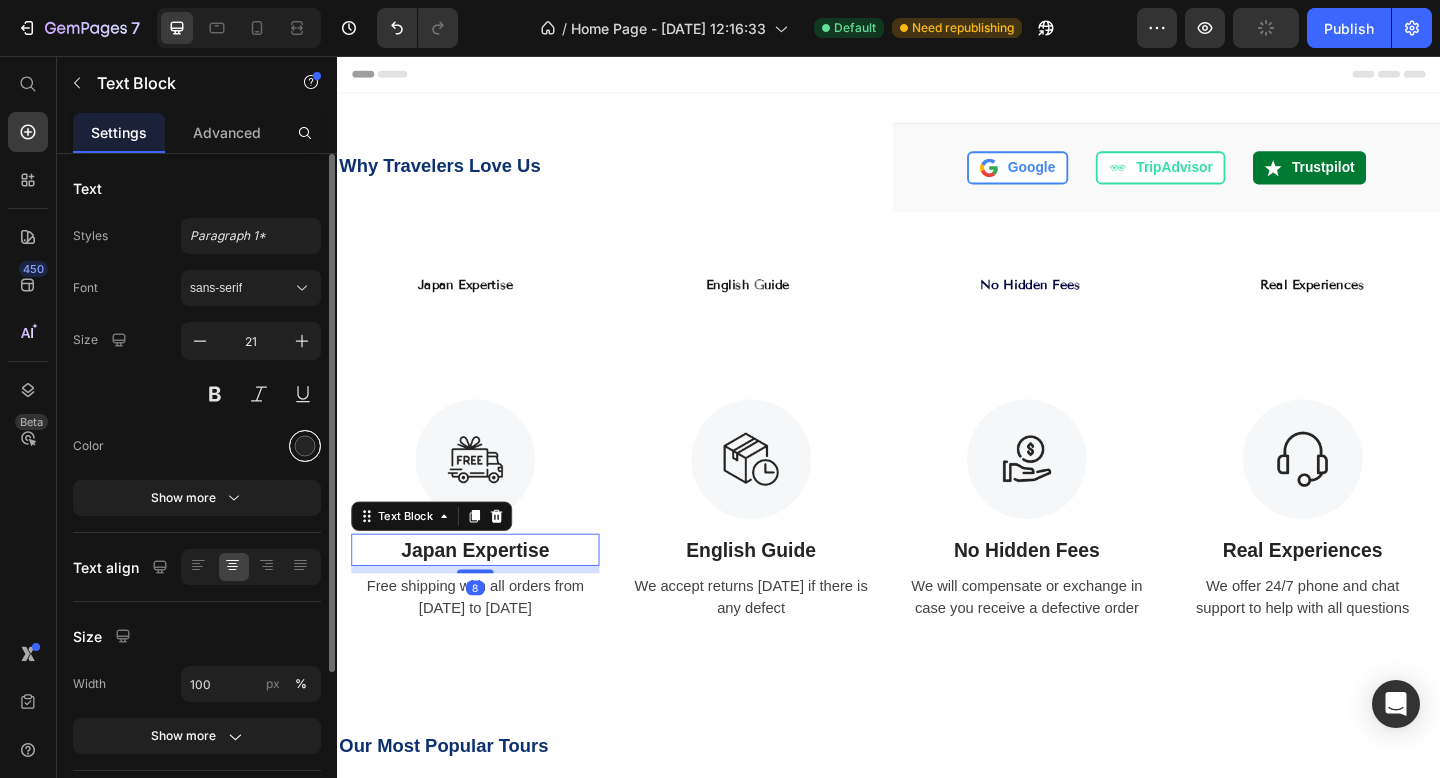 click at bounding box center (305, 446) 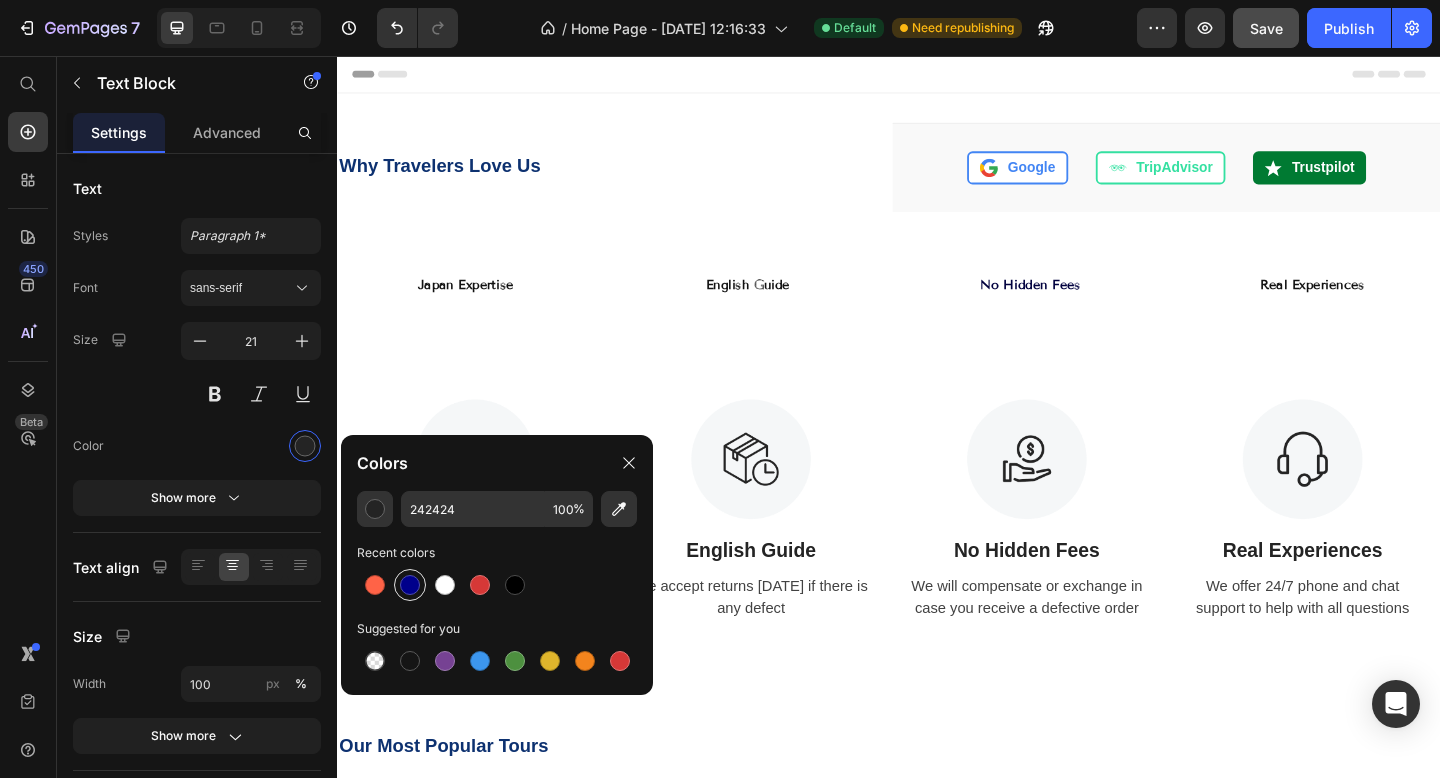 click at bounding box center (410, 585) 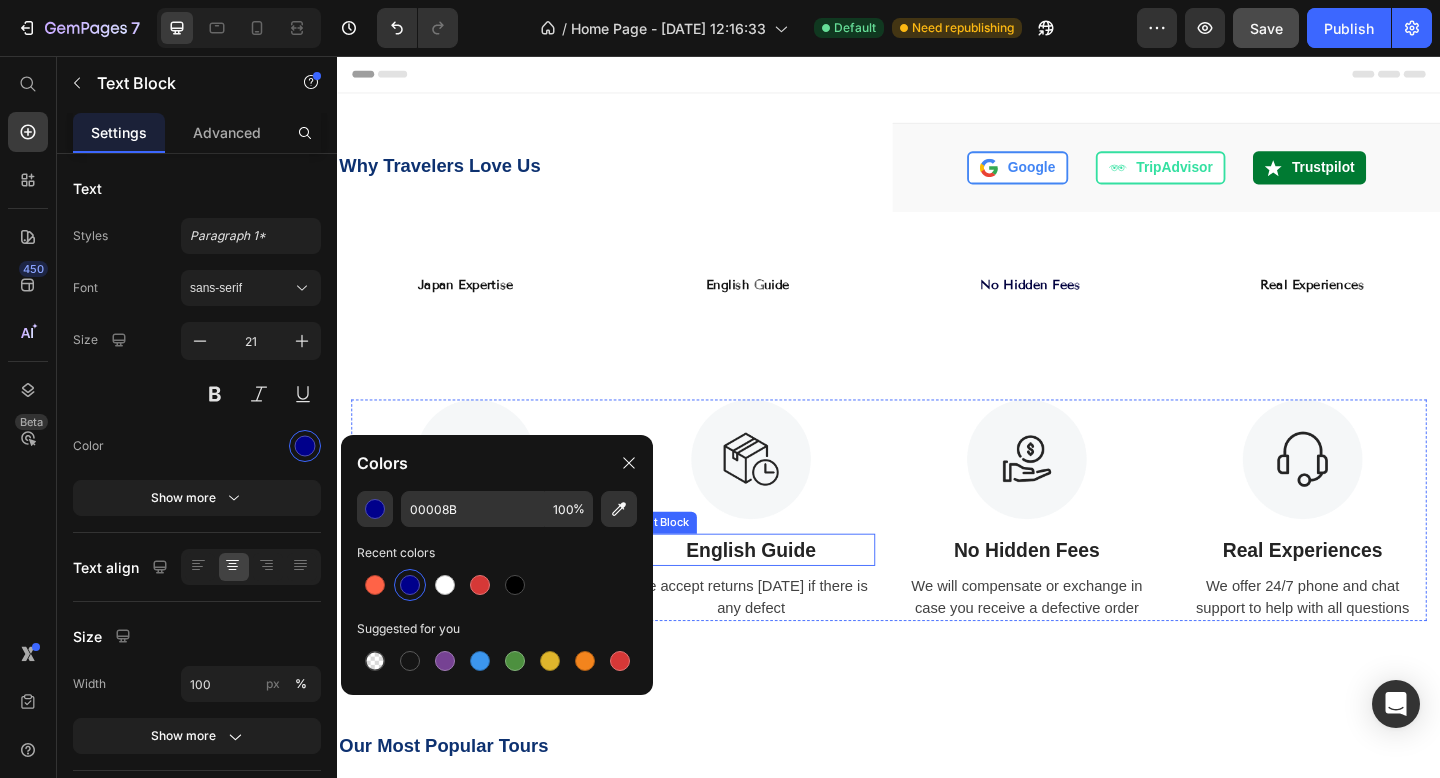 click on "English Guide" at bounding box center (787, 594) 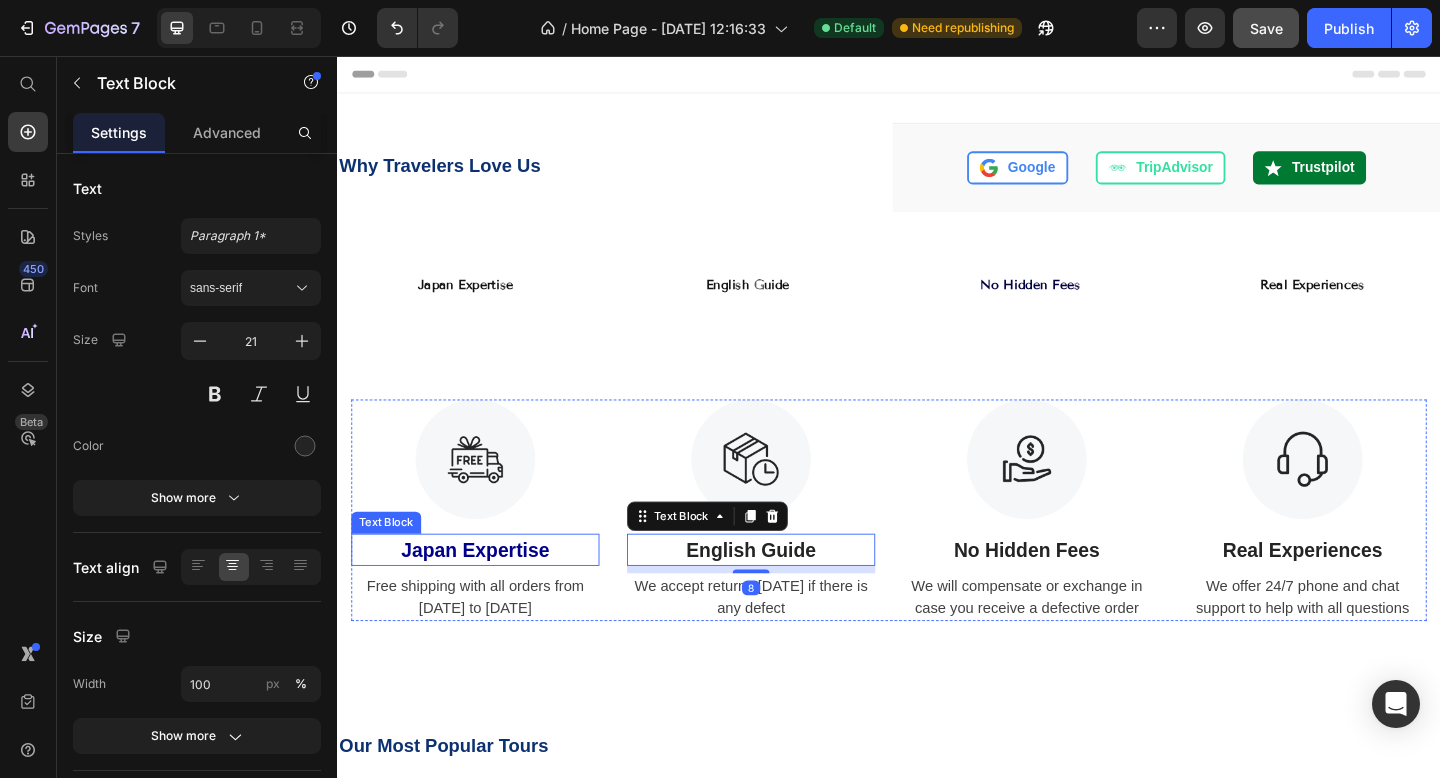 click on "Japan Expertise" at bounding box center [487, 594] 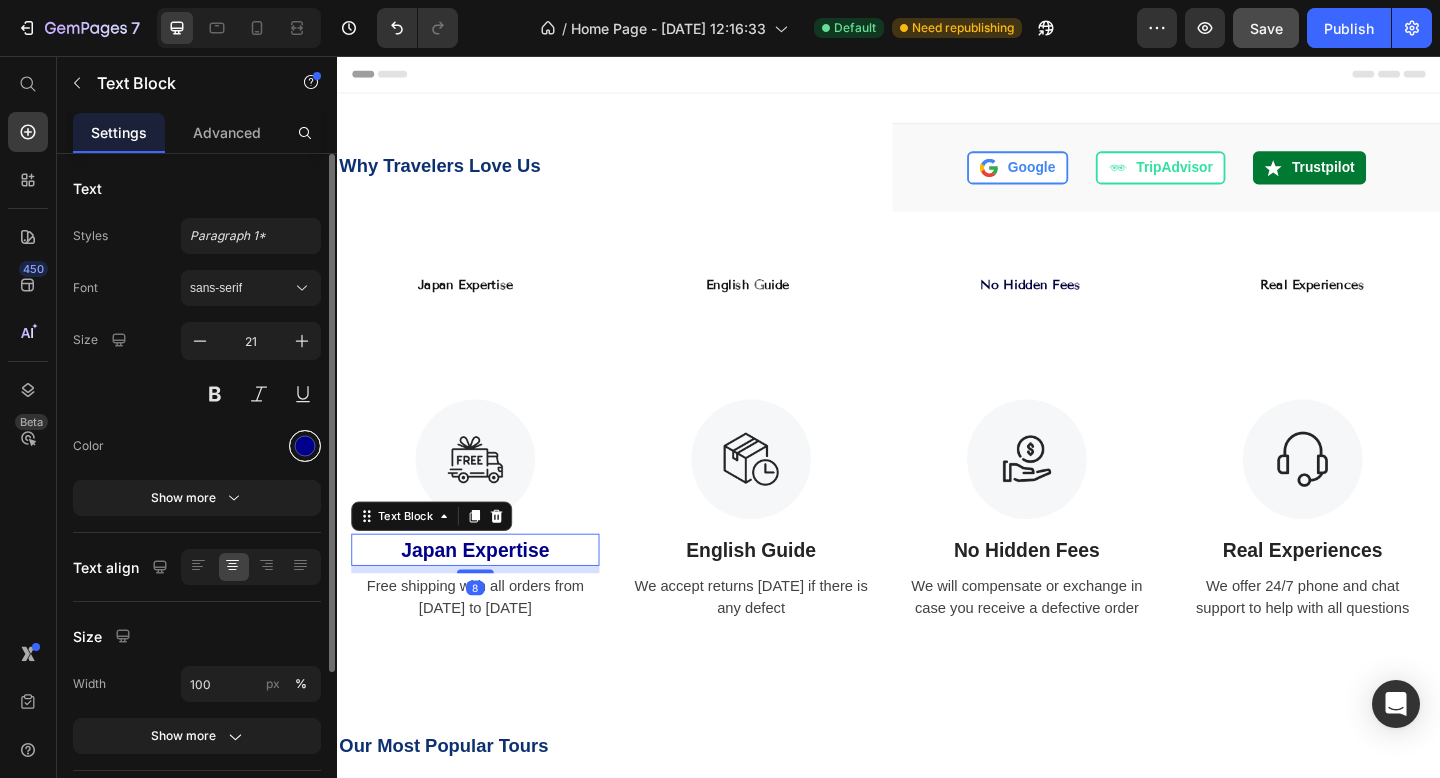 click at bounding box center (305, 446) 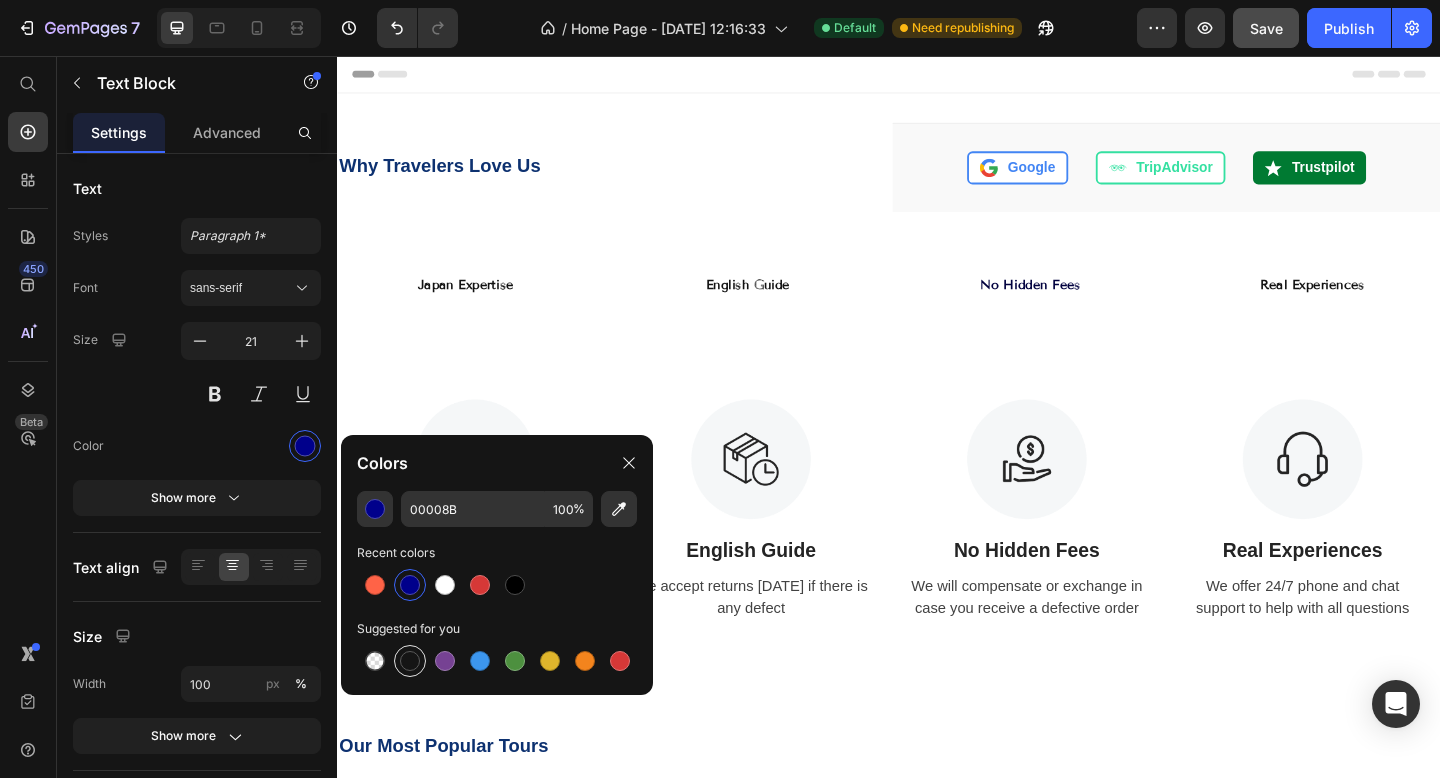 click at bounding box center (410, 661) 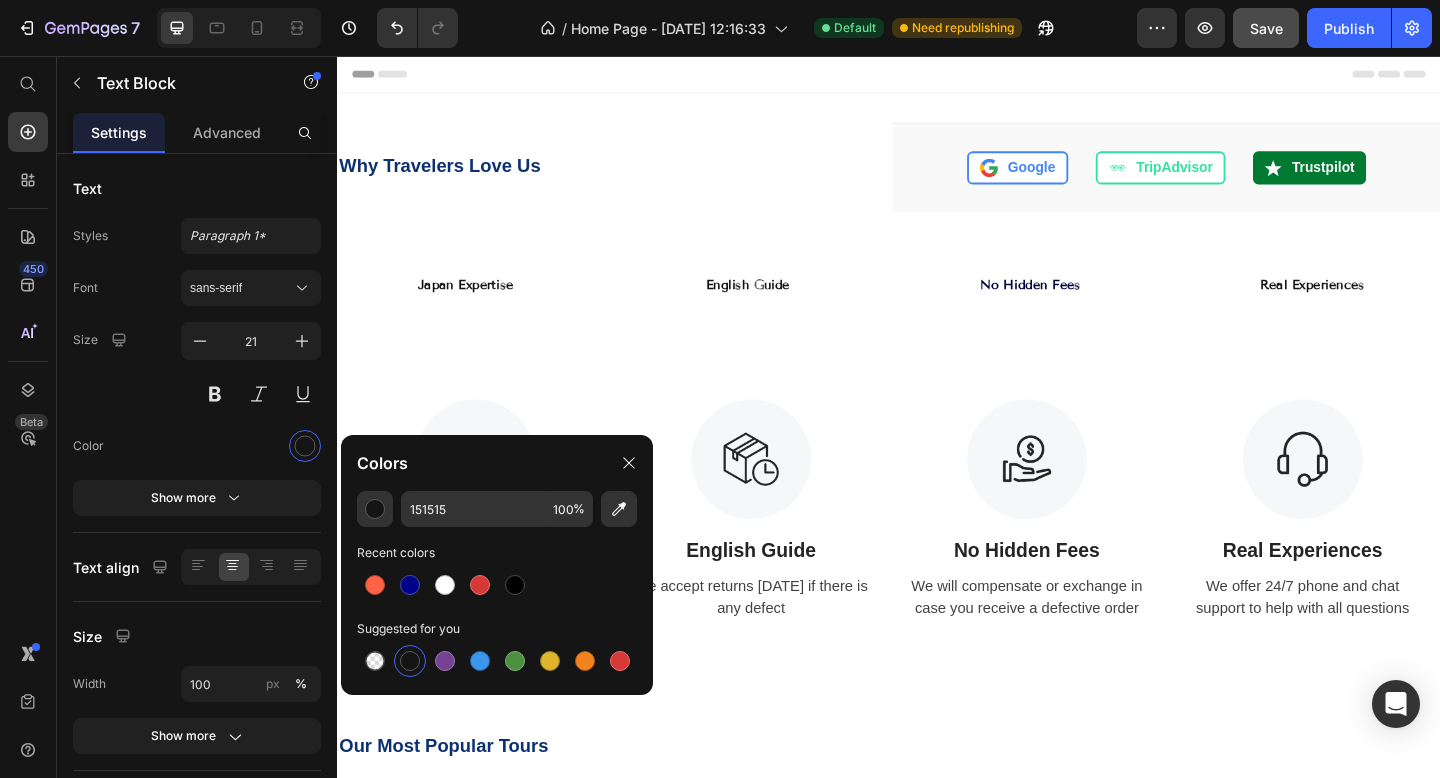 click on "English Guide" at bounding box center (787, 594) 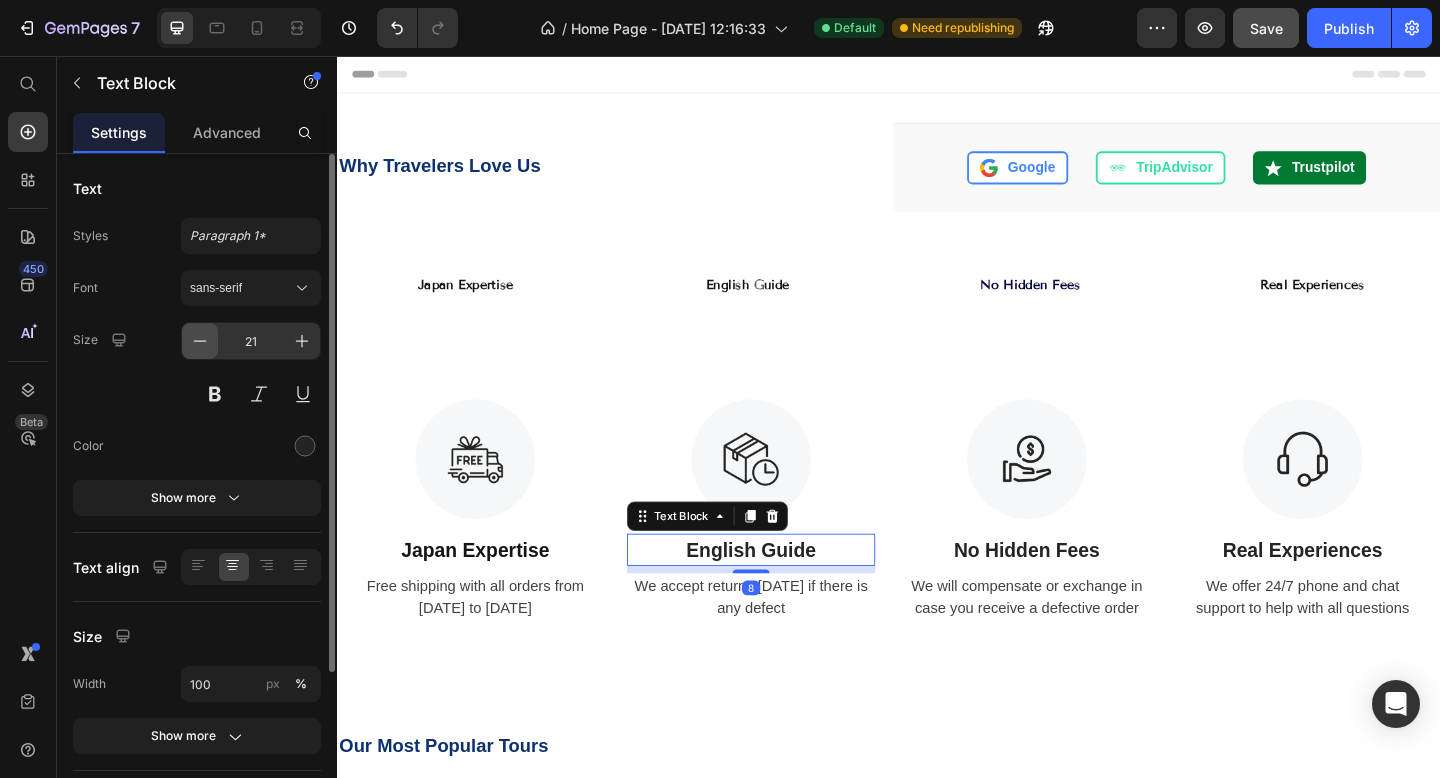 click 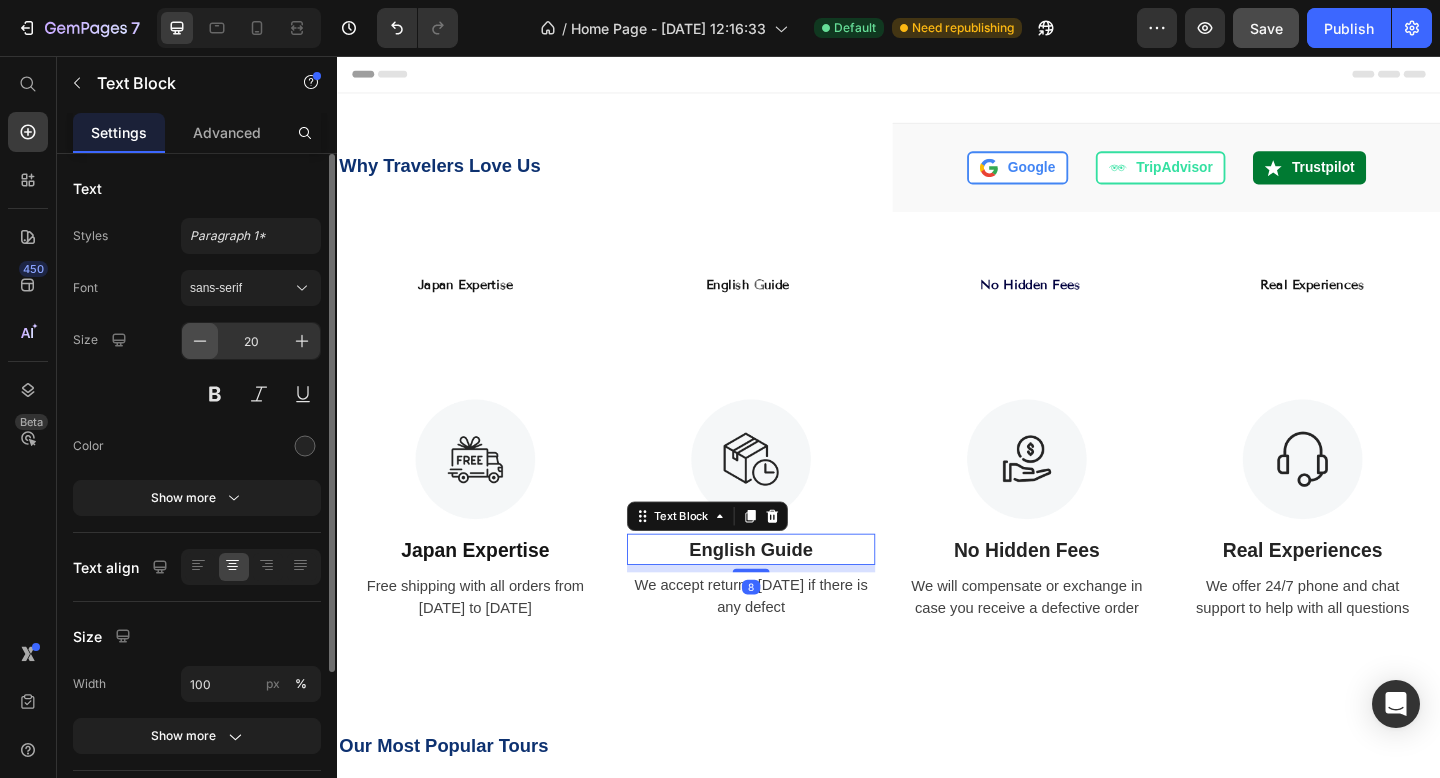 click 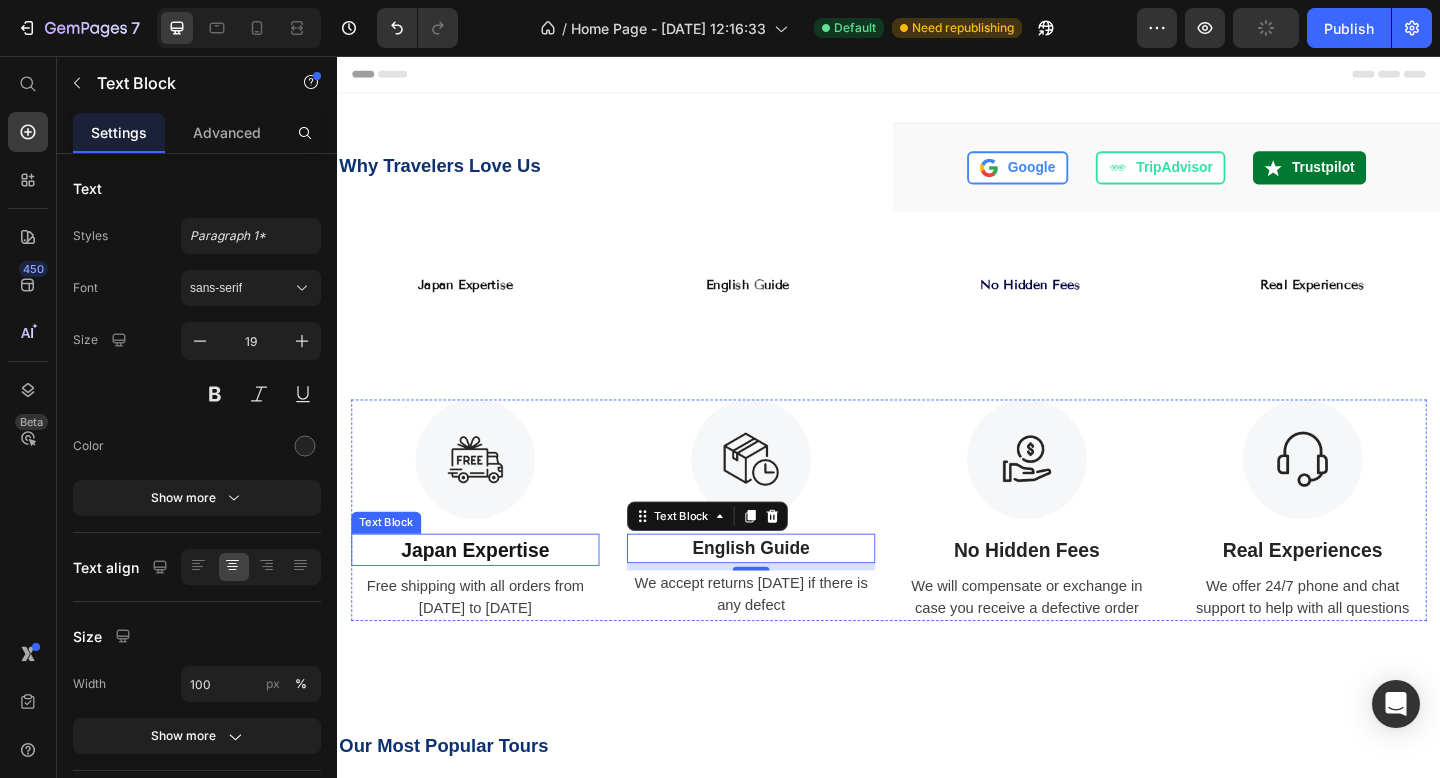 click on "Japan Expertise" at bounding box center (487, 594) 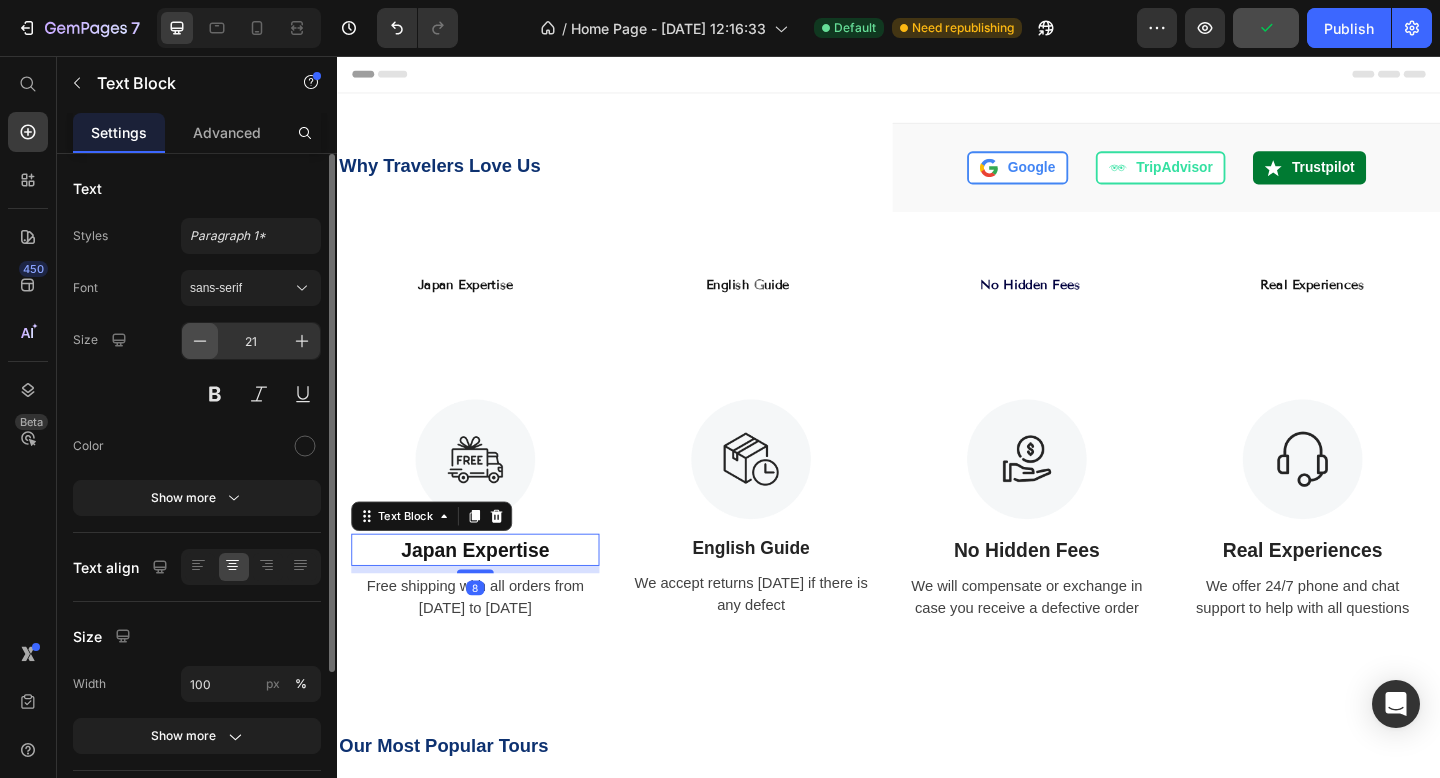 click 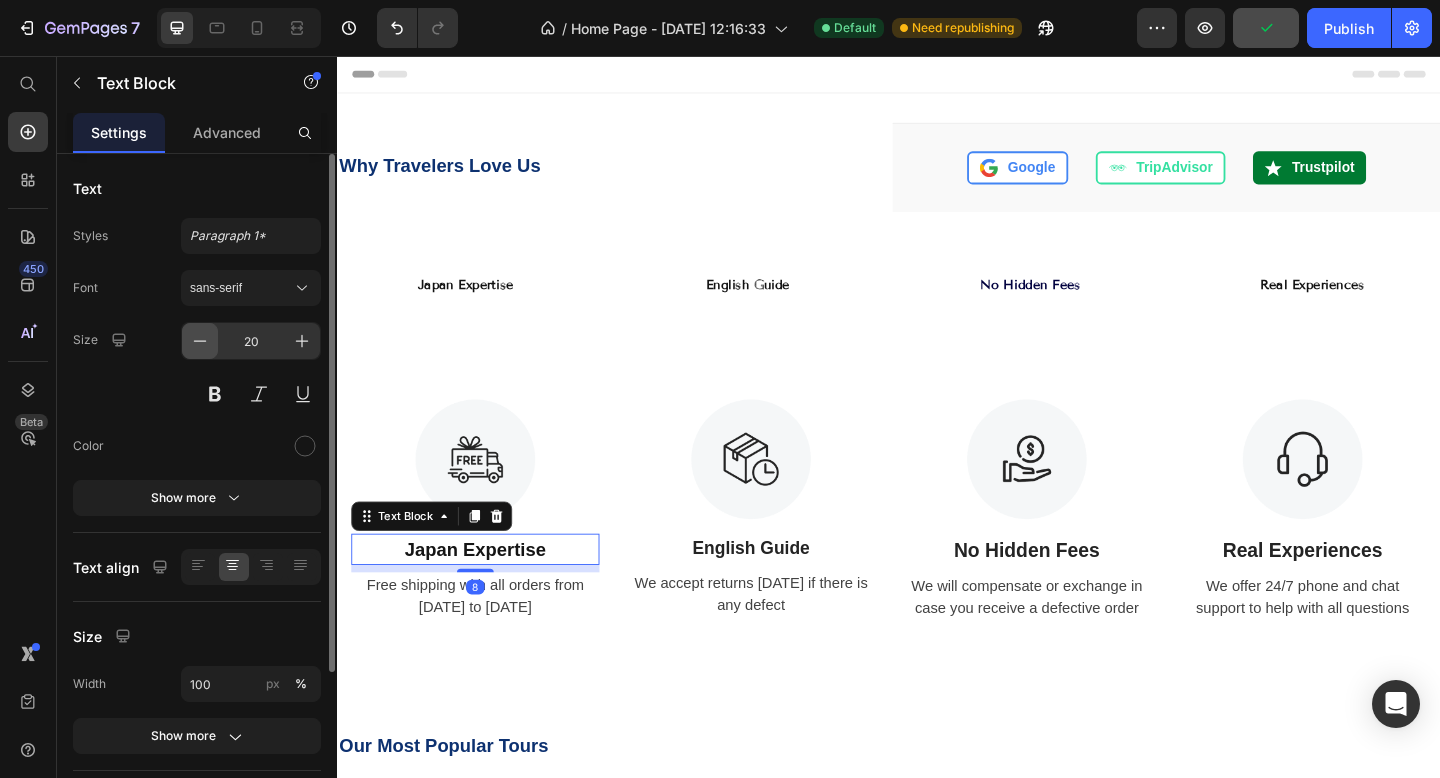 click 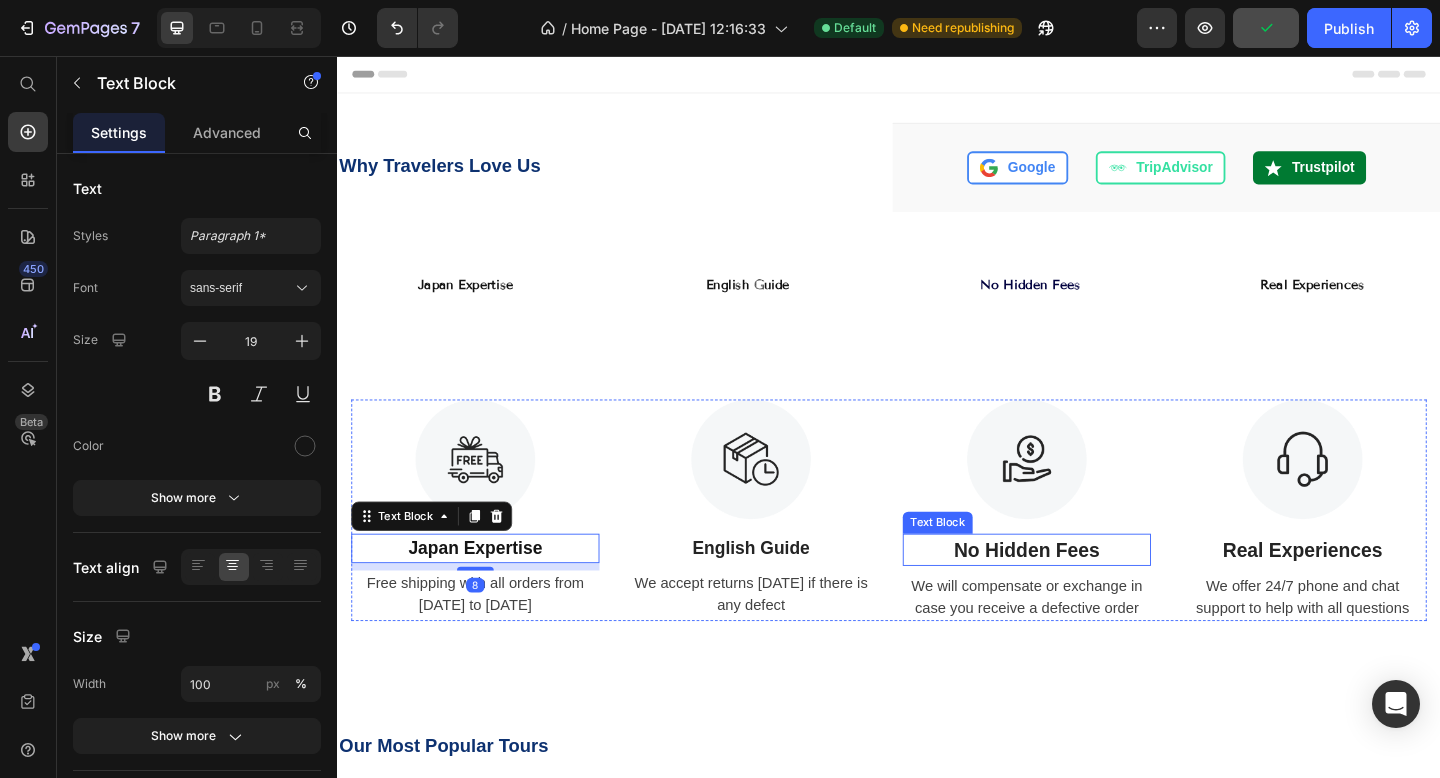 drag, startPoint x: 1090, startPoint y: 600, endPoint x: 1004, endPoint y: 566, distance: 92.47703 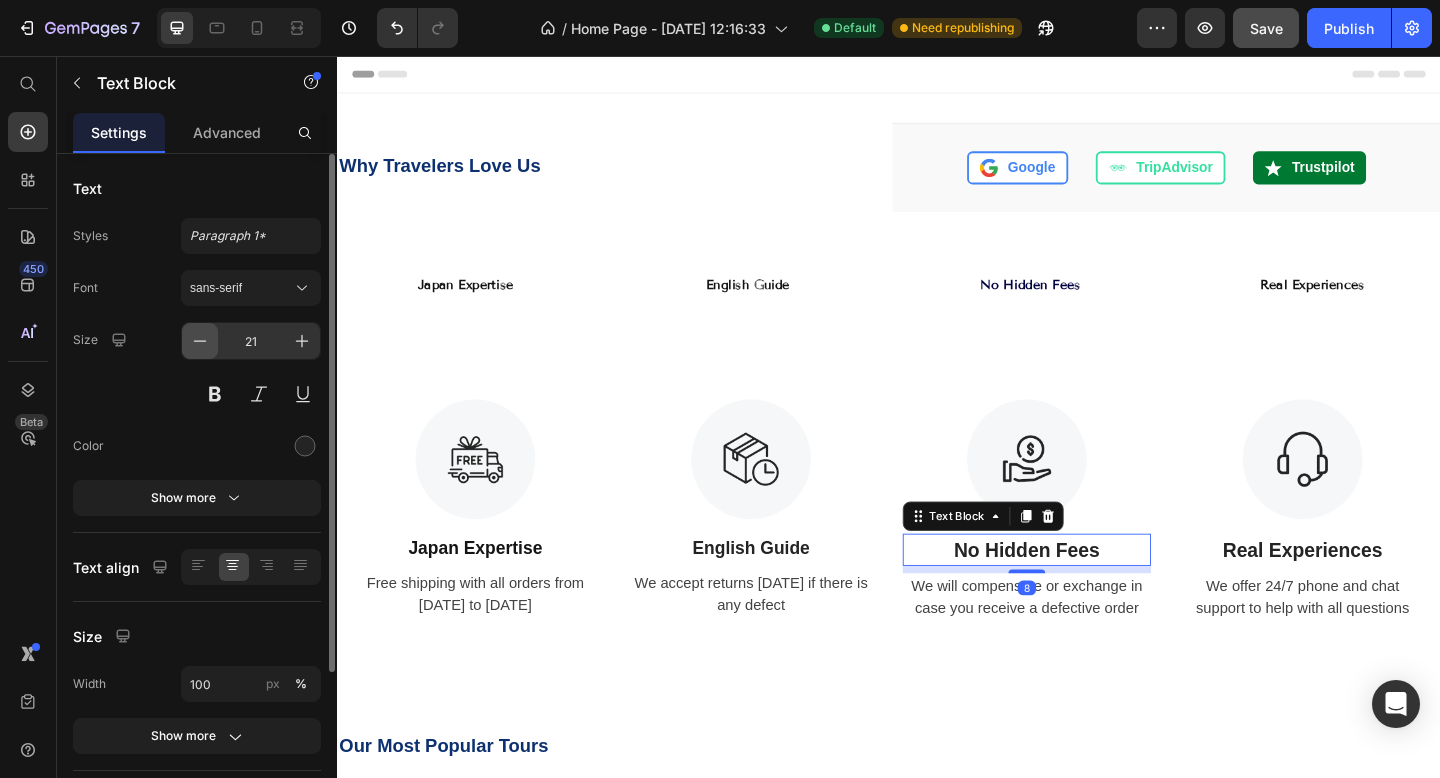 click 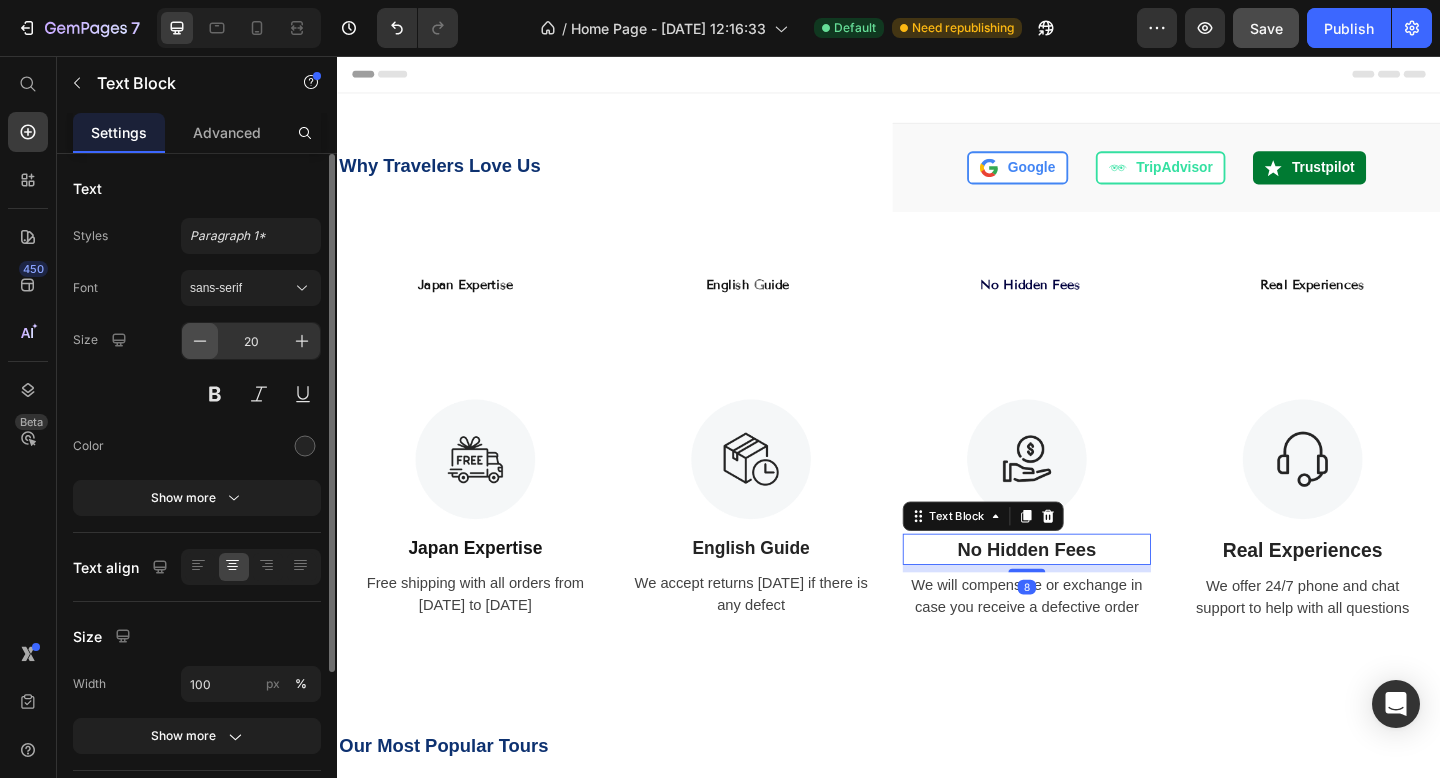 click 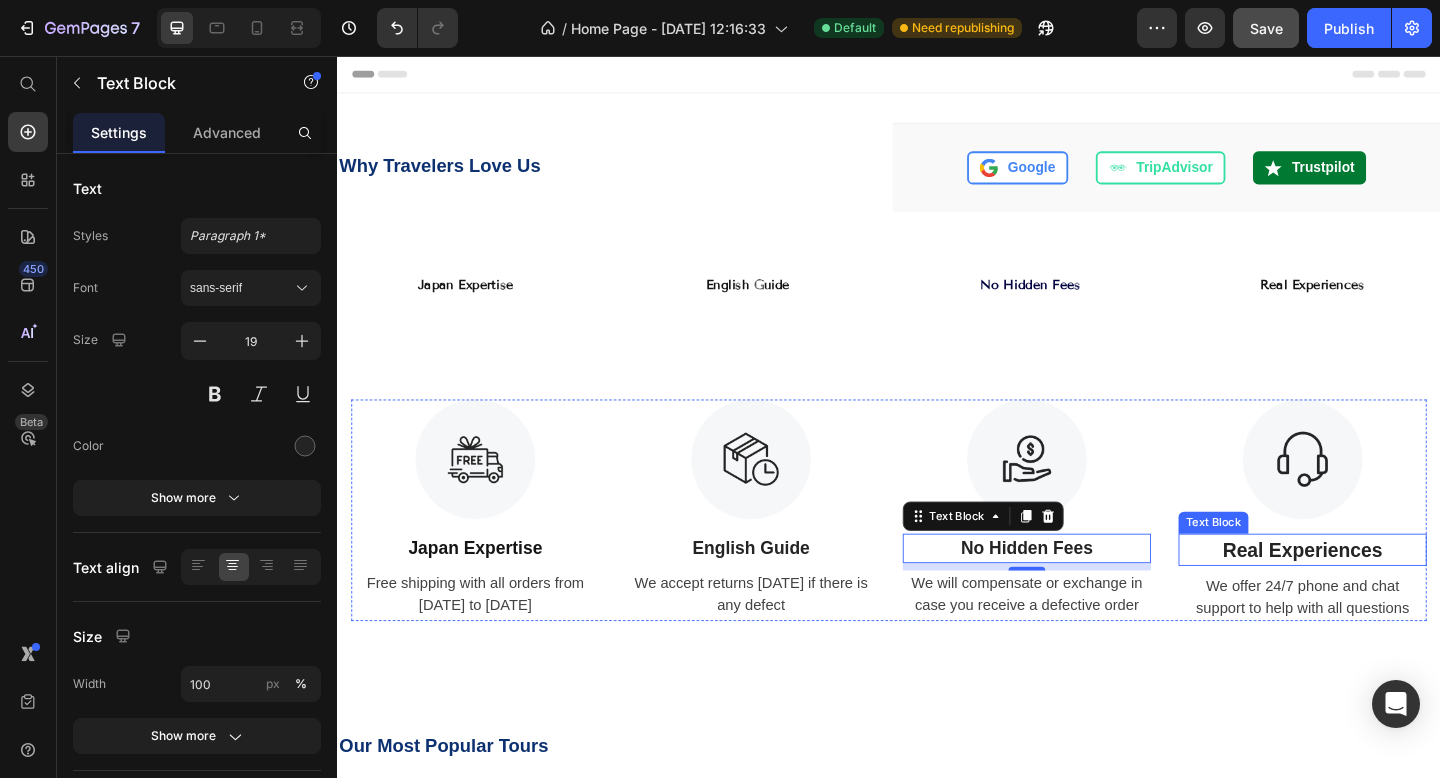 click on "Real Experiences" at bounding box center [1387, 594] 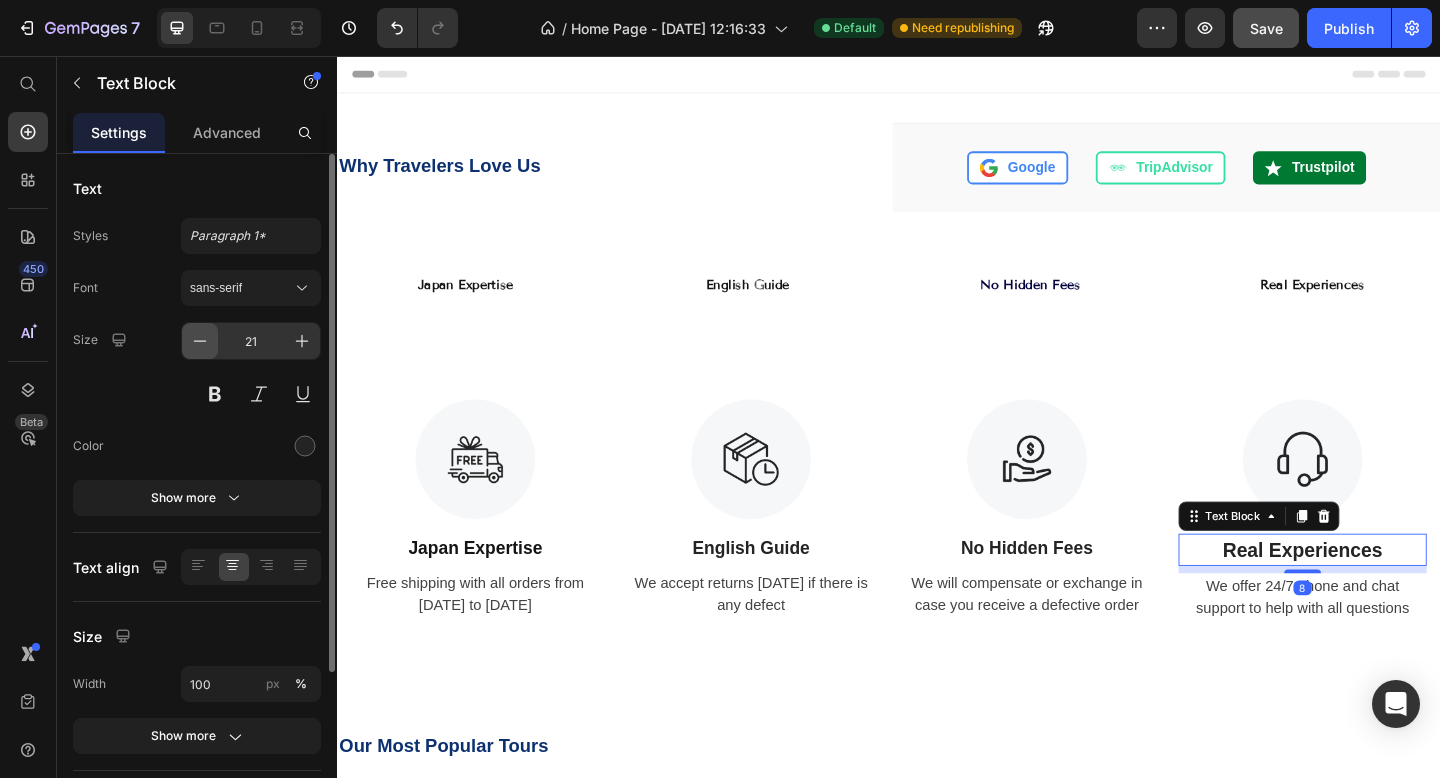 click 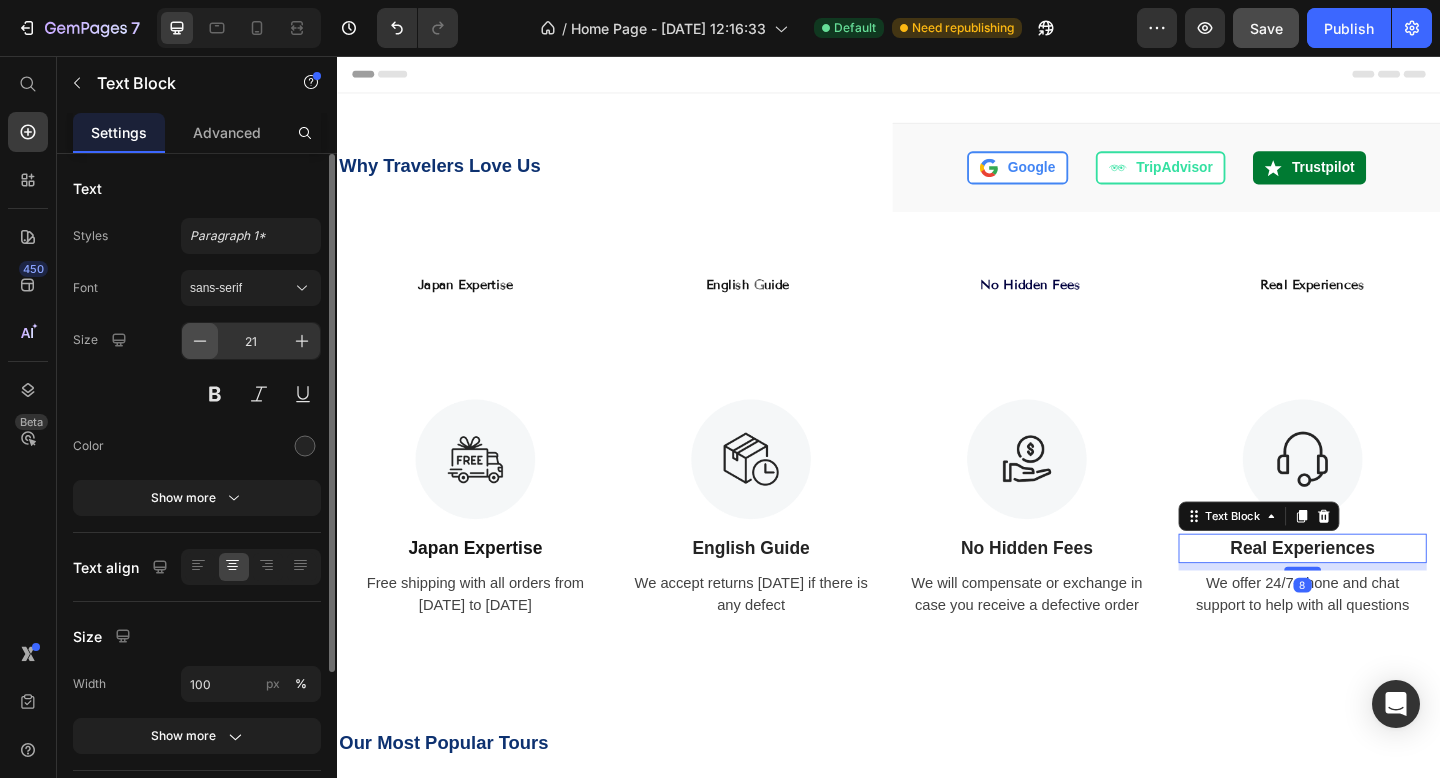 type on "19" 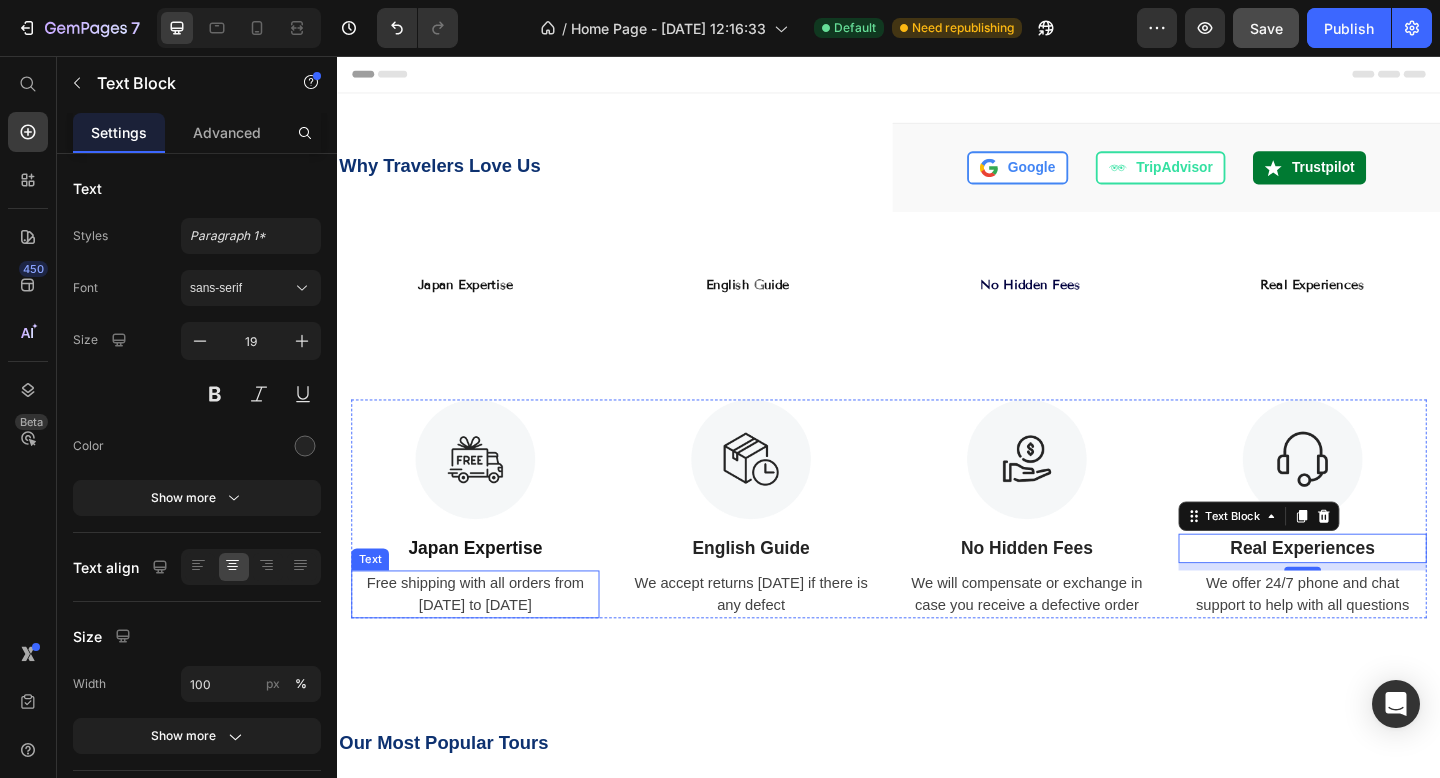 click on "Free shipping with all orders
from [DATE] to [DATE]" at bounding box center (487, 642) 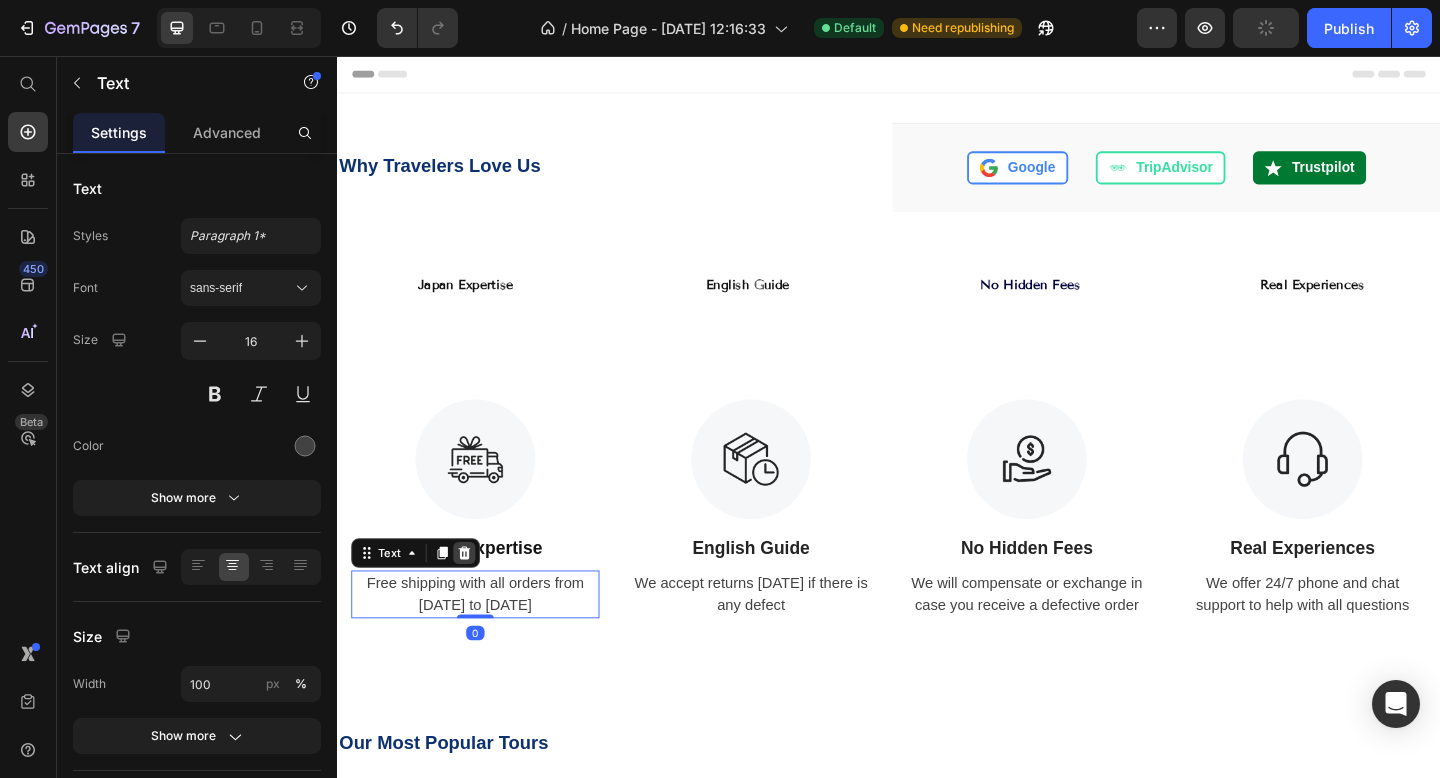click 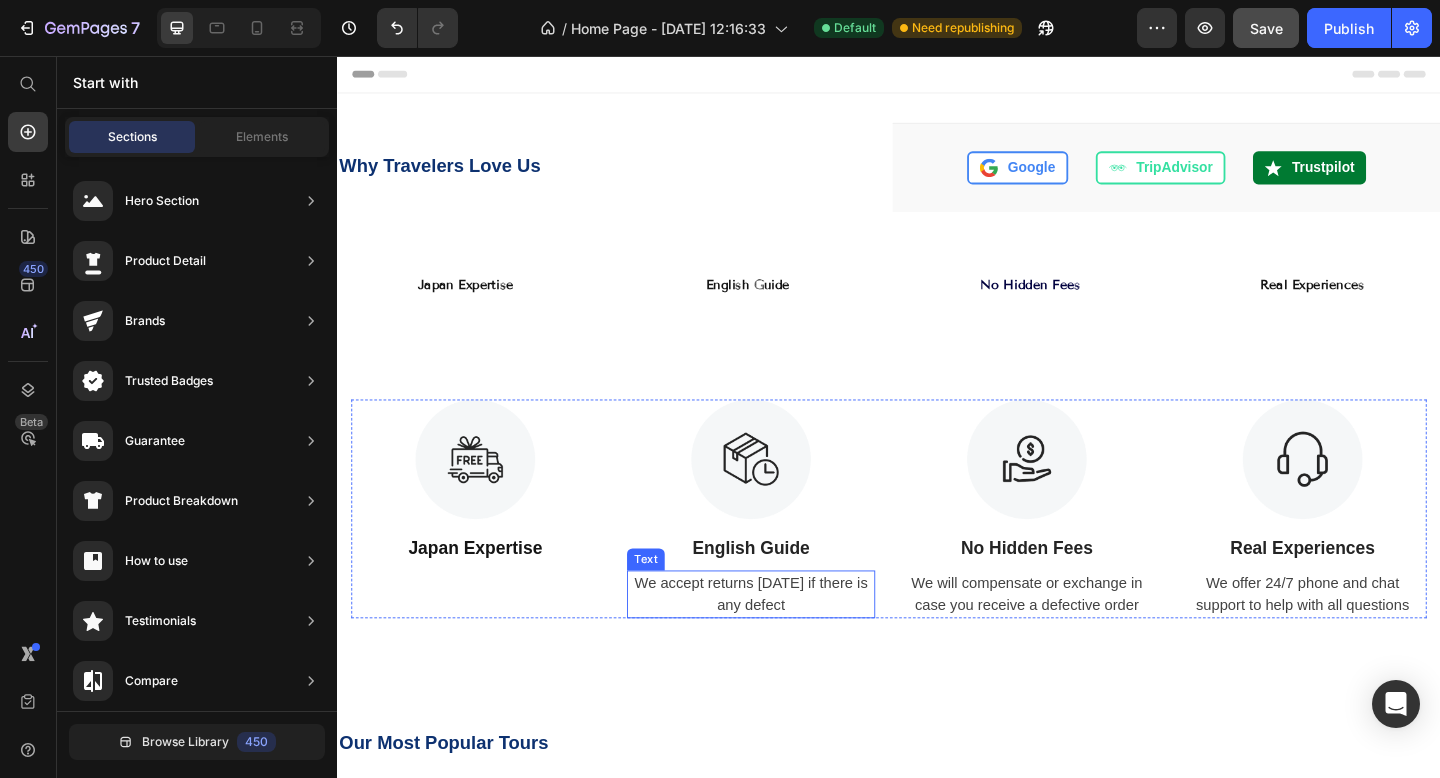 click on "We accept returns [DATE]
if there is any defect" at bounding box center [787, 642] 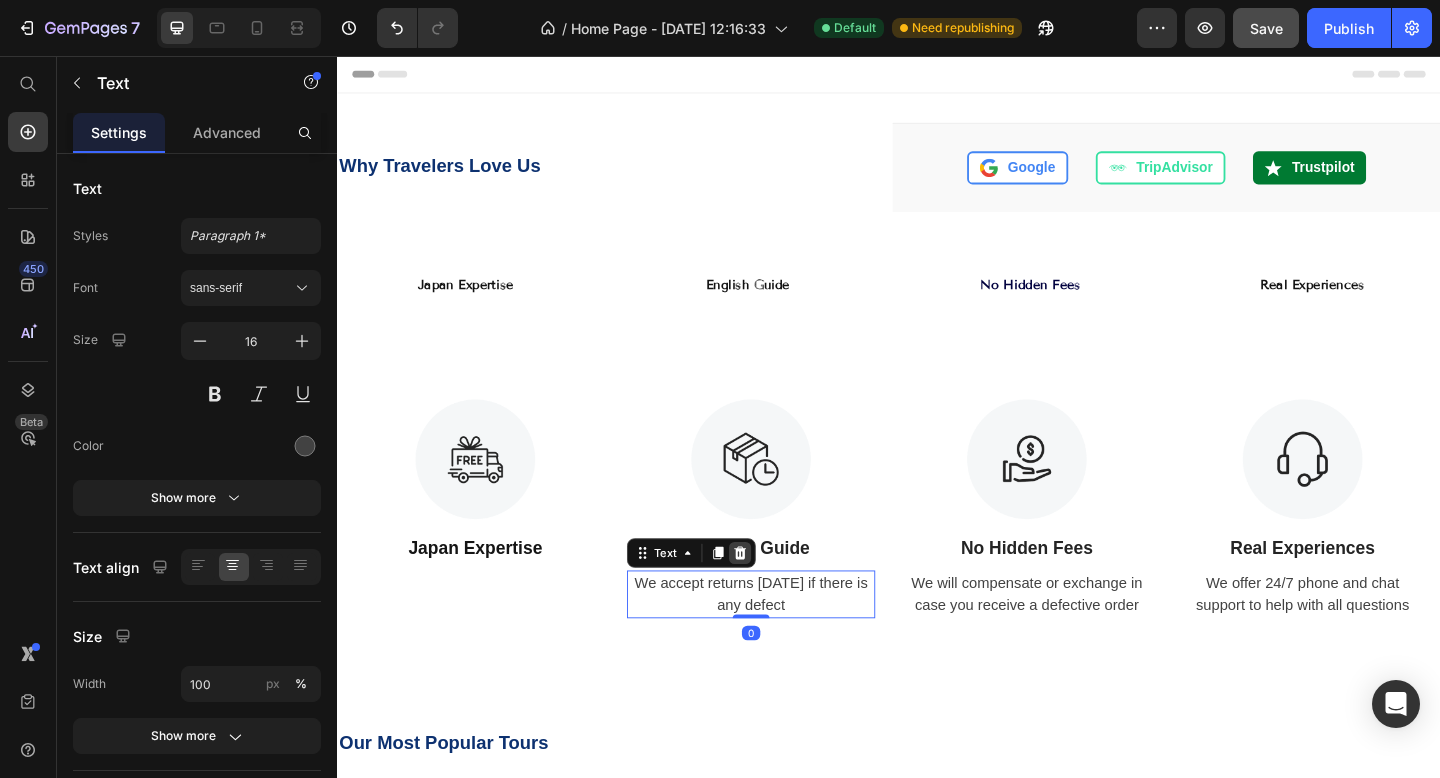 click 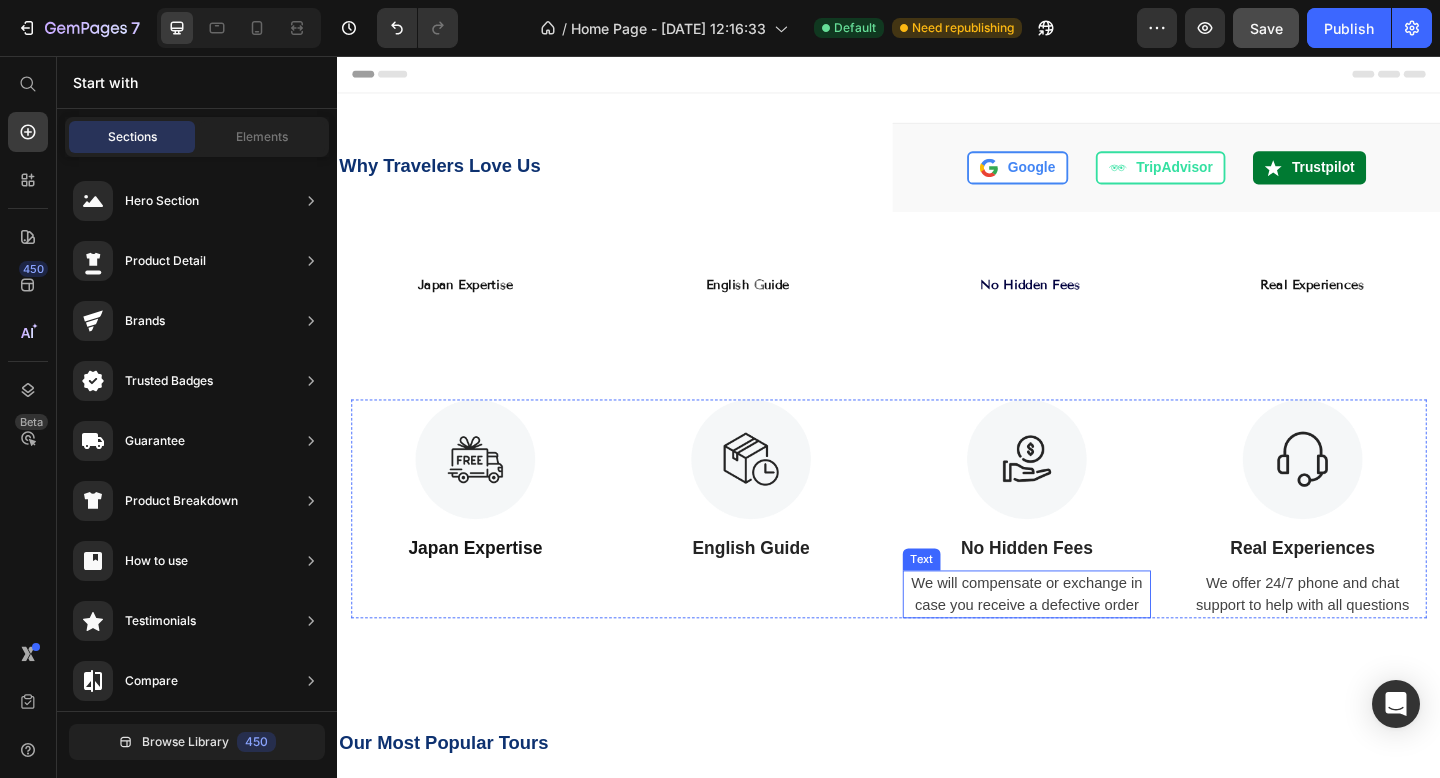 click on "We will compensate or exchange in case you receive a defective order" at bounding box center [1087, 642] 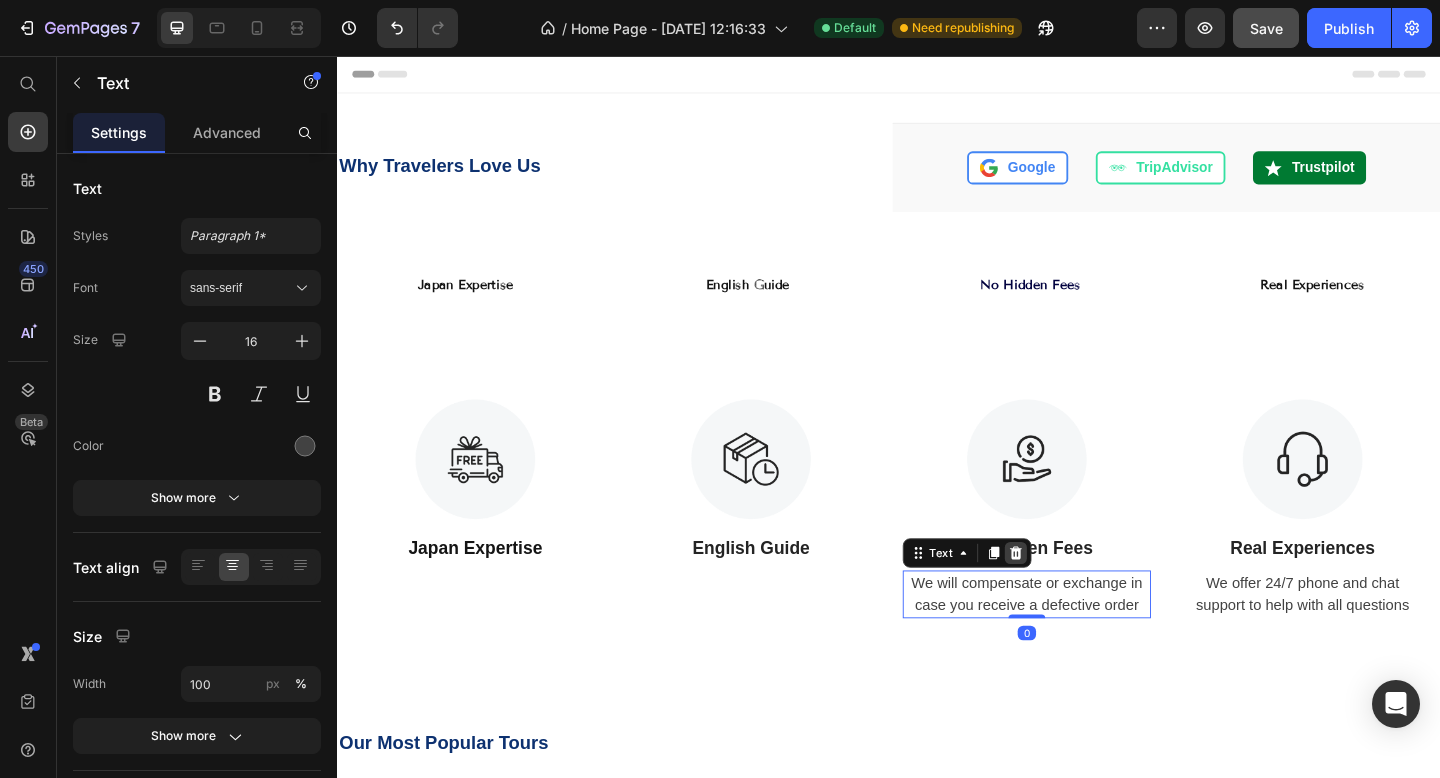 click 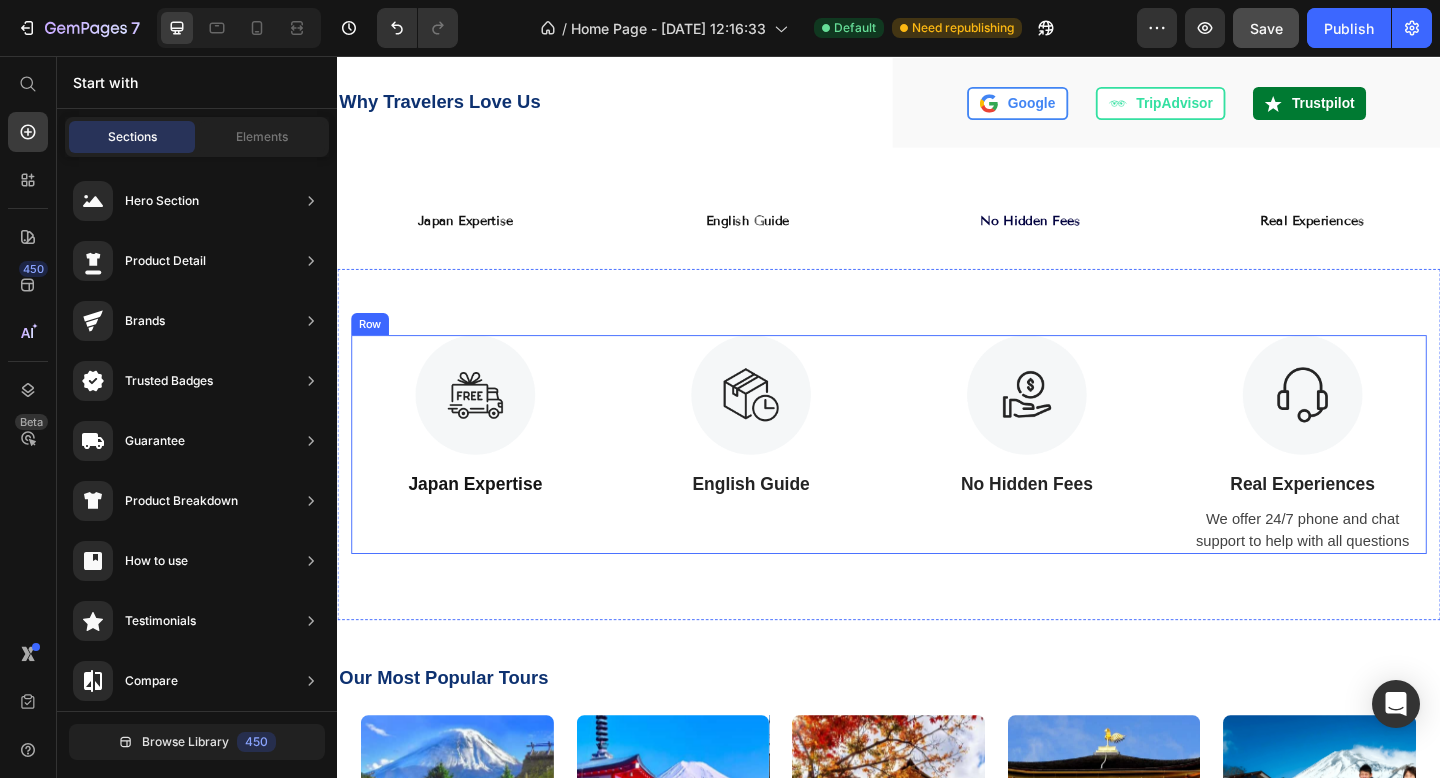 scroll, scrollTop: 88, scrollLeft: 0, axis: vertical 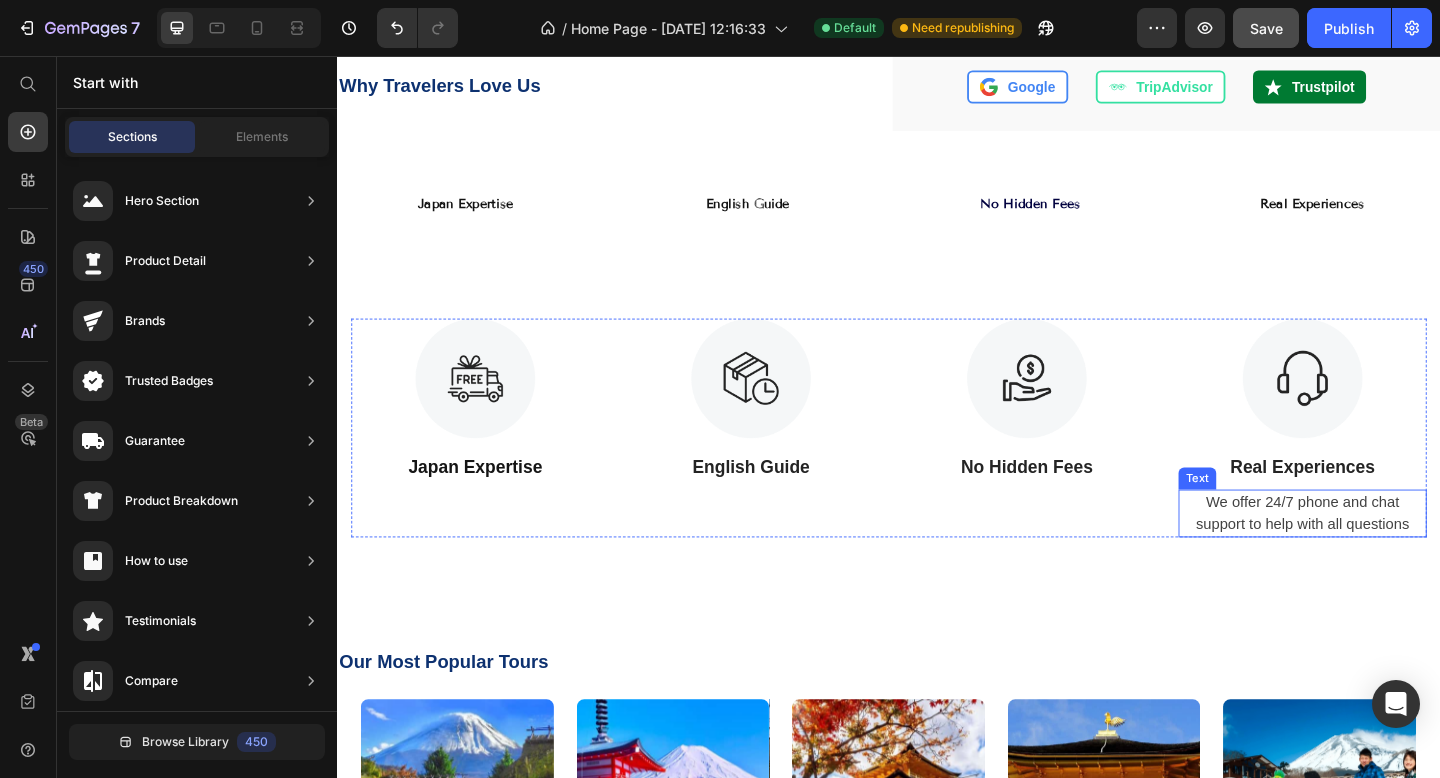 click on "We offer 24/7 phone and chat support to help with all questions" at bounding box center (1387, 554) 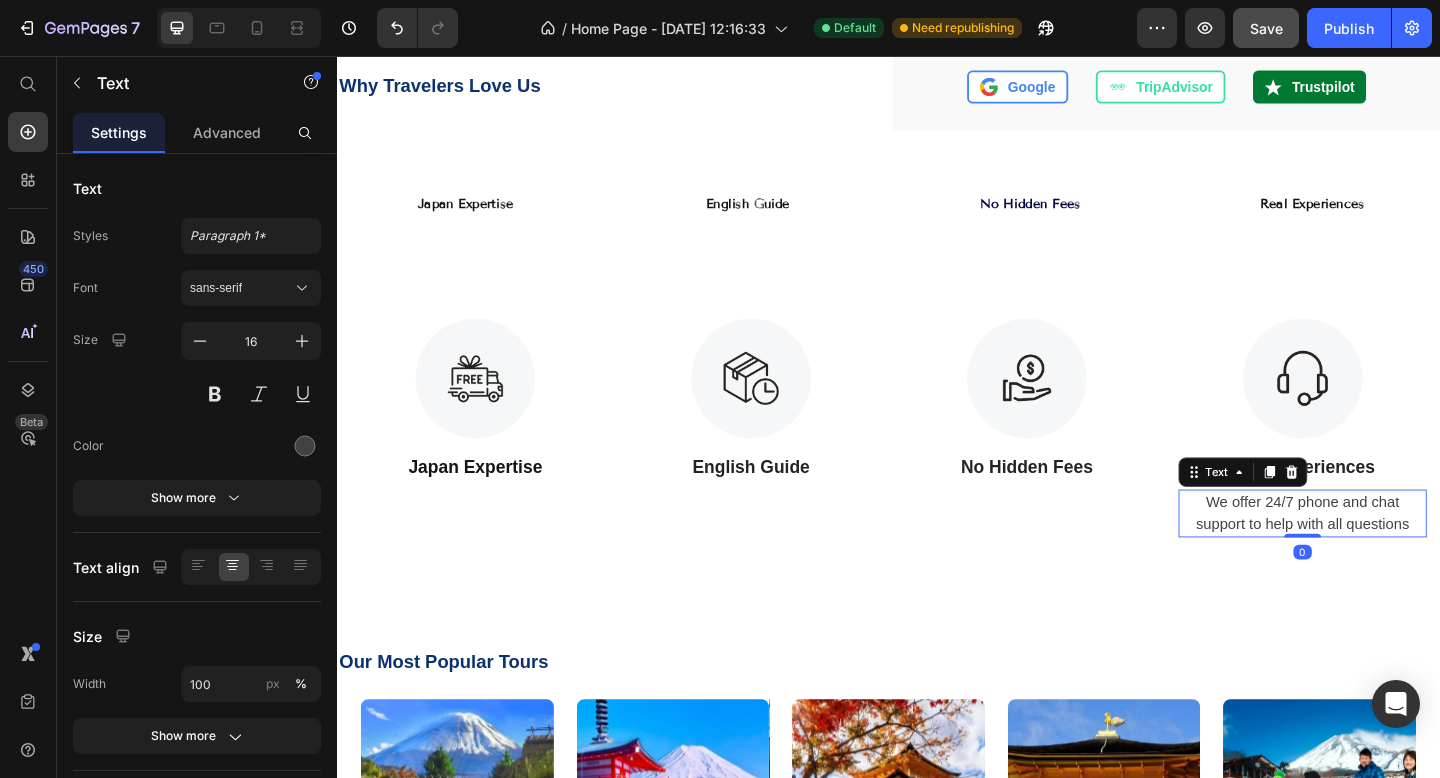 click 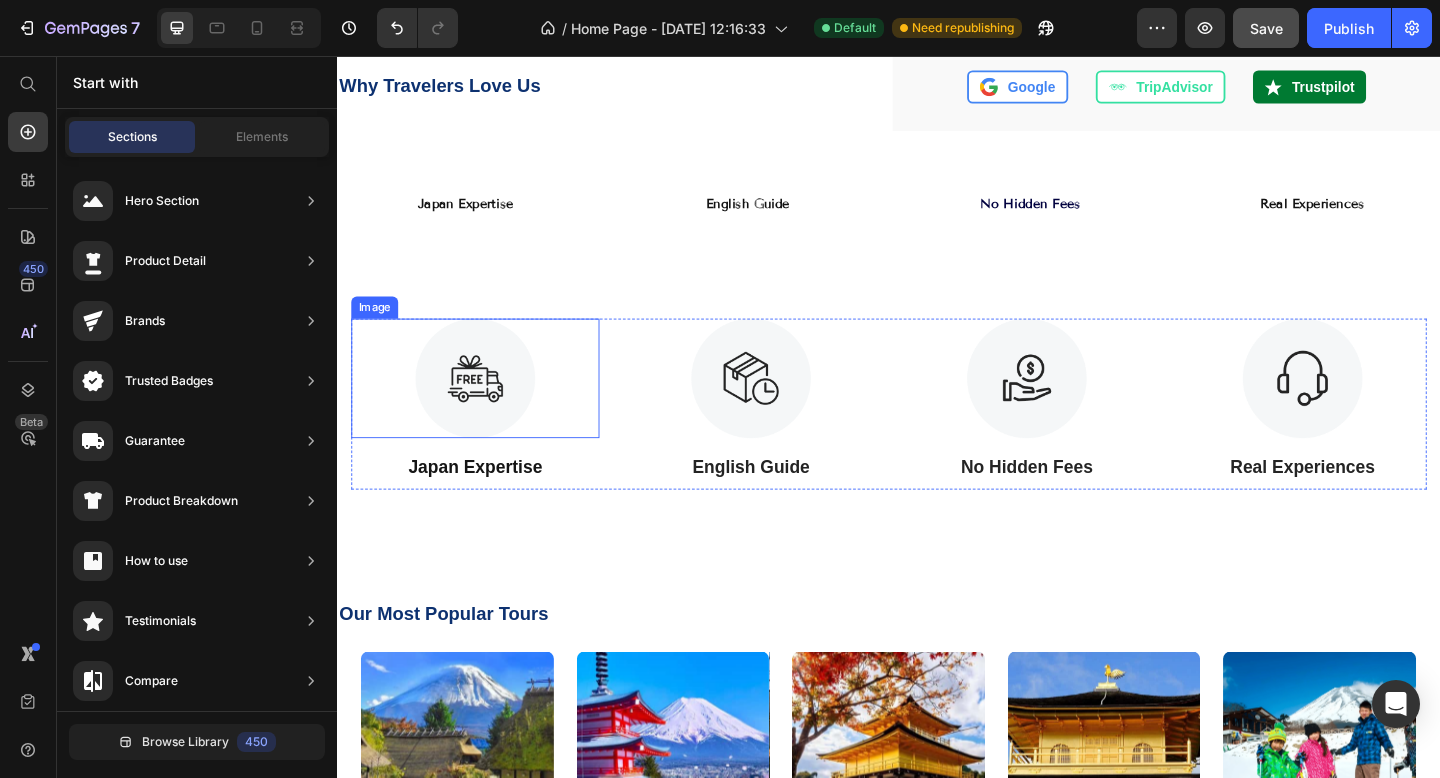 click at bounding box center [487, 407] 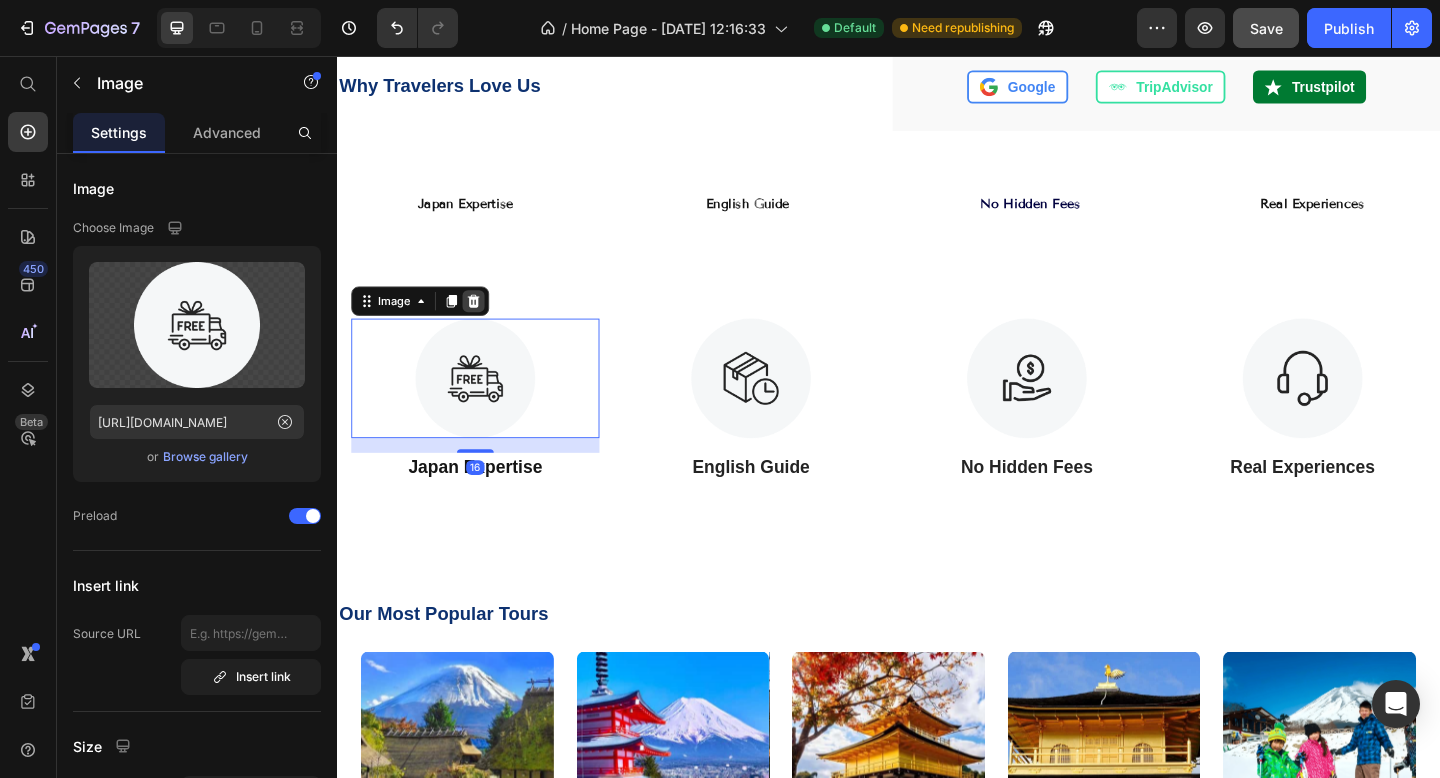 click 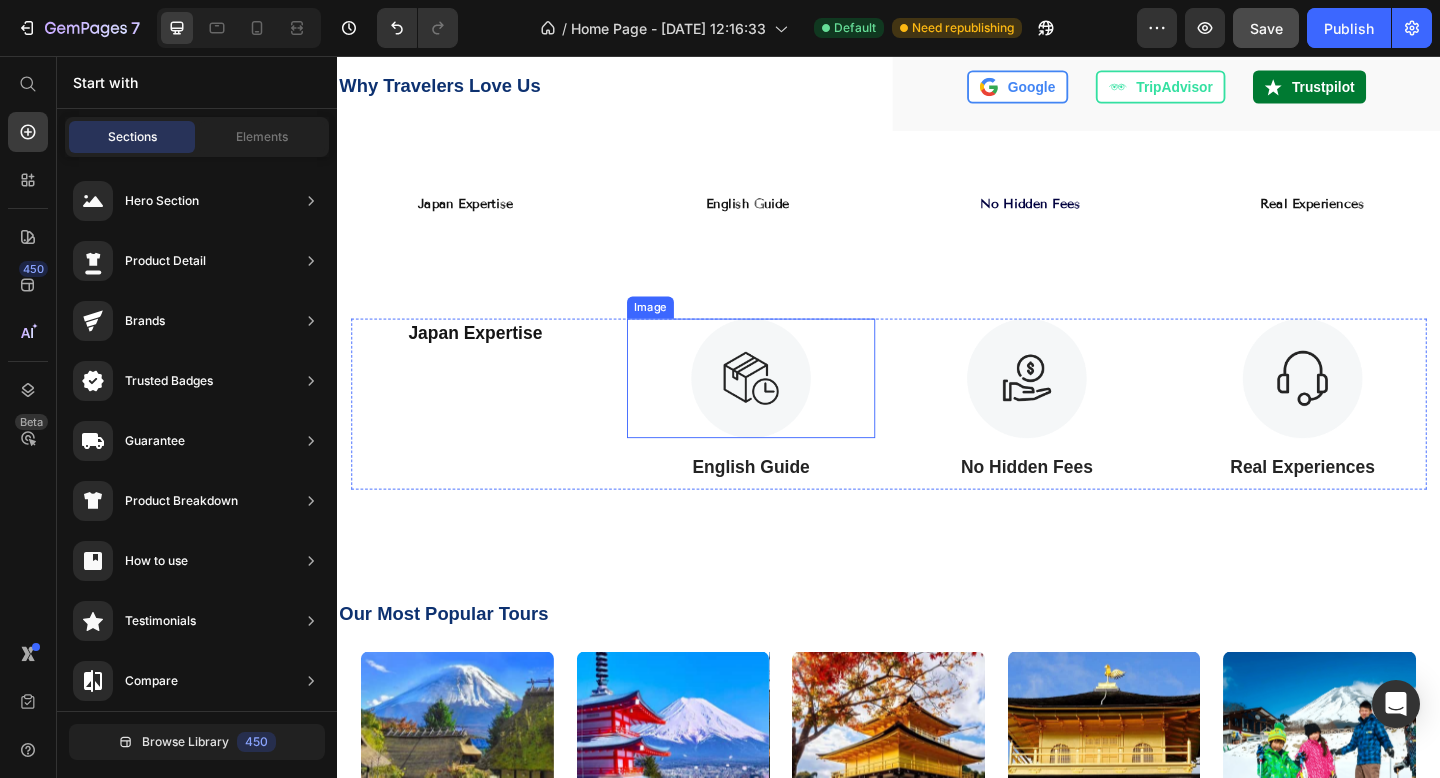 click at bounding box center (787, 407) 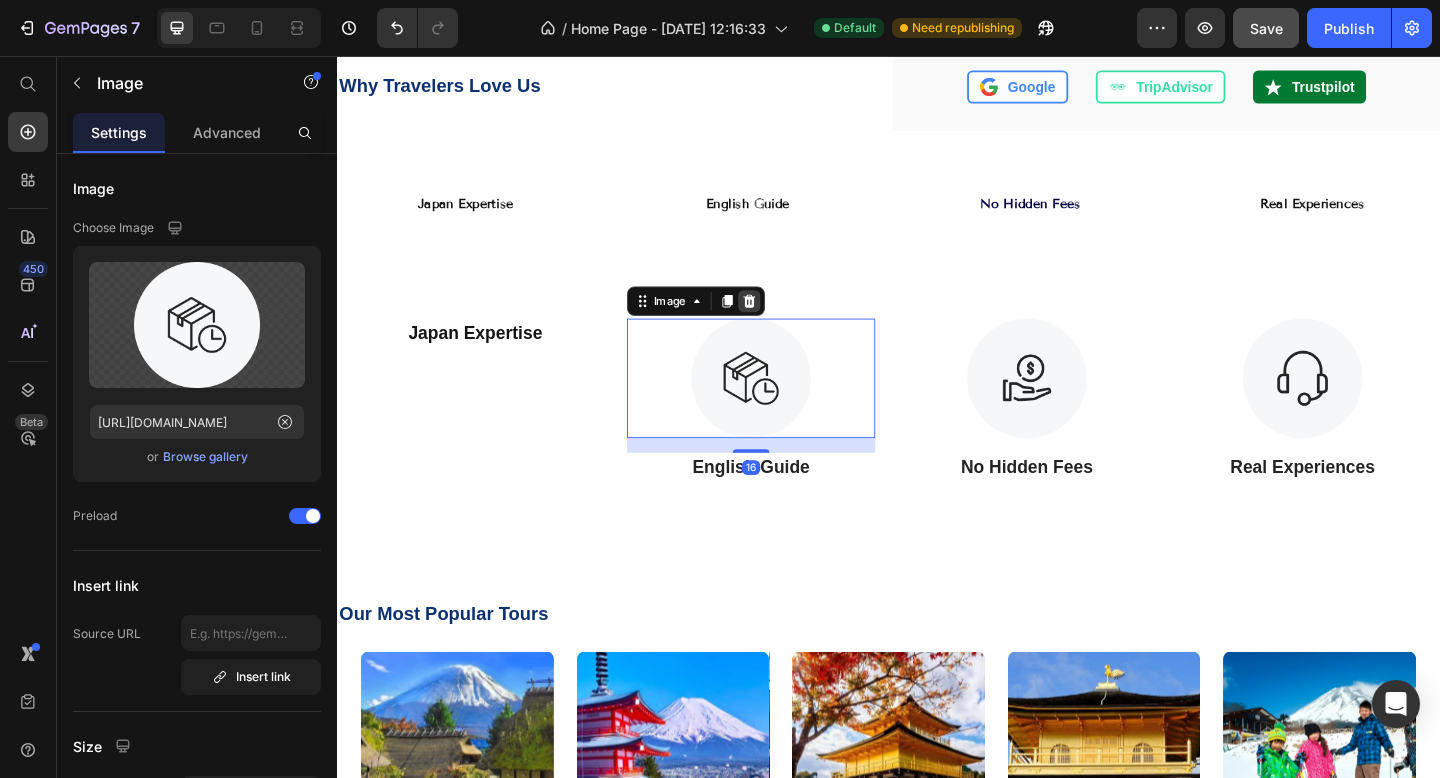 click 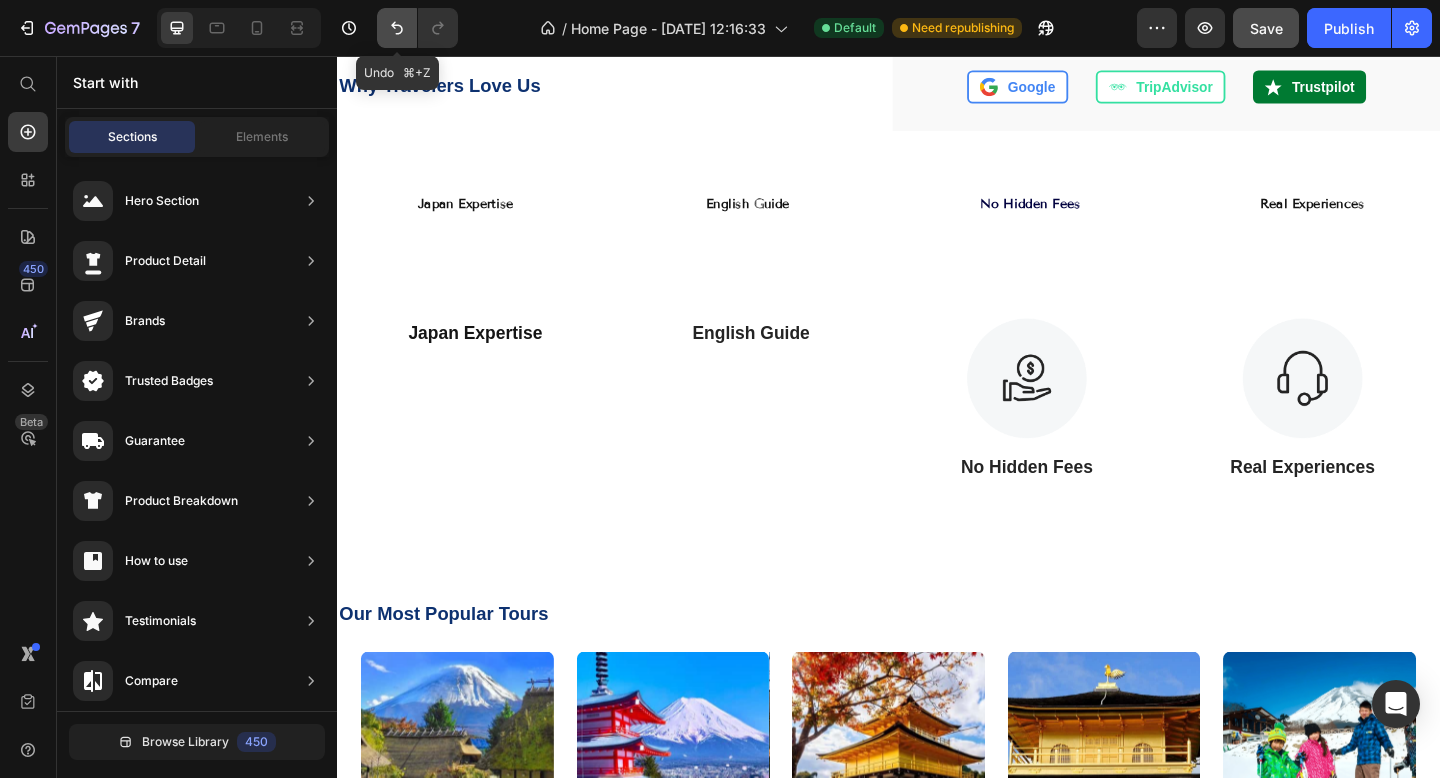 click 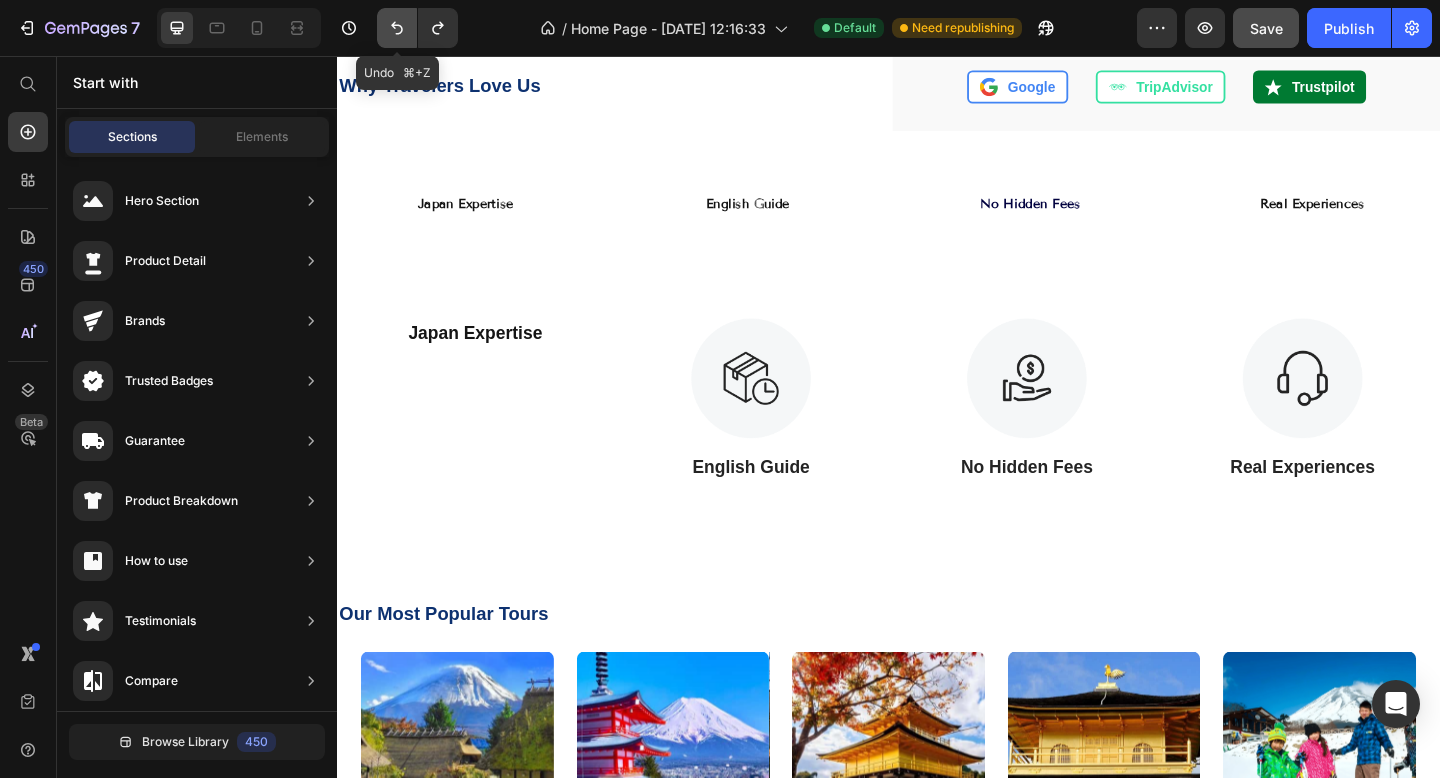 click 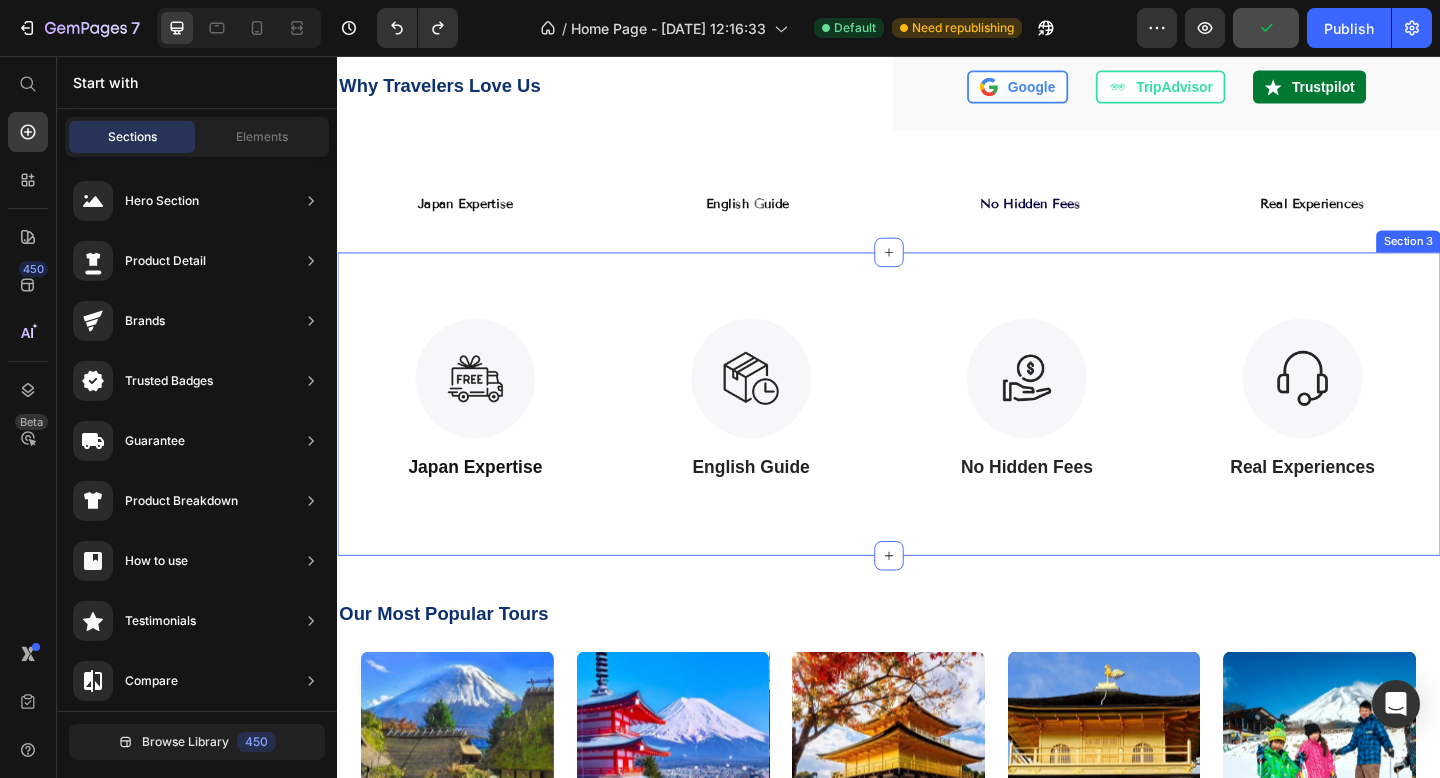 click on "Image Japan Expertise Text Block Image English Guide Text Block Image No Hidden Fees Text Block Image Real Experiences Text Block Row Section 3" at bounding box center (937, 435) 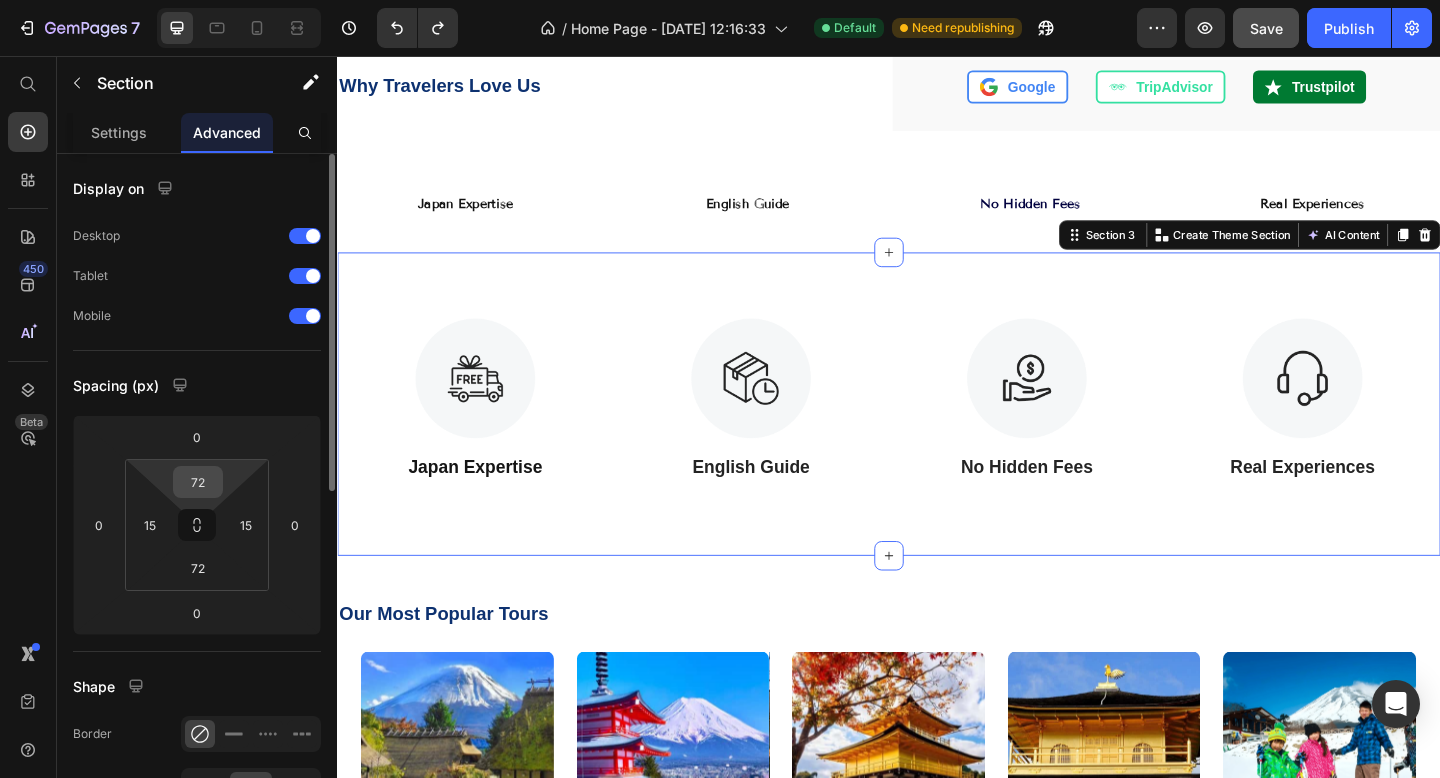 click on "72" at bounding box center [198, 482] 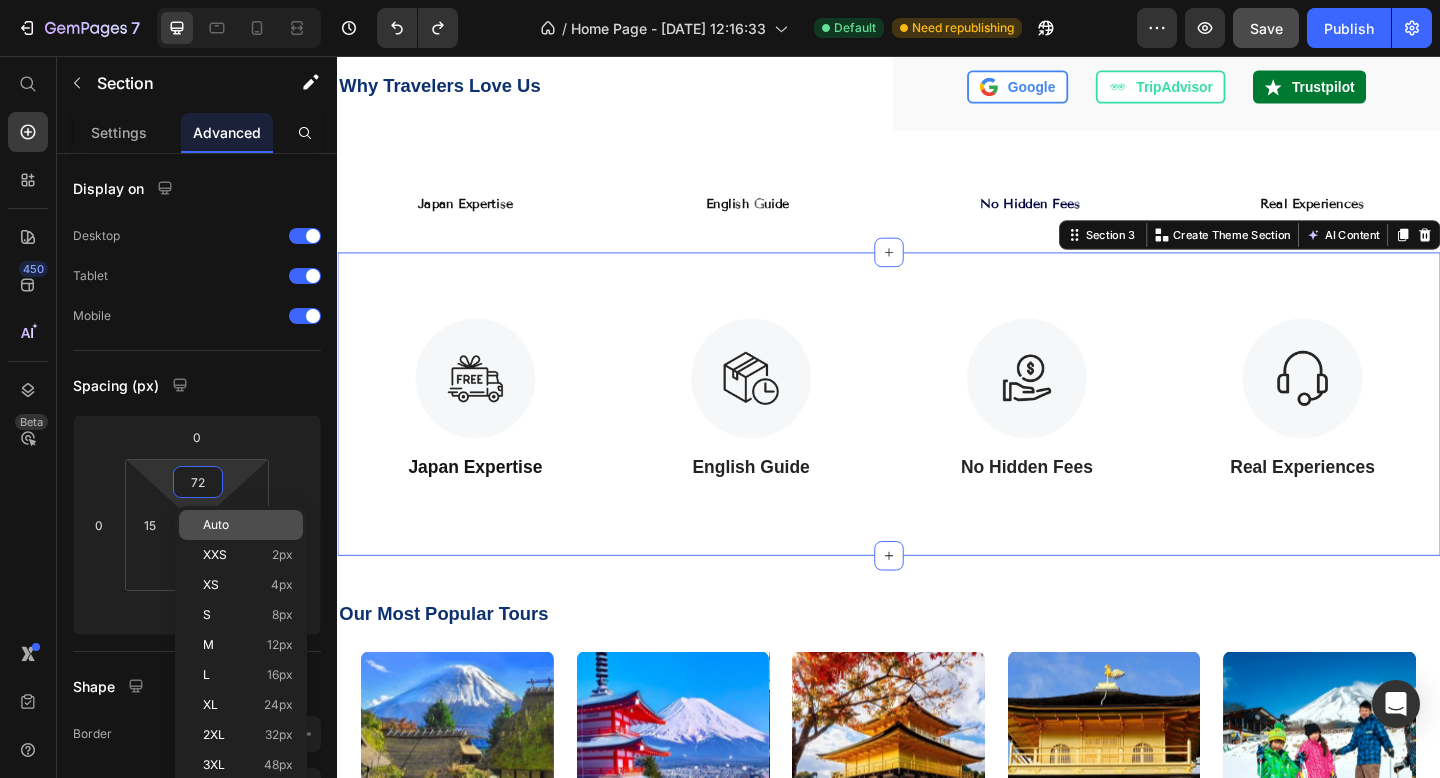 click on "Auto" at bounding box center [216, 525] 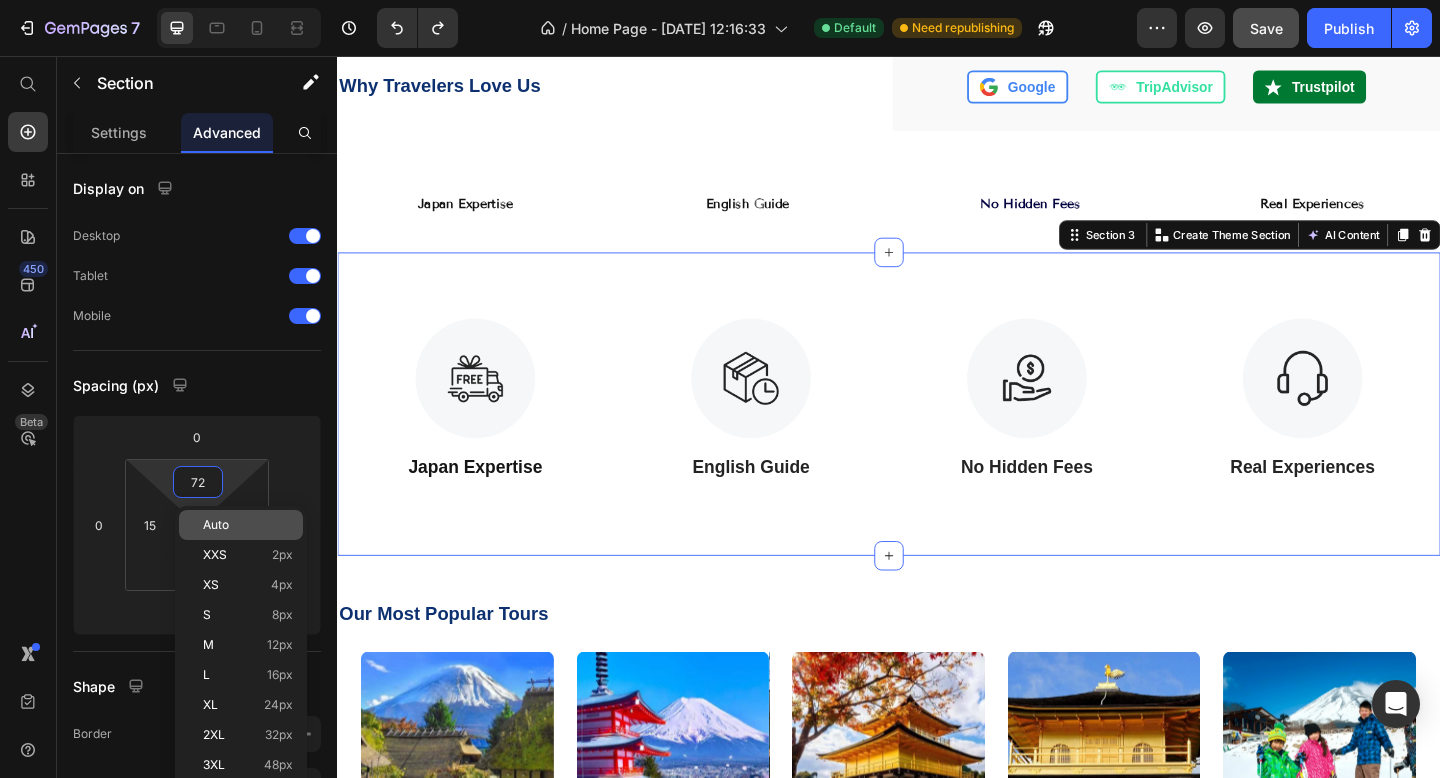 type 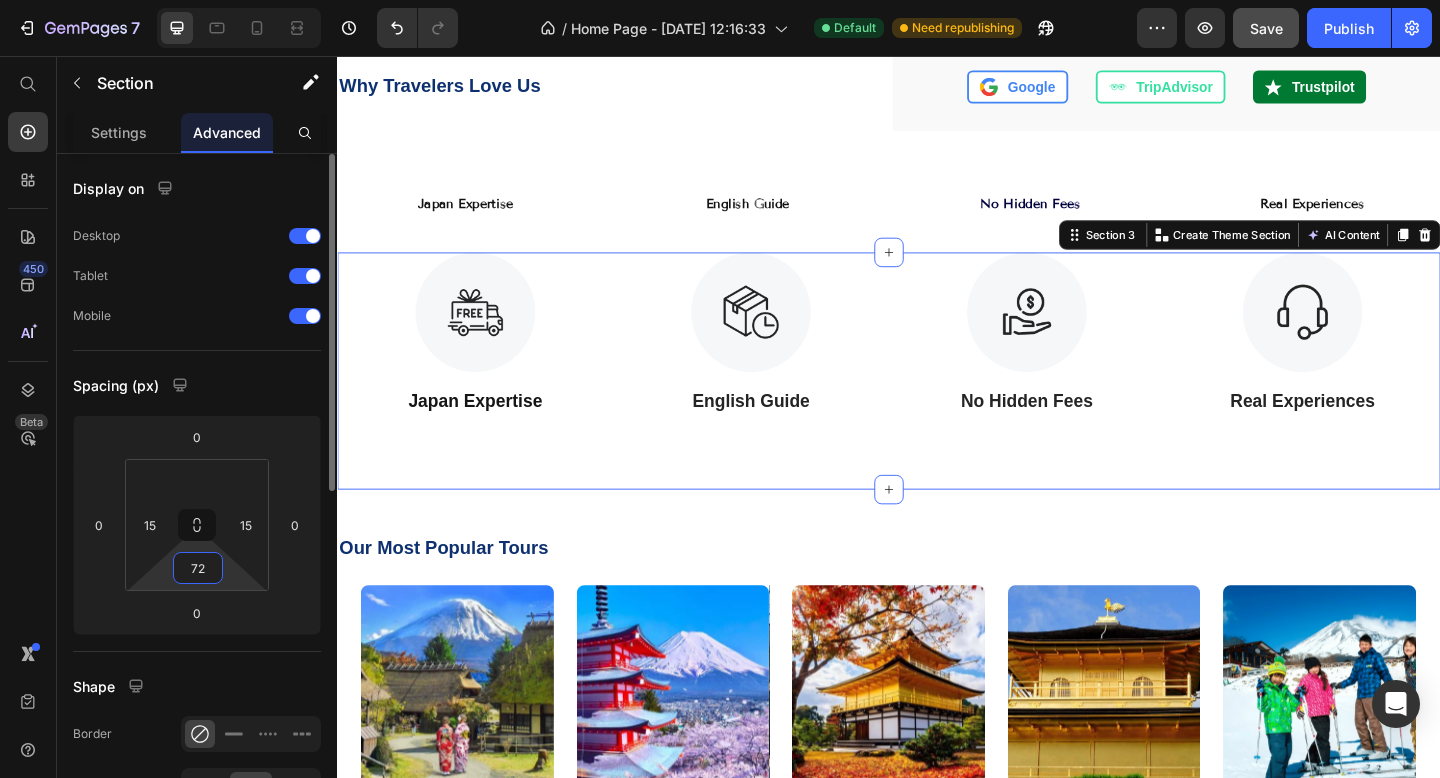 click on "72" at bounding box center (198, 568) 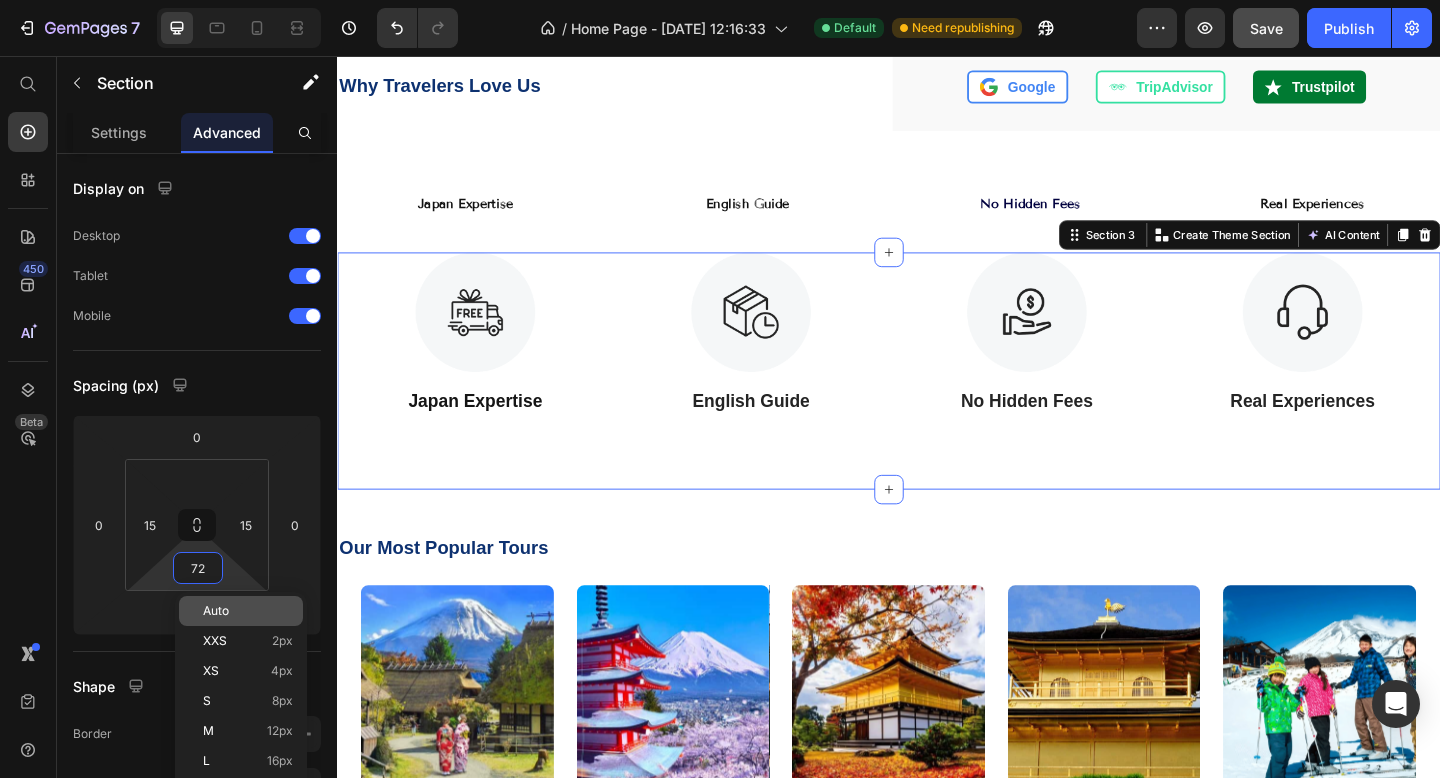 click on "Auto" at bounding box center [216, 611] 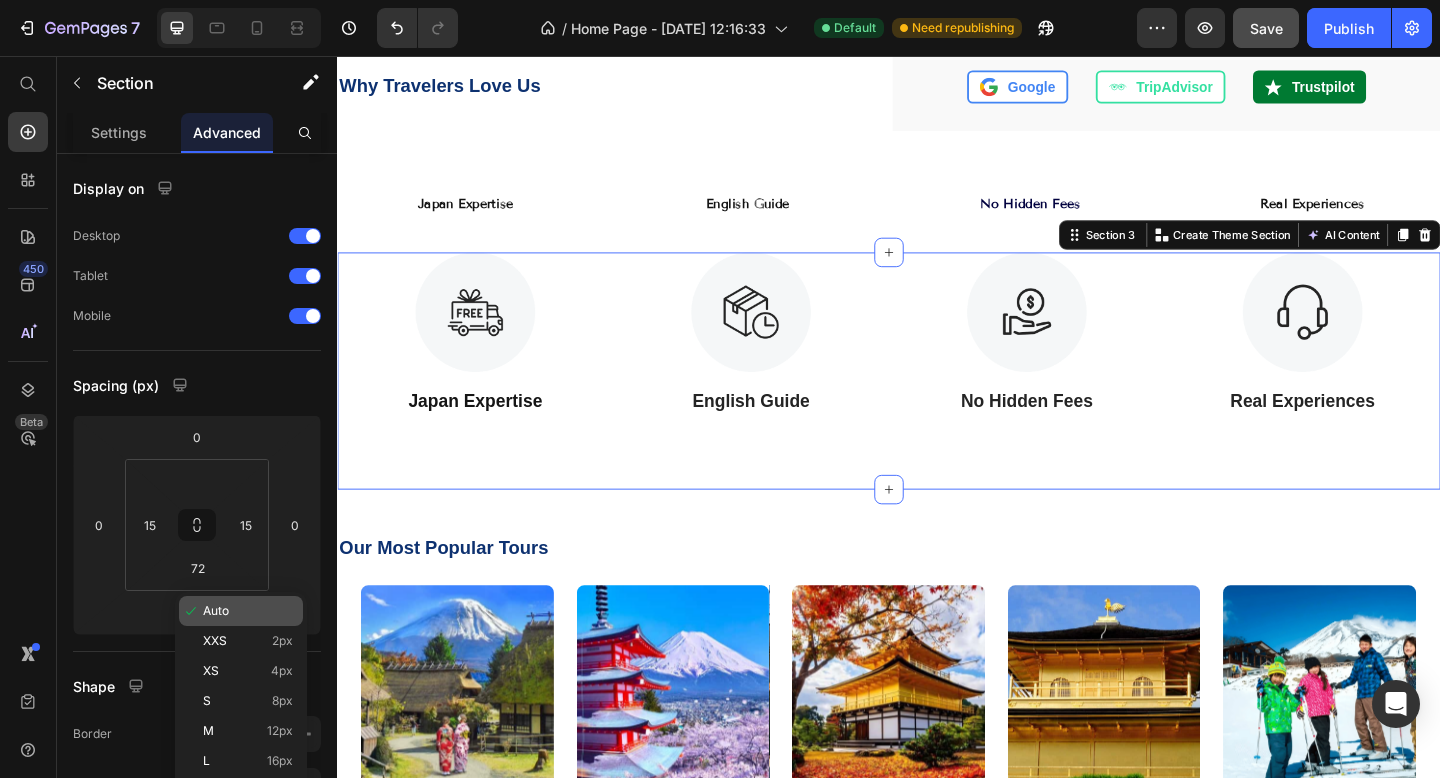 type 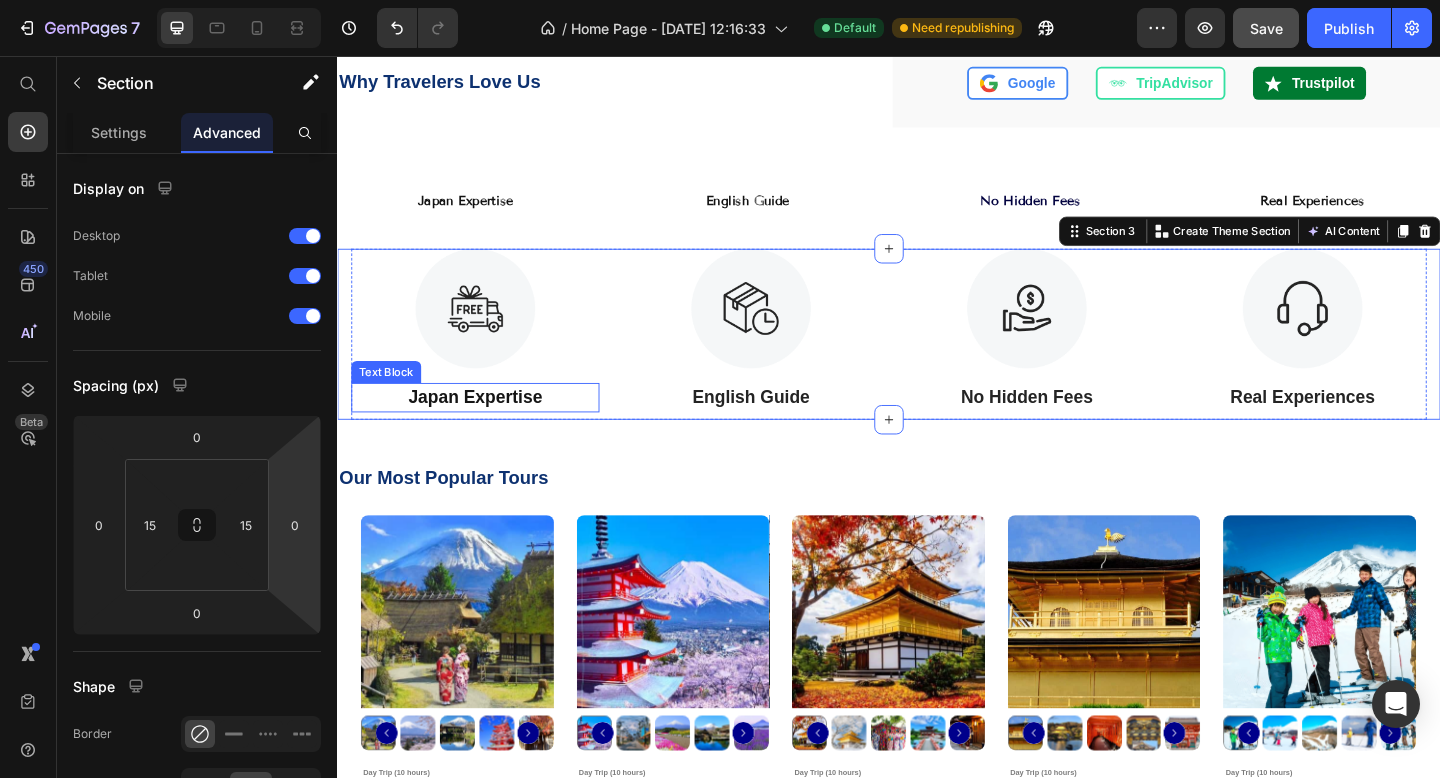 scroll, scrollTop: 137, scrollLeft: 0, axis: vertical 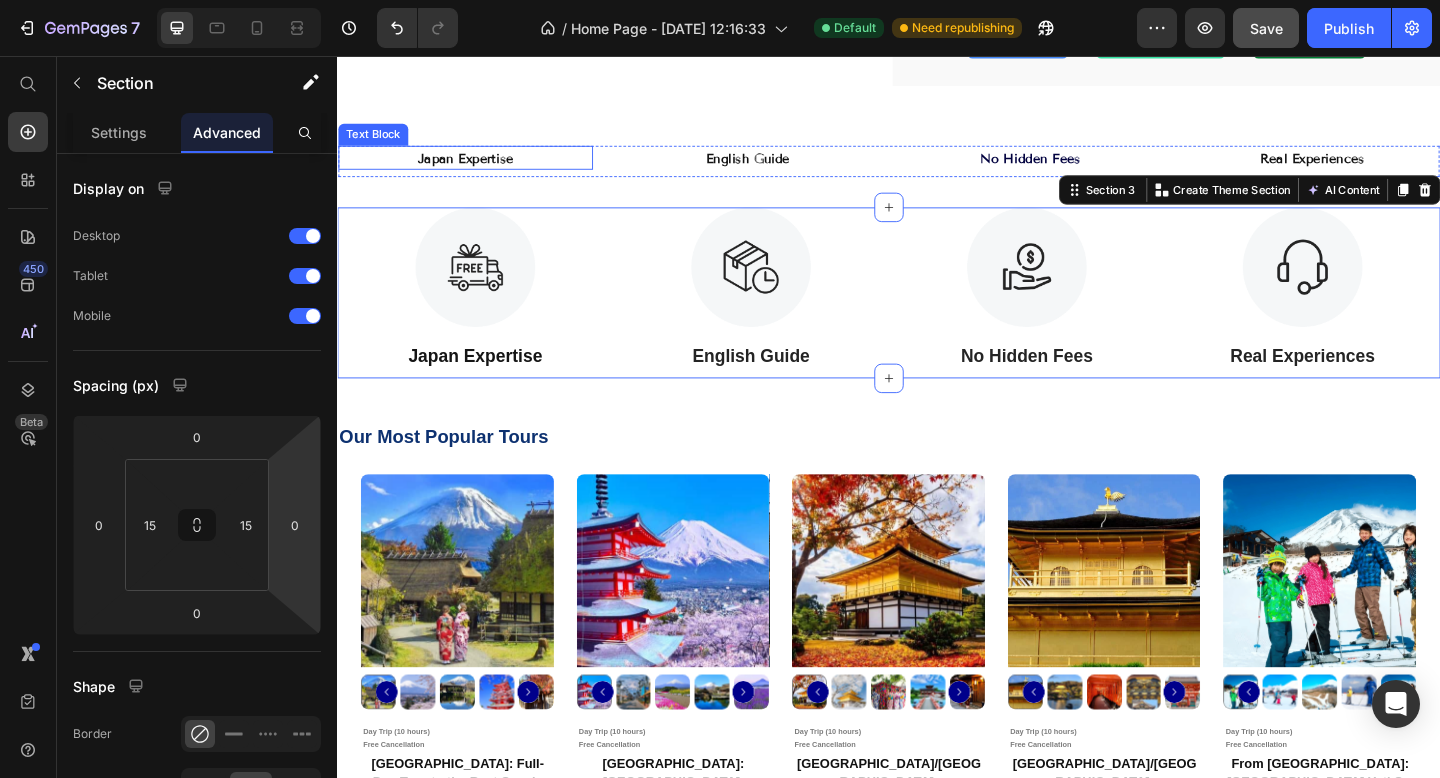 click on "Japan Expertise" at bounding box center (477, 168) 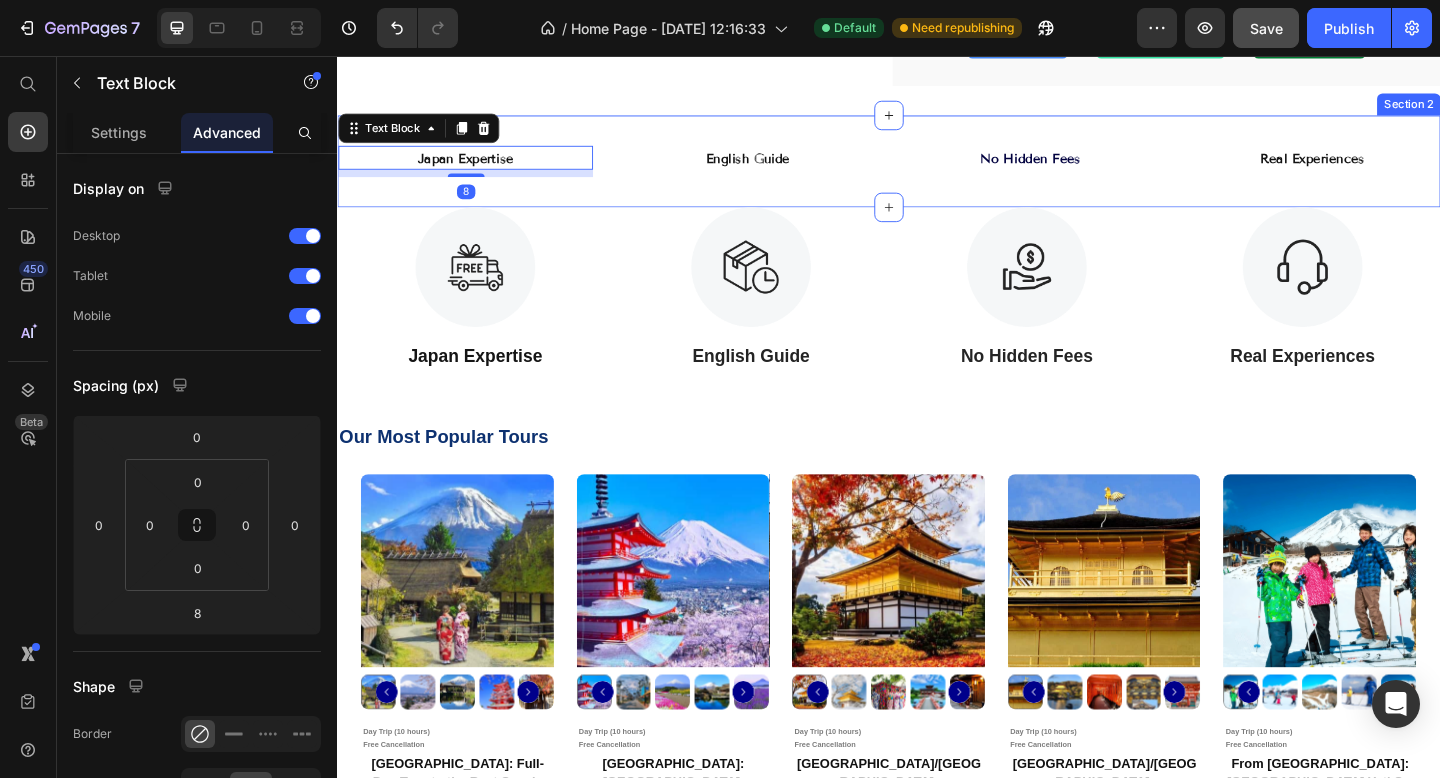 click on "Japan Expertise Text Block   8 English Guide Text No Hidden Fees Text Block Real Experiences Text Block Row Section 2" at bounding box center [937, 171] 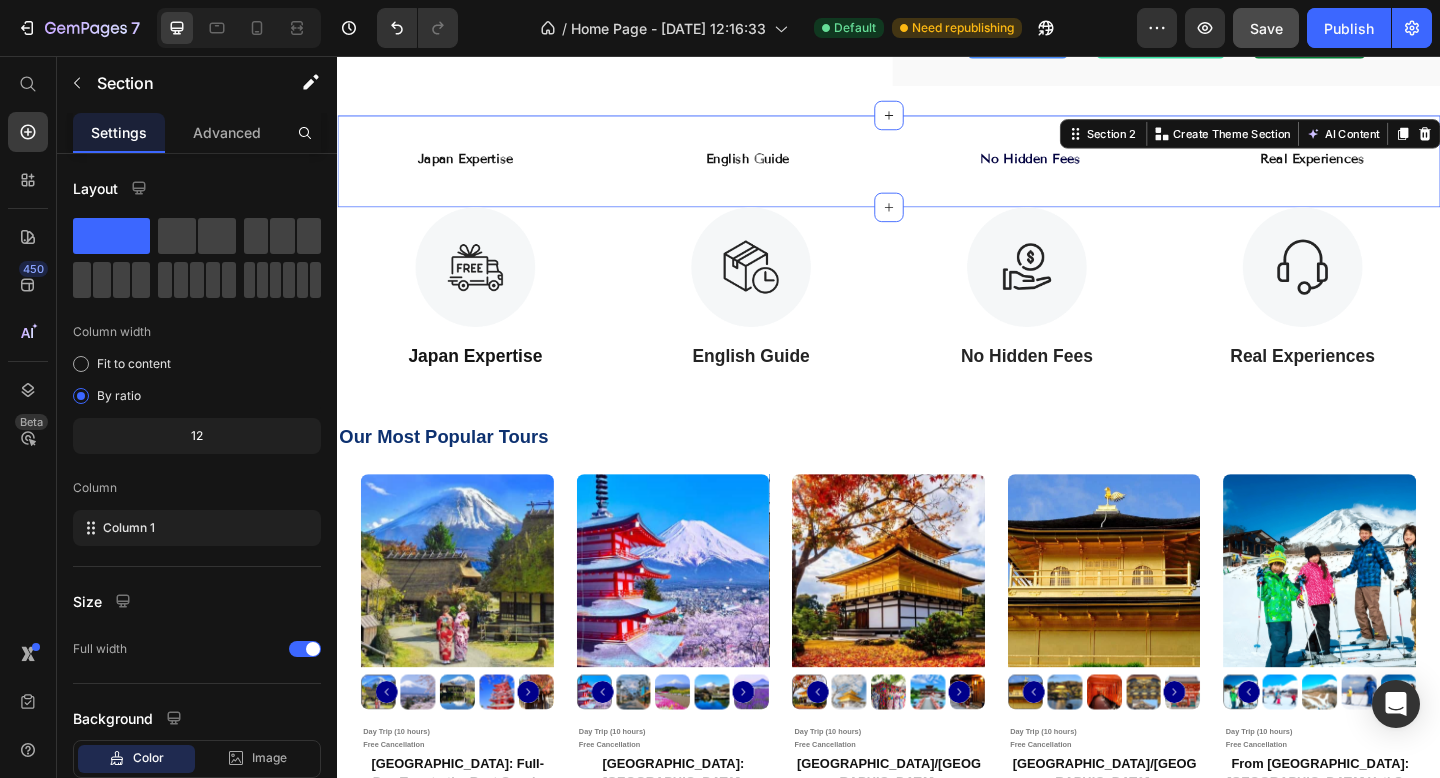click 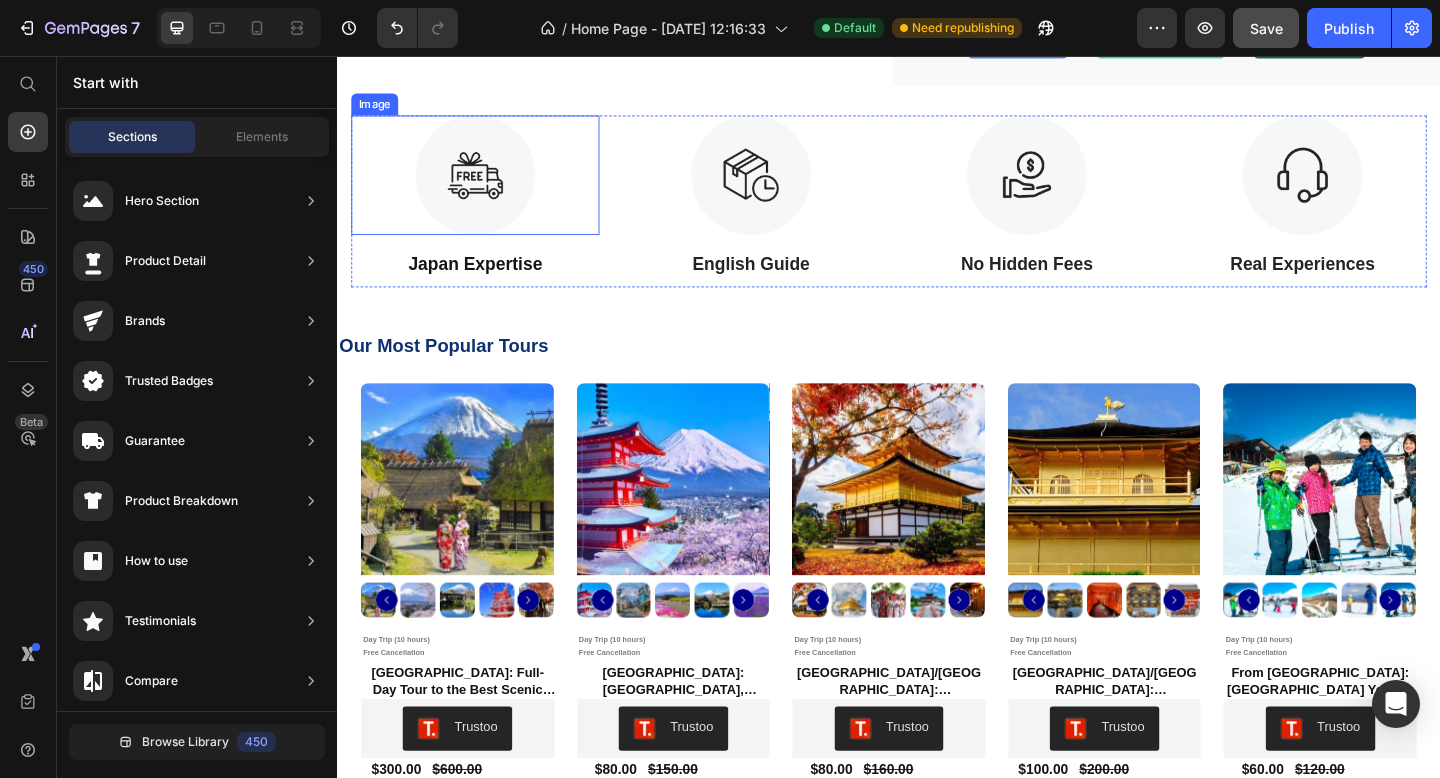 click at bounding box center (487, 186) 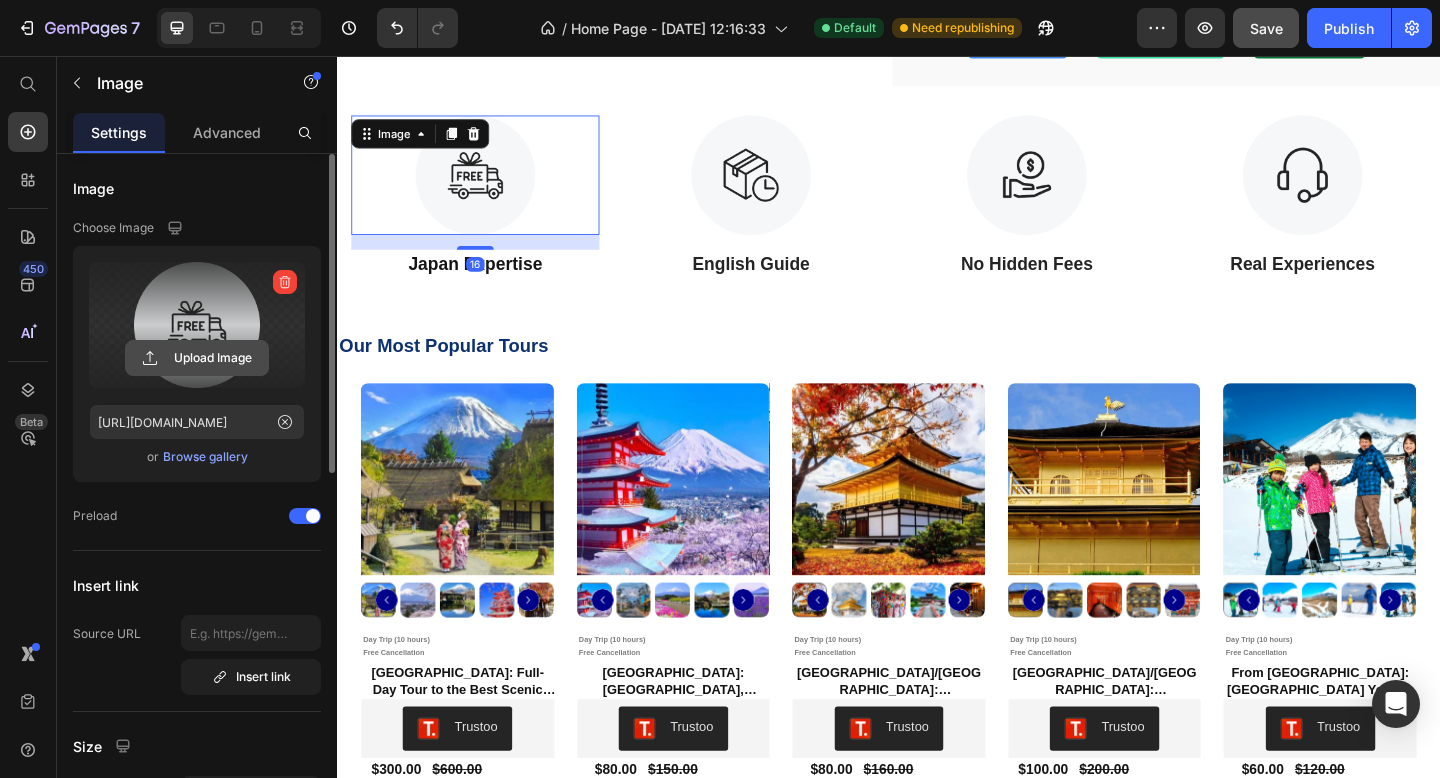 click 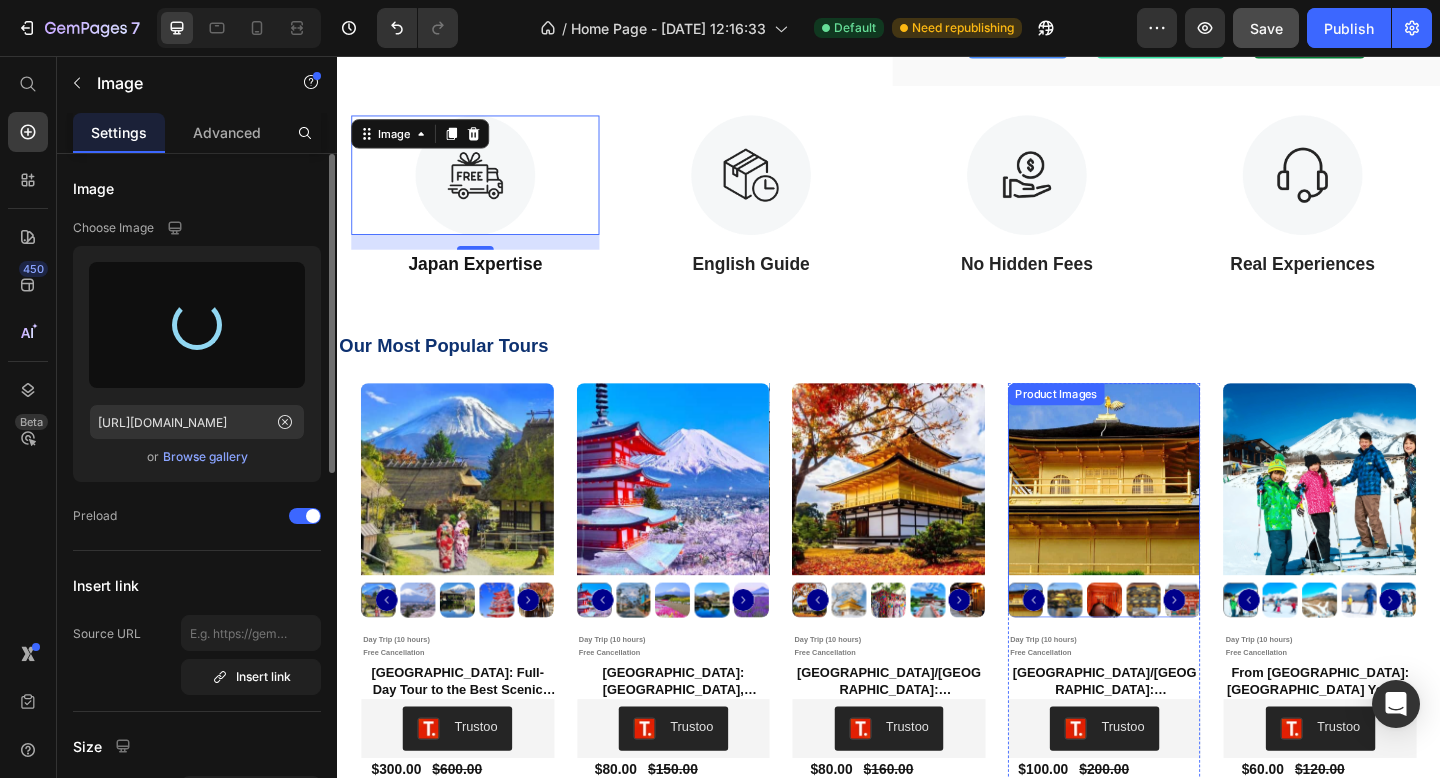 type on "[URL][DOMAIN_NAME]" 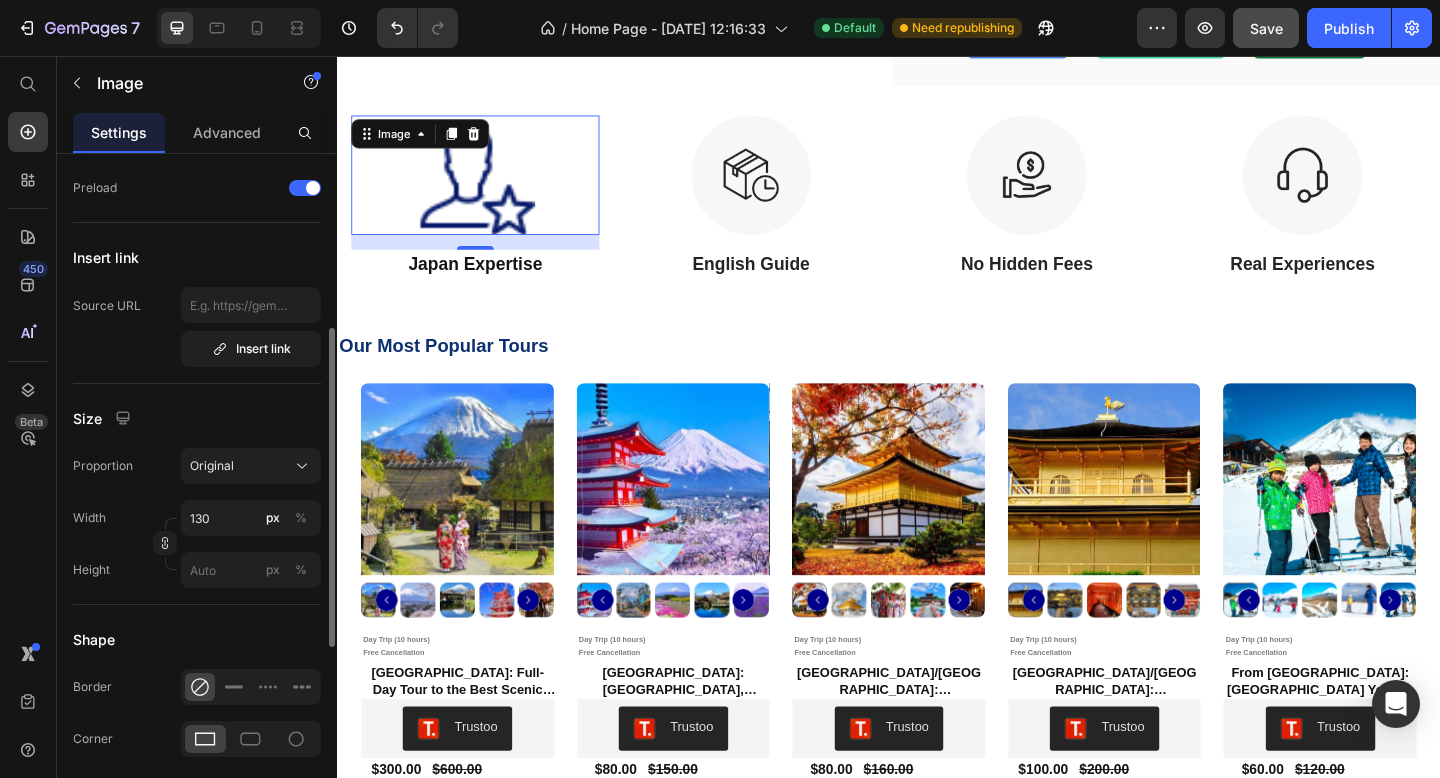 scroll, scrollTop: 342, scrollLeft: 0, axis: vertical 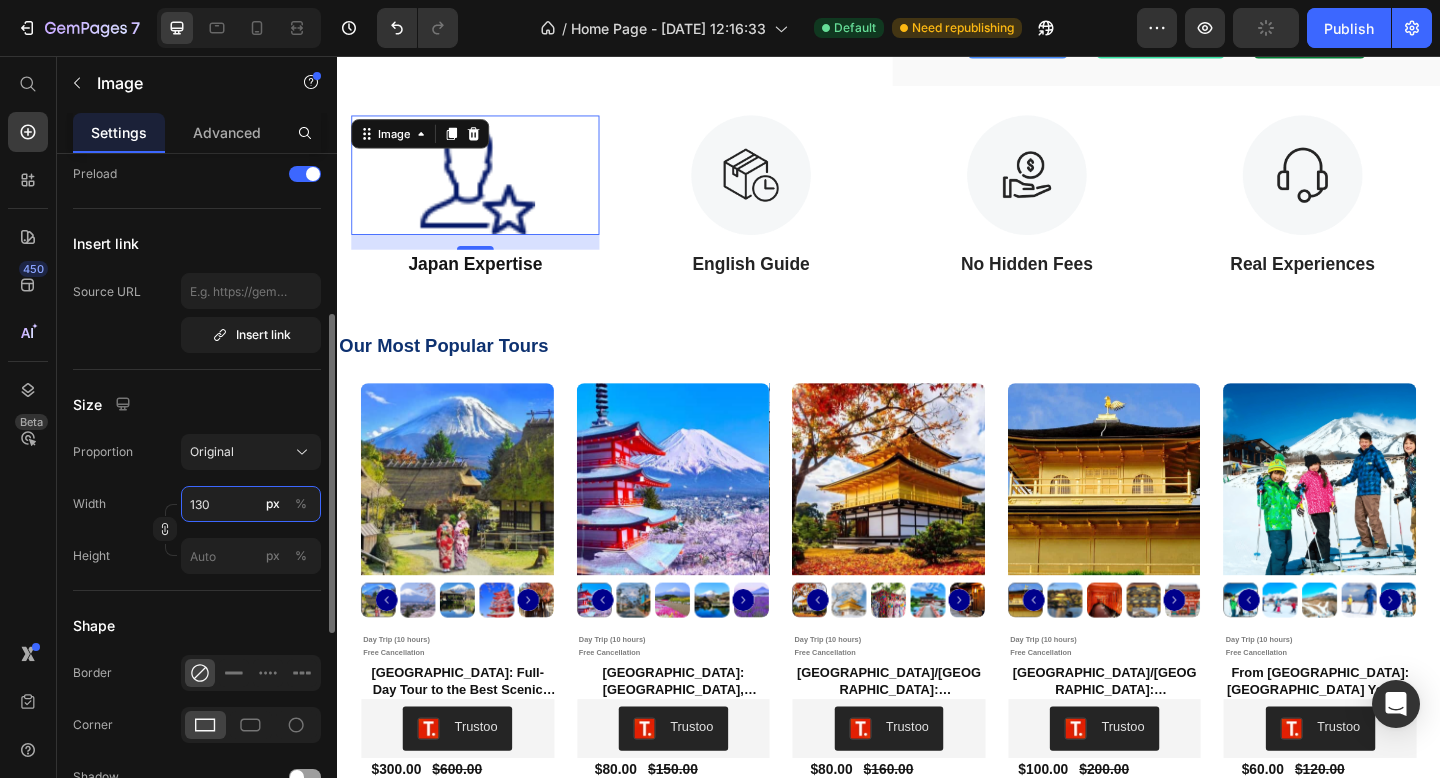 click on "130" at bounding box center (251, 504) 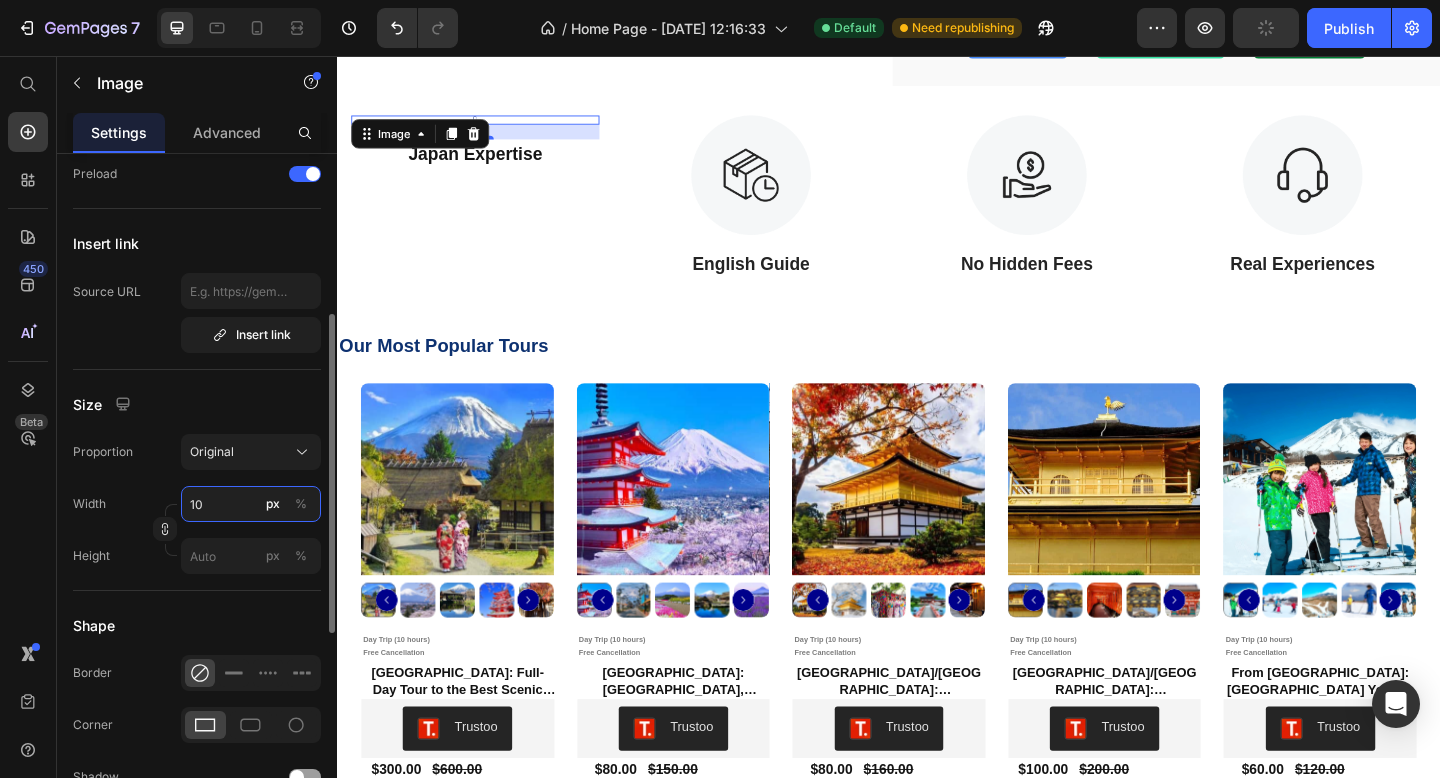 type on "1" 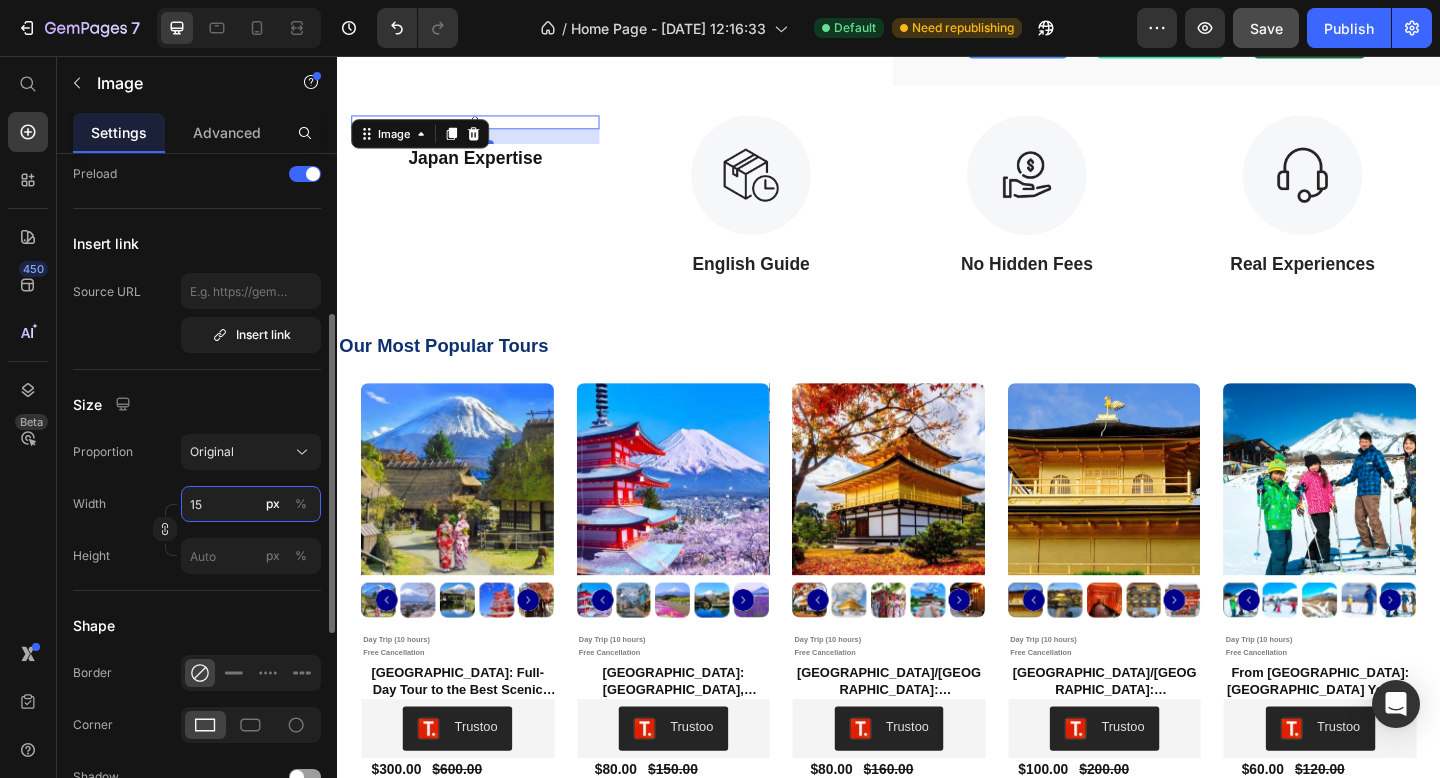 type on "1" 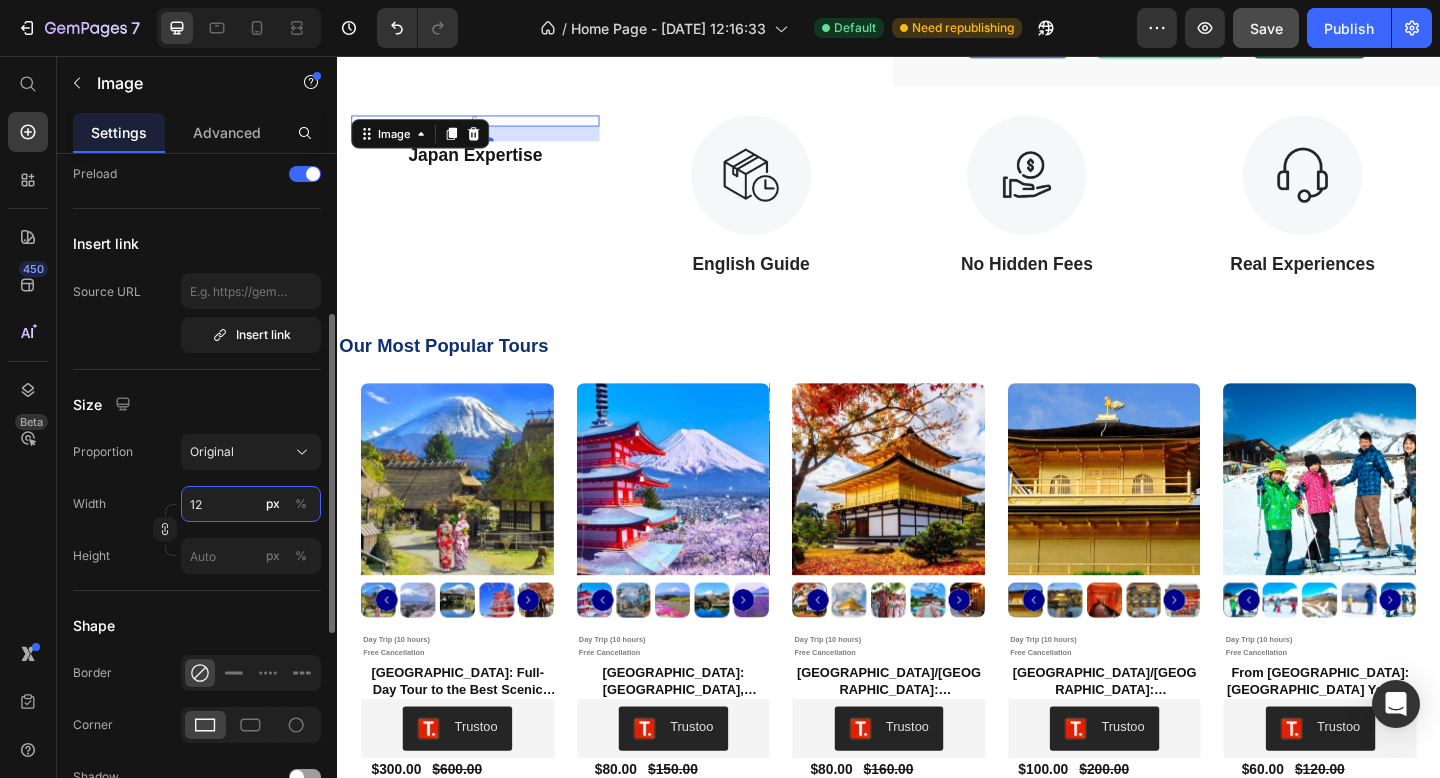 type on "1" 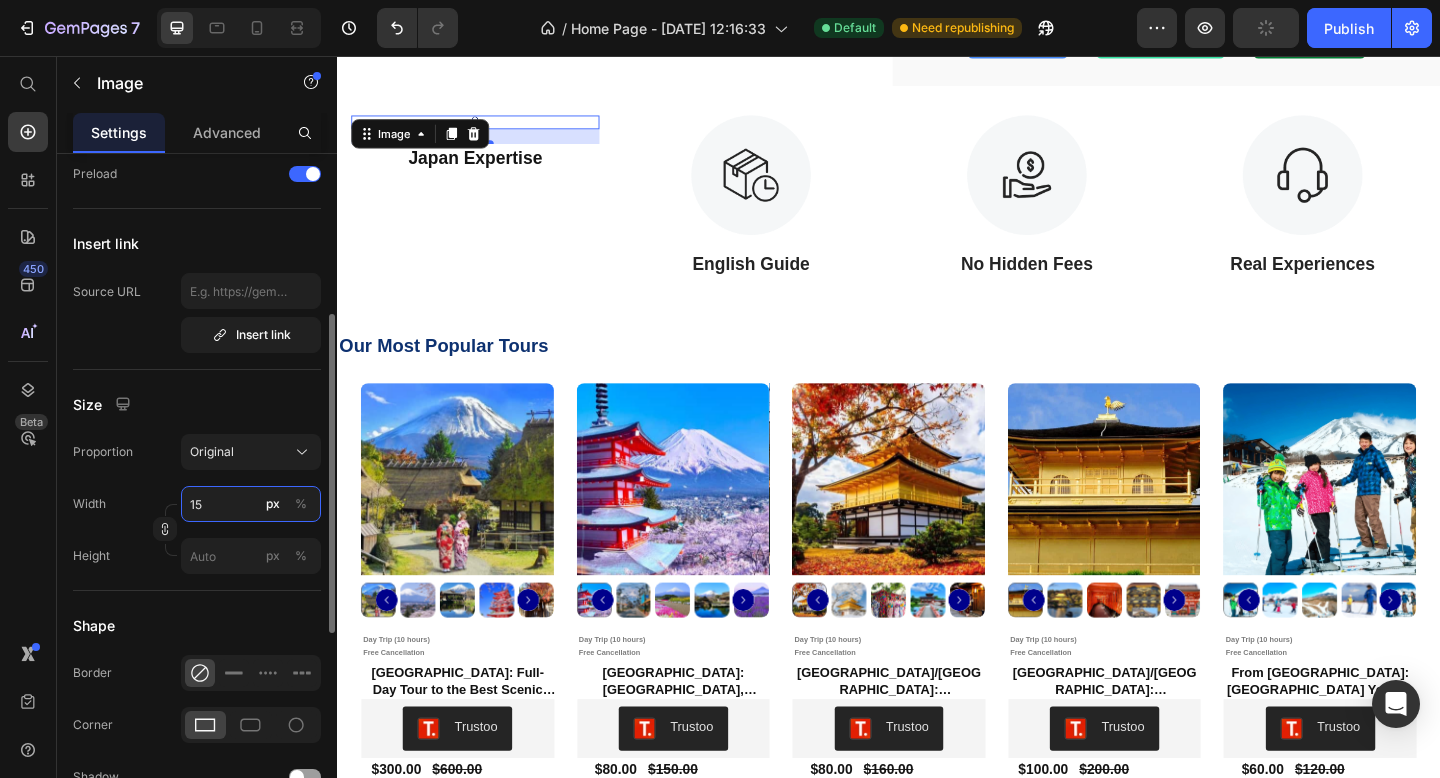type on "1" 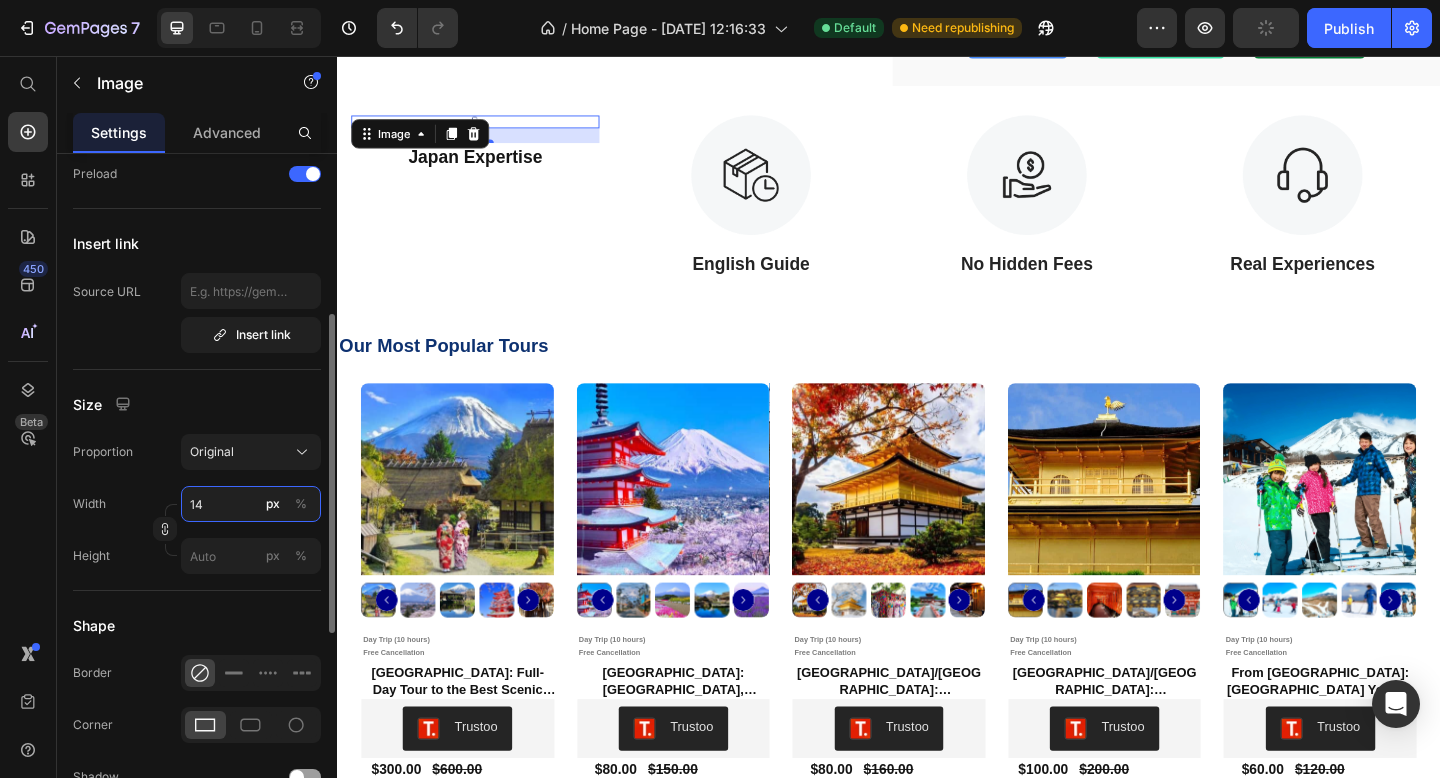 type on "1" 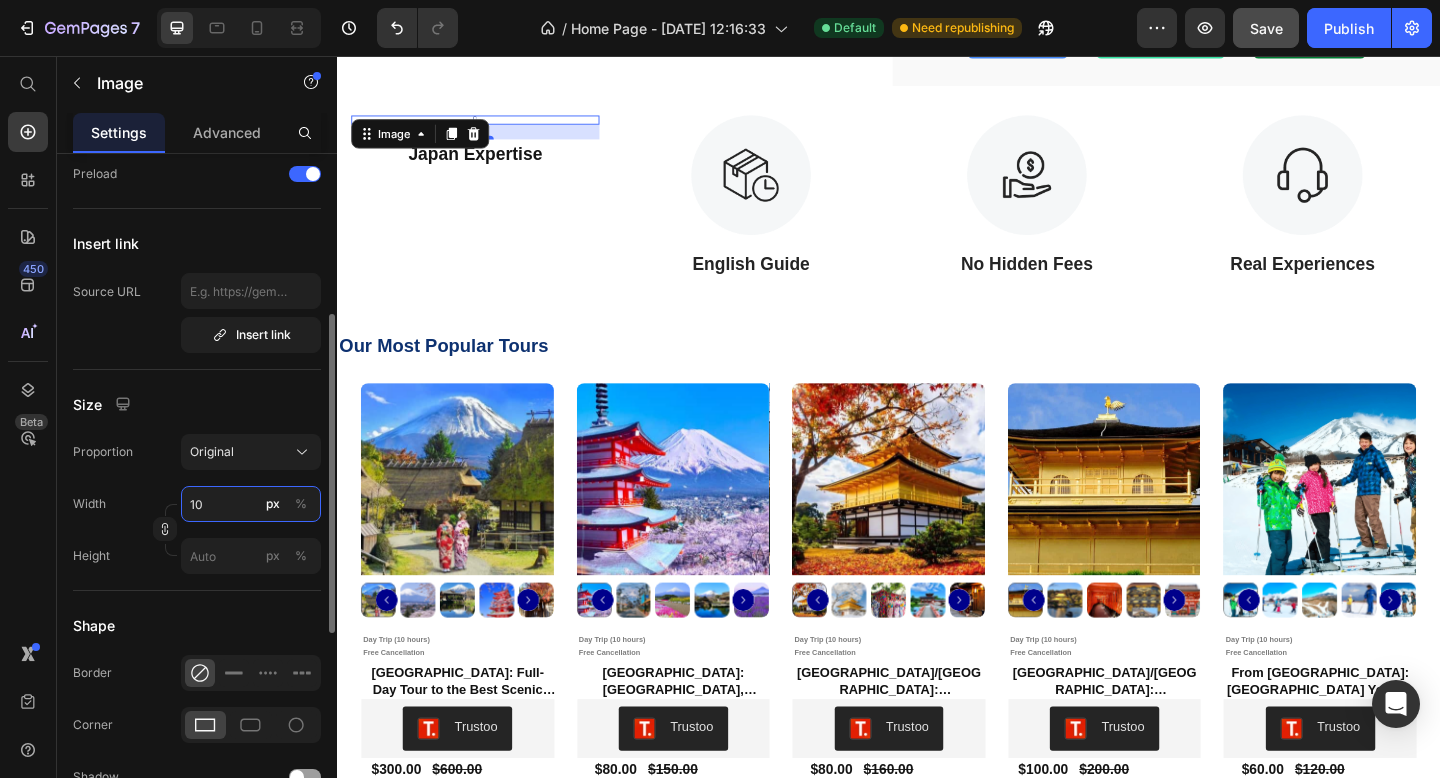 type on "1" 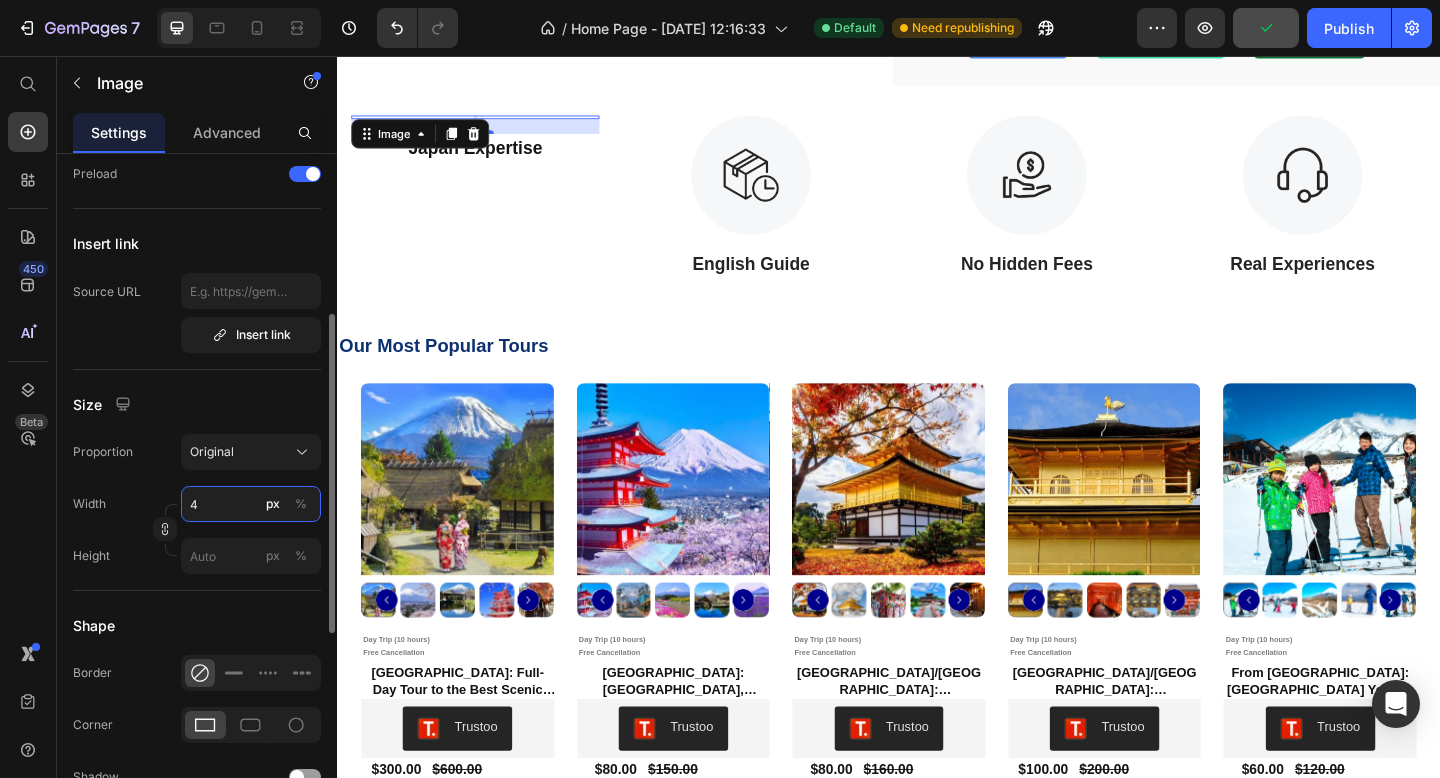 type on "40" 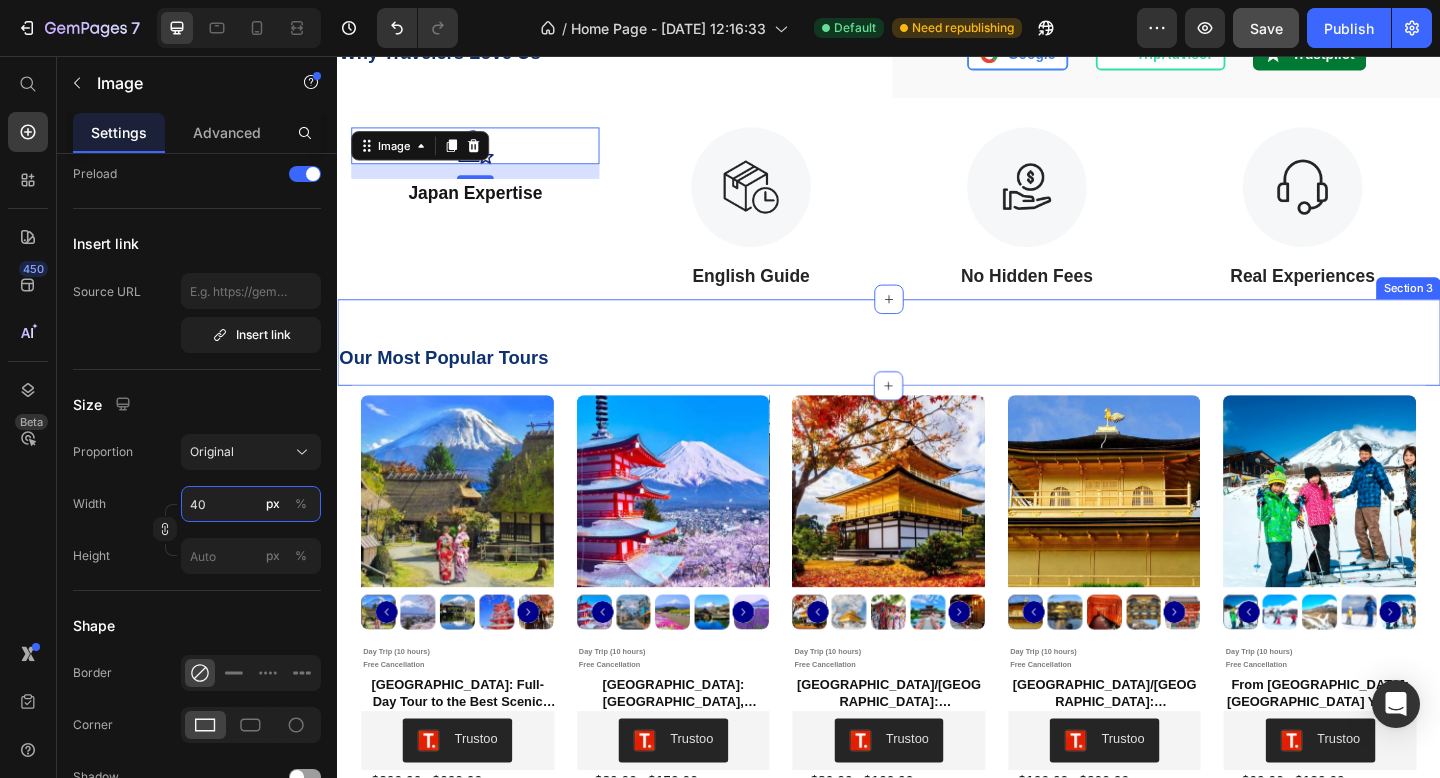 scroll, scrollTop: 41, scrollLeft: 0, axis: vertical 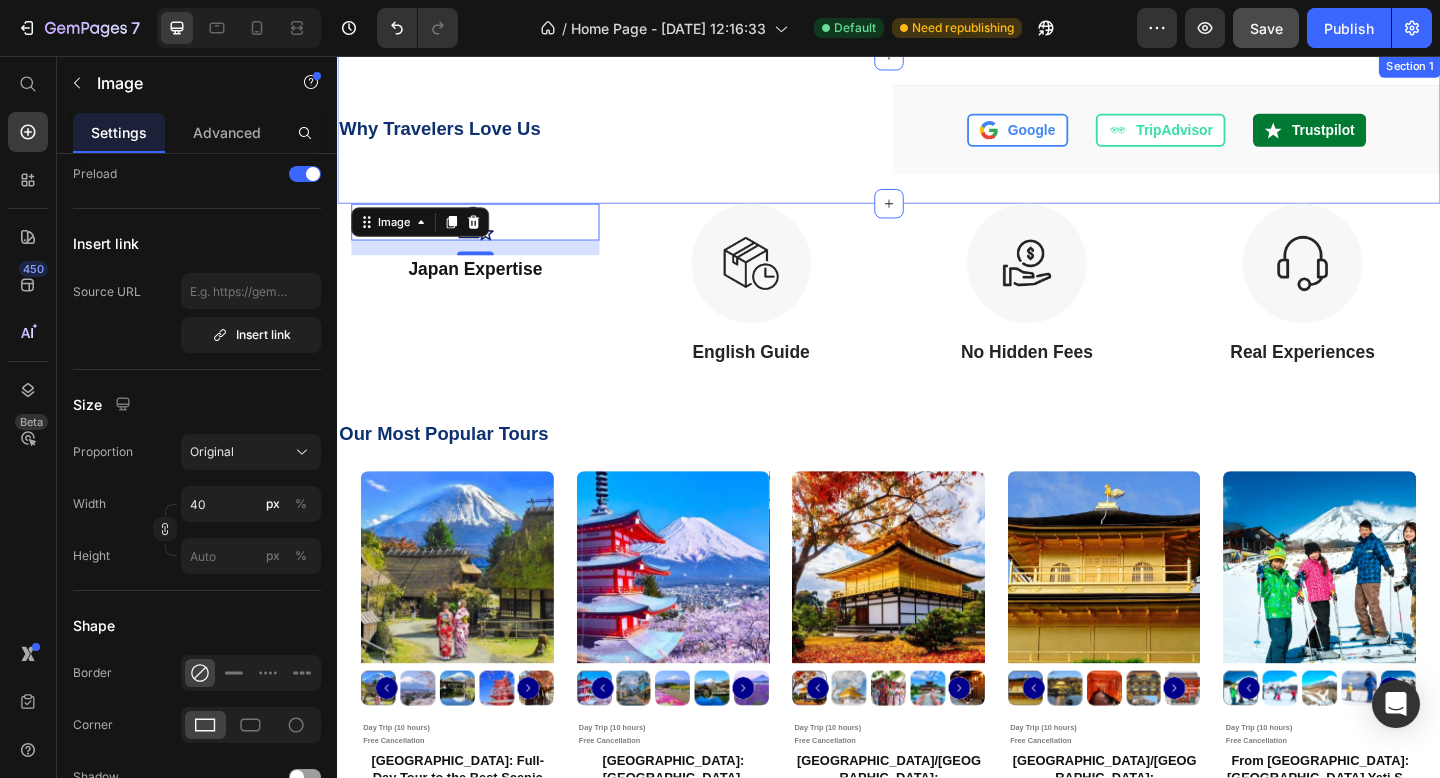 click on "Why Travelers Love Us Heading
Google
TripAdvisor
Trustpilot
Custom Code Row Section 1" at bounding box center (937, 136) 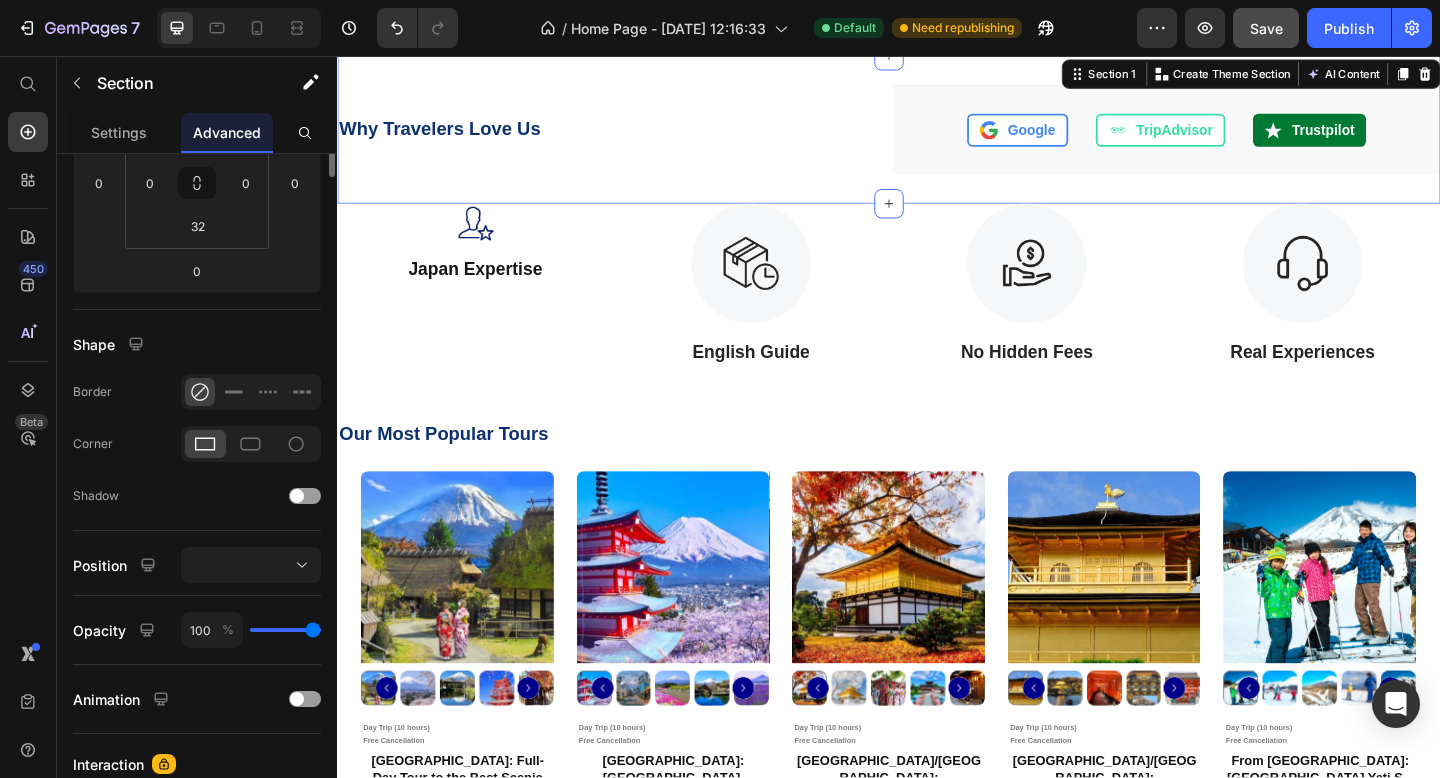 scroll, scrollTop: 0, scrollLeft: 0, axis: both 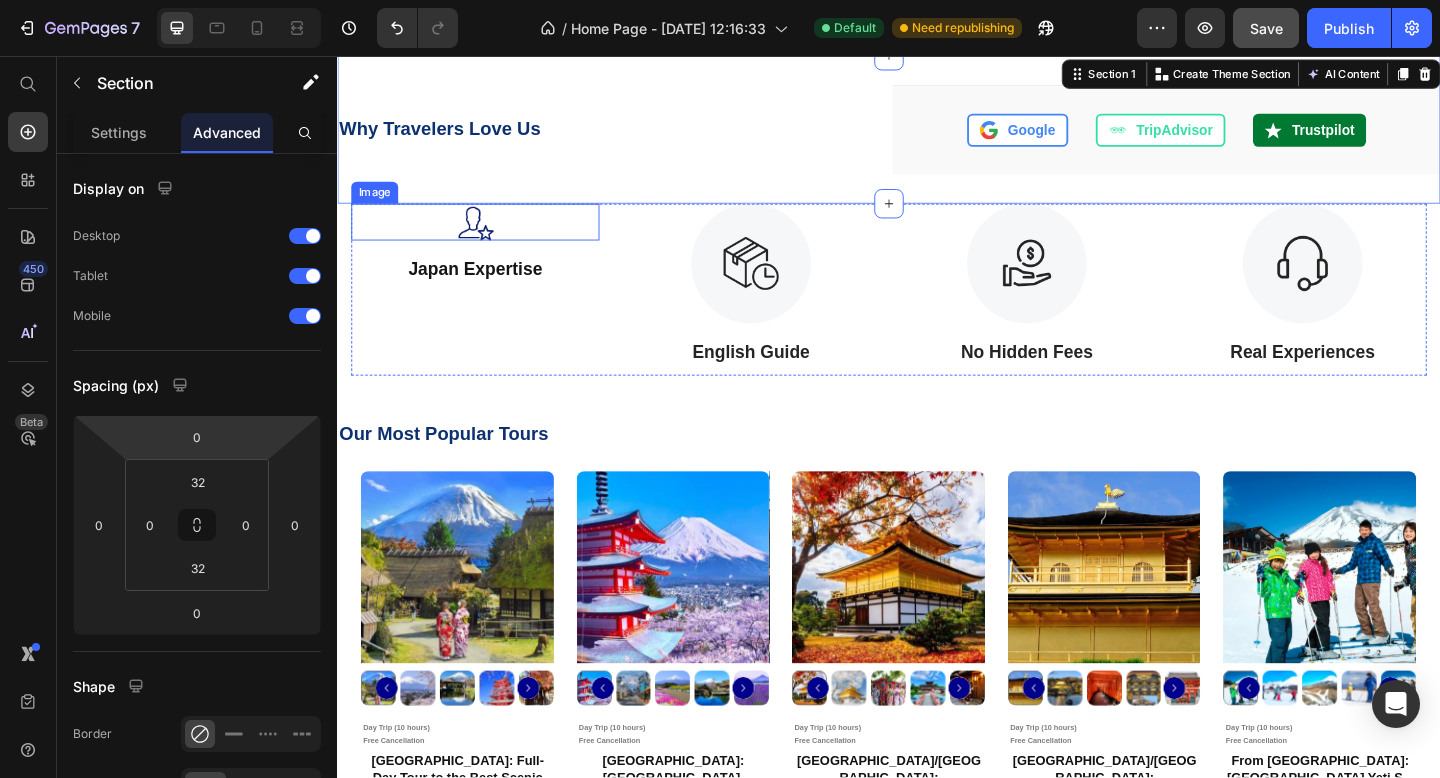 click at bounding box center (487, 237) 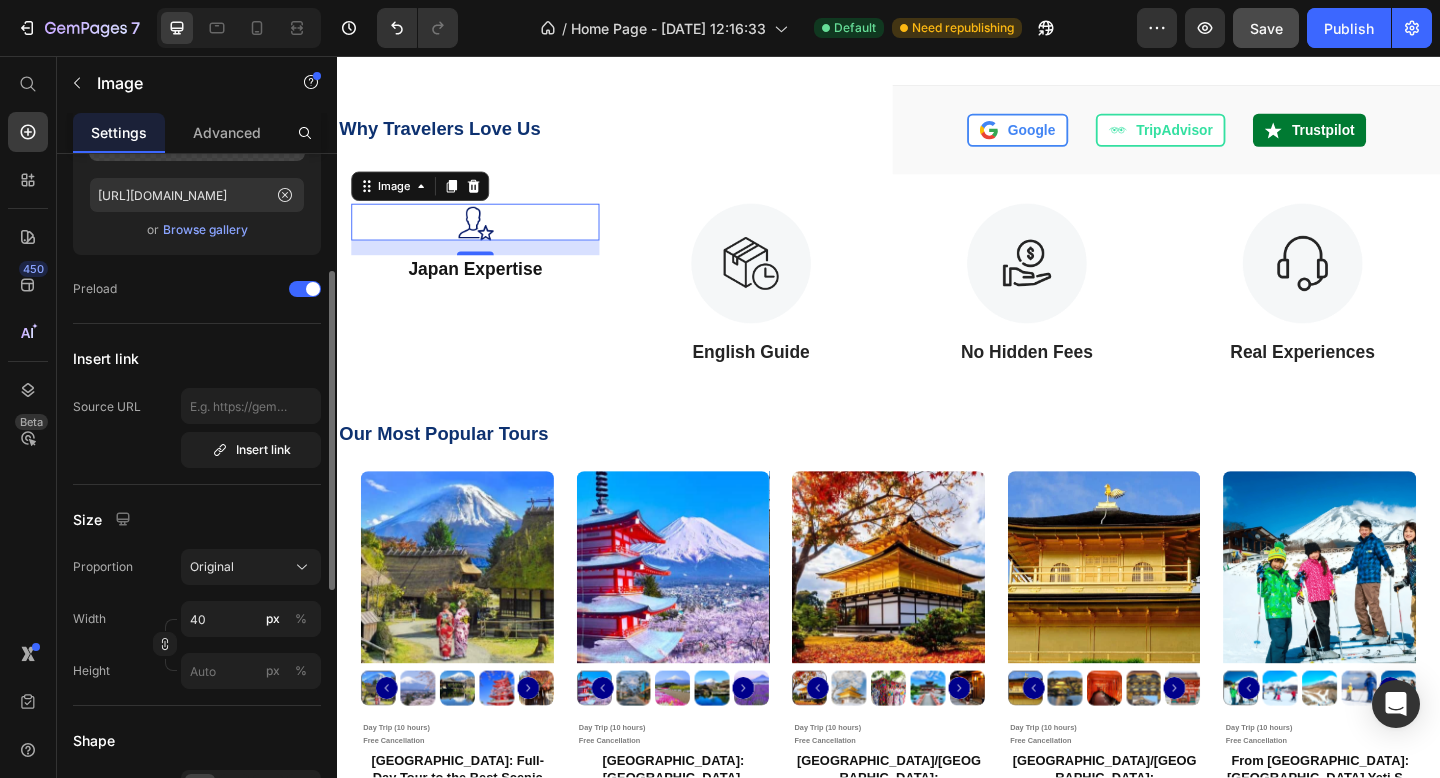 scroll, scrollTop: 259, scrollLeft: 0, axis: vertical 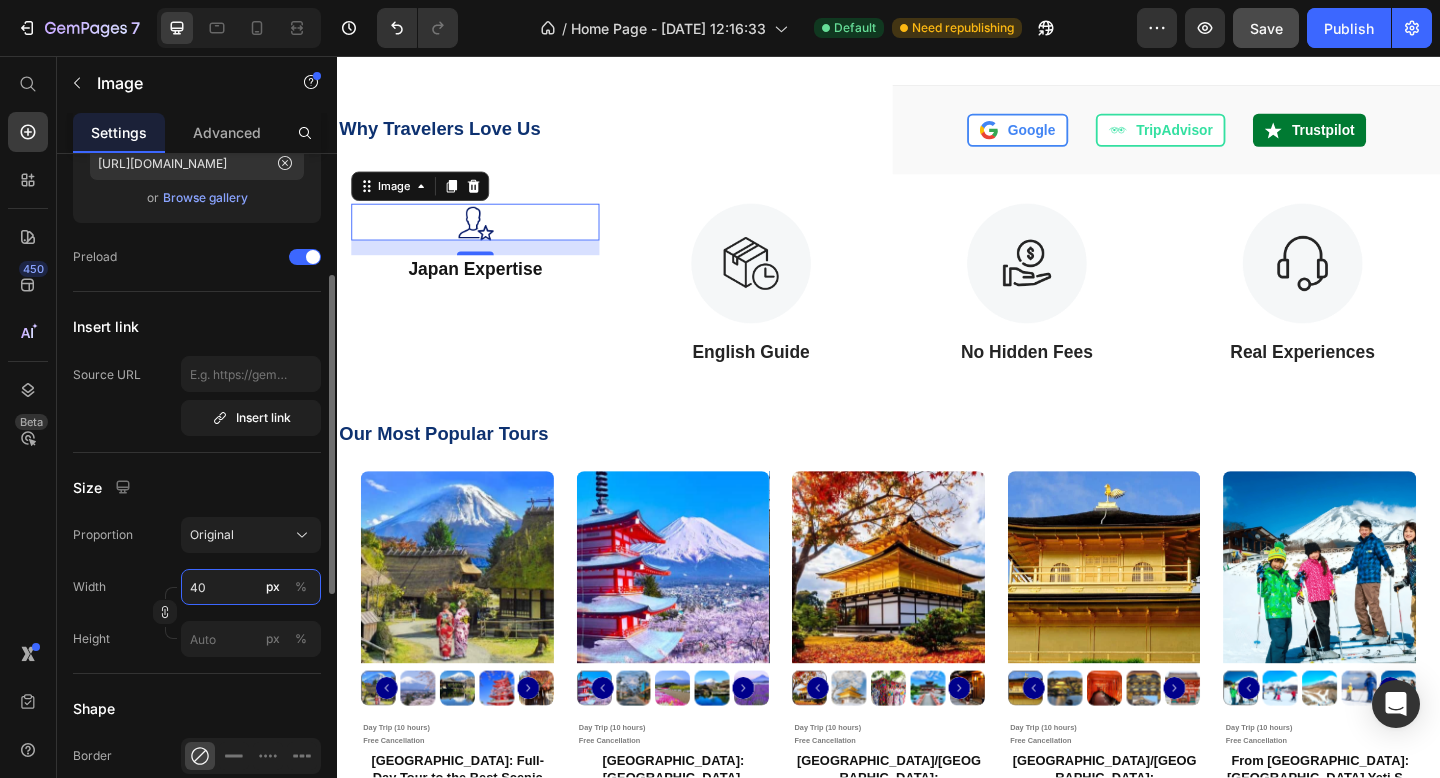 click on "40" at bounding box center [251, 587] 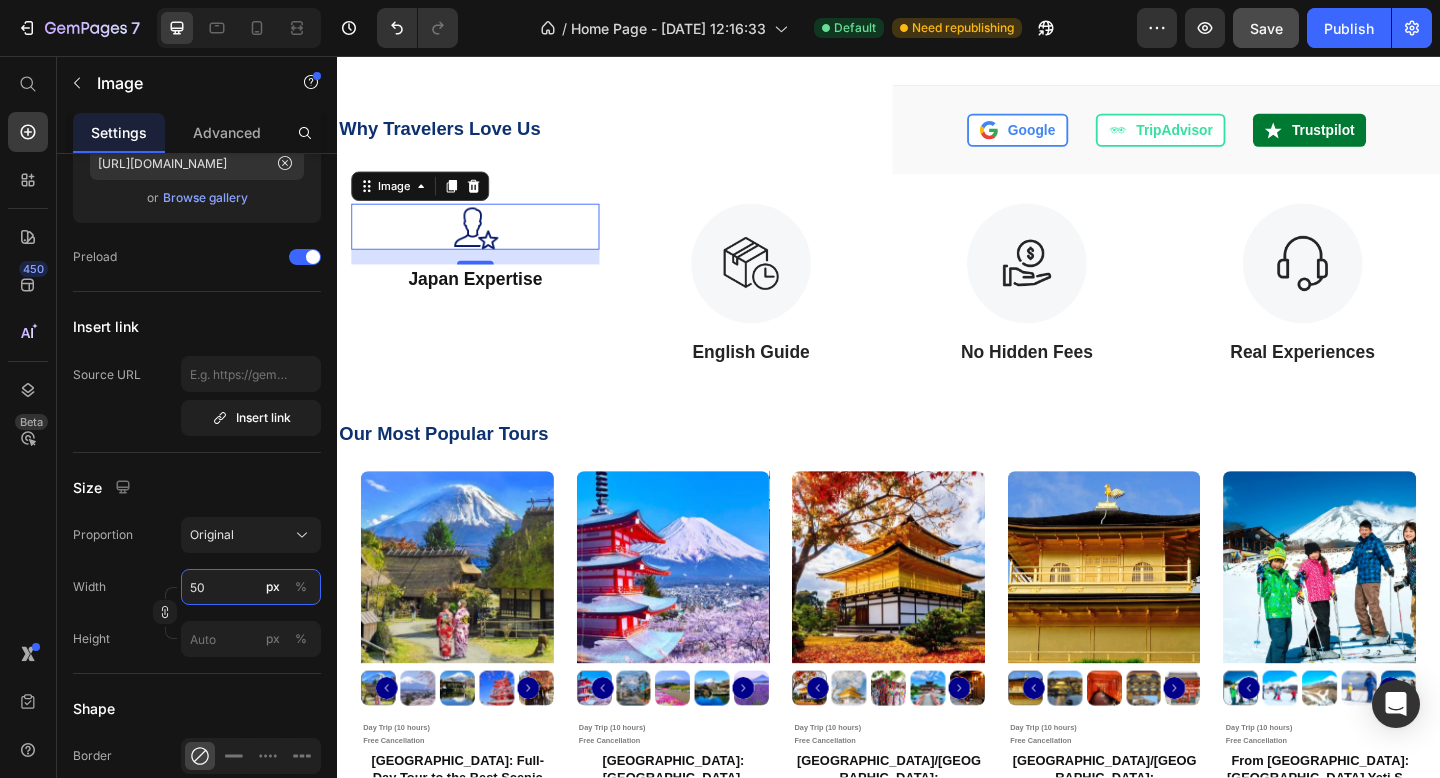 type on "50" 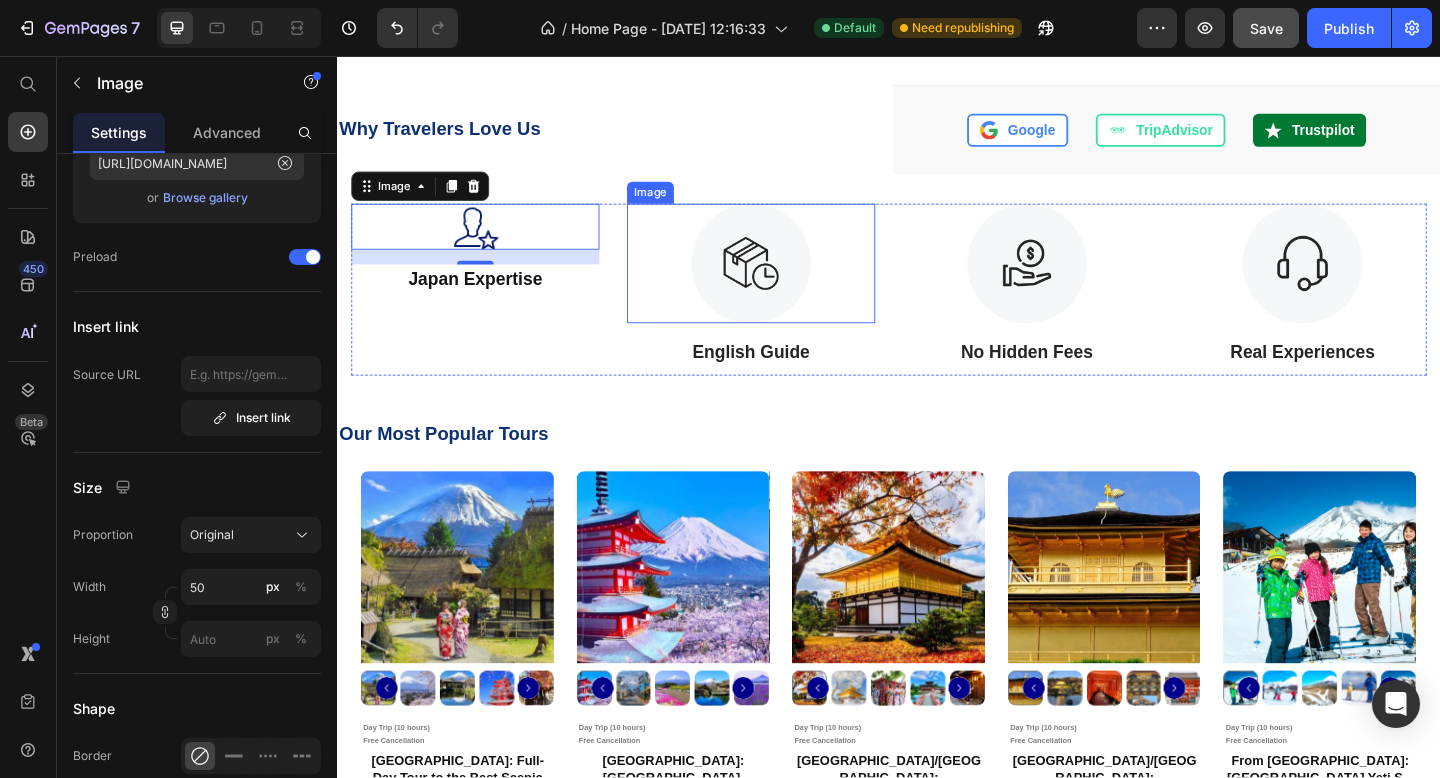 click at bounding box center [787, 282] 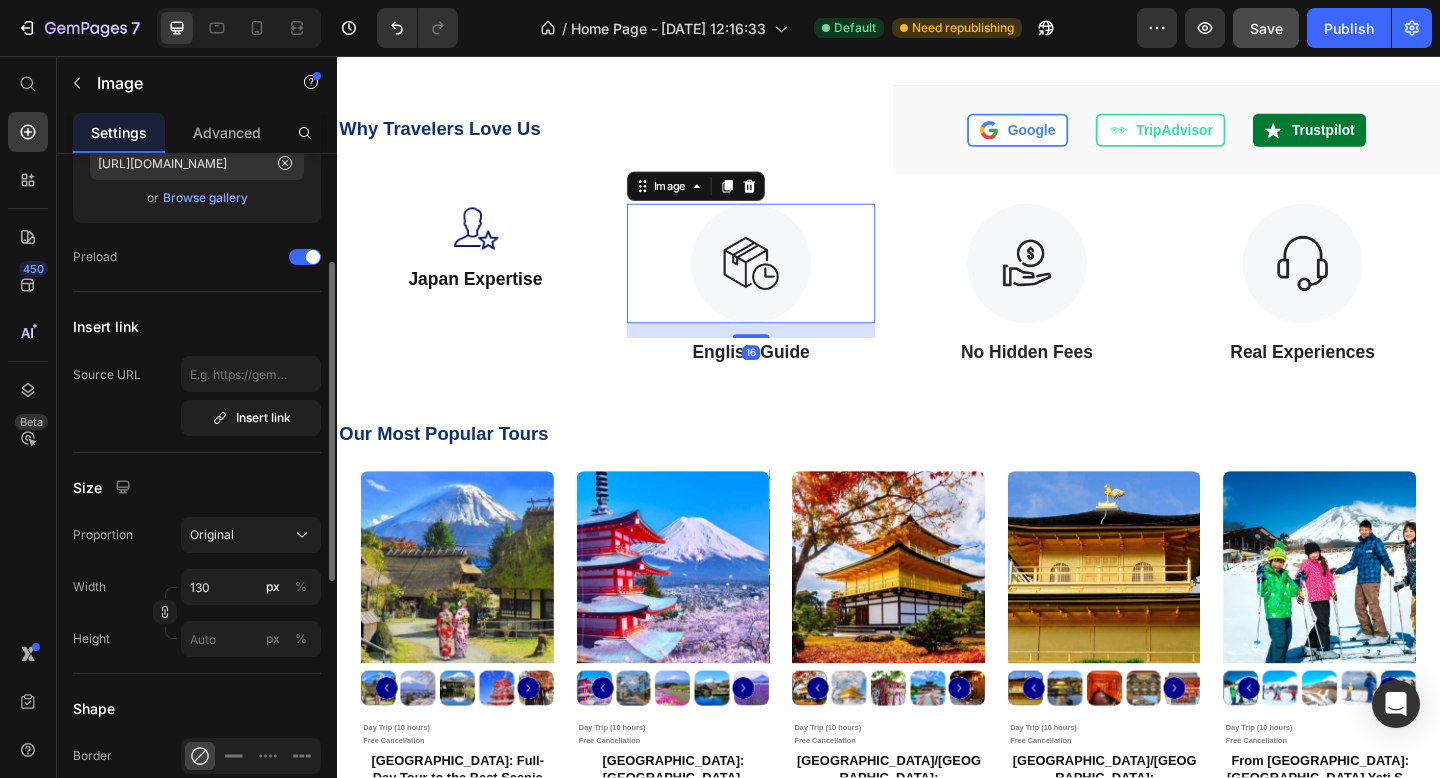 scroll, scrollTop: 0, scrollLeft: 0, axis: both 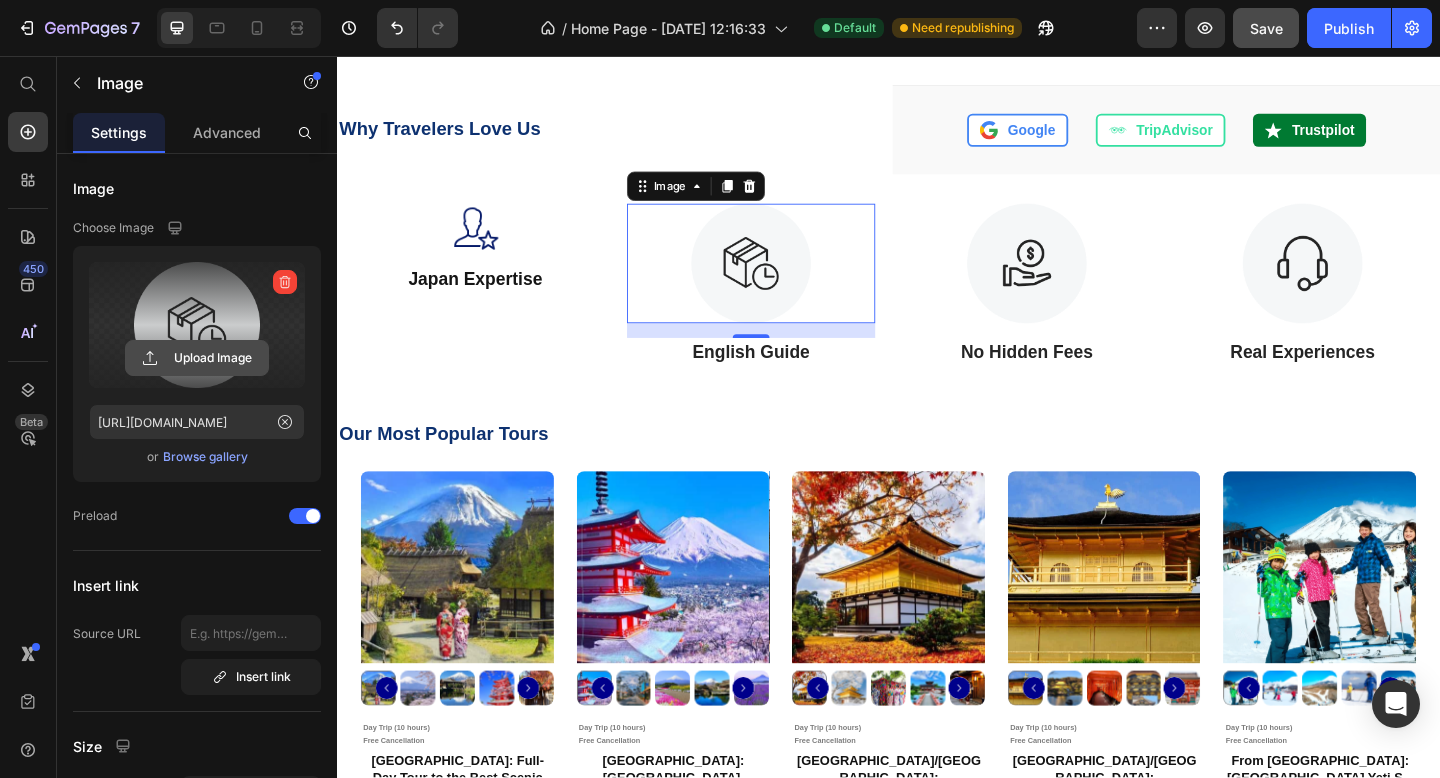 click 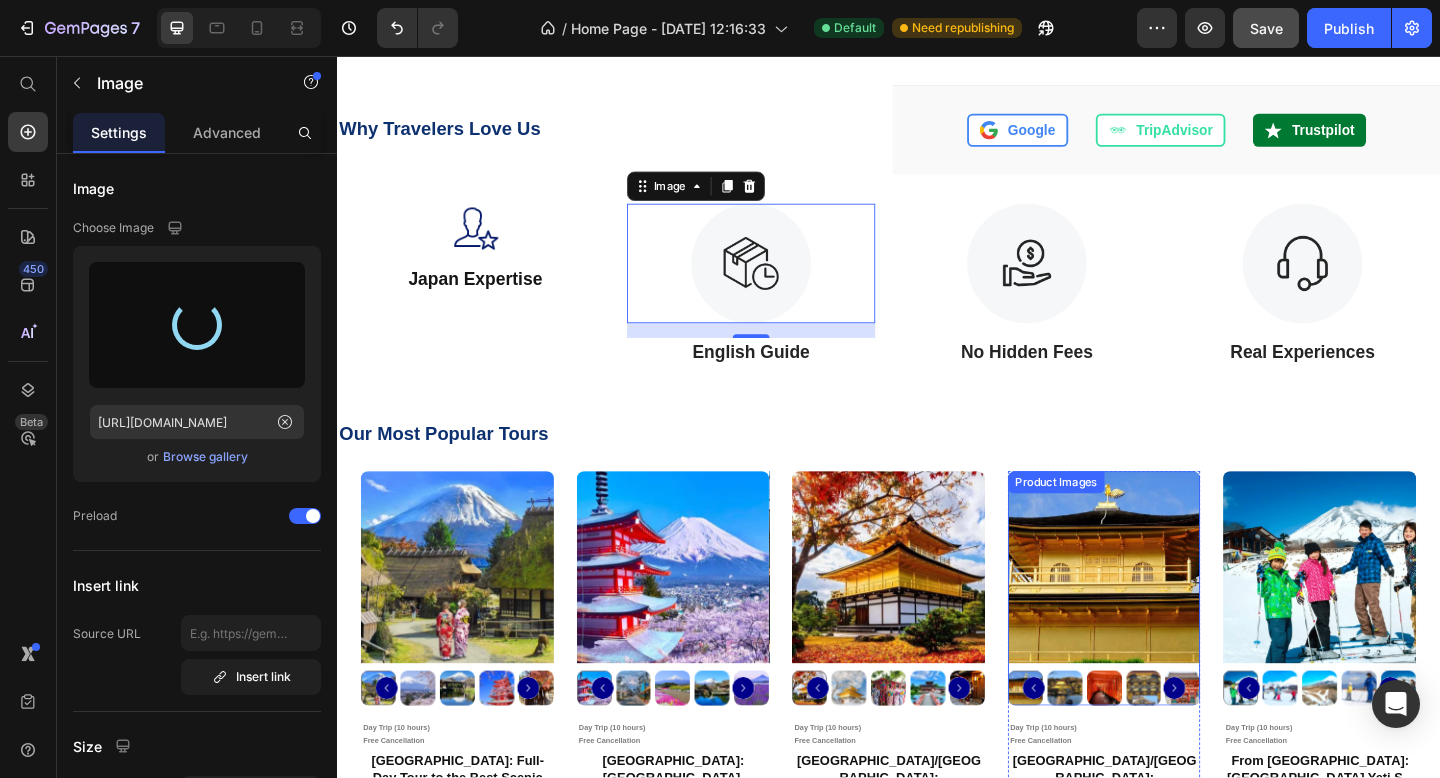 type on "[URL][DOMAIN_NAME]" 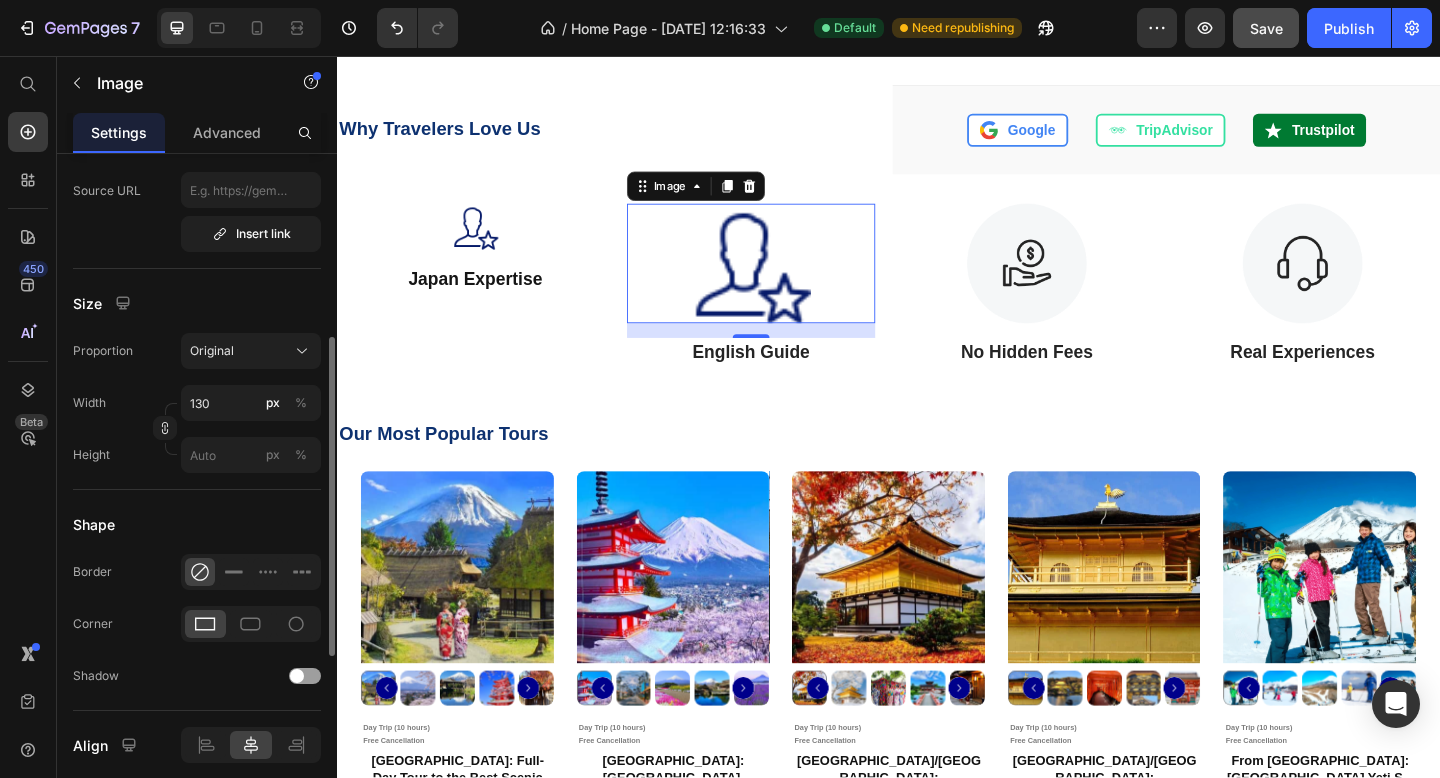 scroll, scrollTop: 446, scrollLeft: 0, axis: vertical 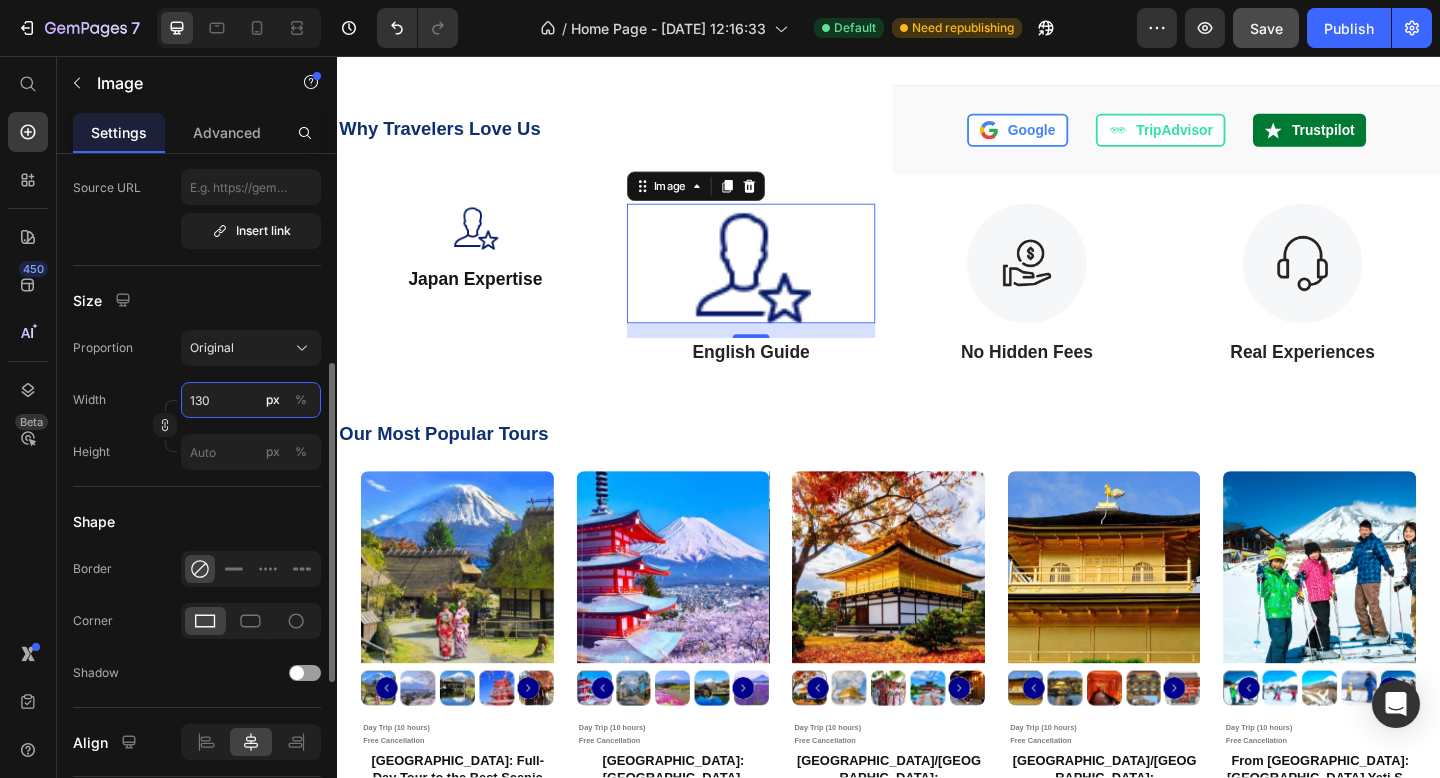 click on "130" at bounding box center (251, 400) 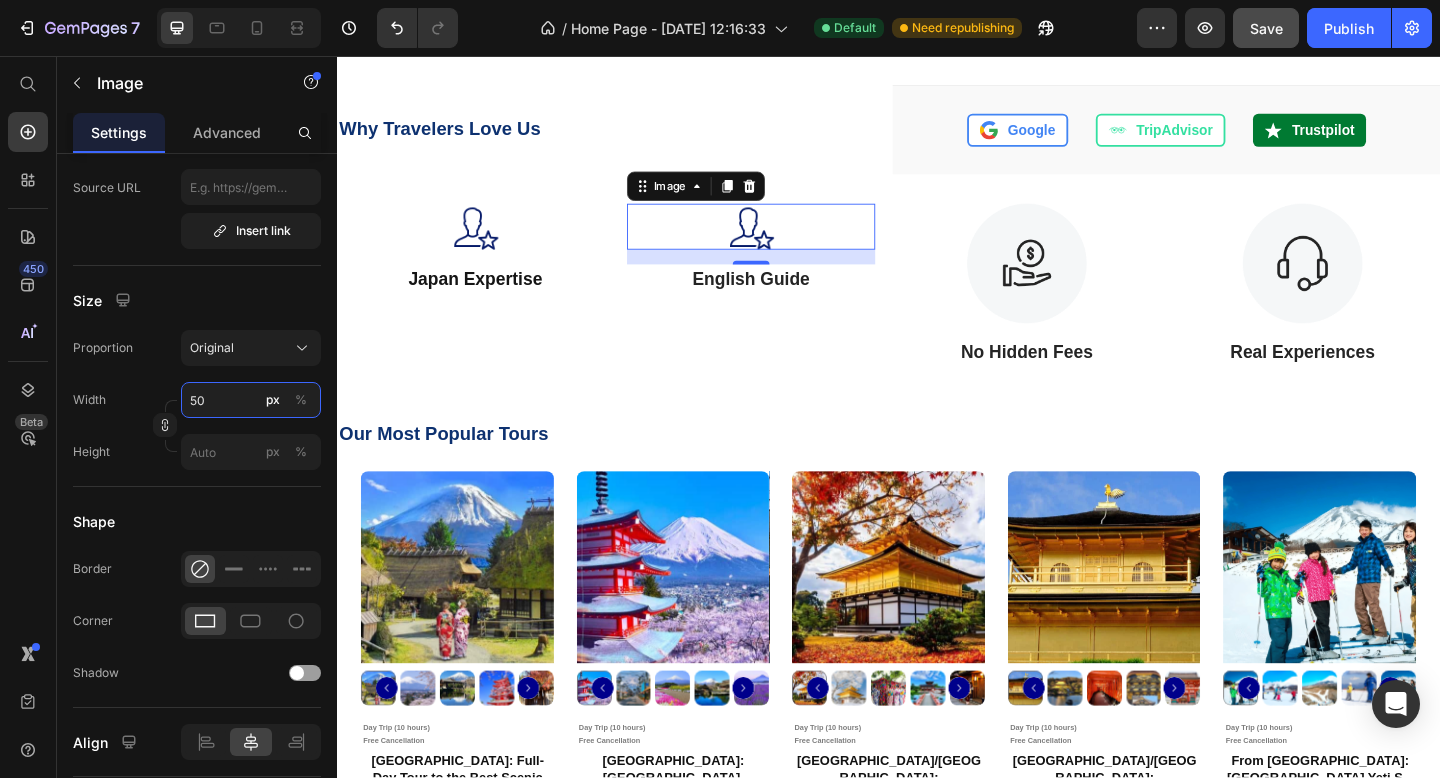 type on "50" 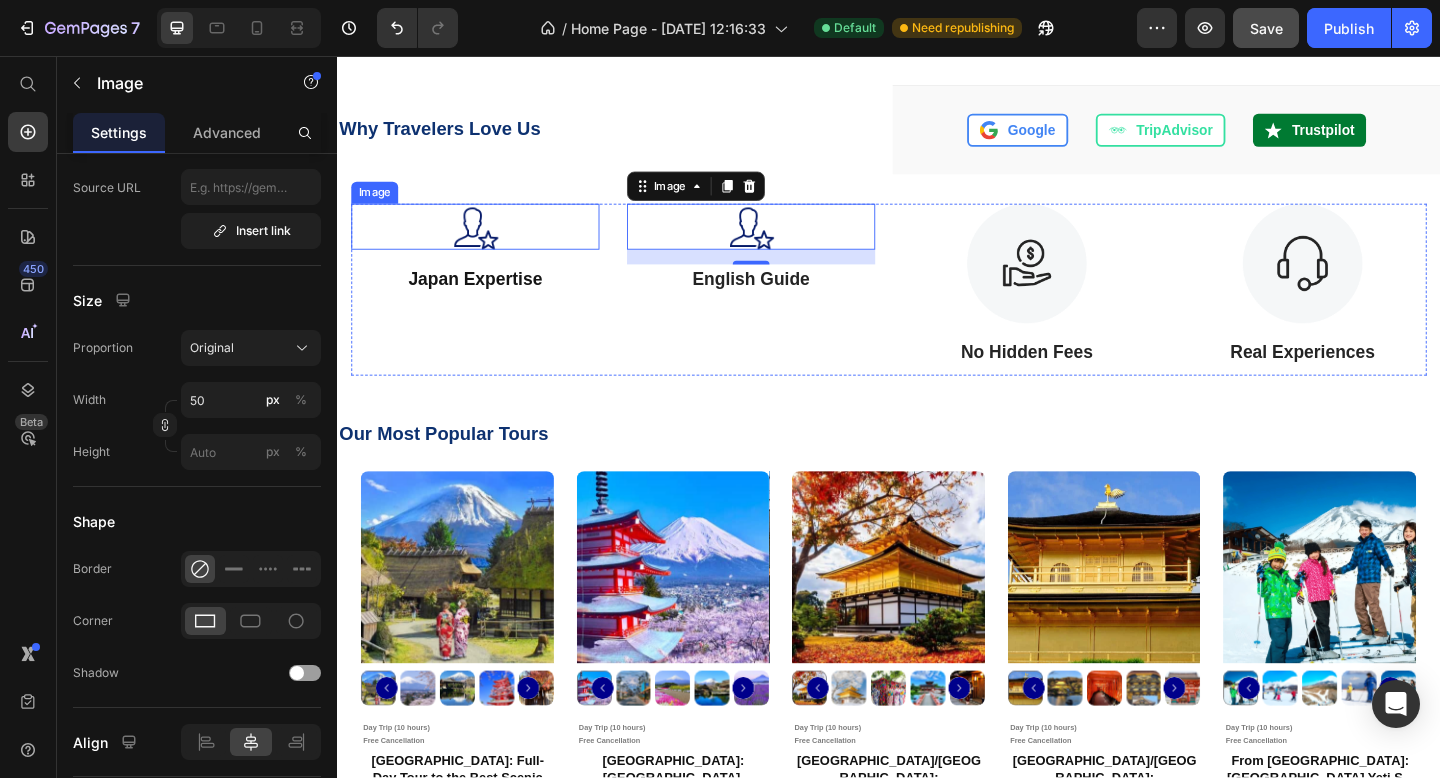 click at bounding box center (487, 242) 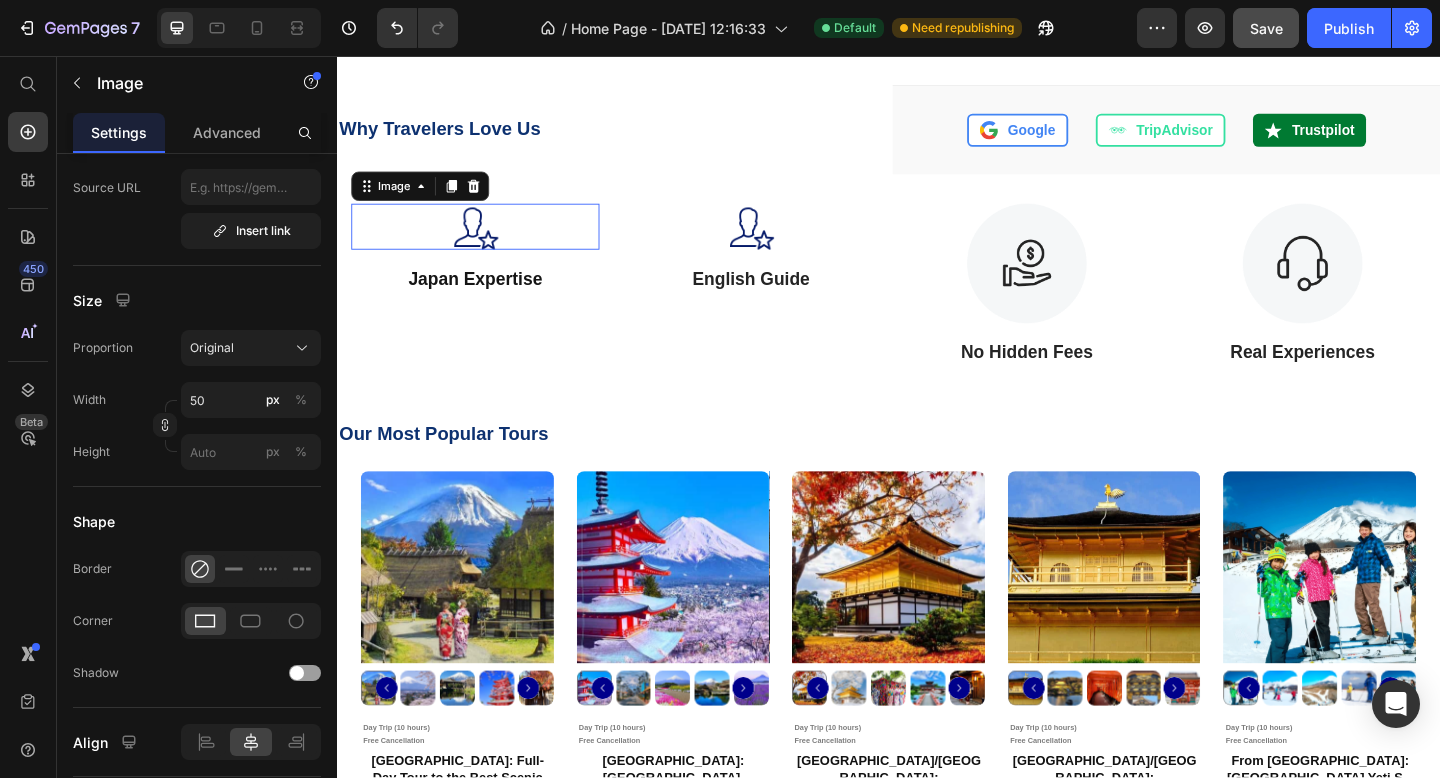 scroll, scrollTop: 0, scrollLeft: 0, axis: both 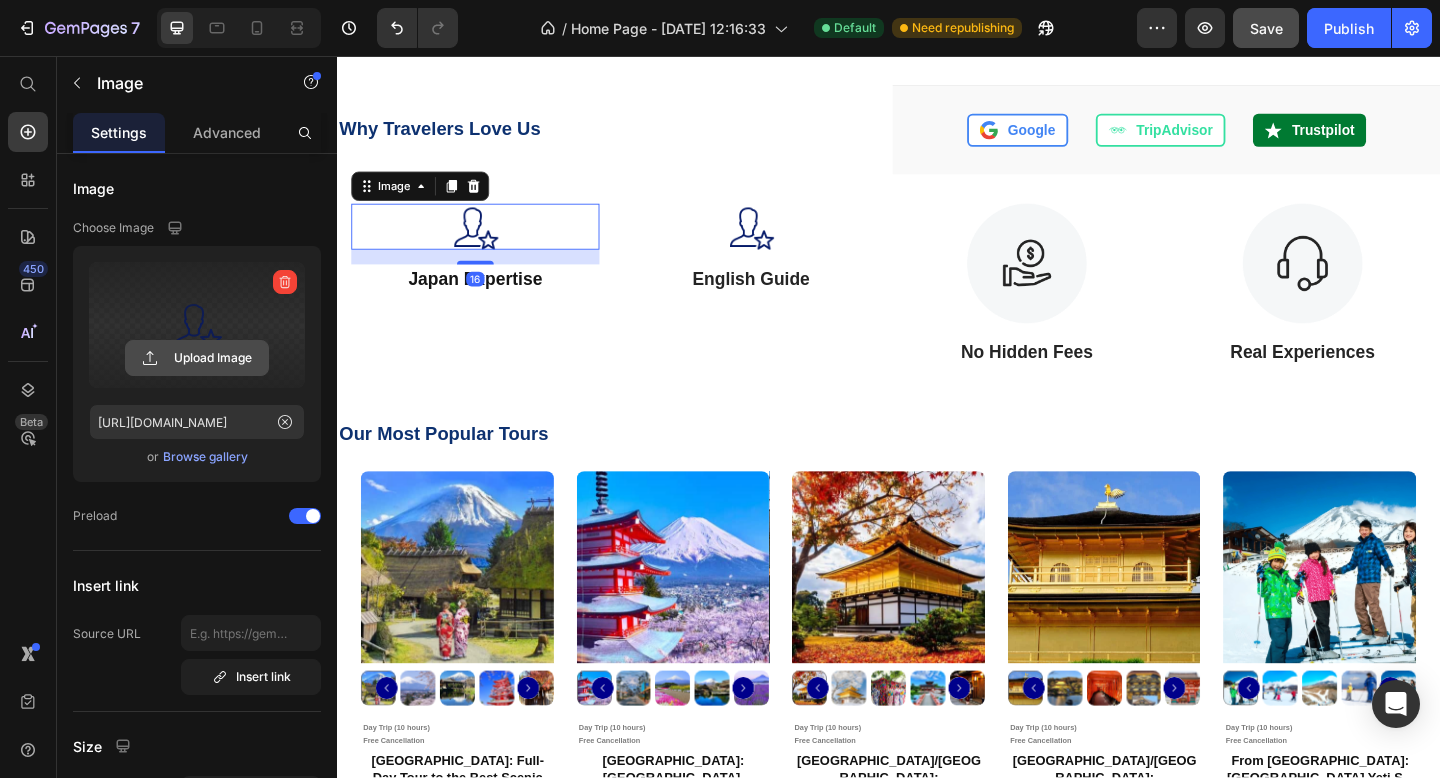 click 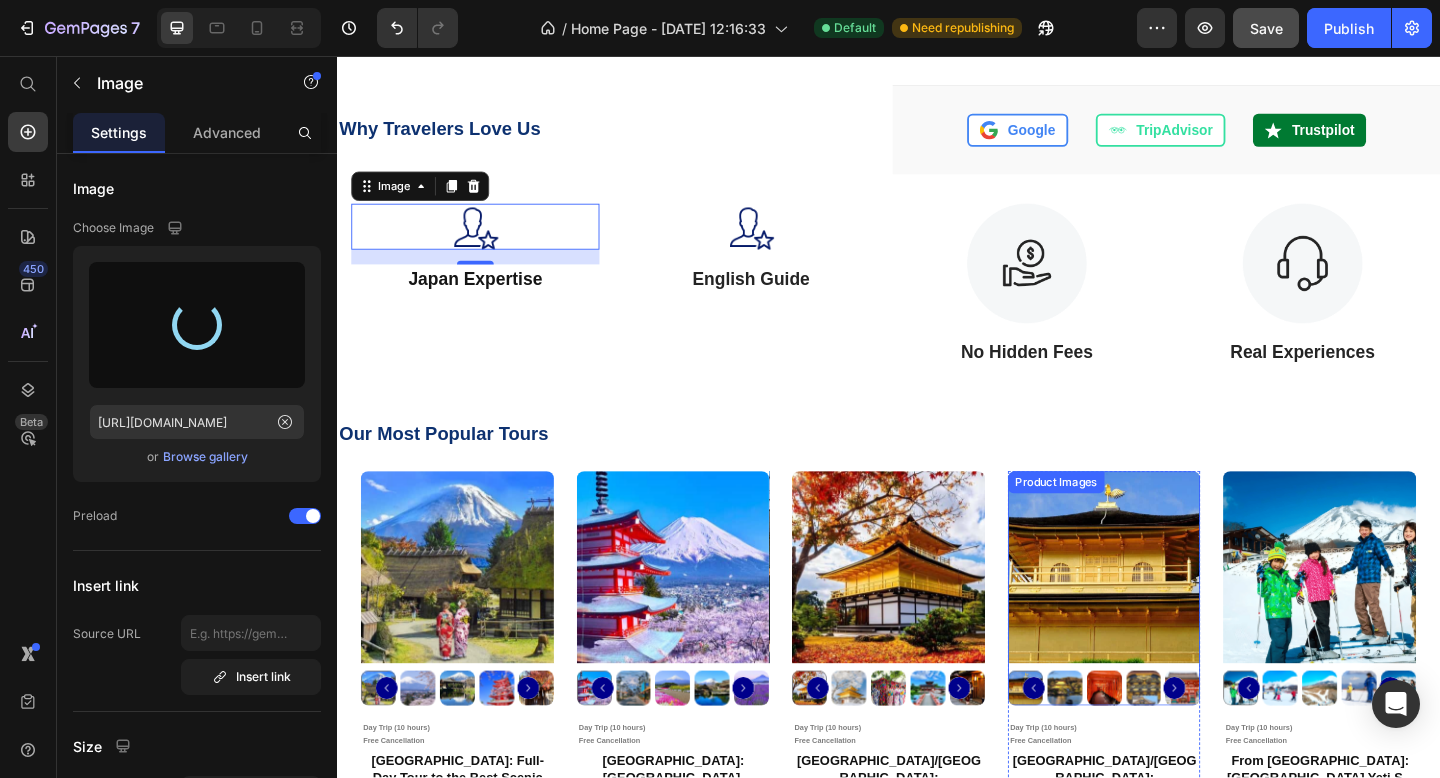 type on "[URL][DOMAIN_NAME]" 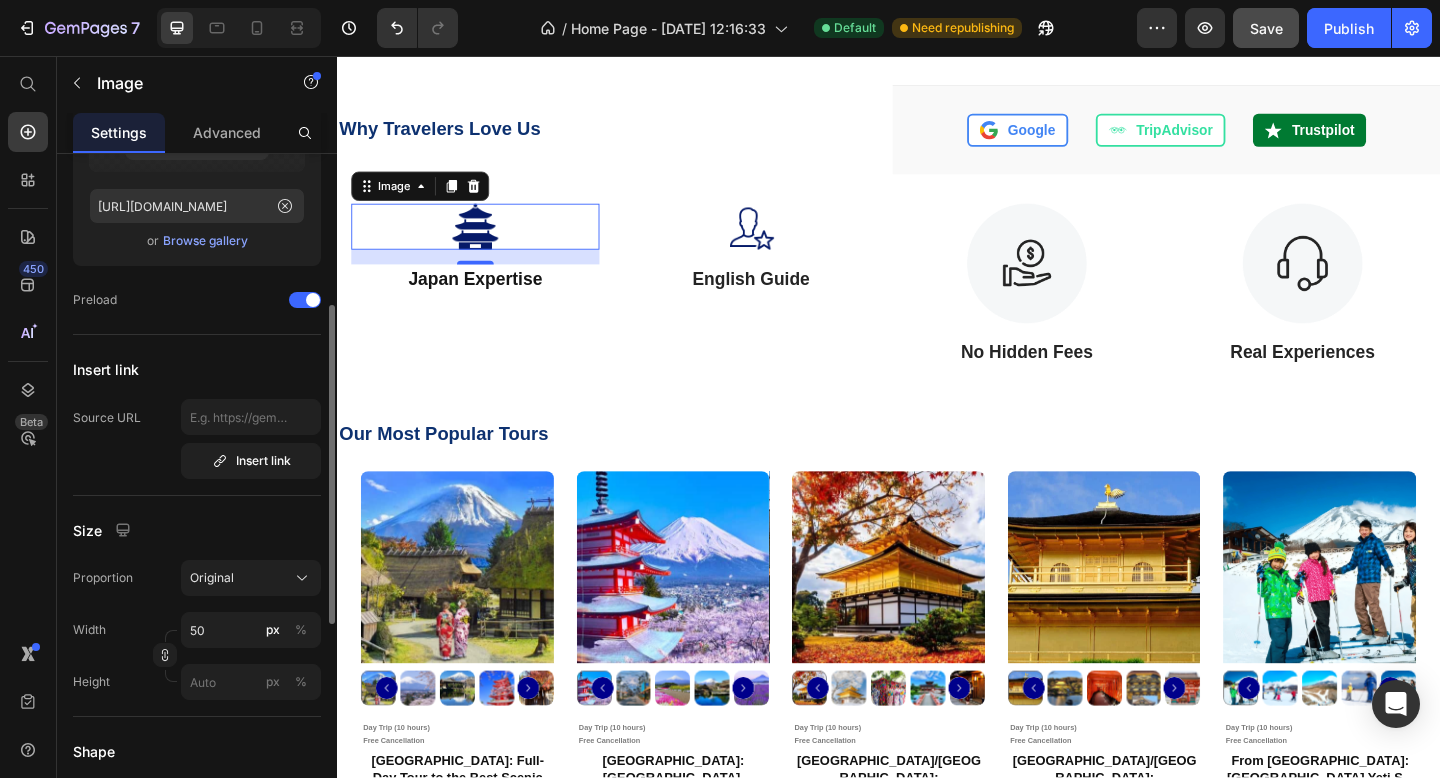 scroll, scrollTop: 250, scrollLeft: 0, axis: vertical 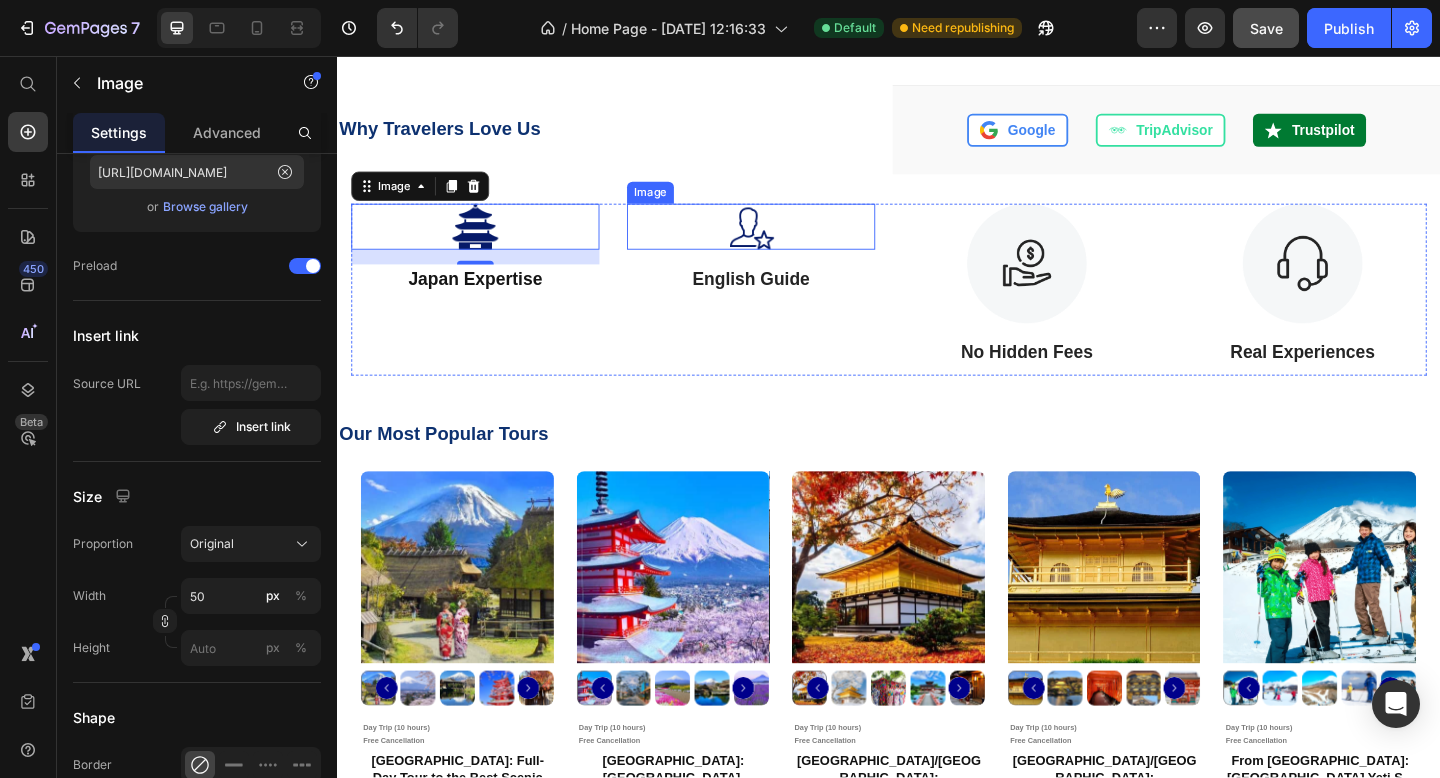 click at bounding box center (787, 242) 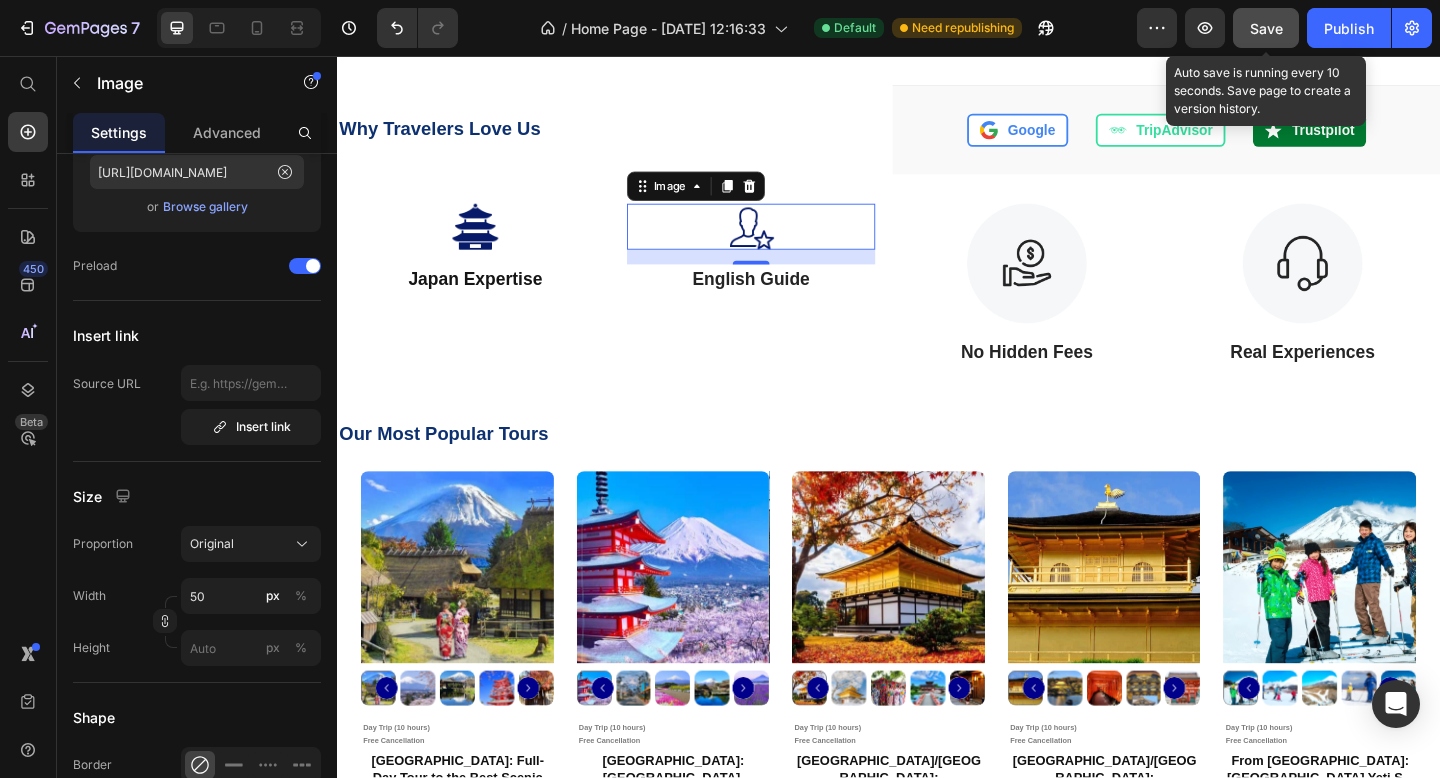 click on "Save" at bounding box center (1266, 28) 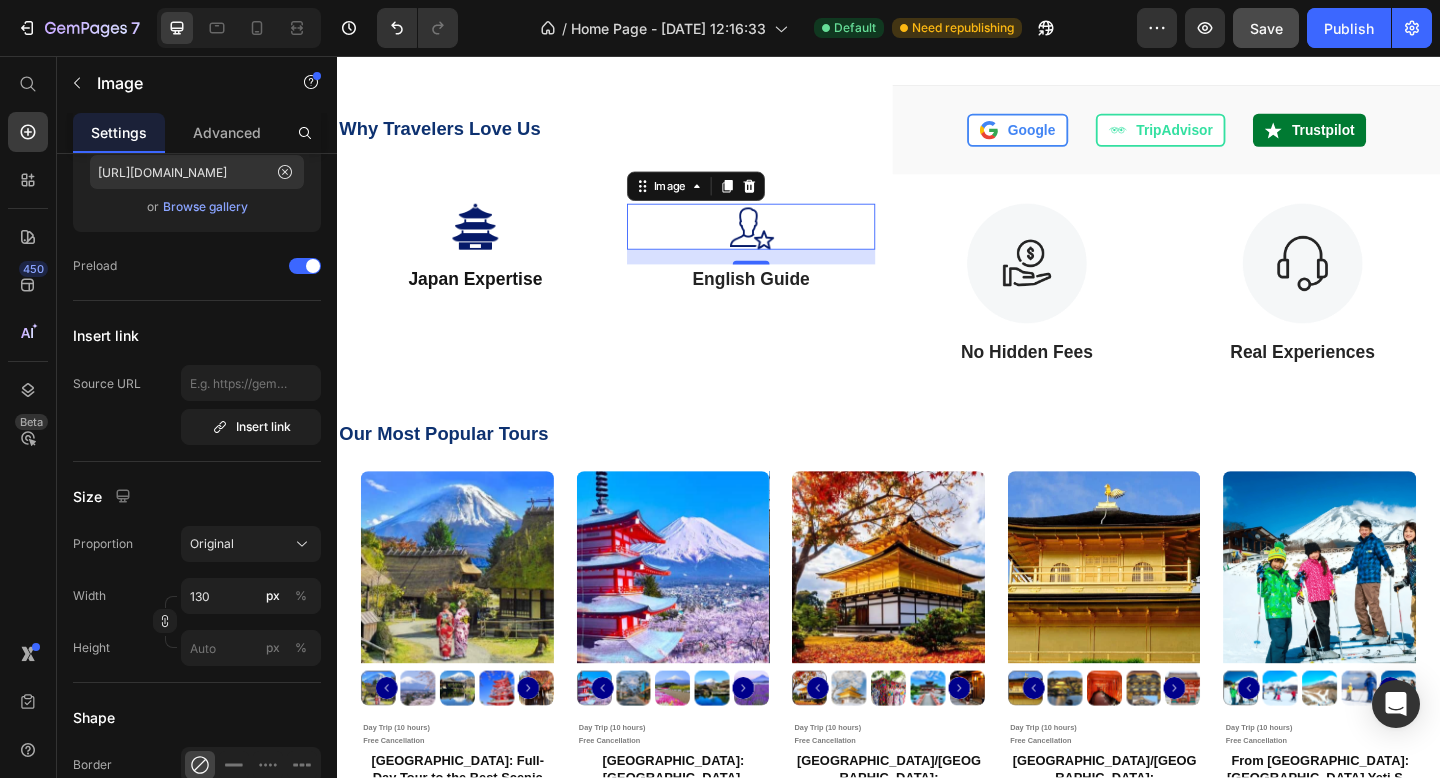 click at bounding box center (1087, 282) 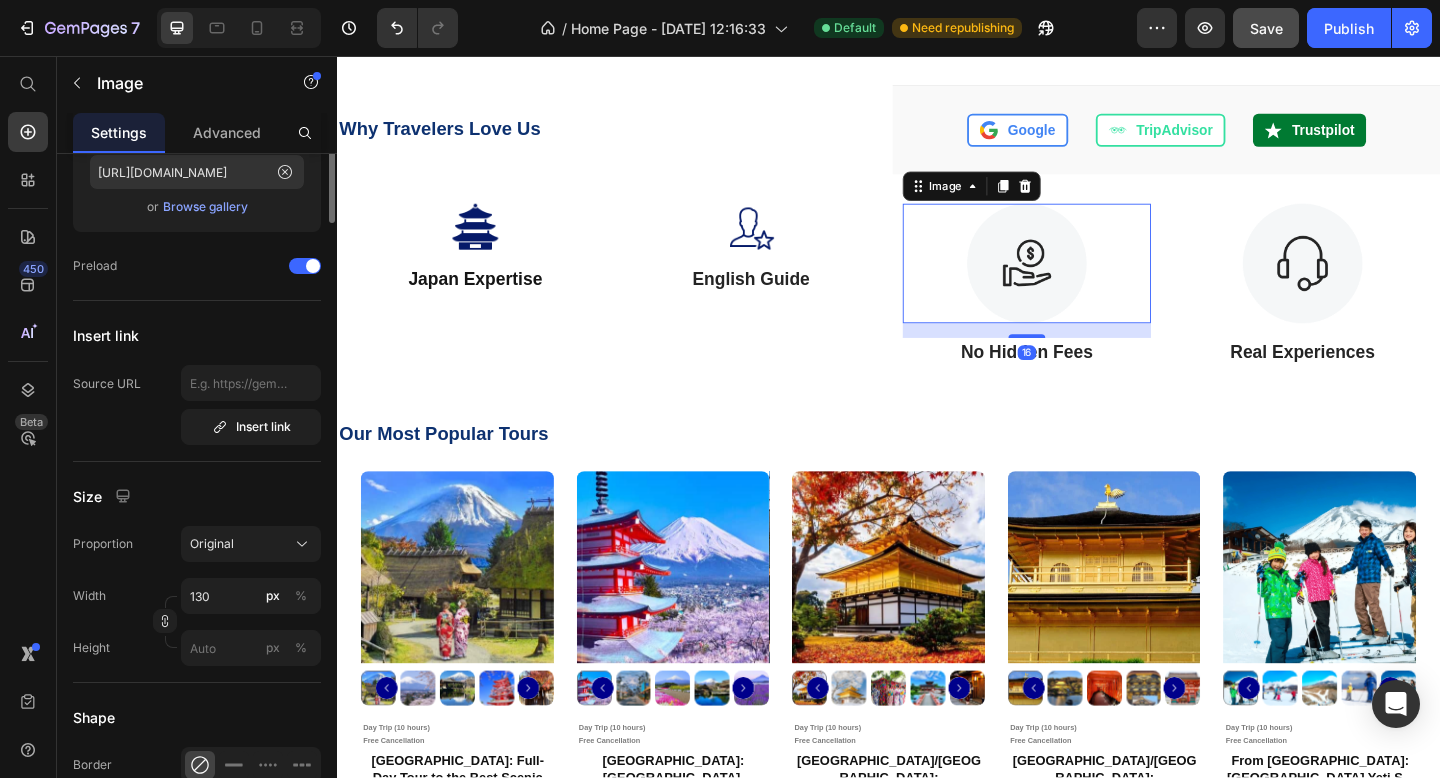 scroll, scrollTop: 0, scrollLeft: 0, axis: both 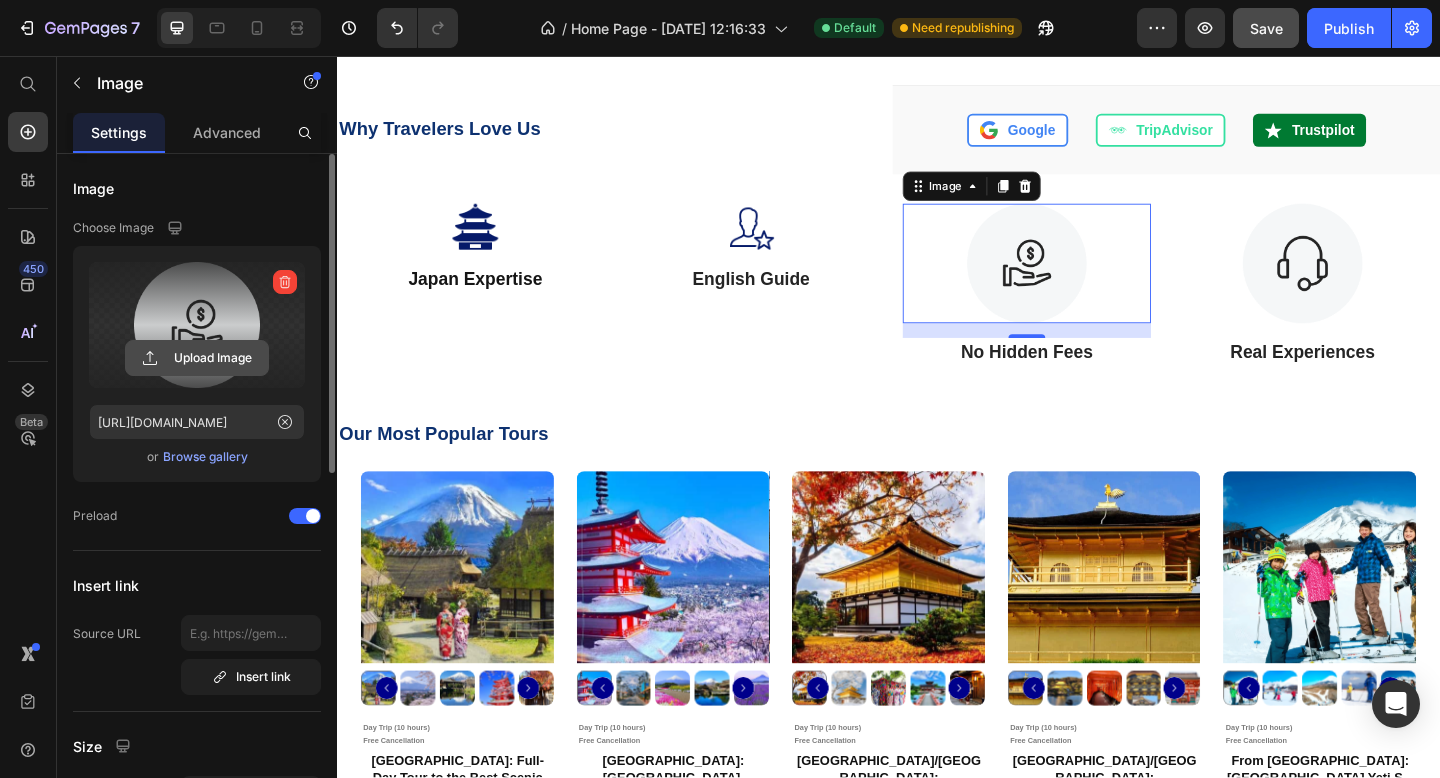 click 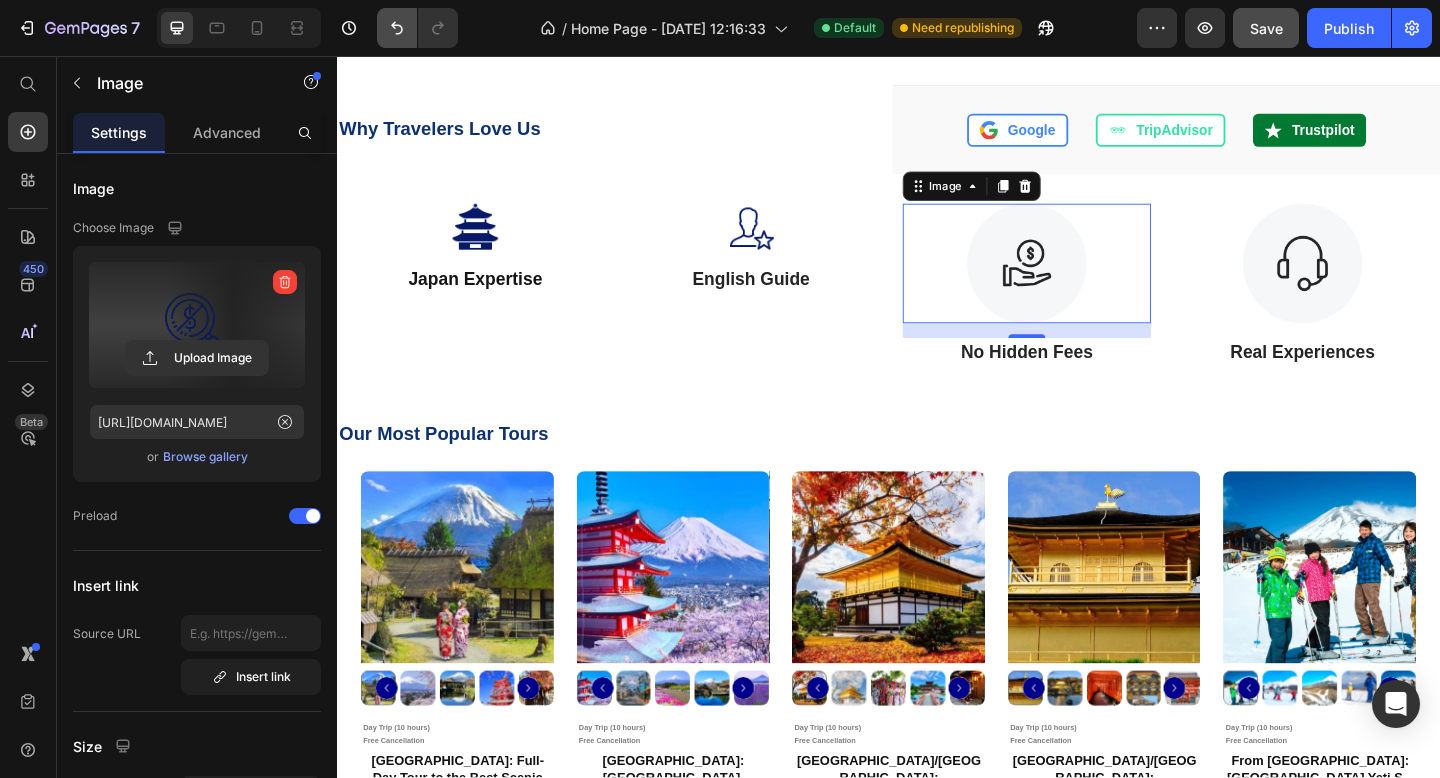 type on "[URL][DOMAIN_NAME]" 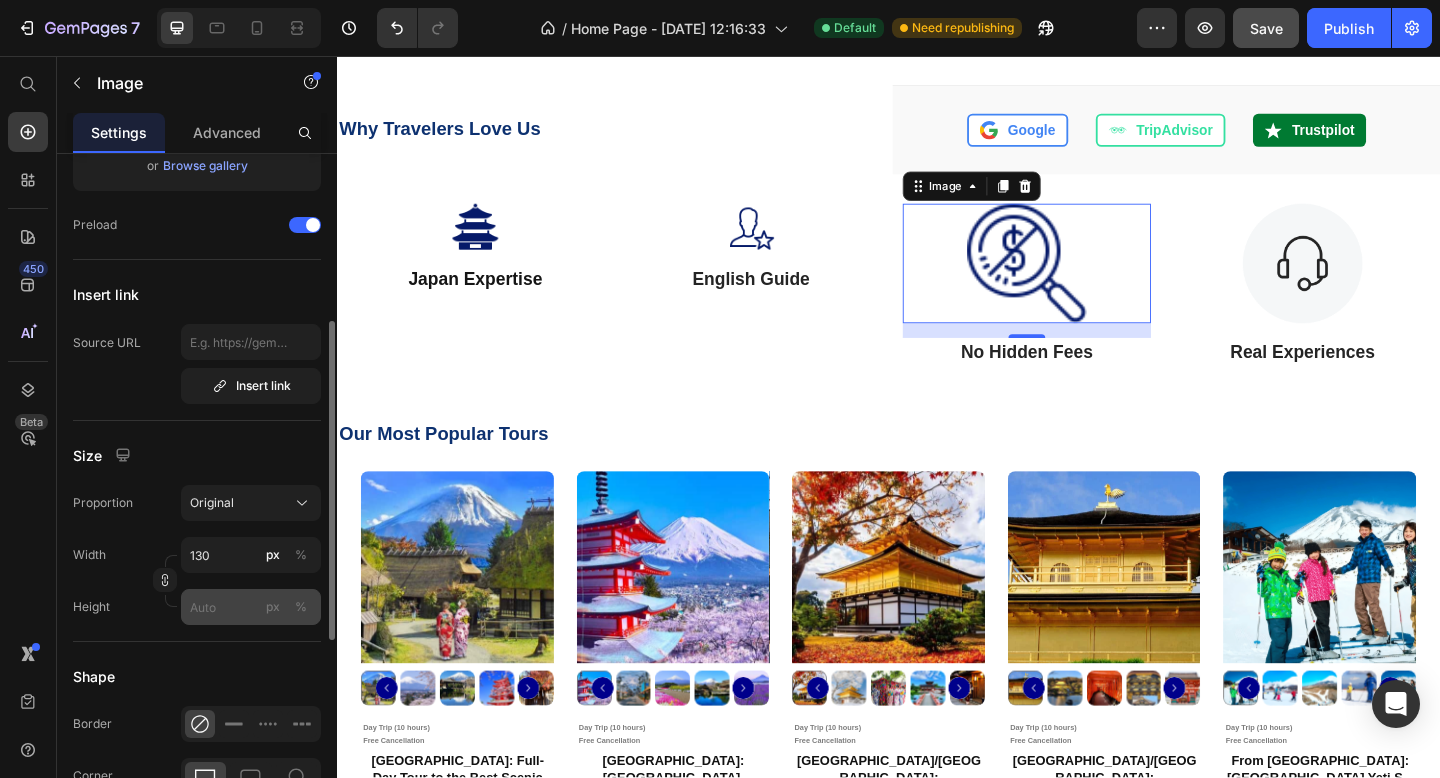 scroll, scrollTop: 312, scrollLeft: 0, axis: vertical 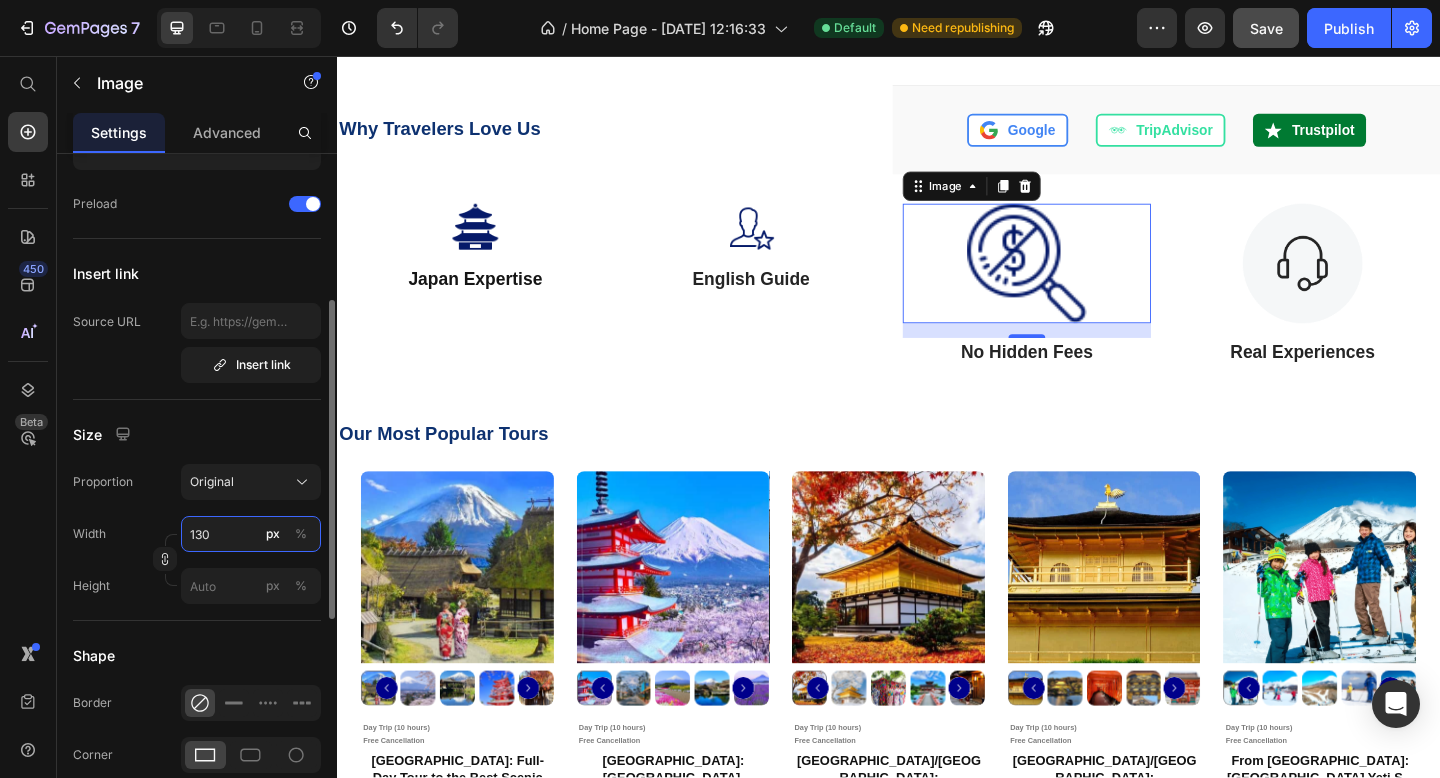 click on "130" at bounding box center (251, 534) 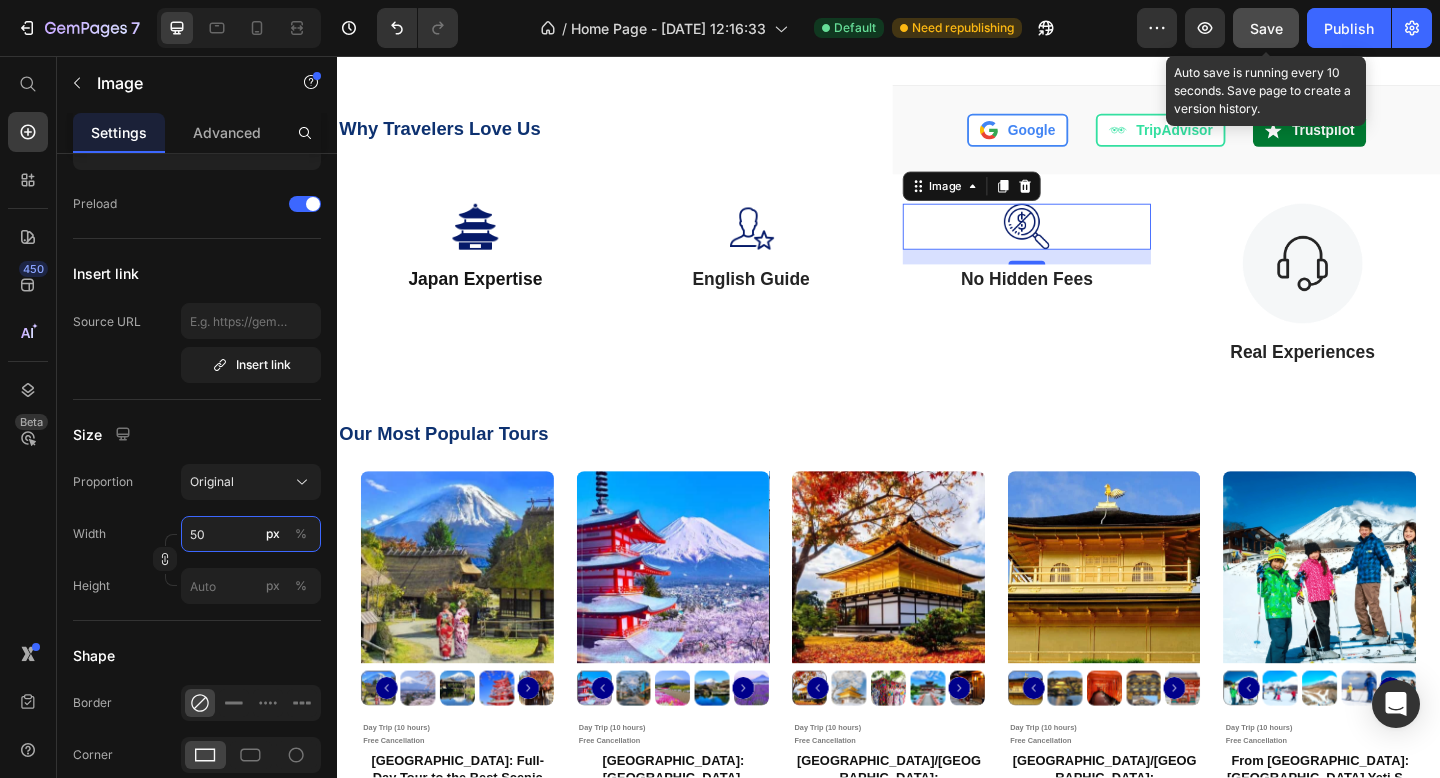 type on "50" 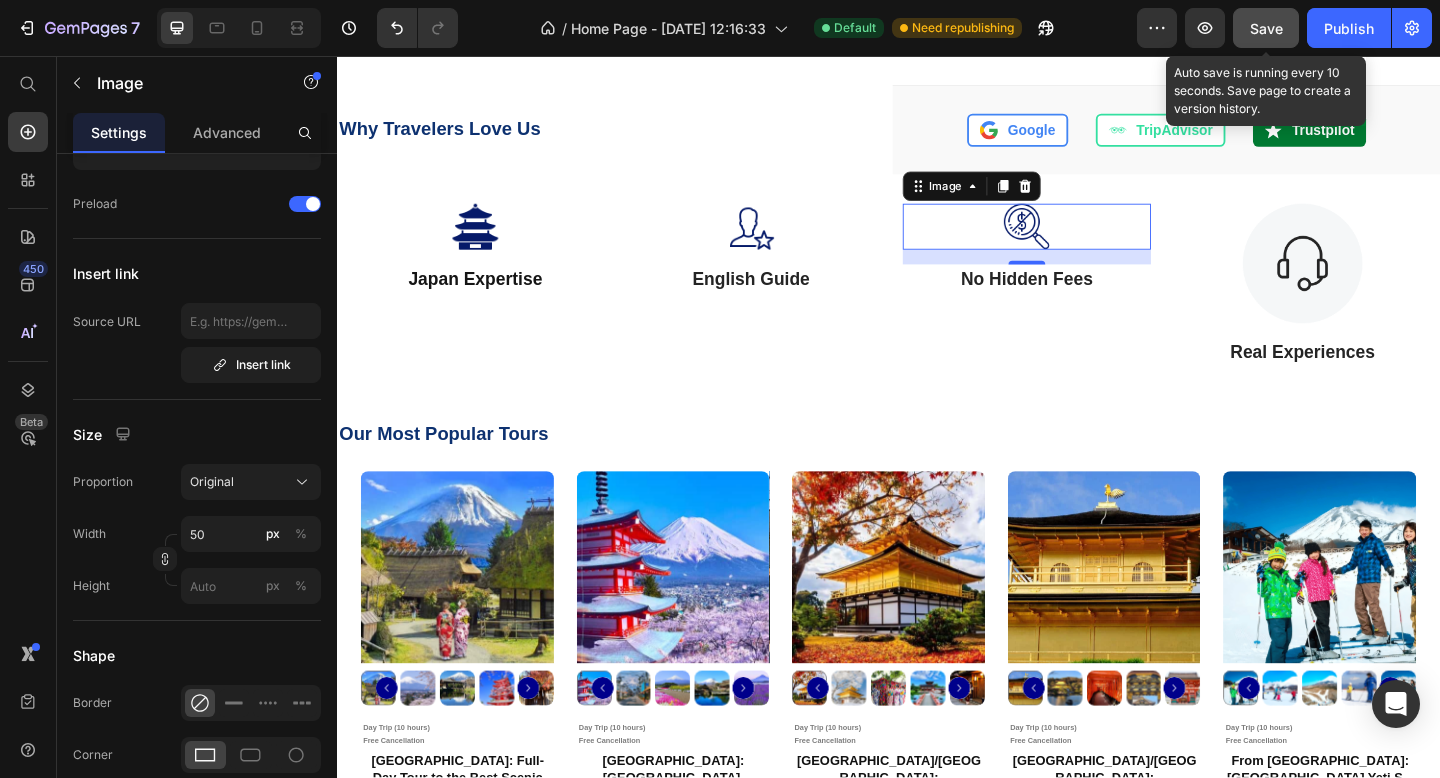 click on "Save" at bounding box center (1266, 28) 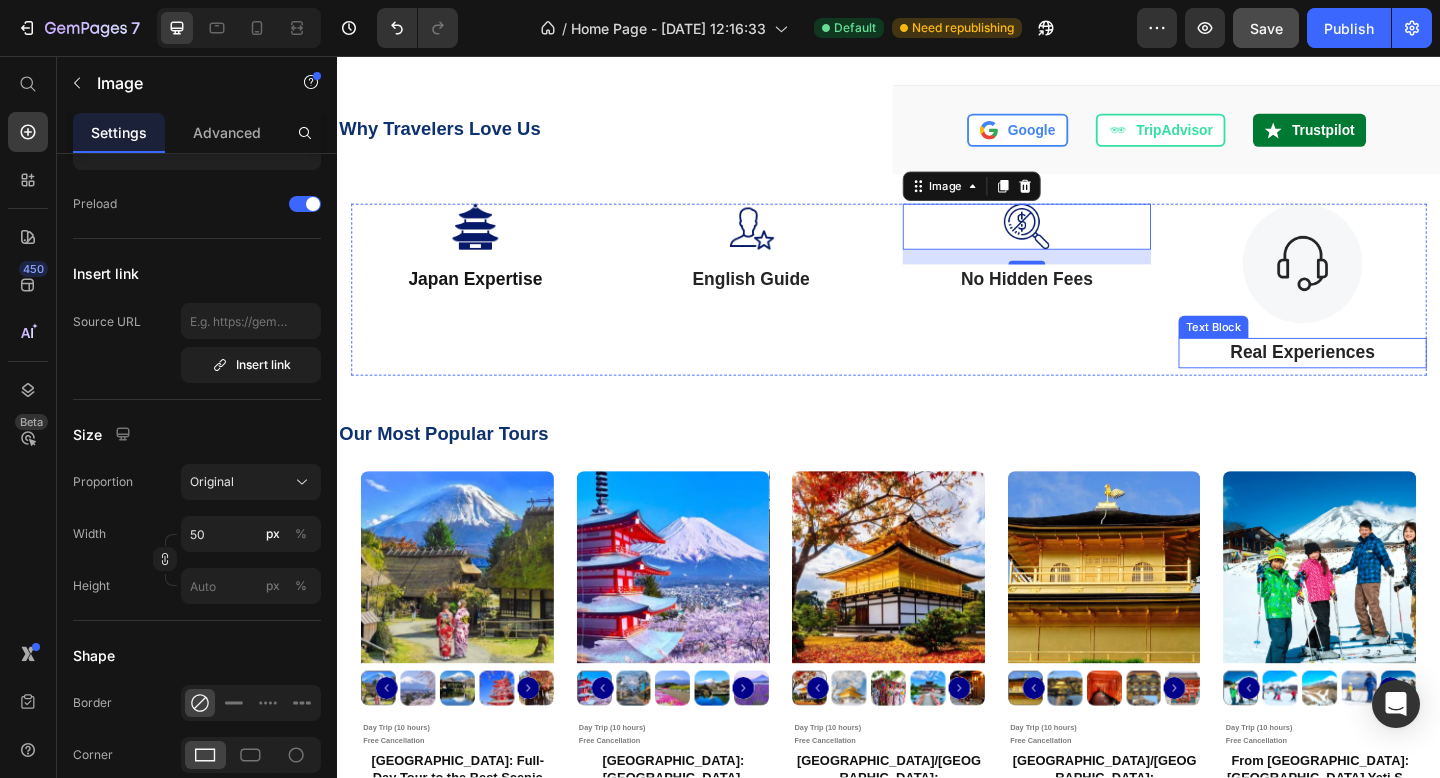 click on "Real Experiences" at bounding box center [1387, 379] 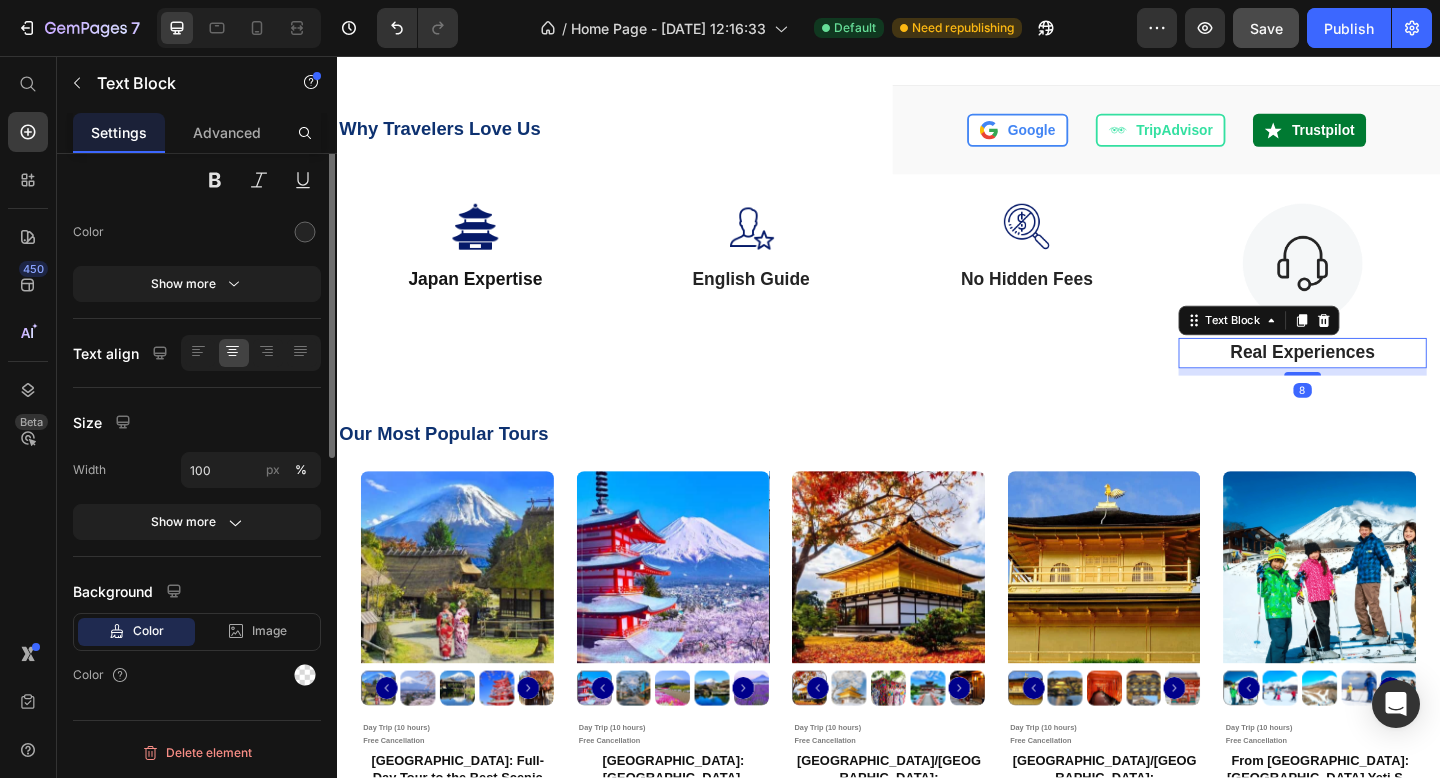 scroll, scrollTop: 0, scrollLeft: 0, axis: both 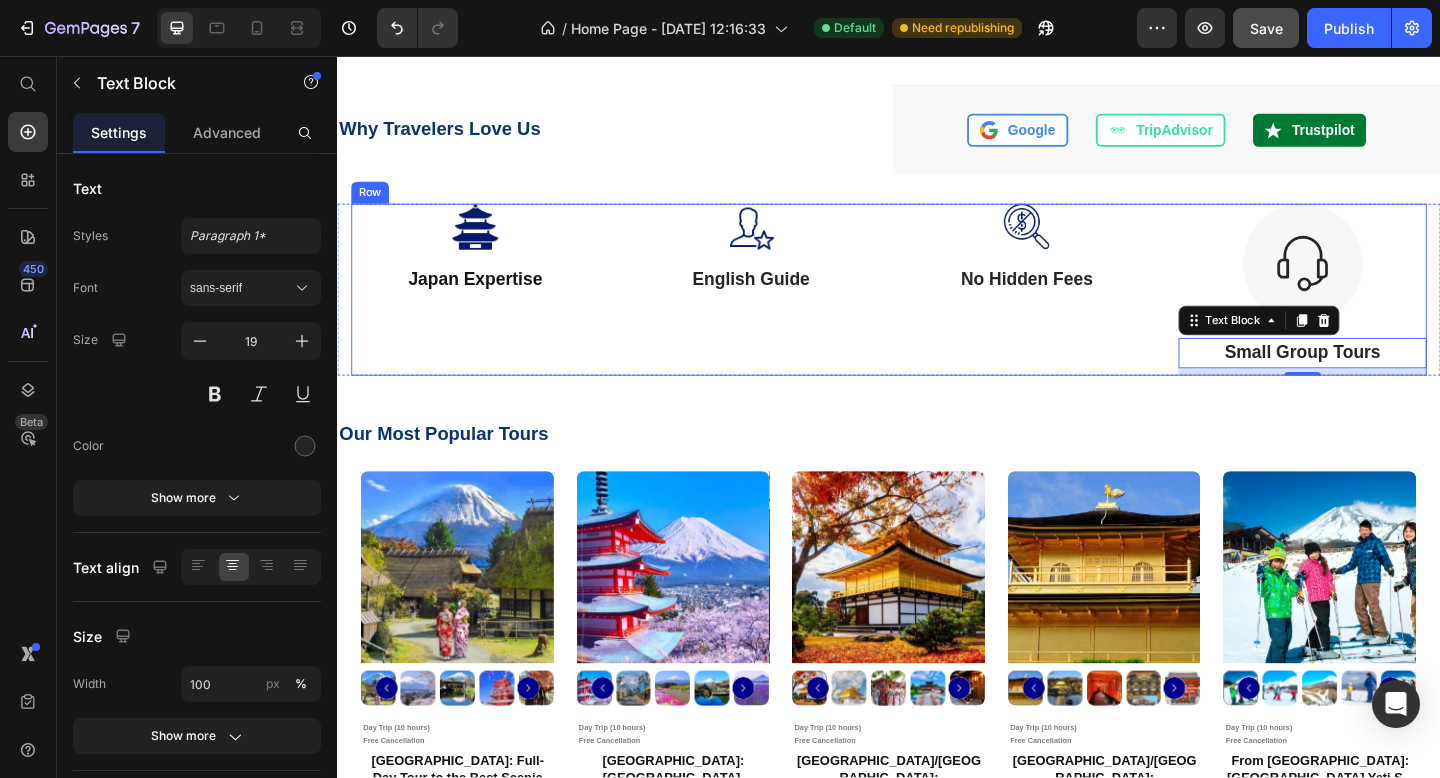 click on "Image Japan Expertise Text Block" at bounding box center [487, 310] 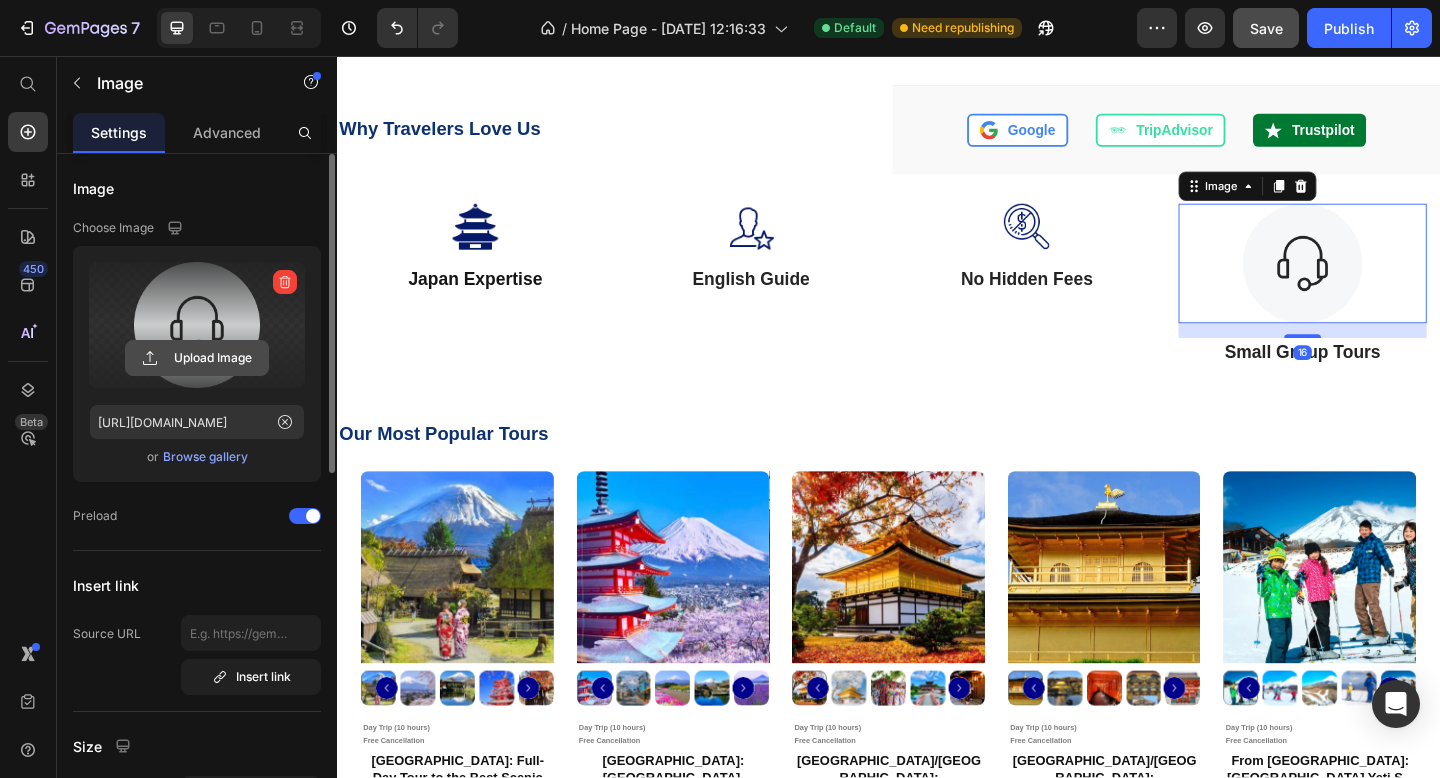 click 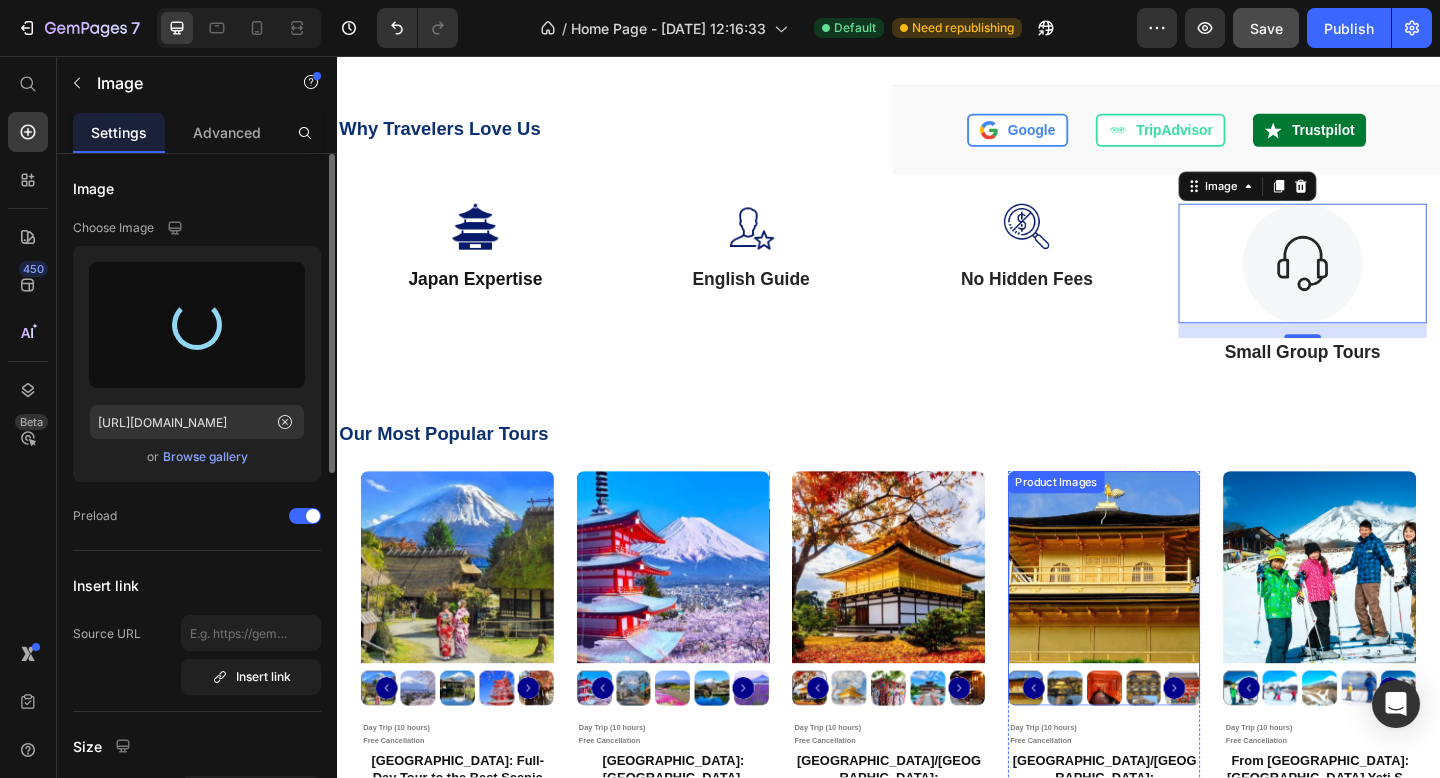 type on "[URL][DOMAIN_NAME]" 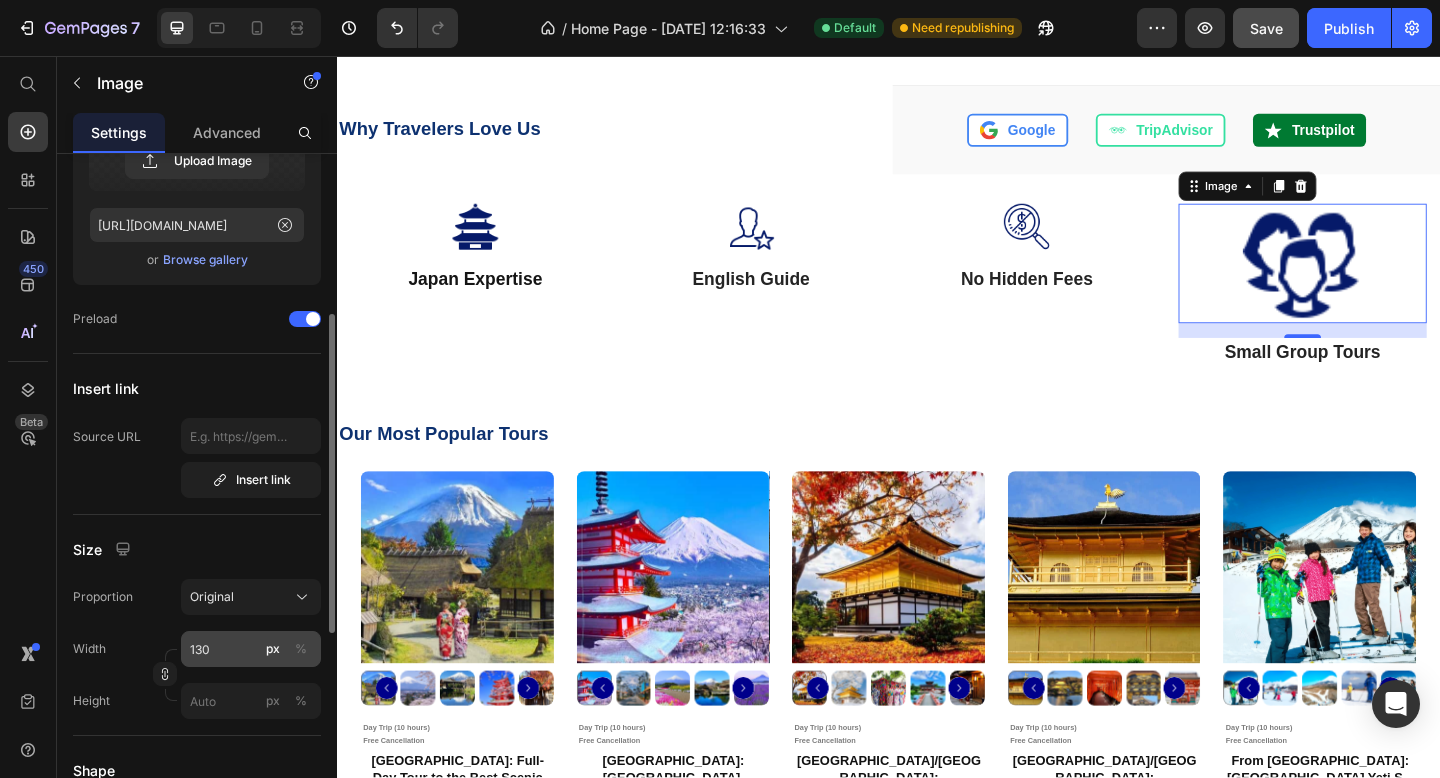 scroll, scrollTop: 243, scrollLeft: 0, axis: vertical 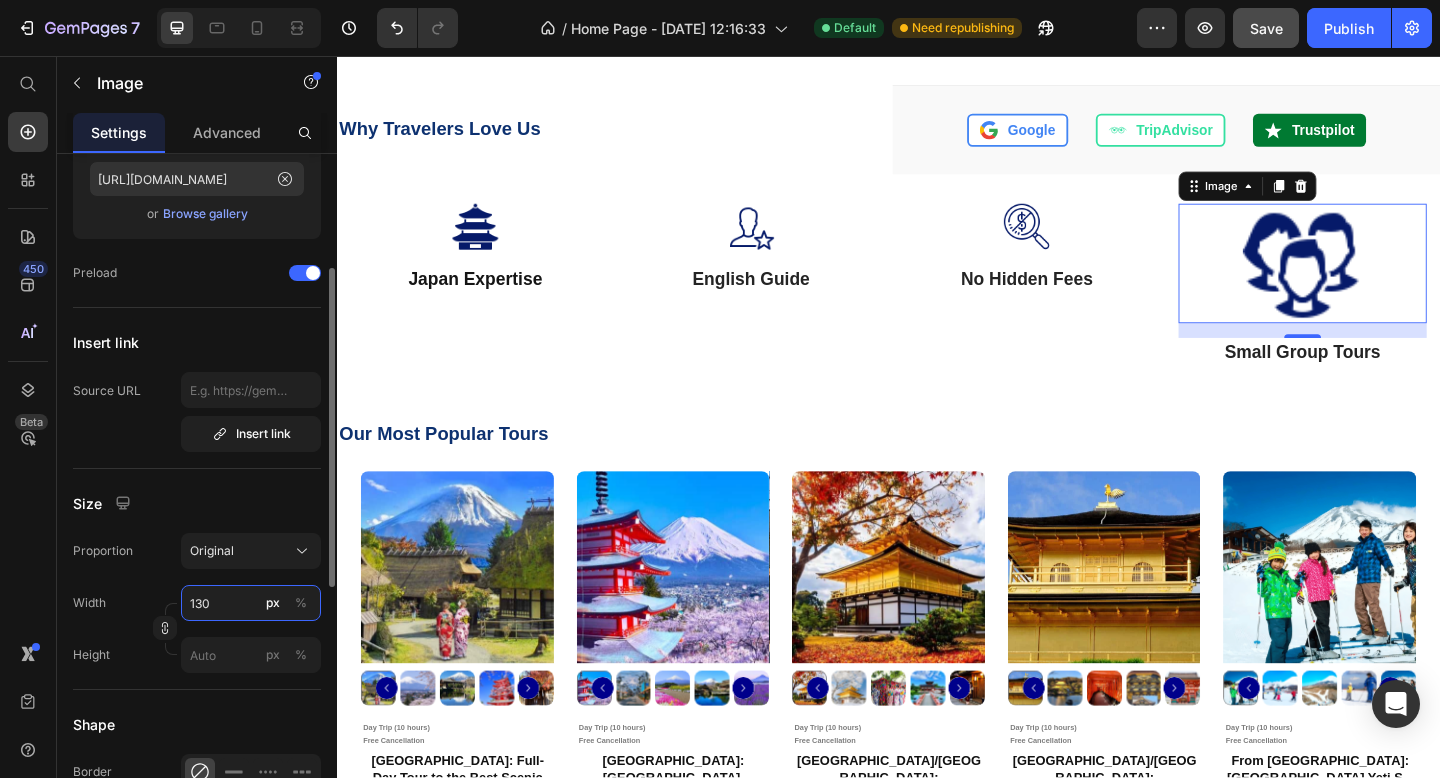 click on "130" at bounding box center [251, 603] 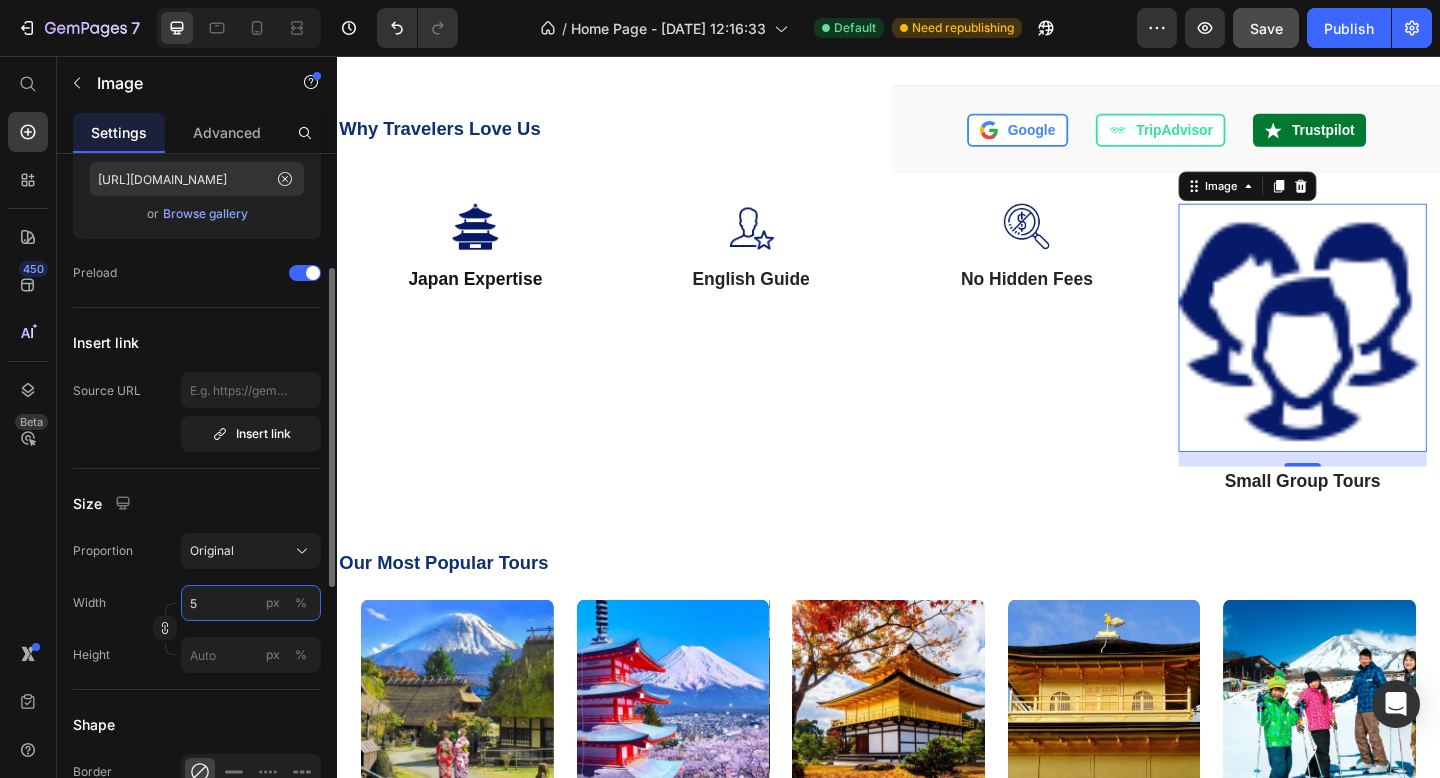 type on "50" 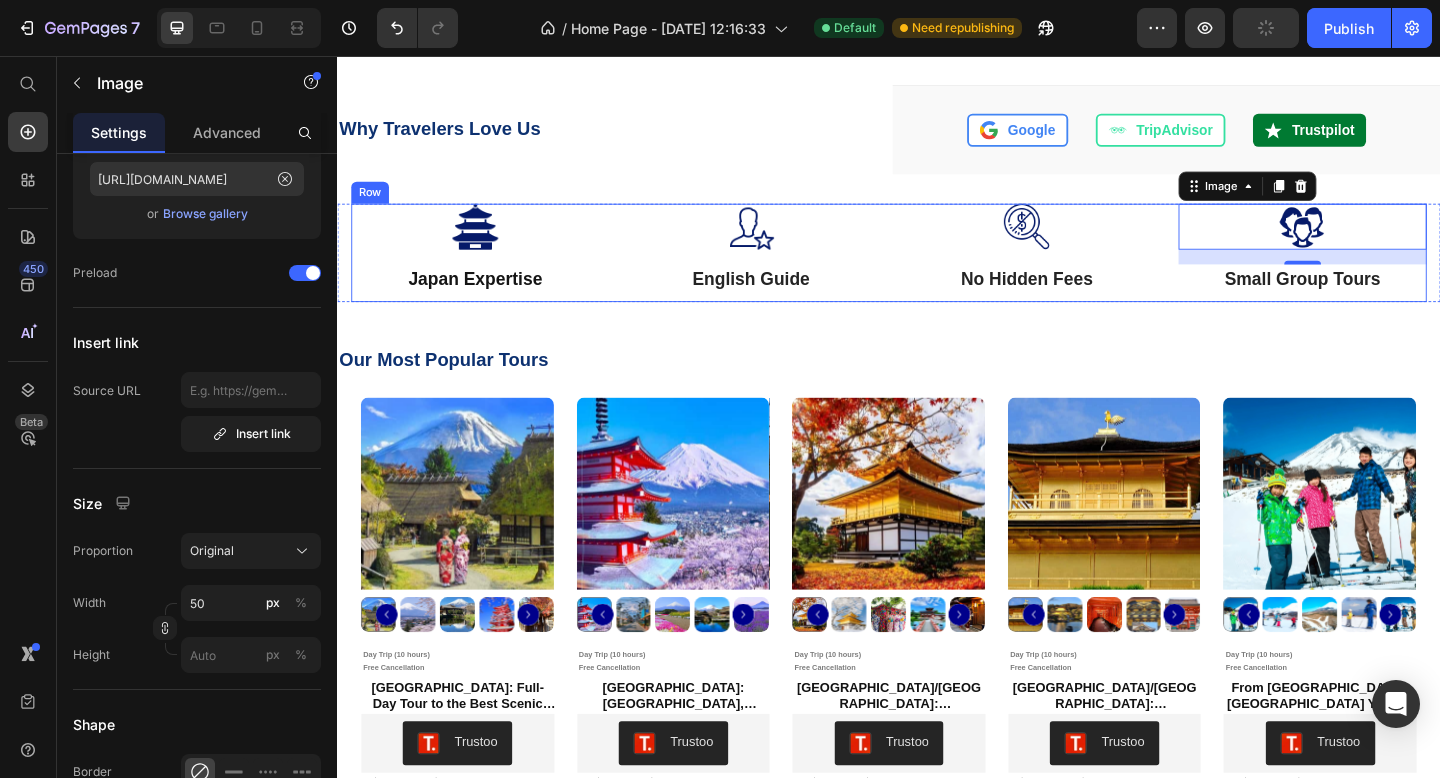 click on "Image No Hidden Fees Text Block" at bounding box center (1087, 270) 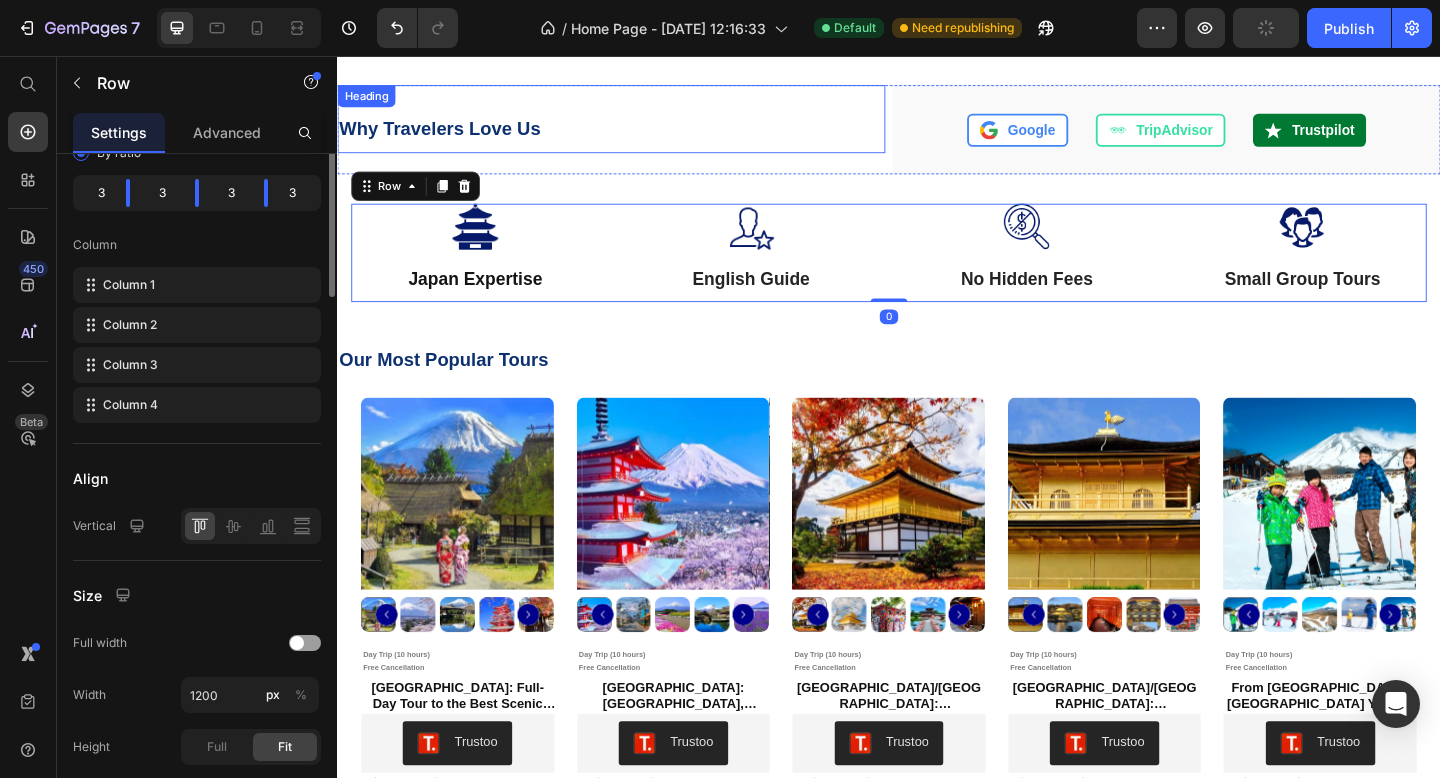 scroll, scrollTop: 0, scrollLeft: 0, axis: both 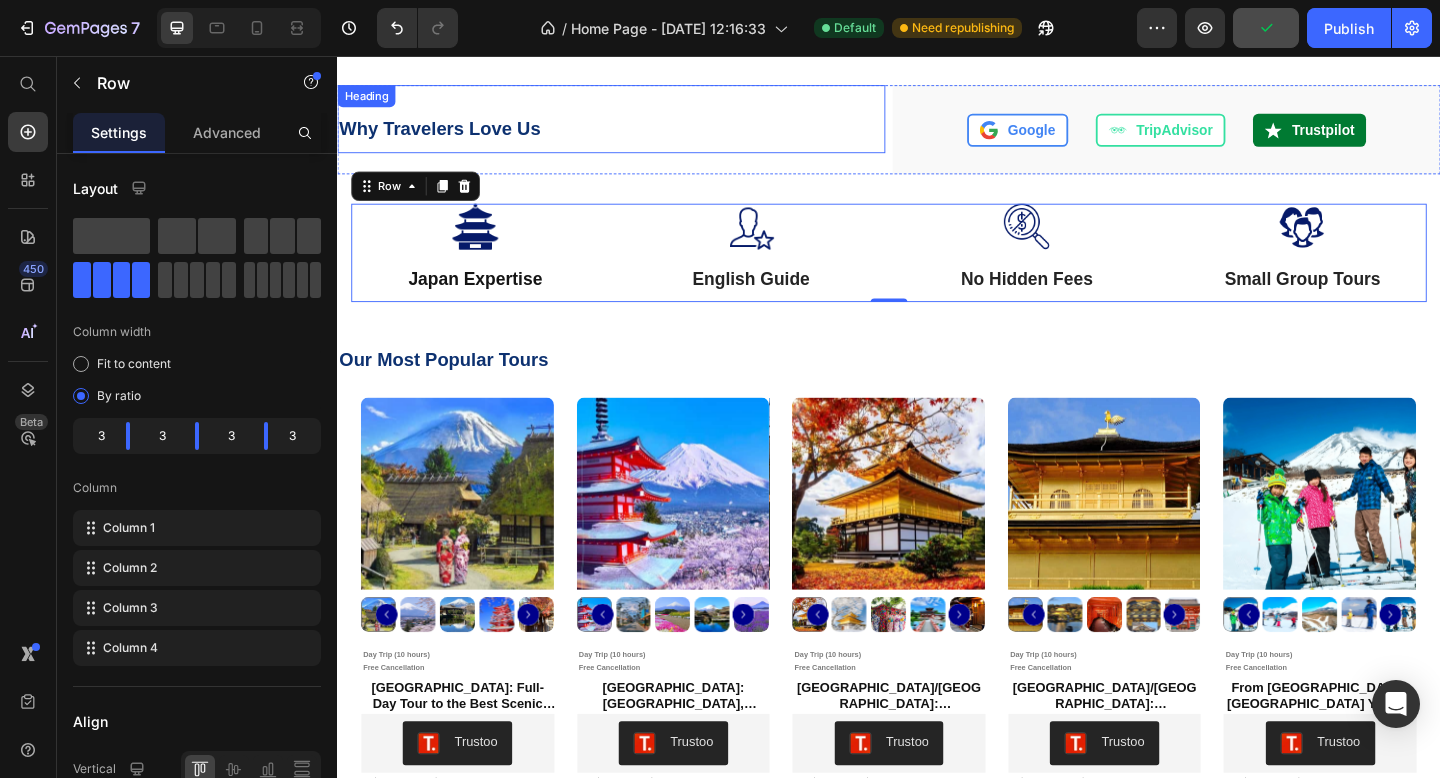 click on "Why Travelers Love Us" at bounding box center (635, 135) 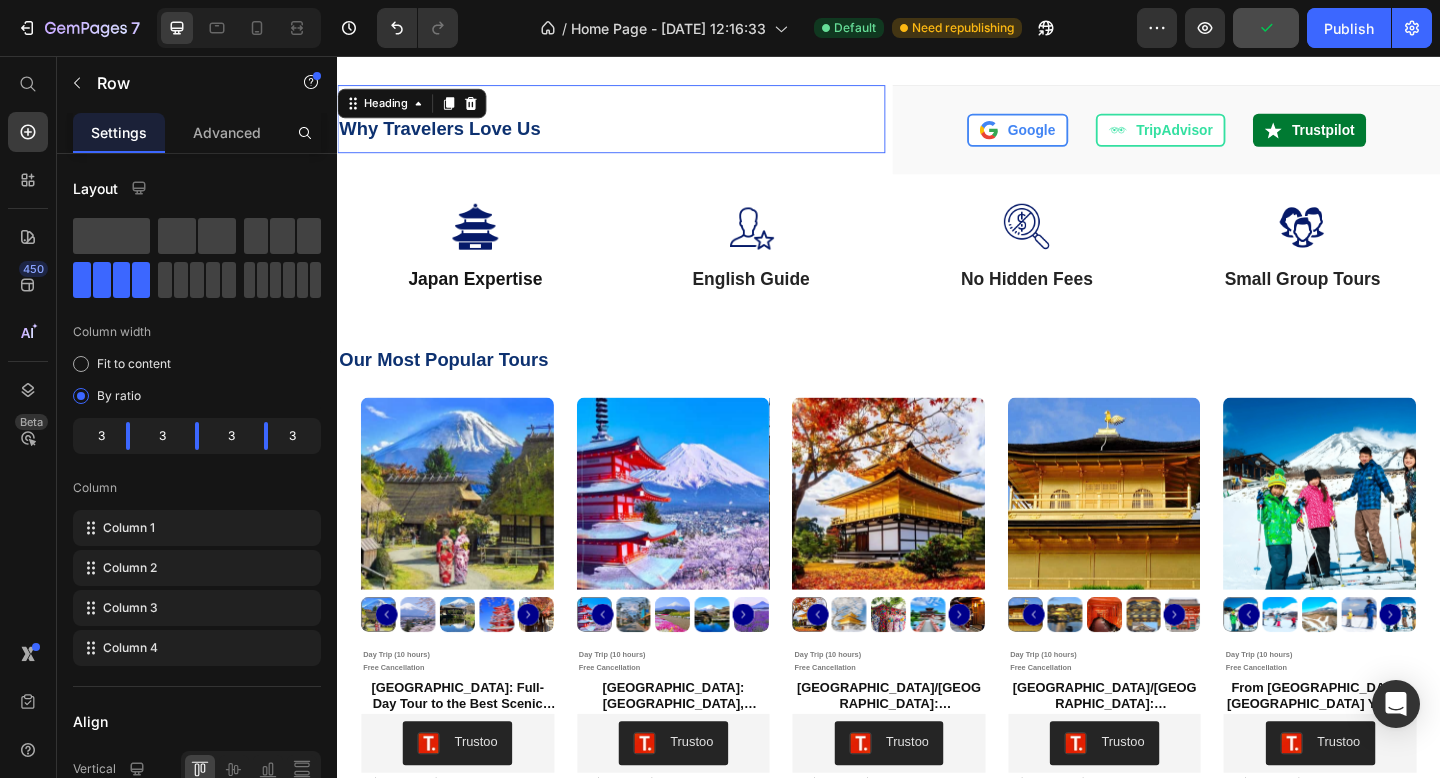 click on "Why Travelers Love Us" at bounding box center [635, 135] 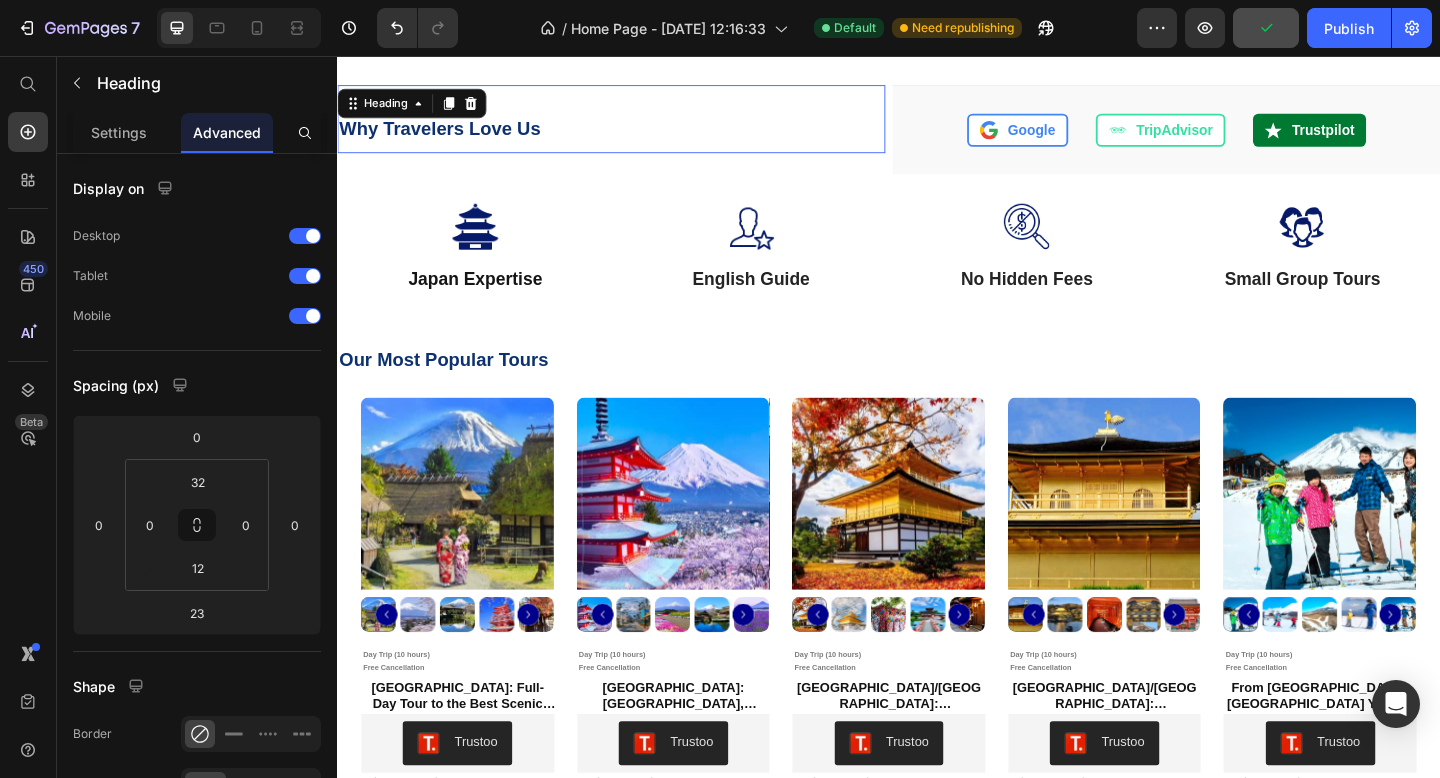 click on "Why Travelers Love Us" at bounding box center (635, 135) 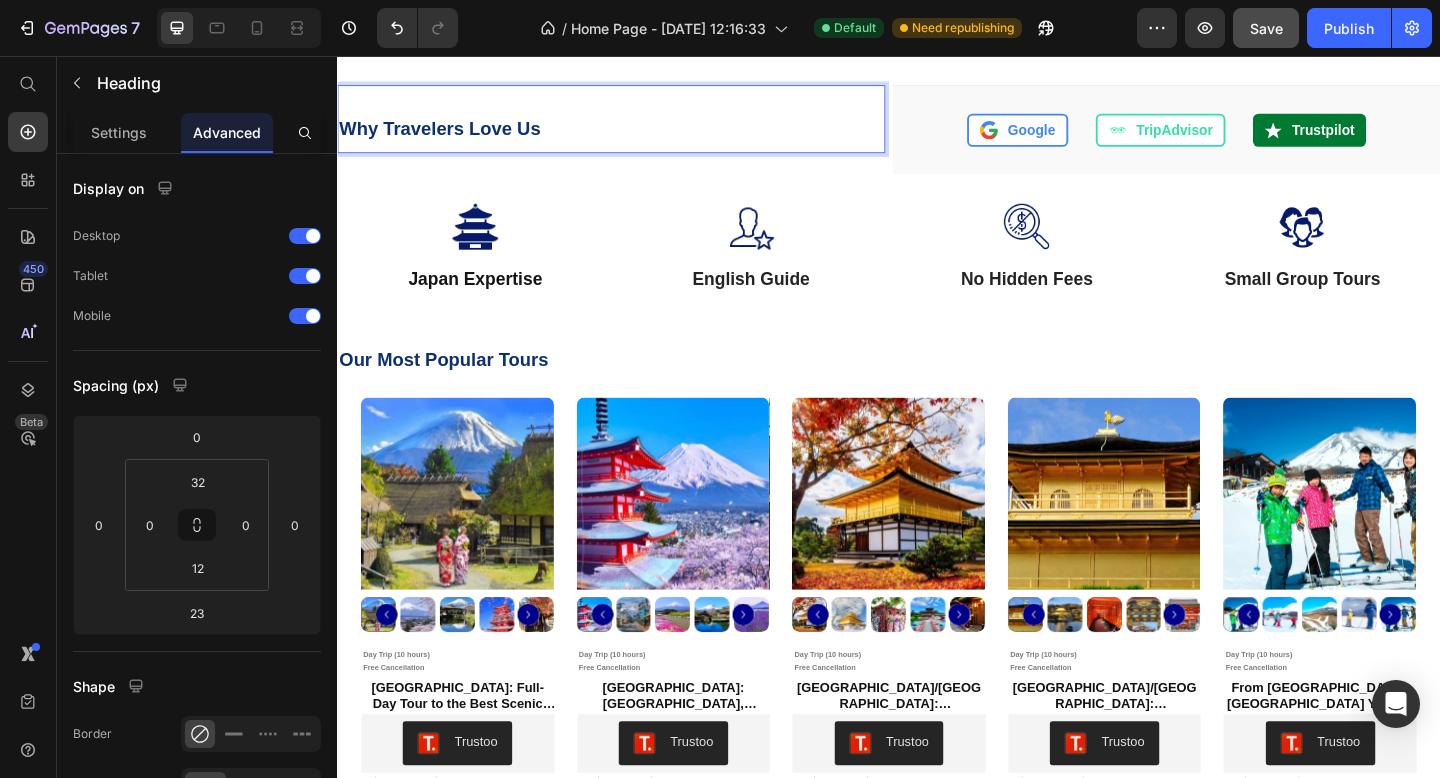 click on "Why Travelers Love Us" at bounding box center (635, 135) 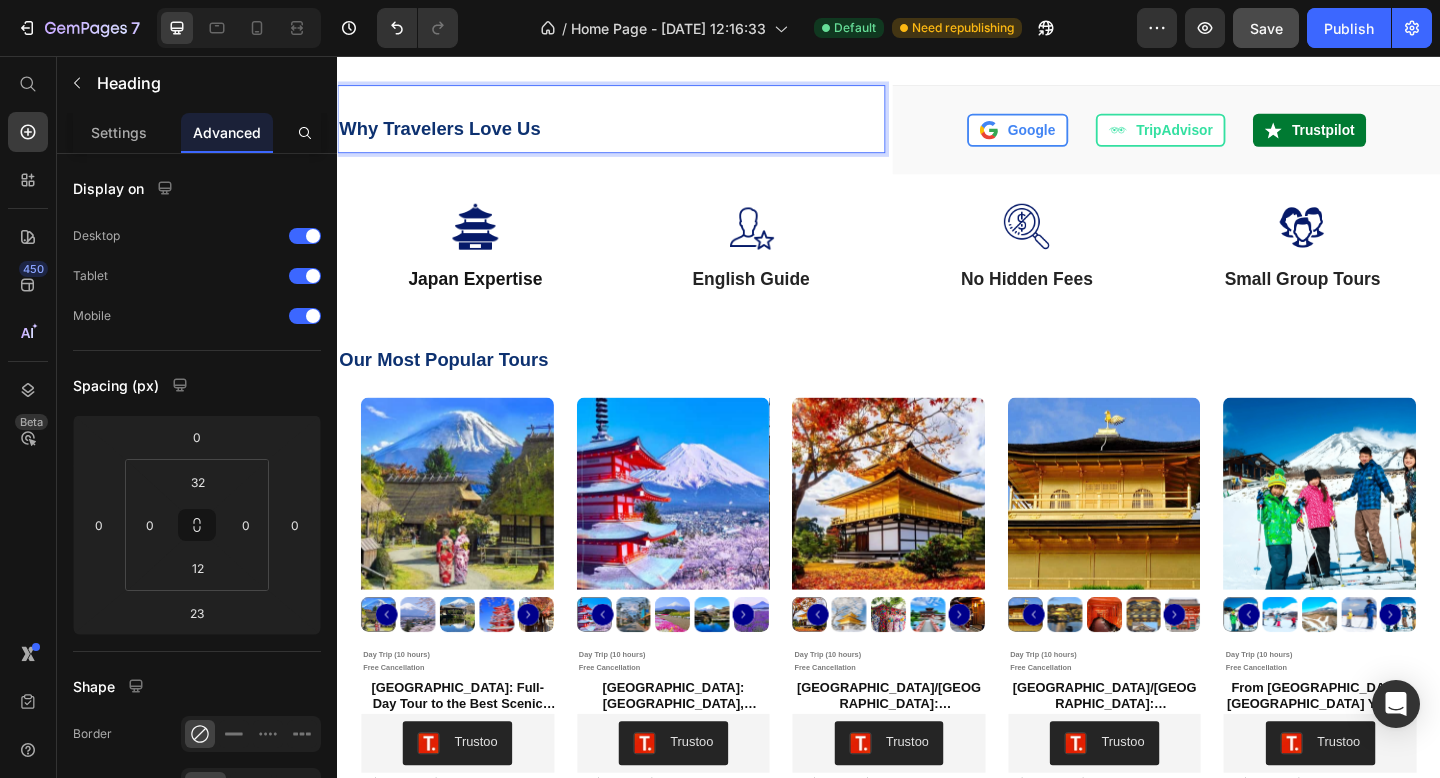 drag, startPoint x: 597, startPoint y: 134, endPoint x: 367, endPoint y: 133, distance: 230.00217 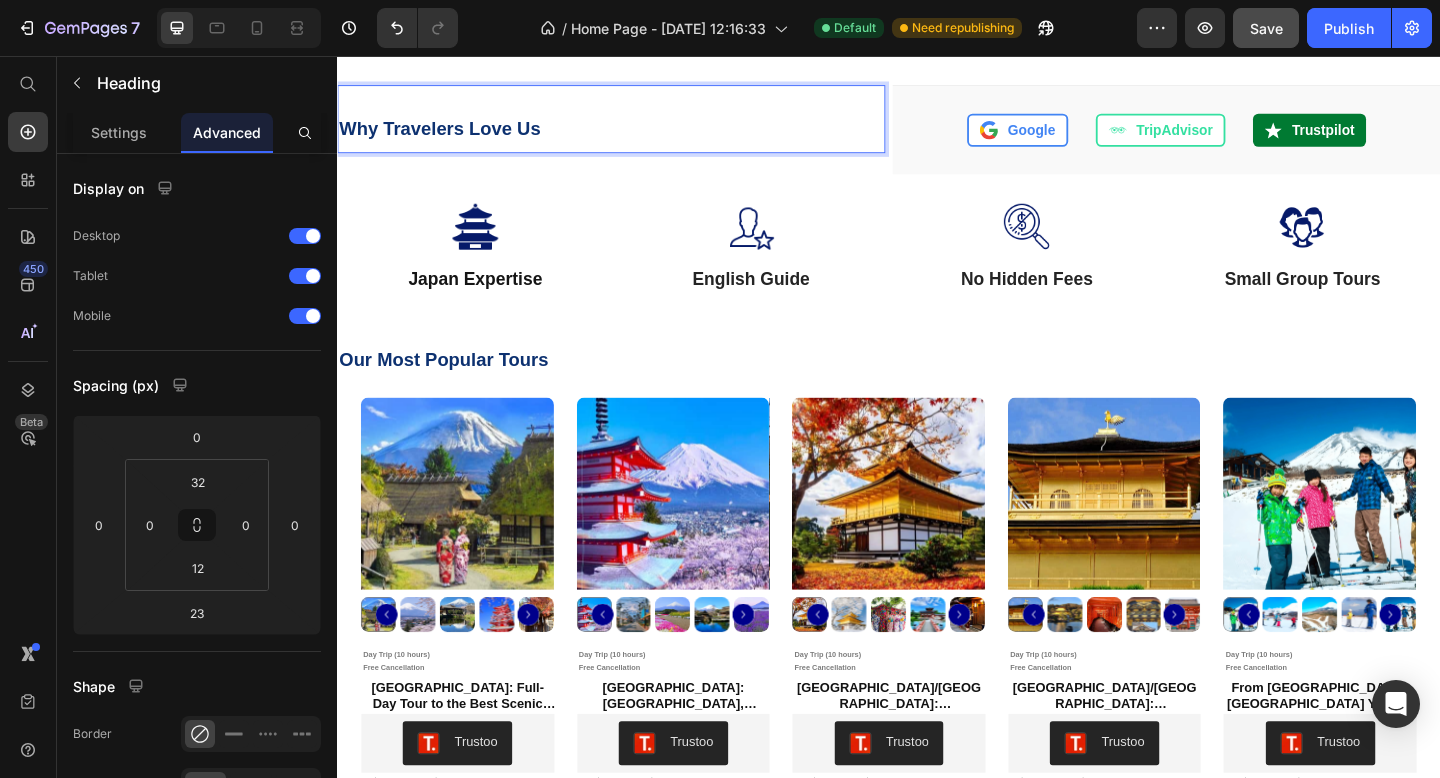 click on "Why Travelers Love Us" at bounding box center (635, 135) 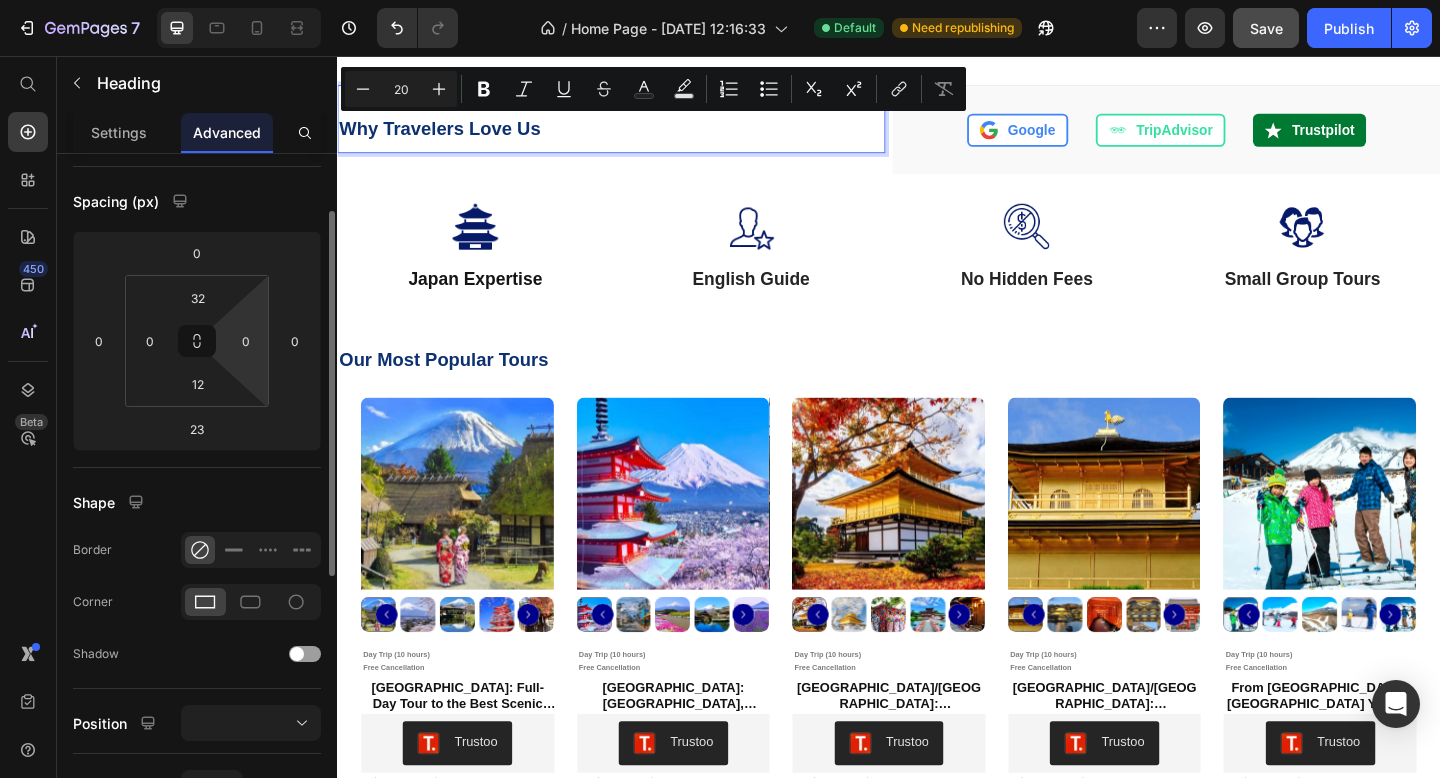 scroll, scrollTop: 0, scrollLeft: 0, axis: both 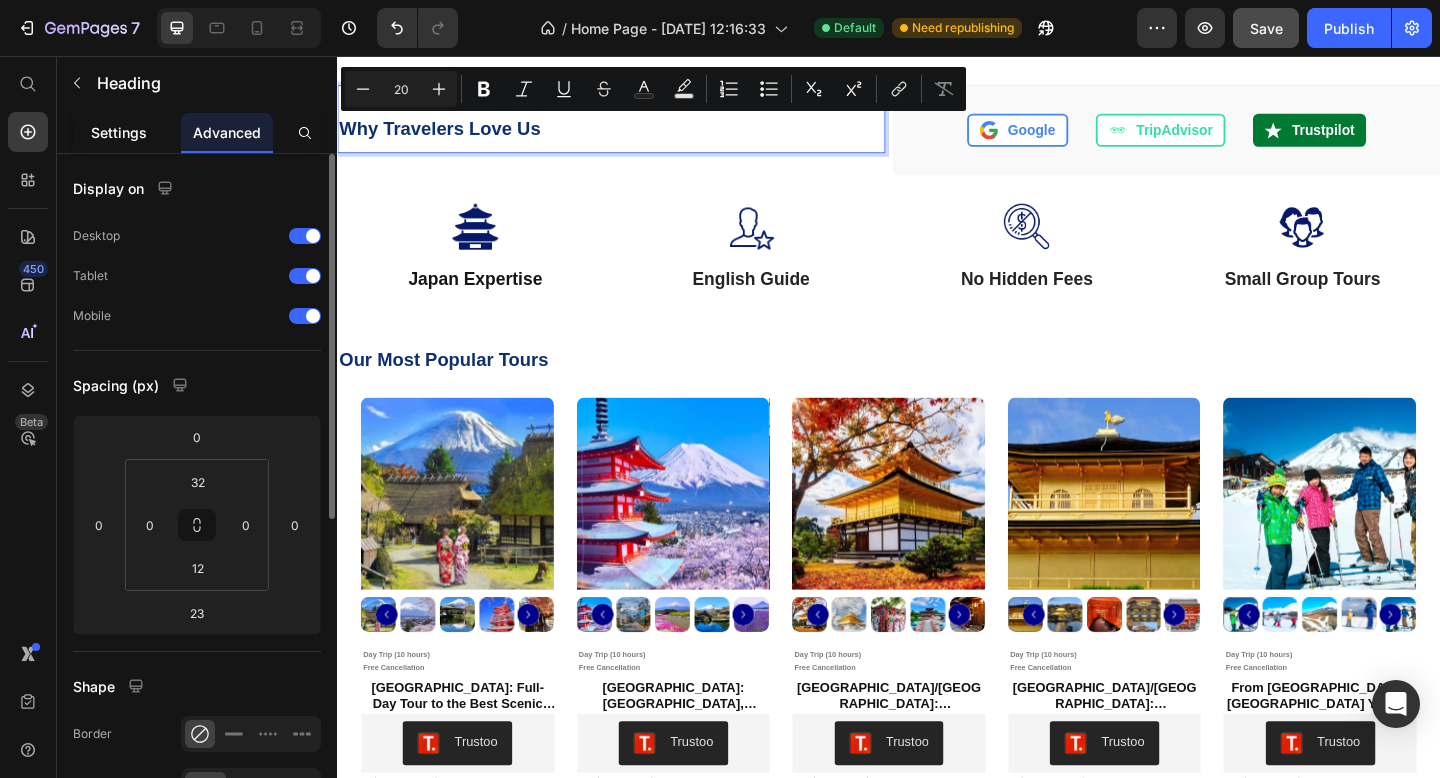 click on "Settings" at bounding box center [119, 132] 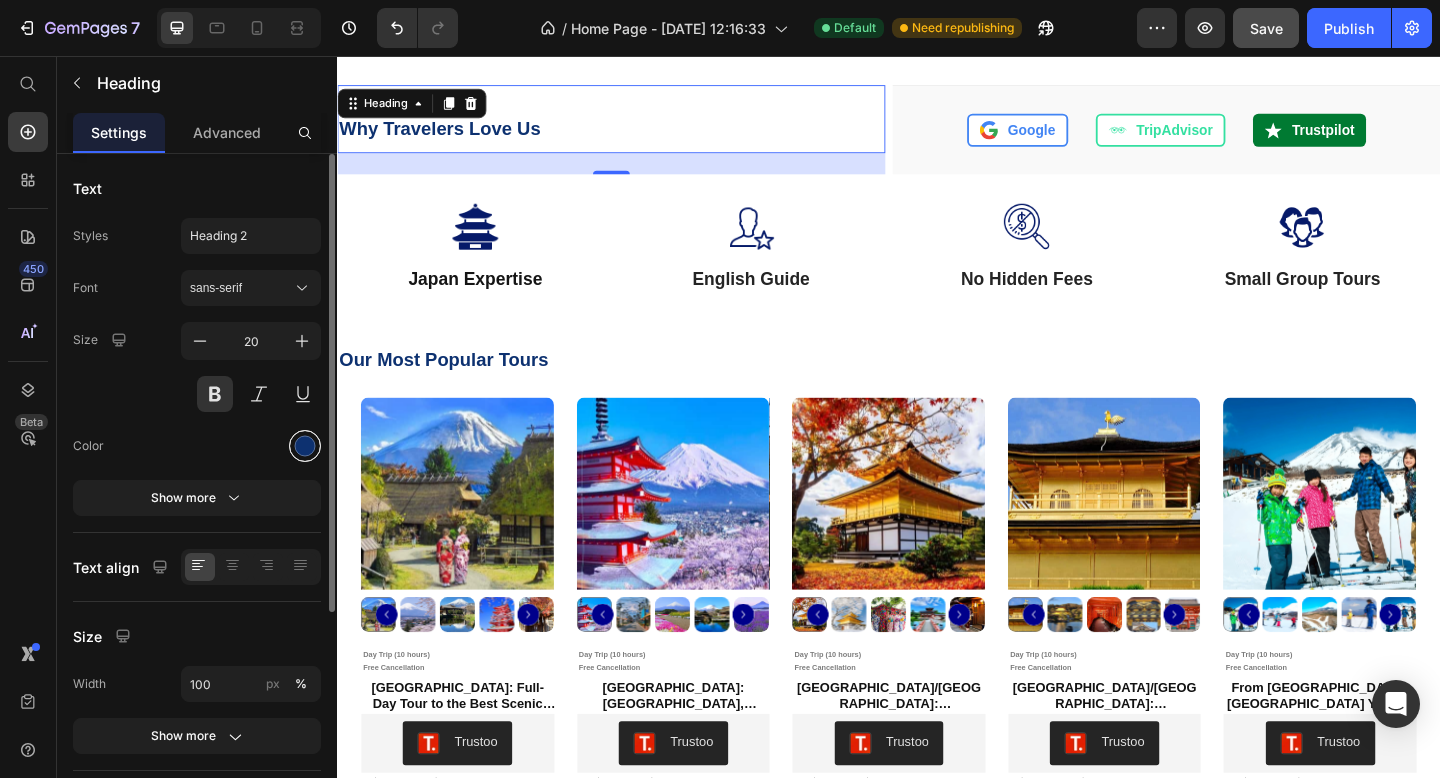click at bounding box center [305, 446] 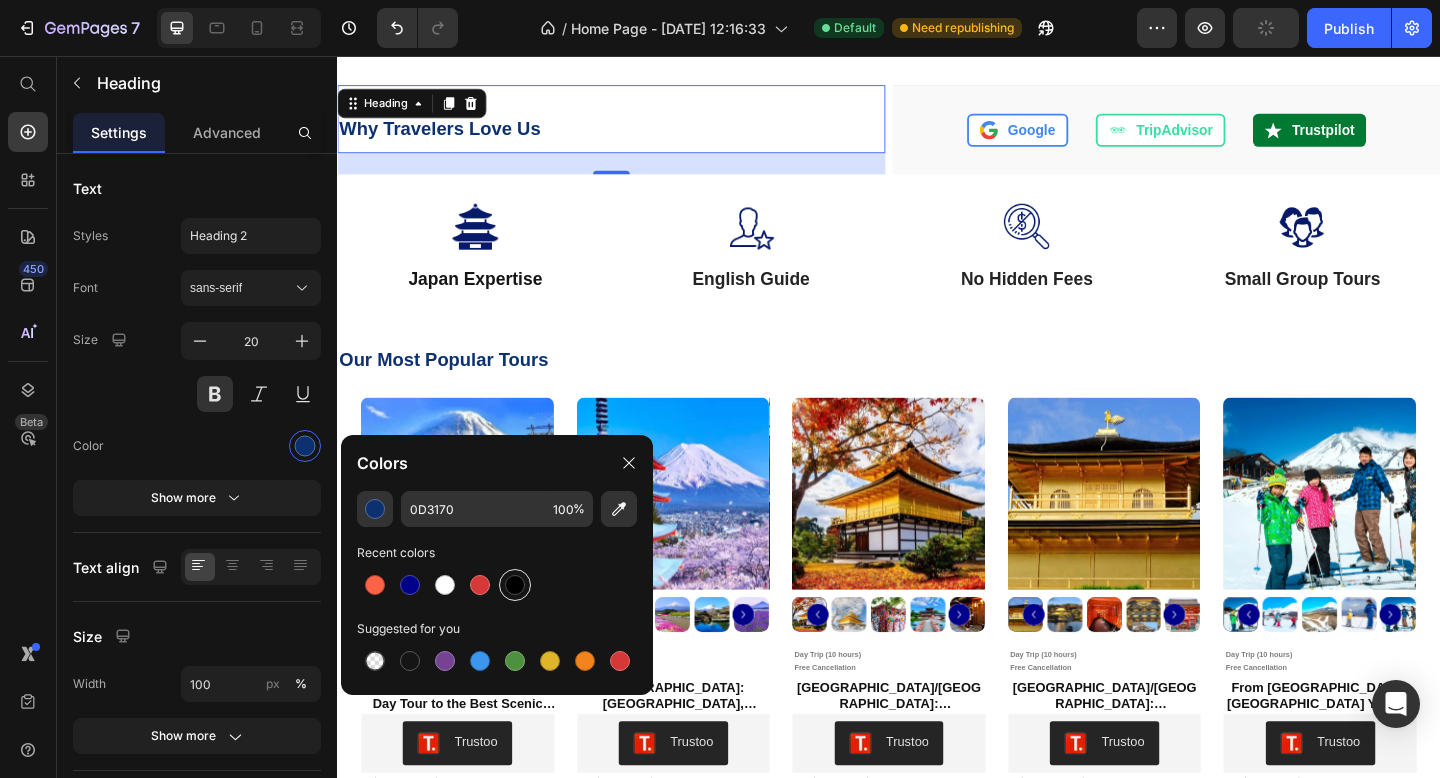 click at bounding box center [515, 585] 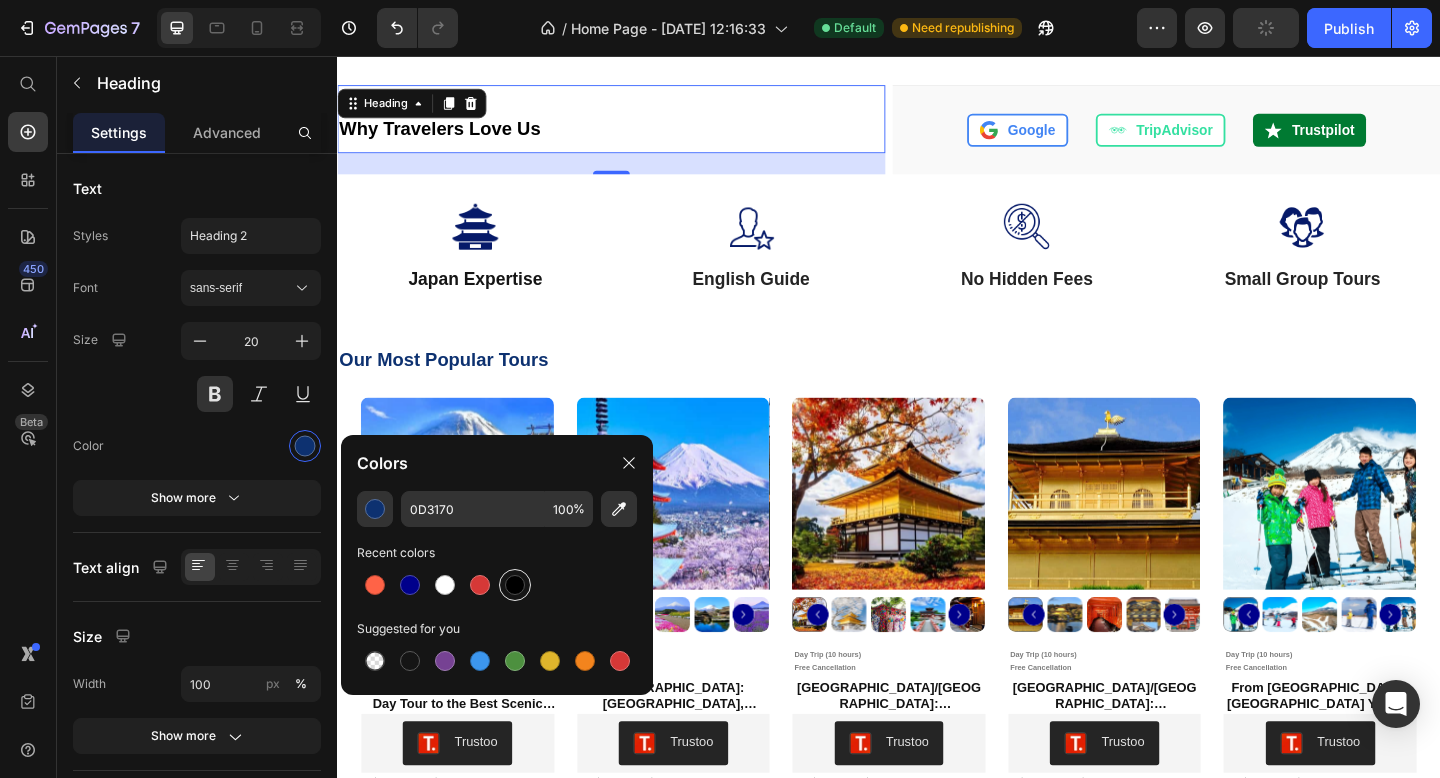 type on "000000" 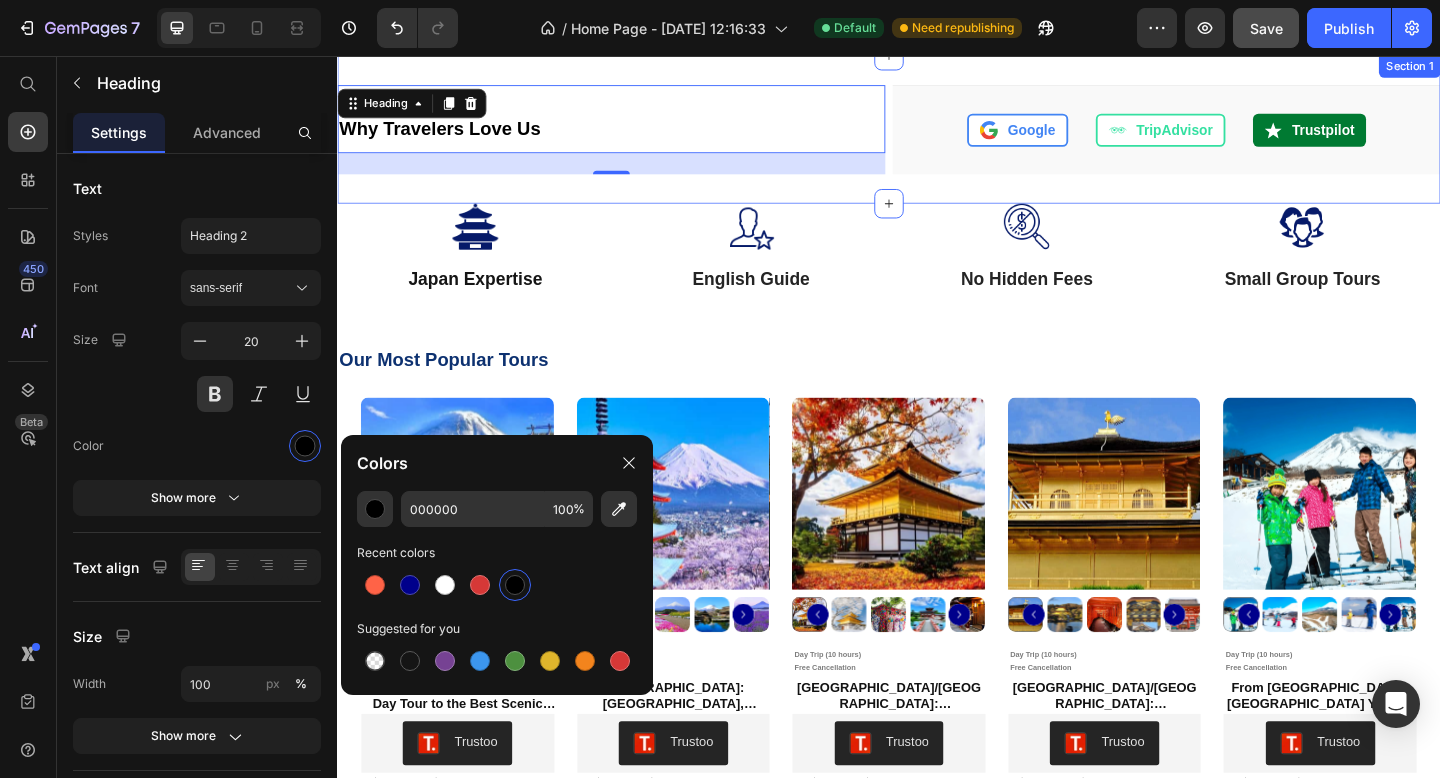 click on "Why Travelers Love Us Heading   23
Google
TripAdvisor
Trustpilot
Custom Code Row Section 1" at bounding box center (937, 136) 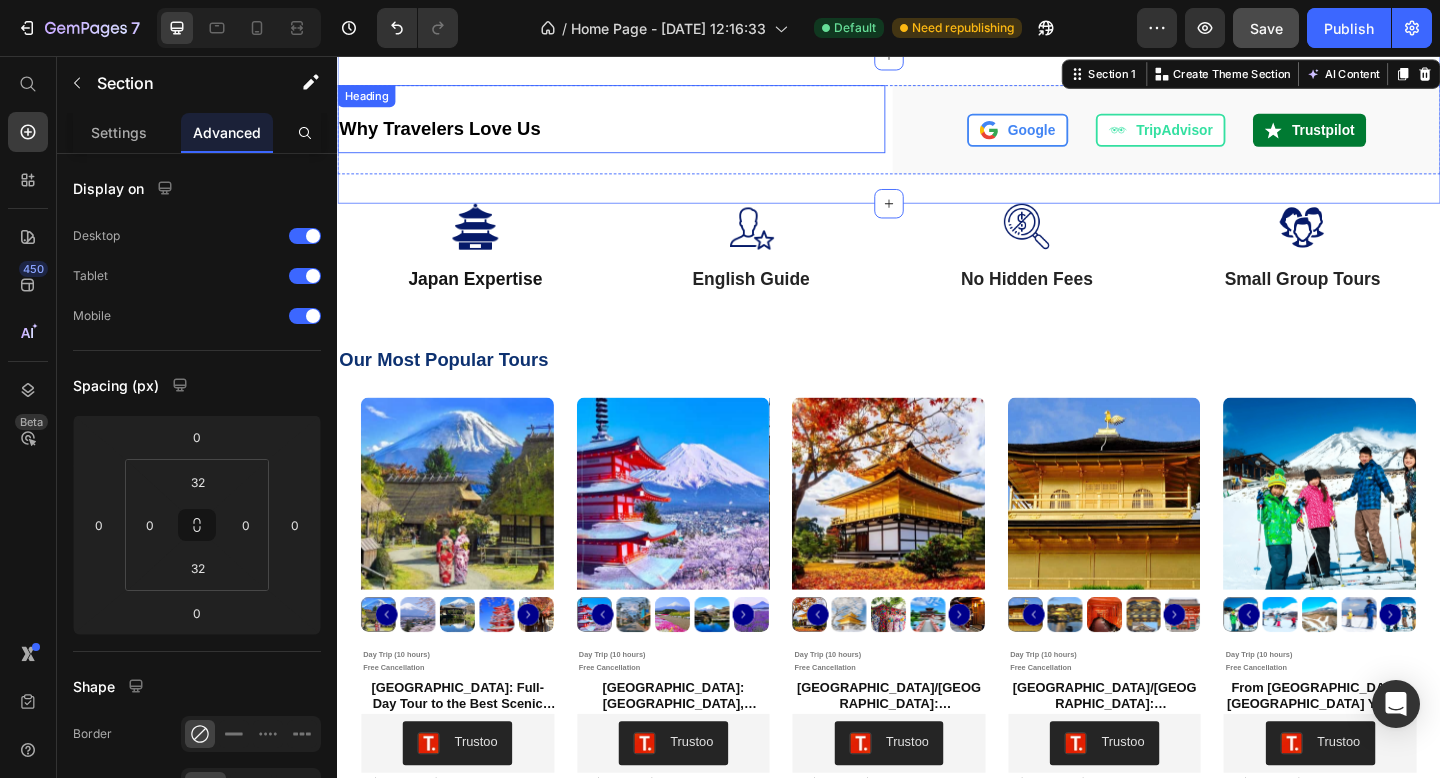 click on "Why Travelers Love Us Heading" at bounding box center (635, 125) 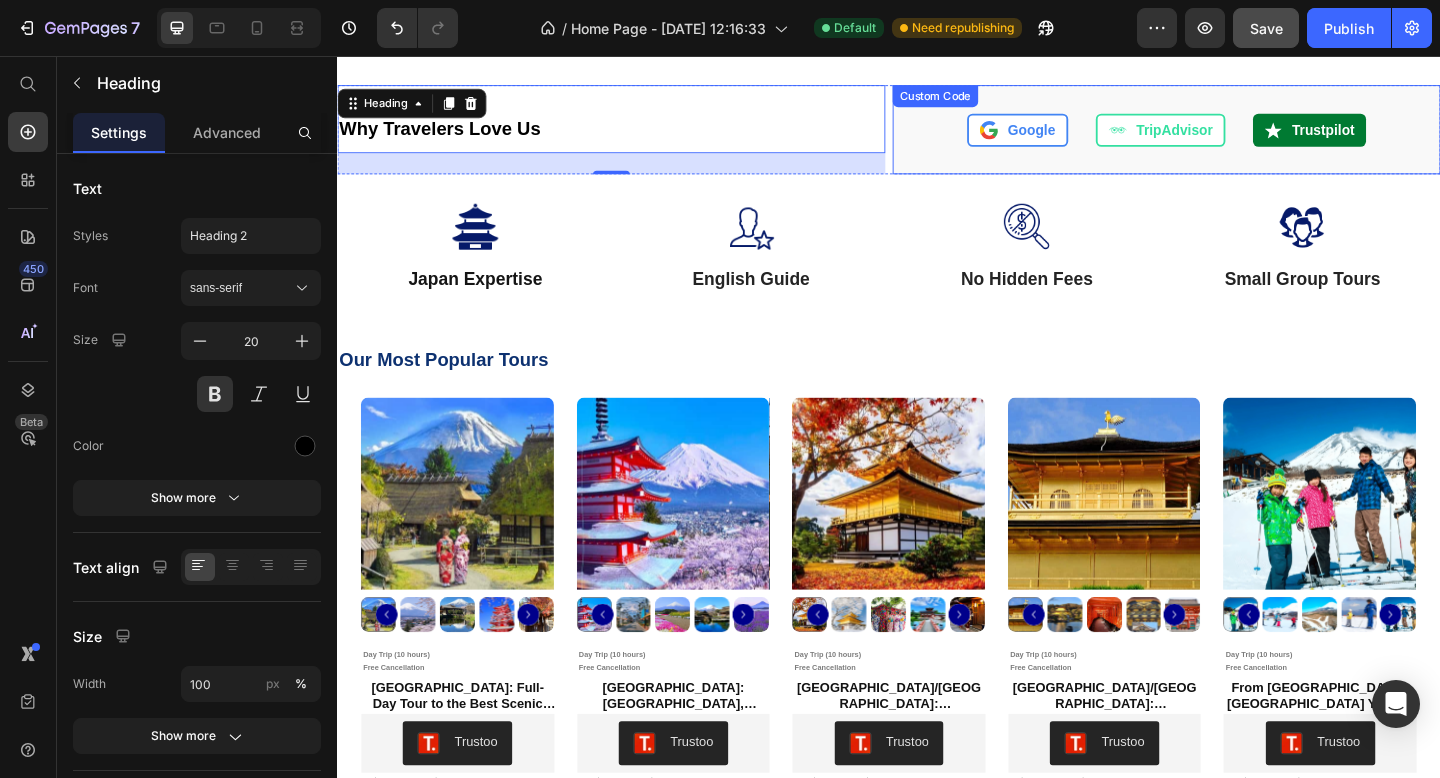 click on "Google
TripAdvisor
Trustpilot" at bounding box center (1239, 136) 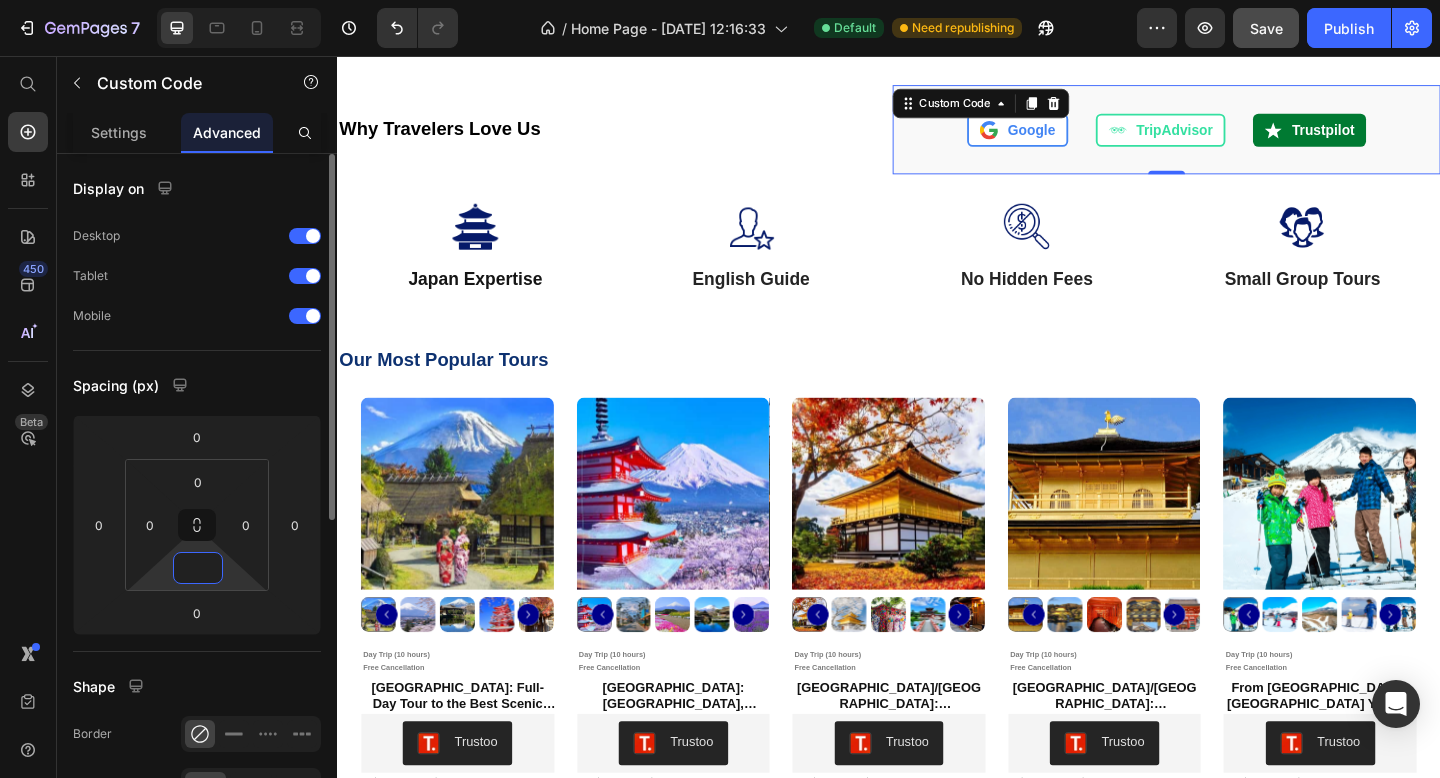 click at bounding box center (198, 568) 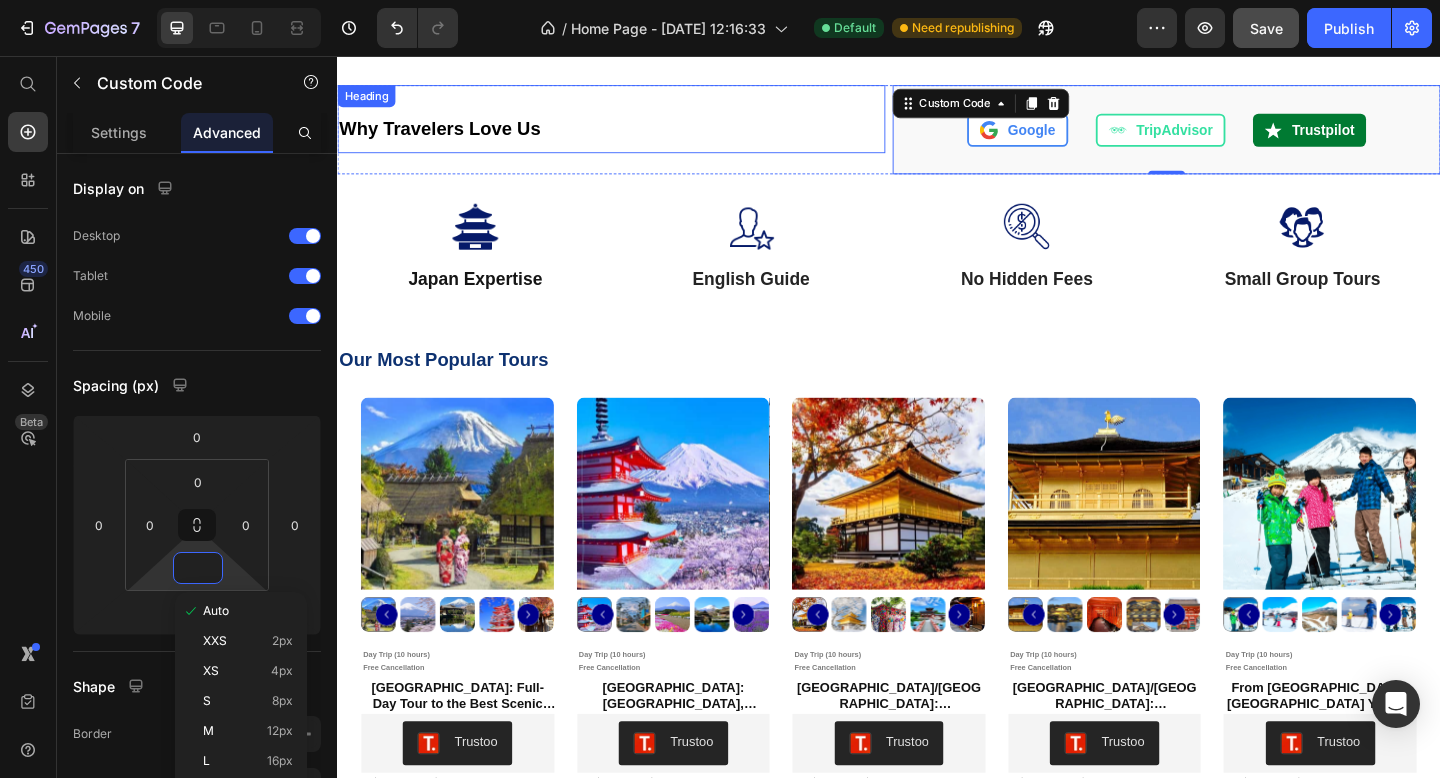 click on "Why Travelers Love Us" at bounding box center (635, 135) 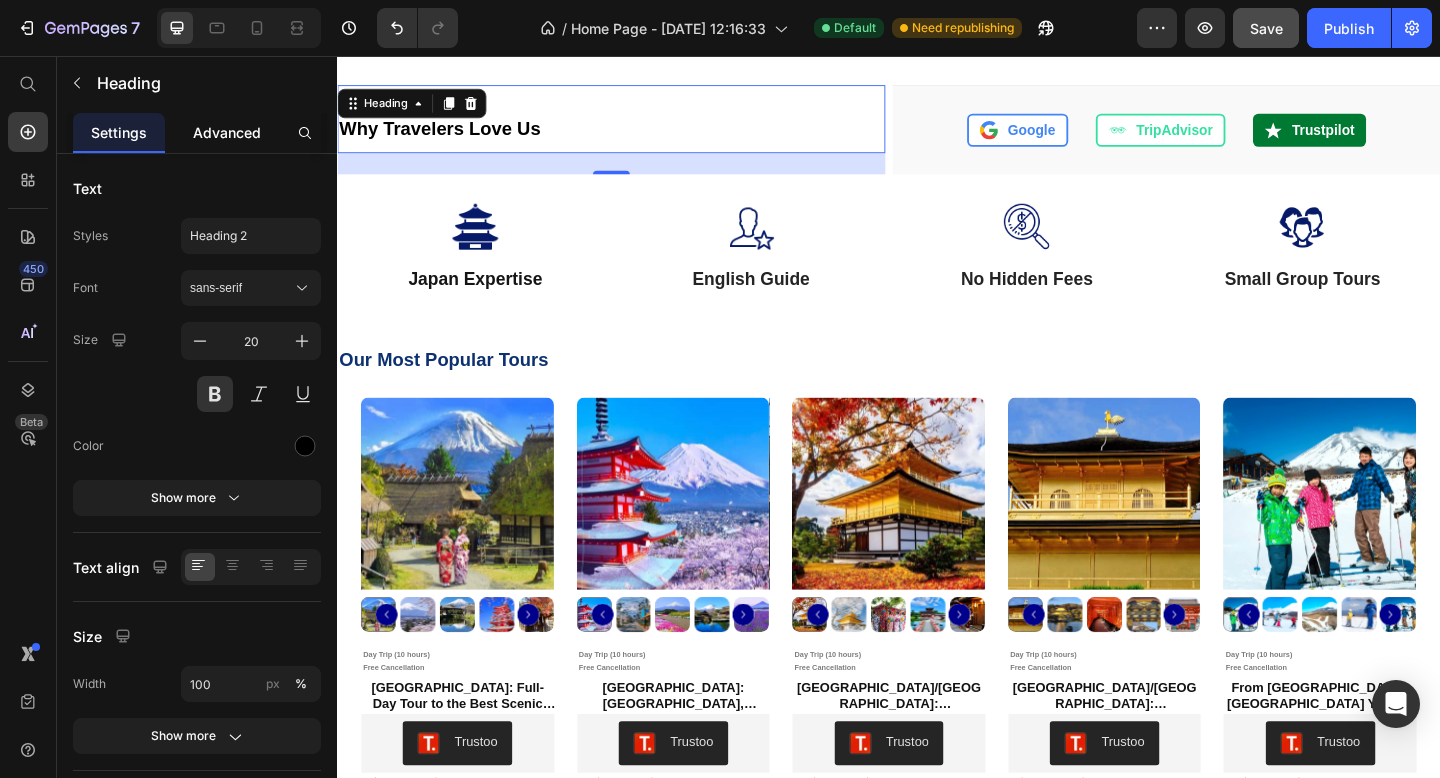 click on "Advanced" at bounding box center [227, 132] 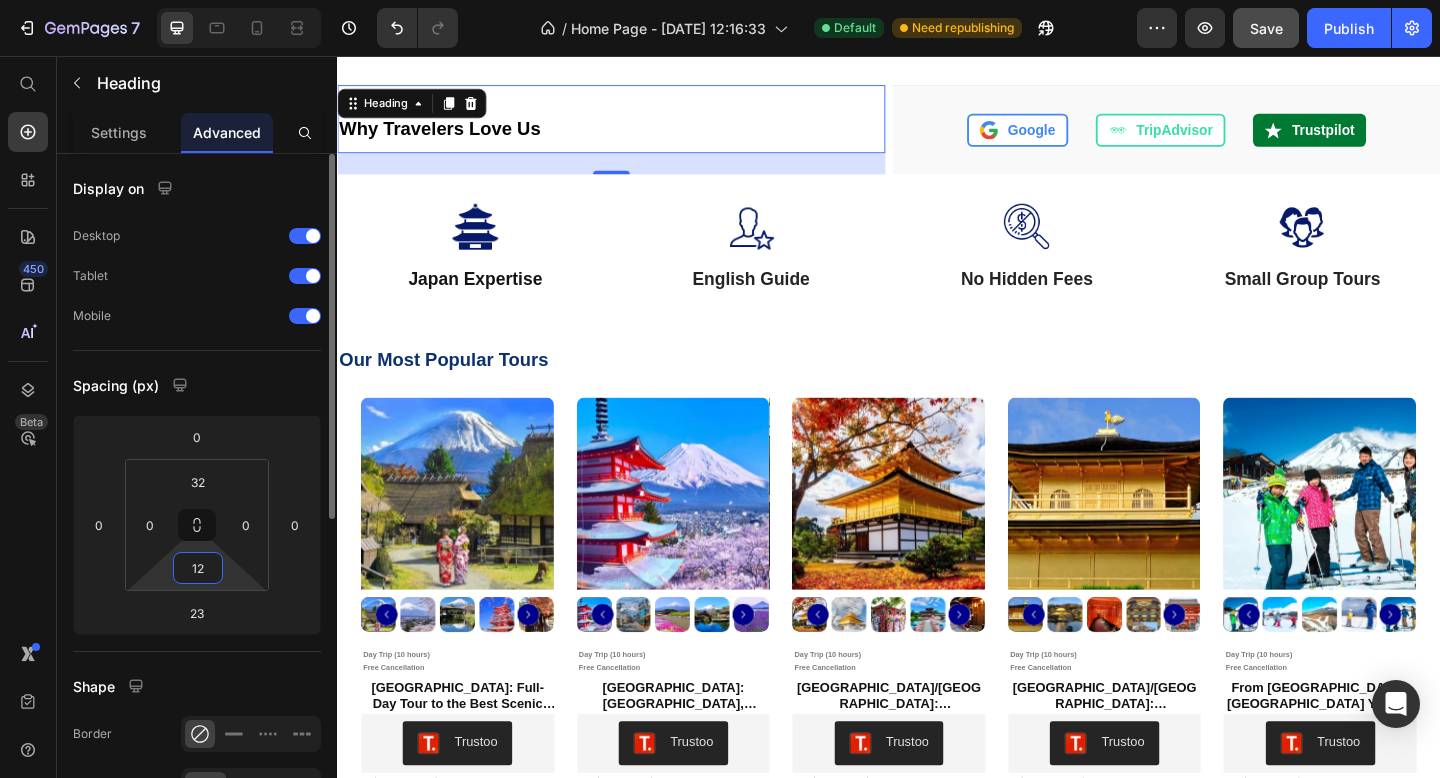 click on "12" at bounding box center [198, 568] 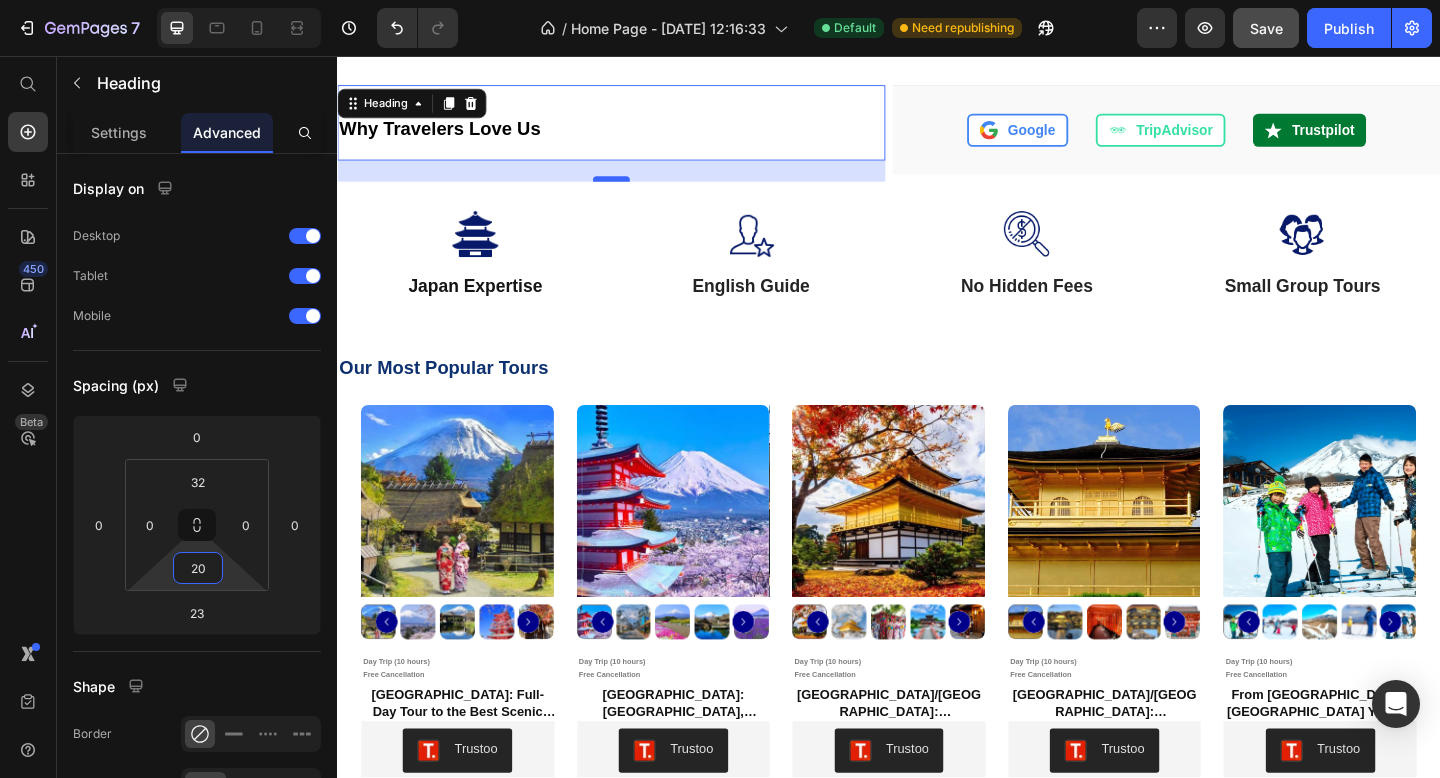 type on "20" 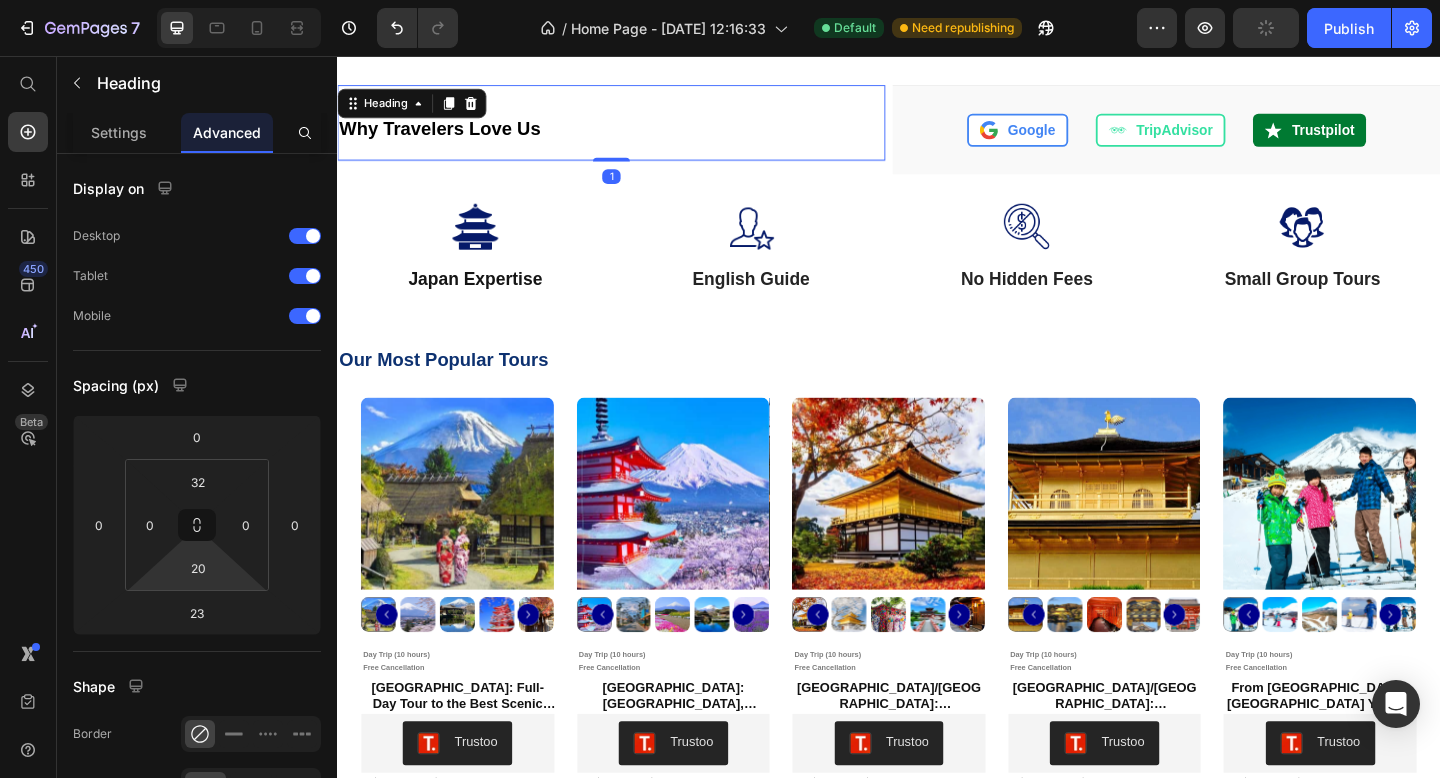 drag, startPoint x: 629, startPoint y: 191, endPoint x: 633, endPoint y: 138, distance: 53.15073 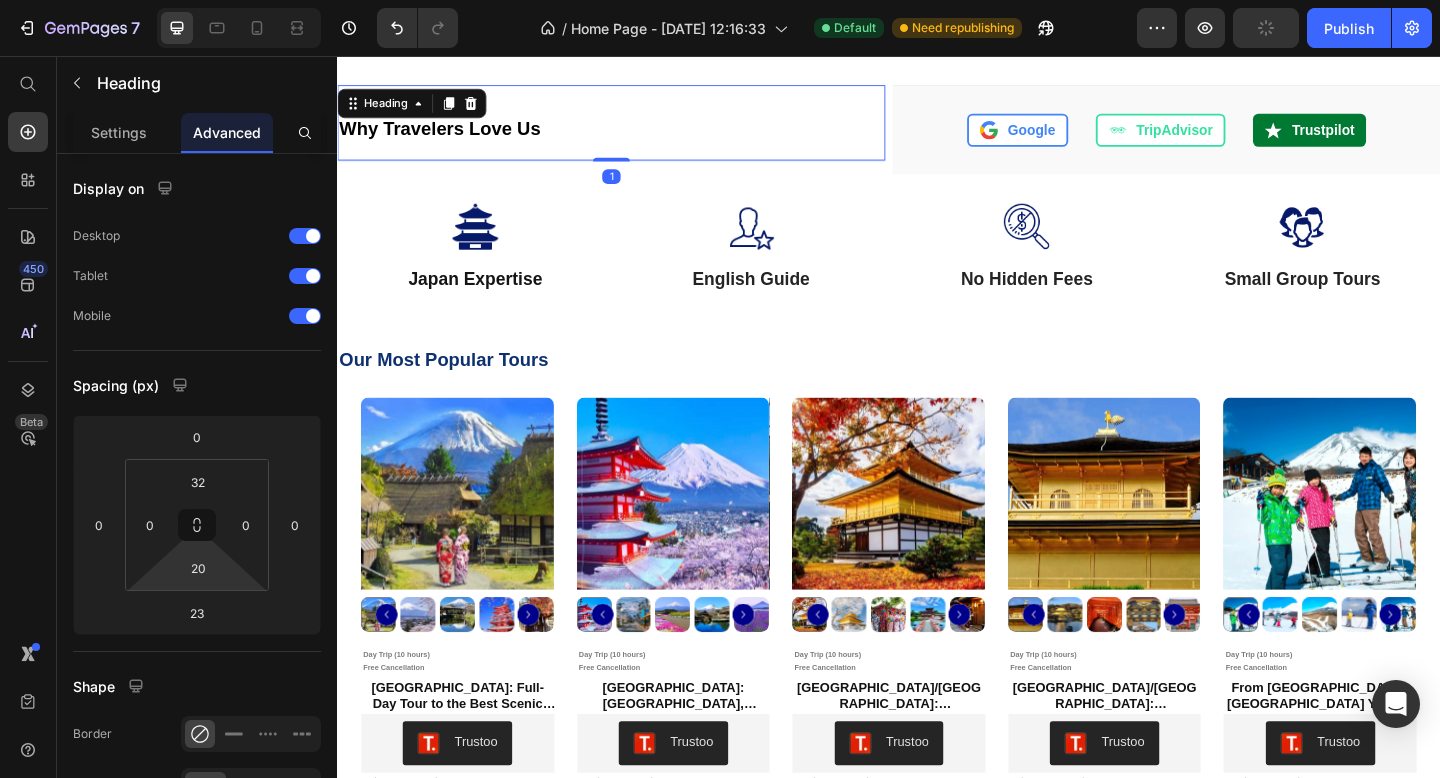 click at bounding box center (635, 169) 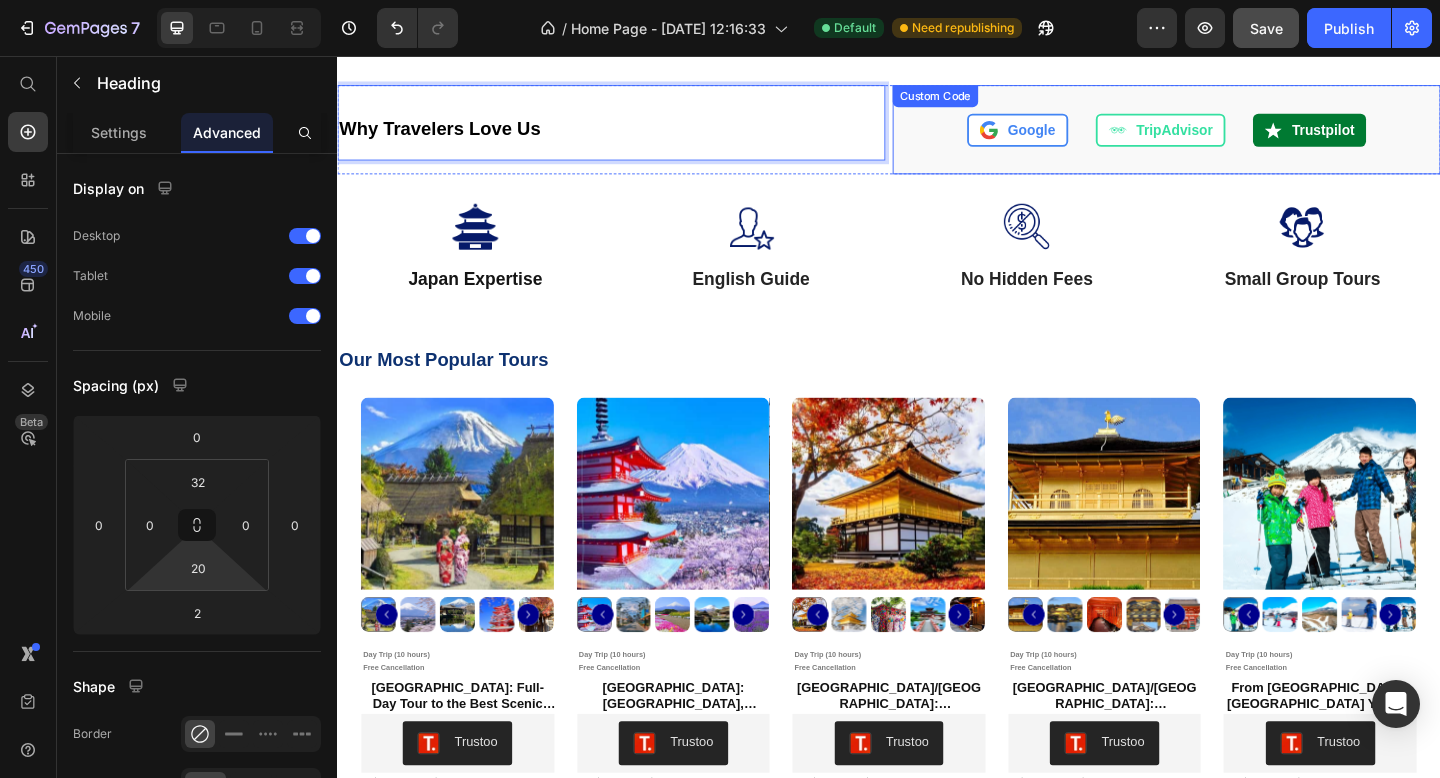 click on "Google
TripAdvisor
Trustpilot" at bounding box center (1239, 136) 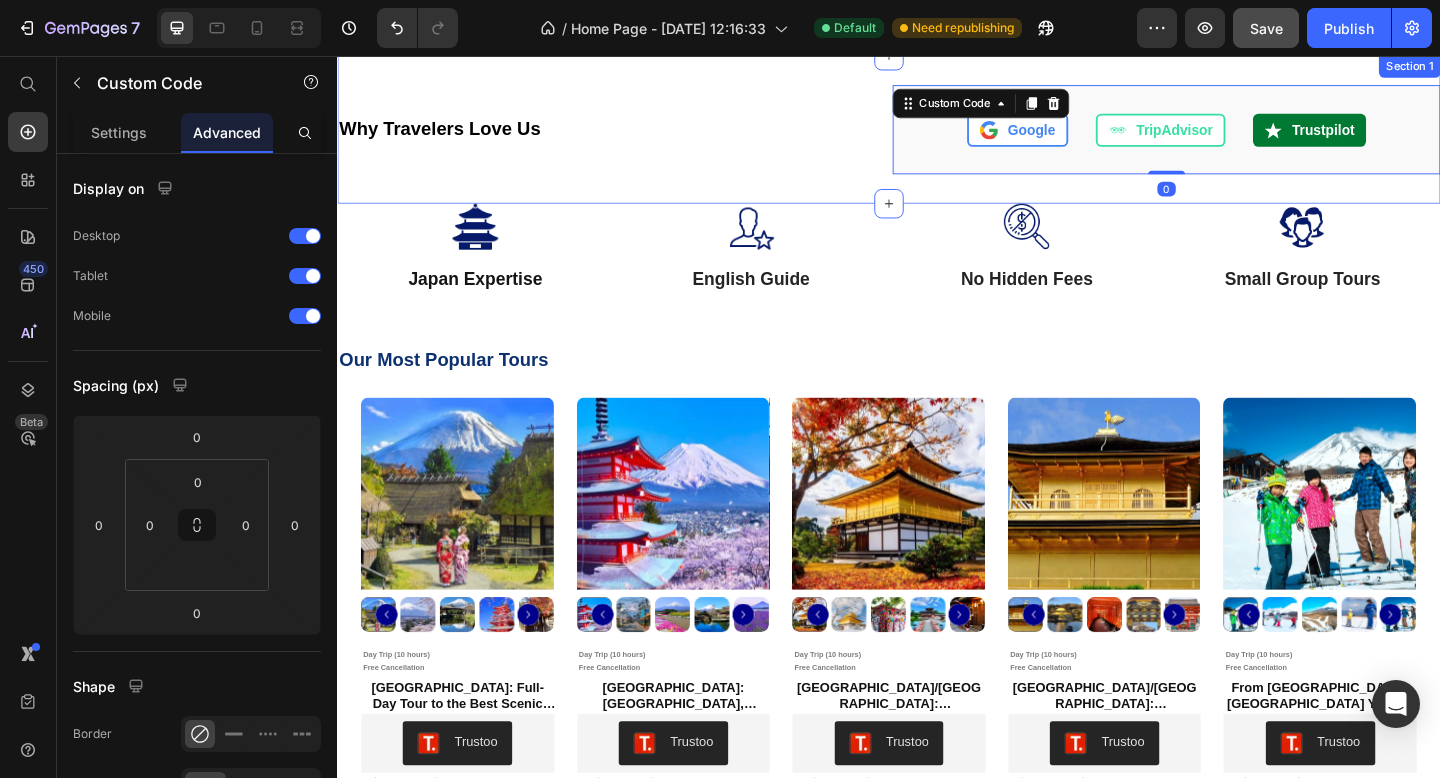 click on "Why Travelers Love Us Heading
Google
TripAdvisor
Trustpilot
Custom Code   0 Row Section 1" at bounding box center (937, 136) 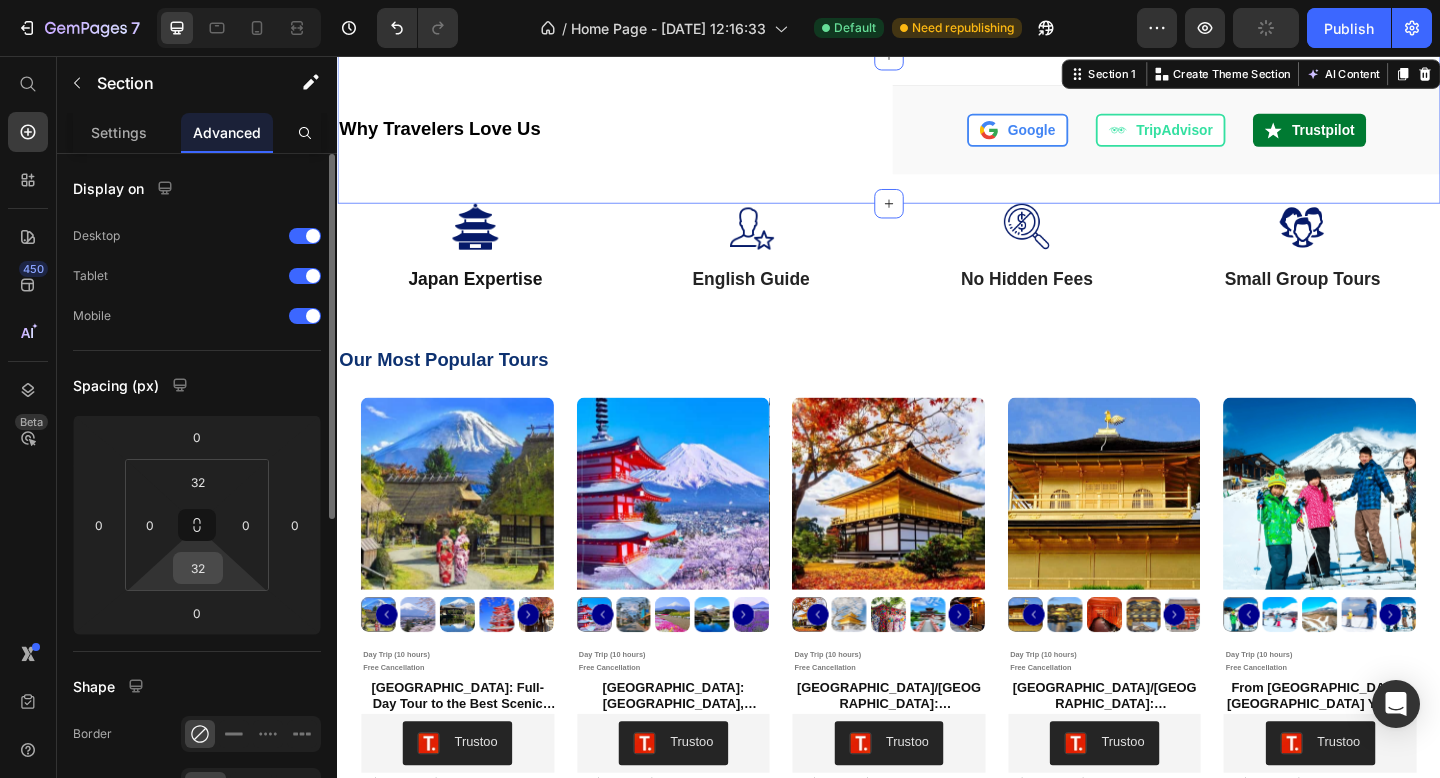 click on "32" at bounding box center [198, 568] 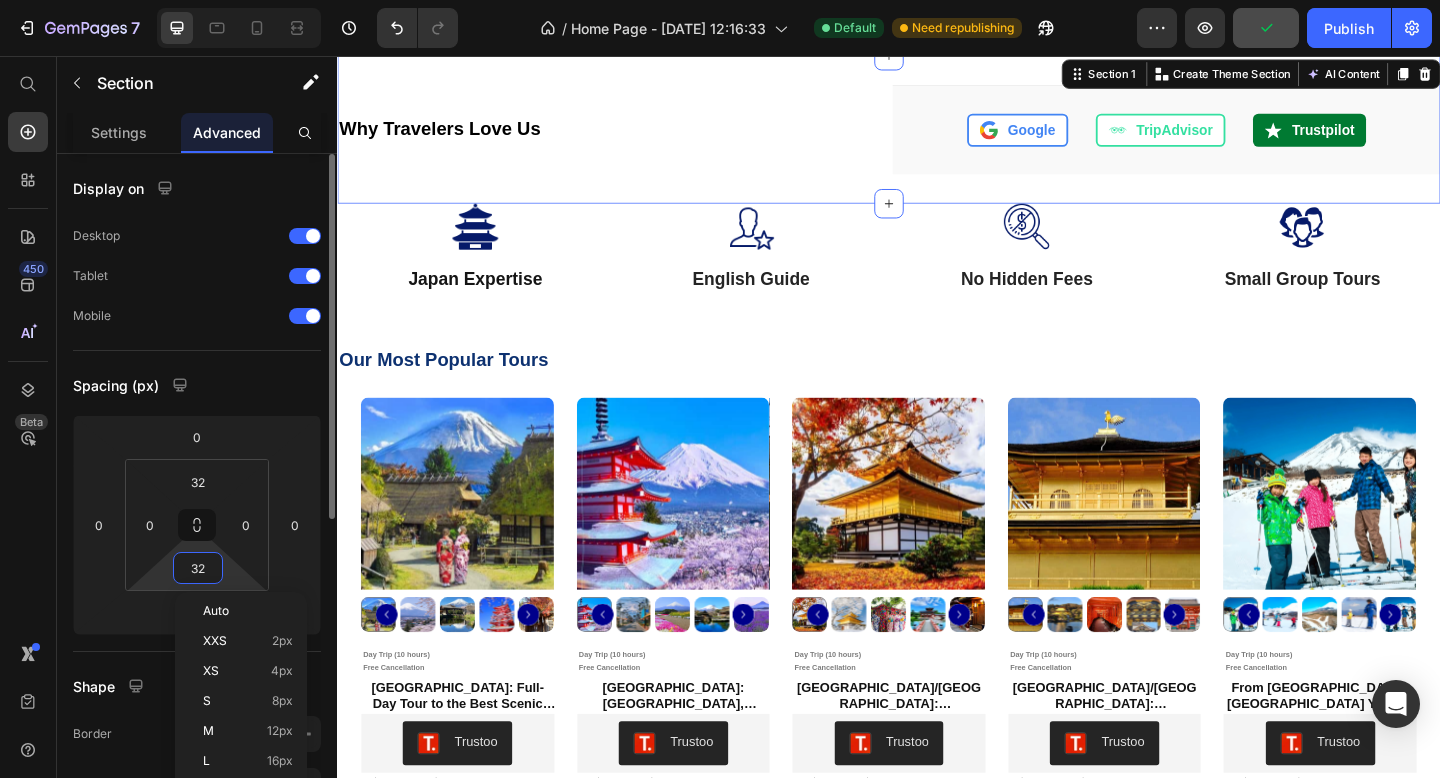 type 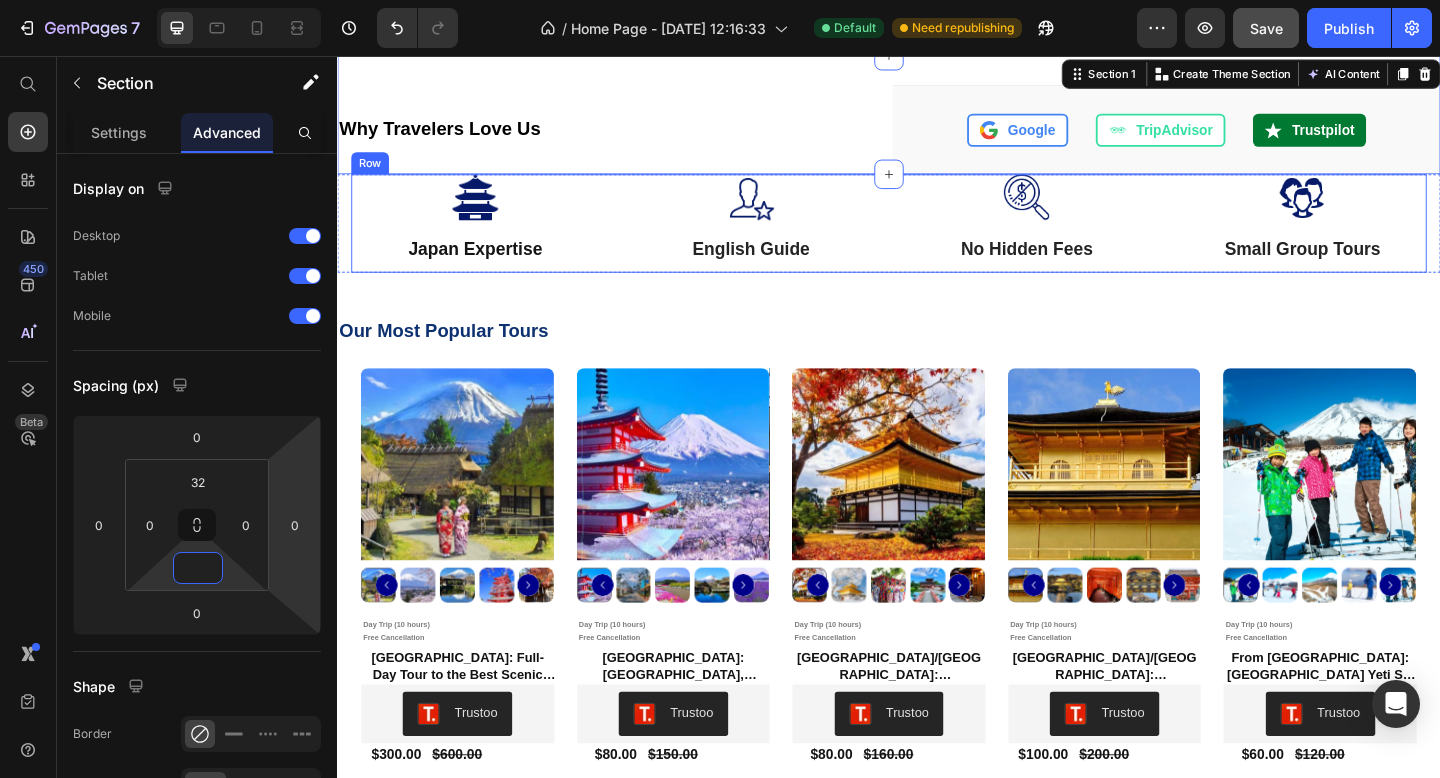 click on "Image Japan Expertise Text Block Image English Guide Text Block Image No Hidden Fees Text Block Image Small Group Tours Text Block Row" at bounding box center [937, 238] 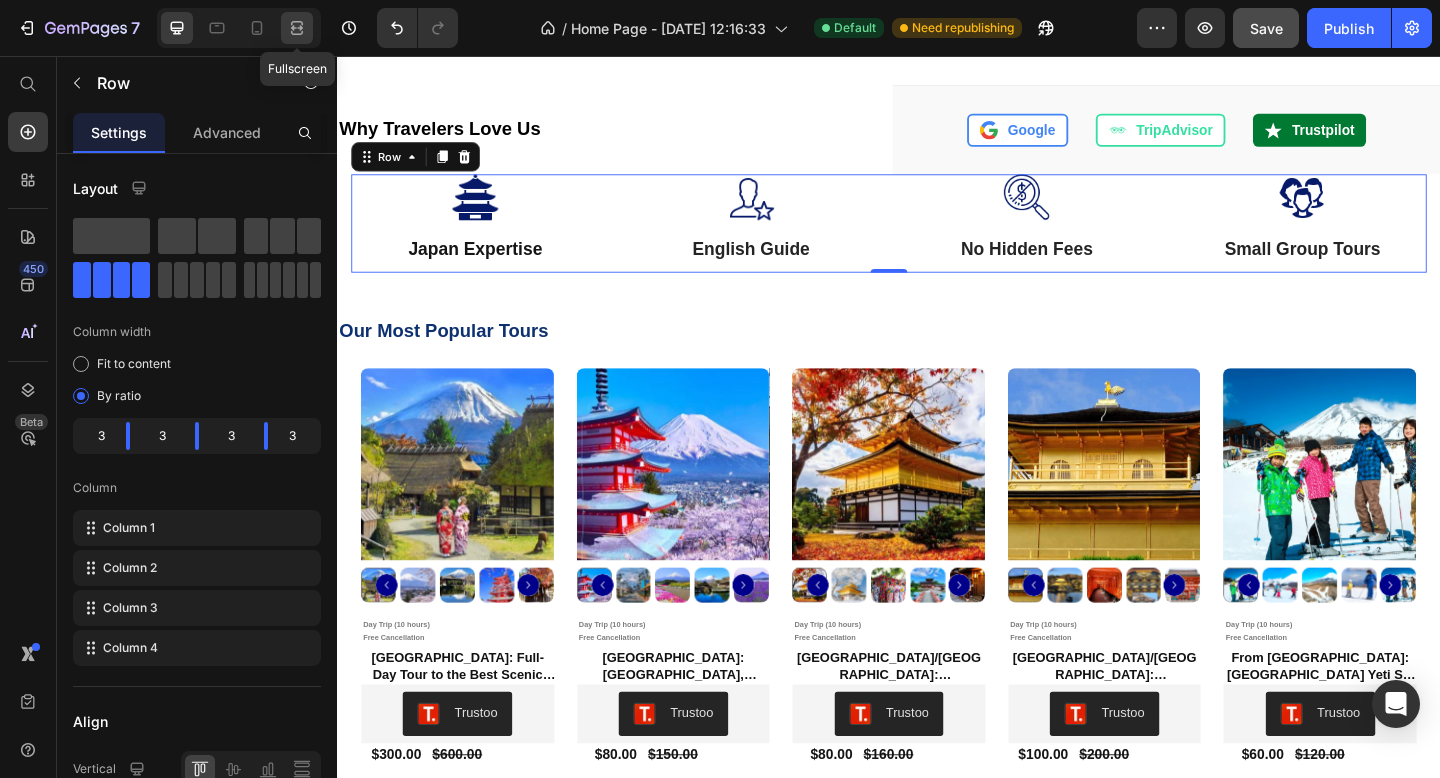 click 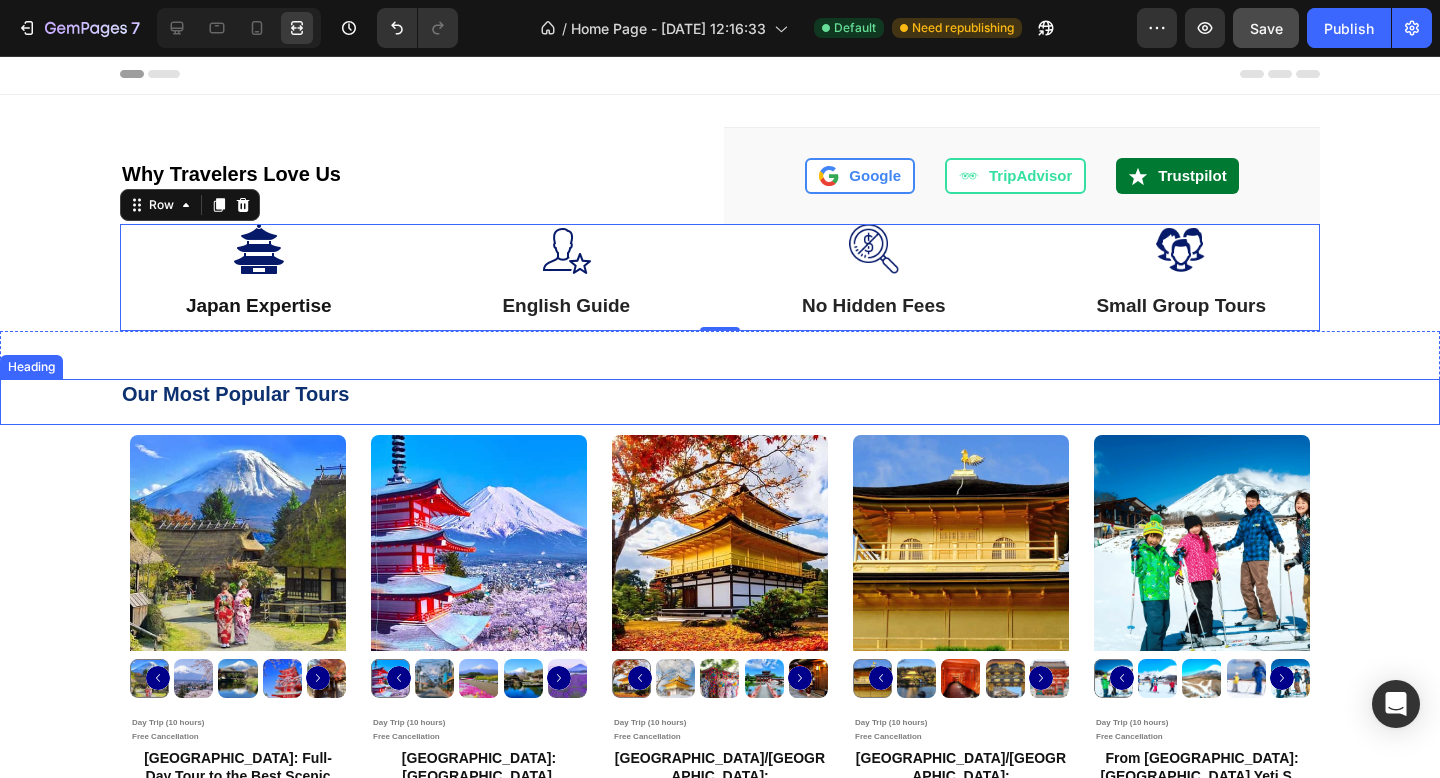 scroll, scrollTop: 0, scrollLeft: 0, axis: both 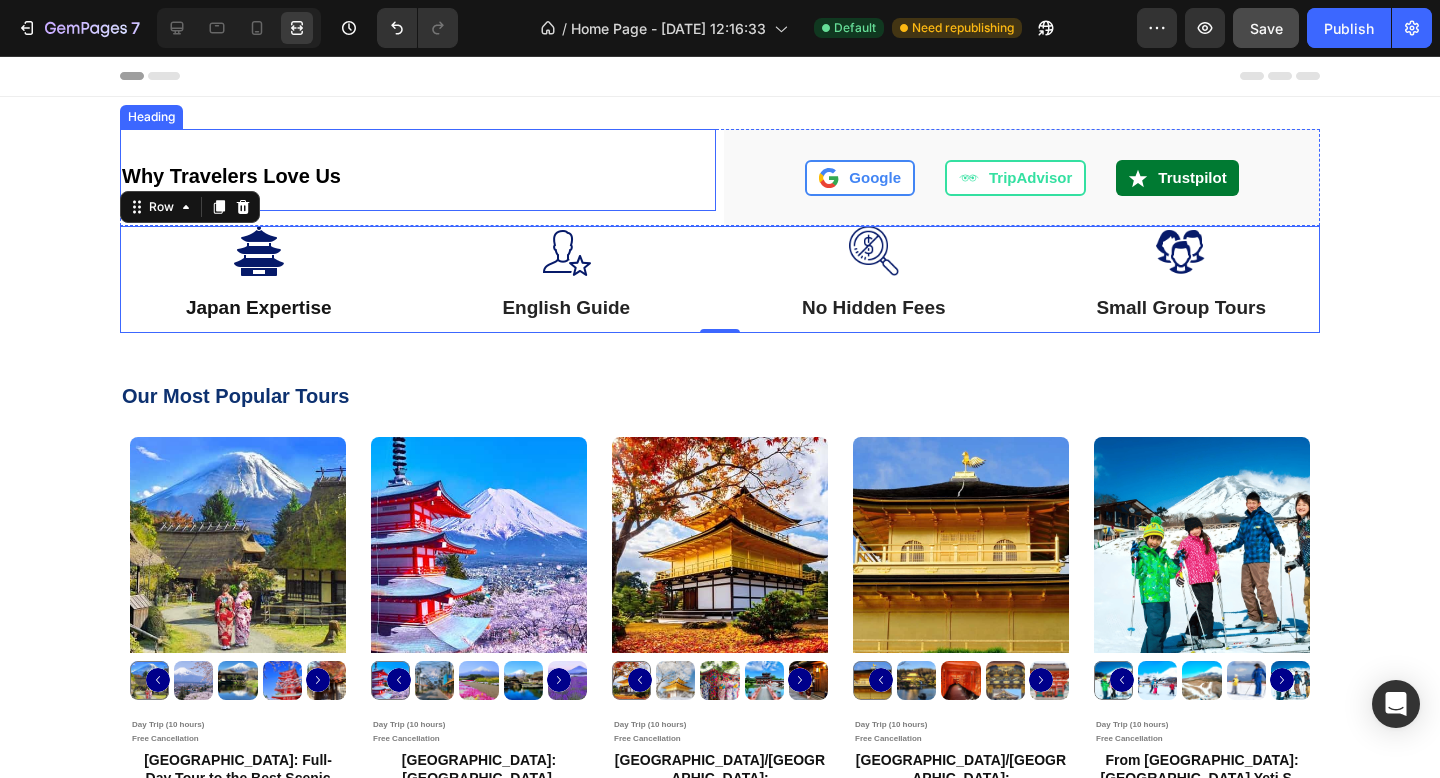 click on "Why Travelers Love Us Heading" at bounding box center [418, 170] 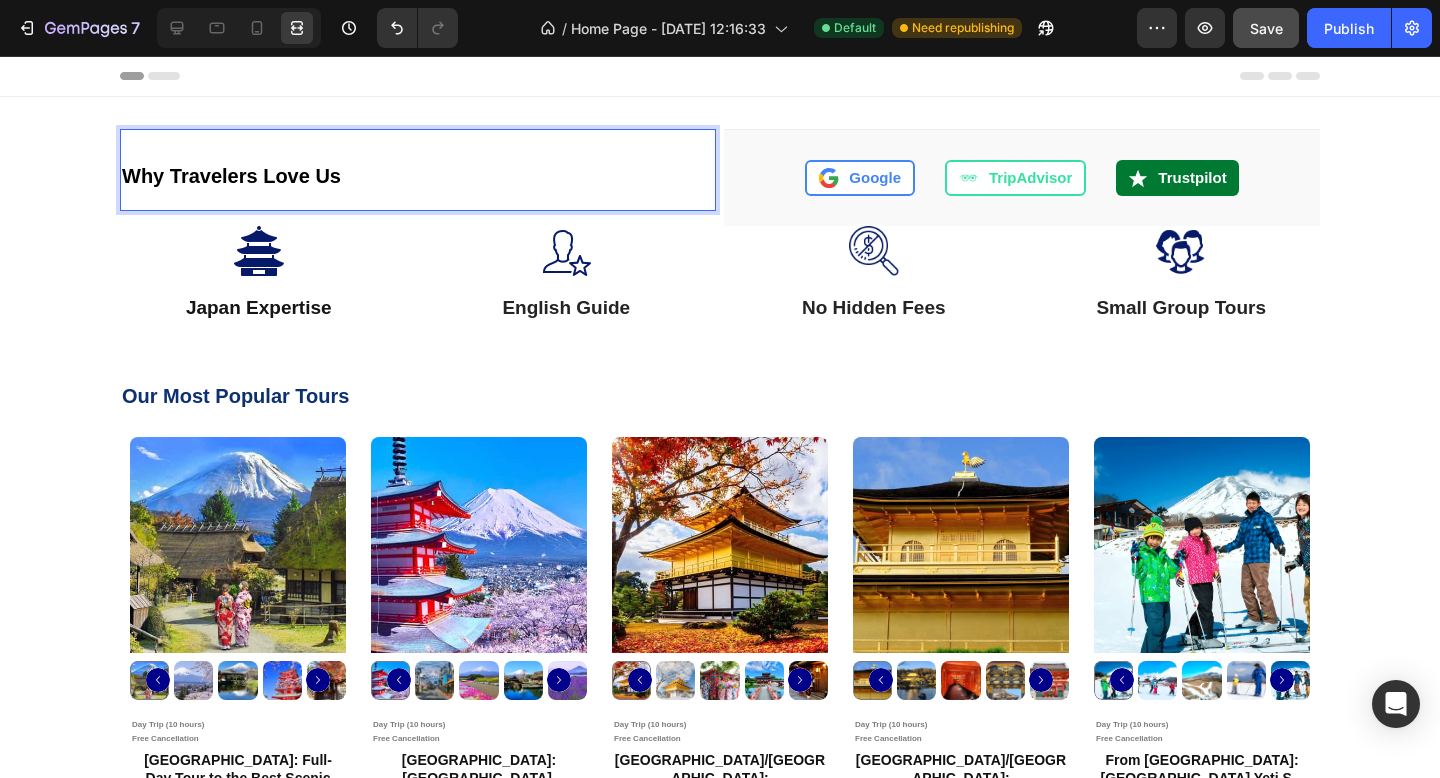 click on "Why Travelers Love Us" at bounding box center [418, 176] 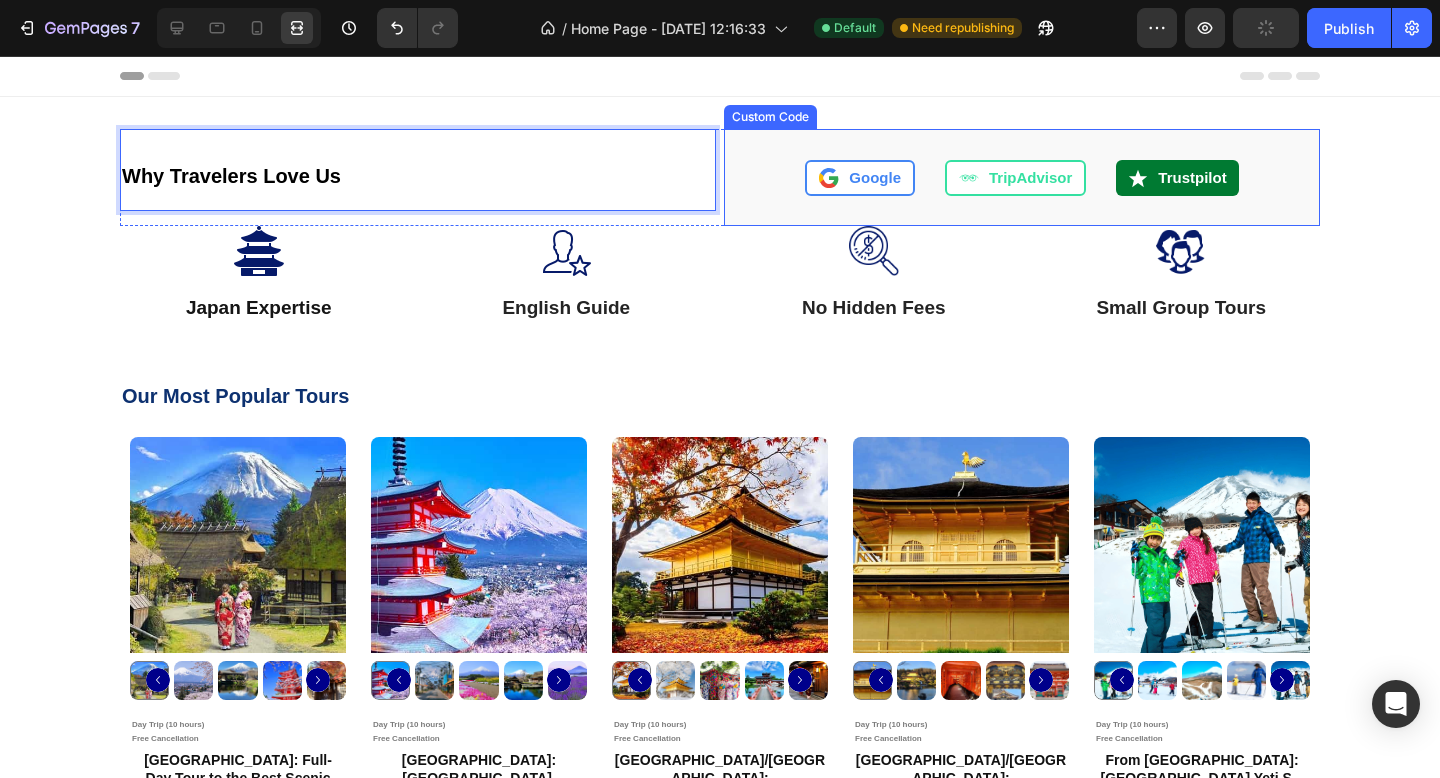 click on "Google" at bounding box center [860, 178] 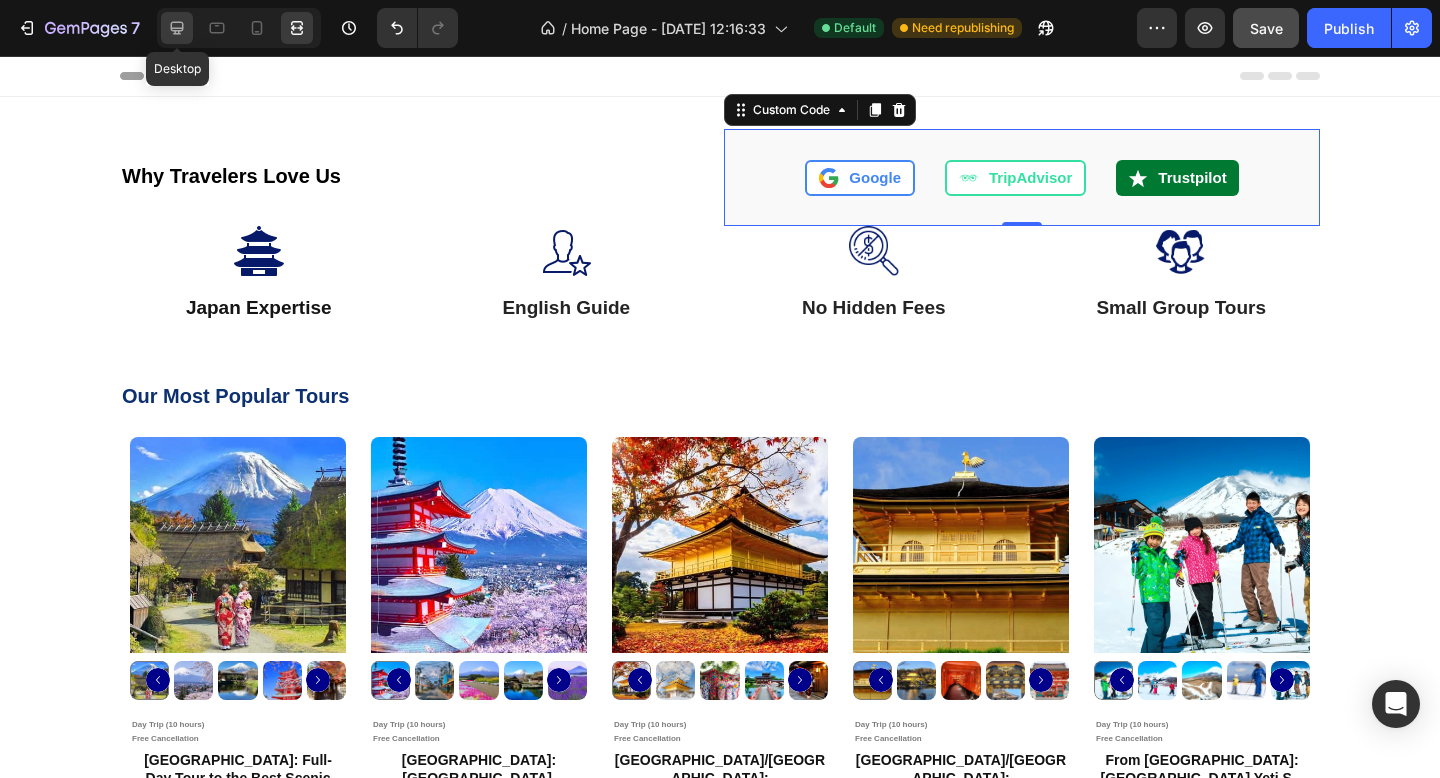 click 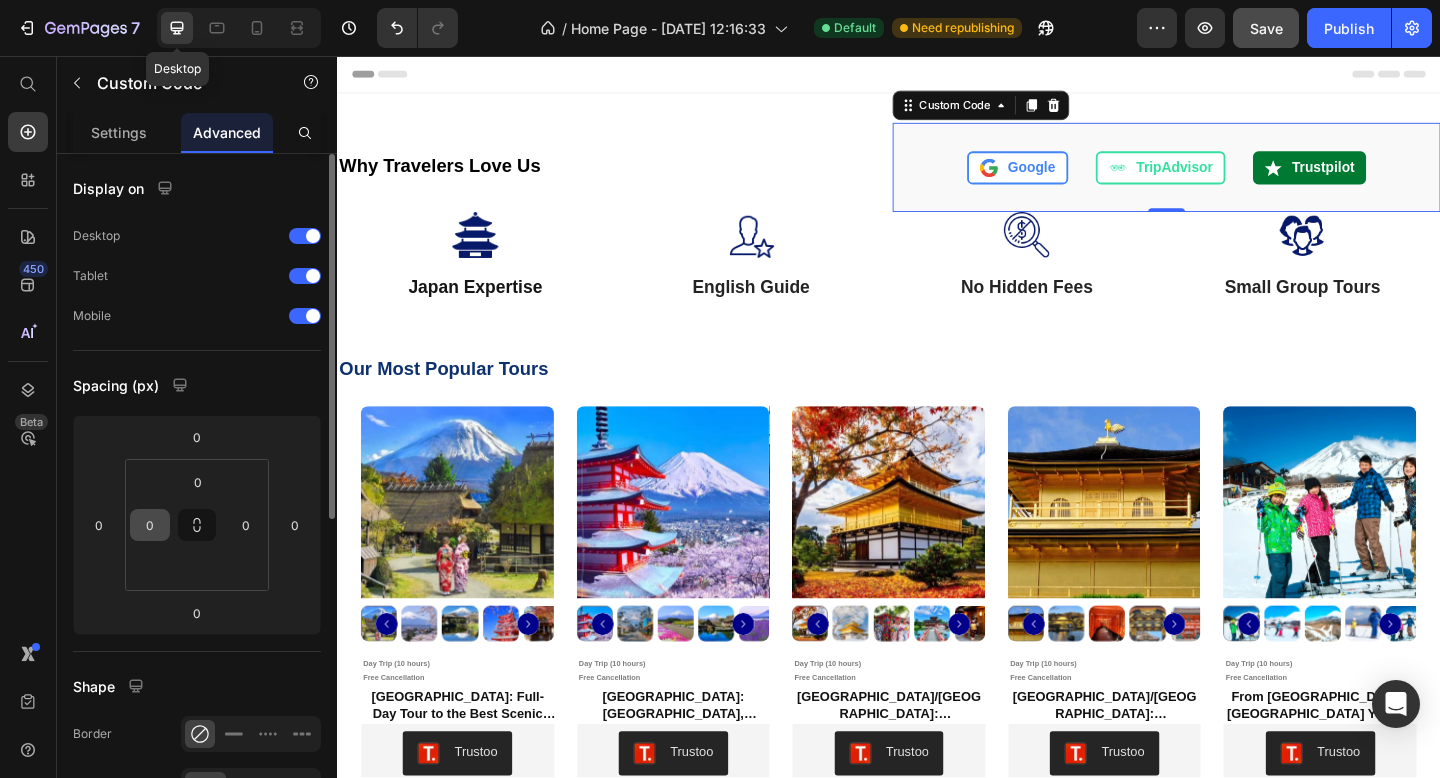 click on "0" at bounding box center [150, 525] 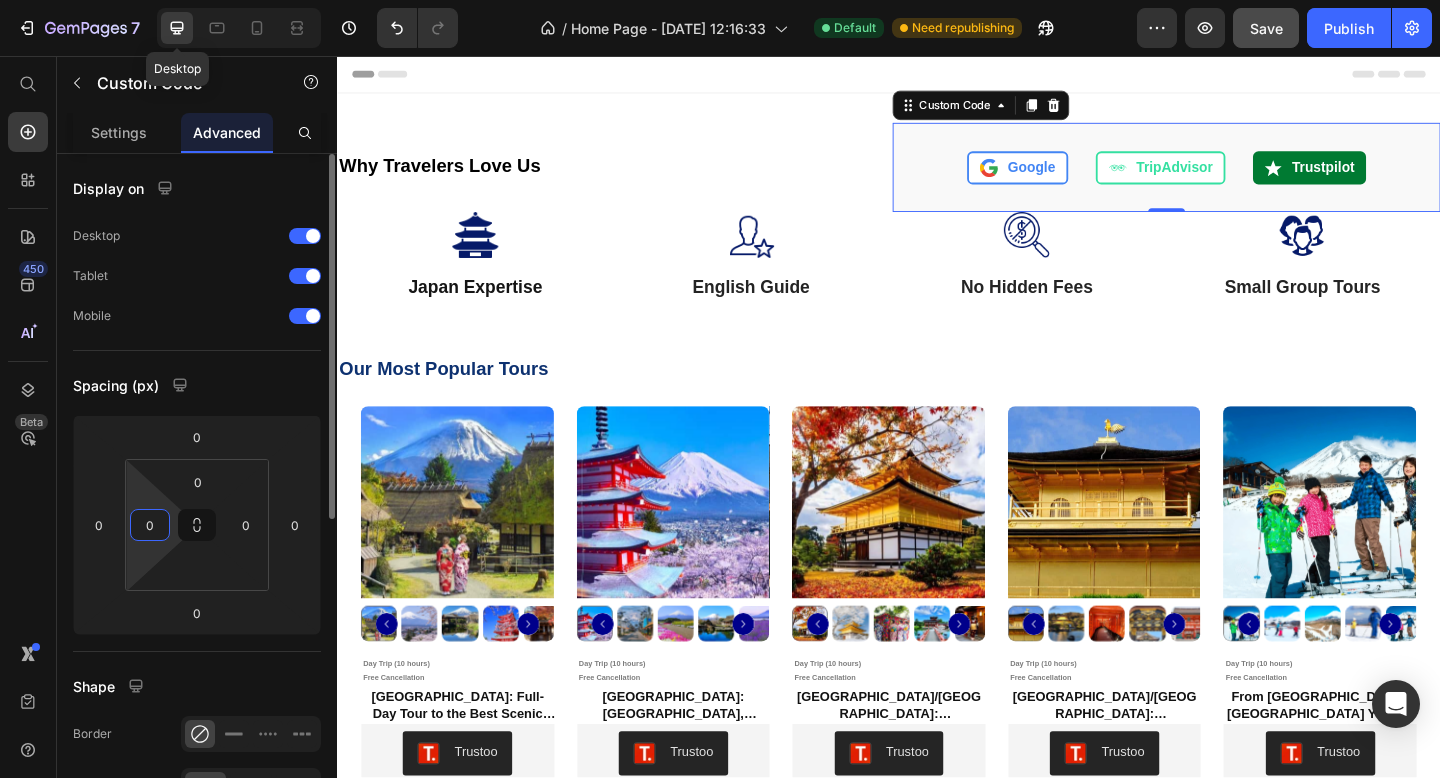 click on "0" at bounding box center (150, 525) 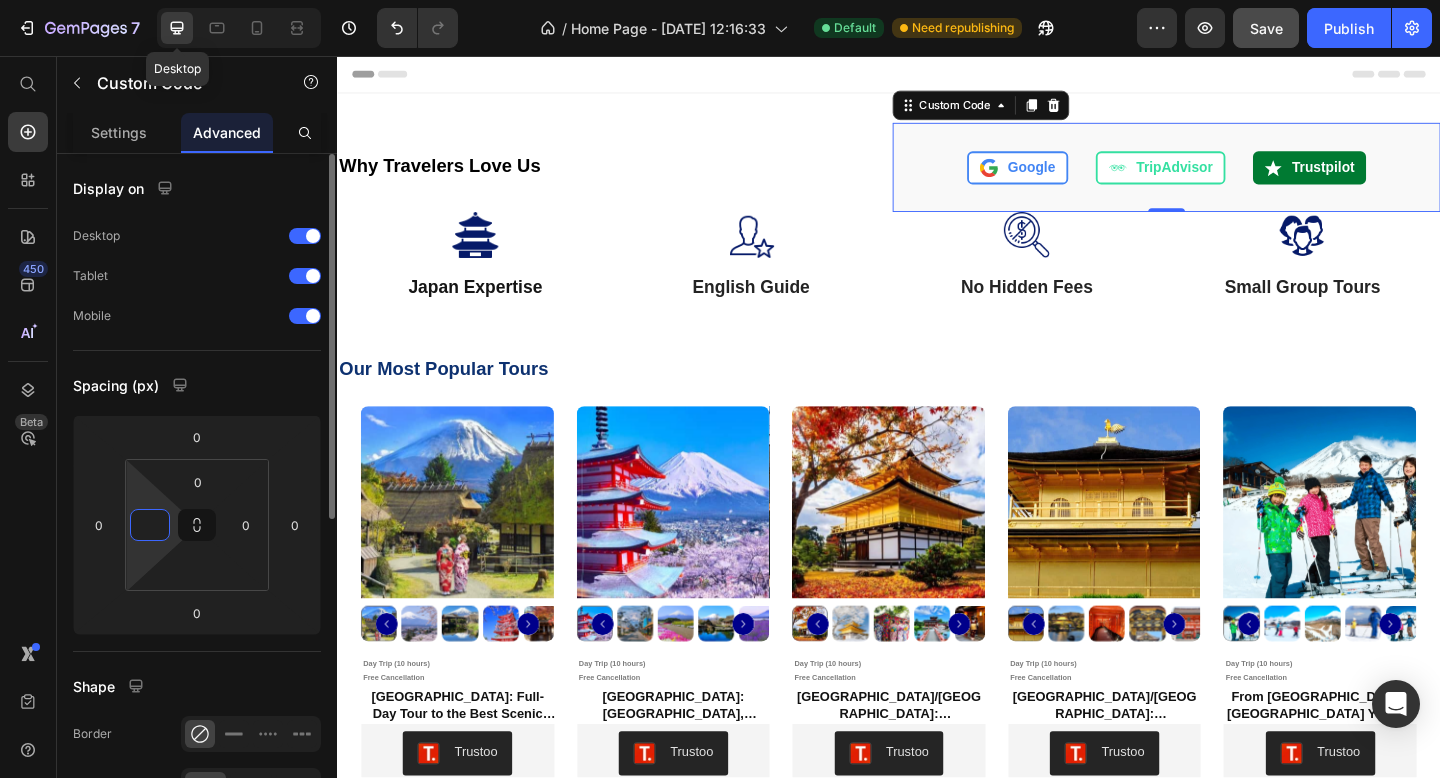 type on "1" 